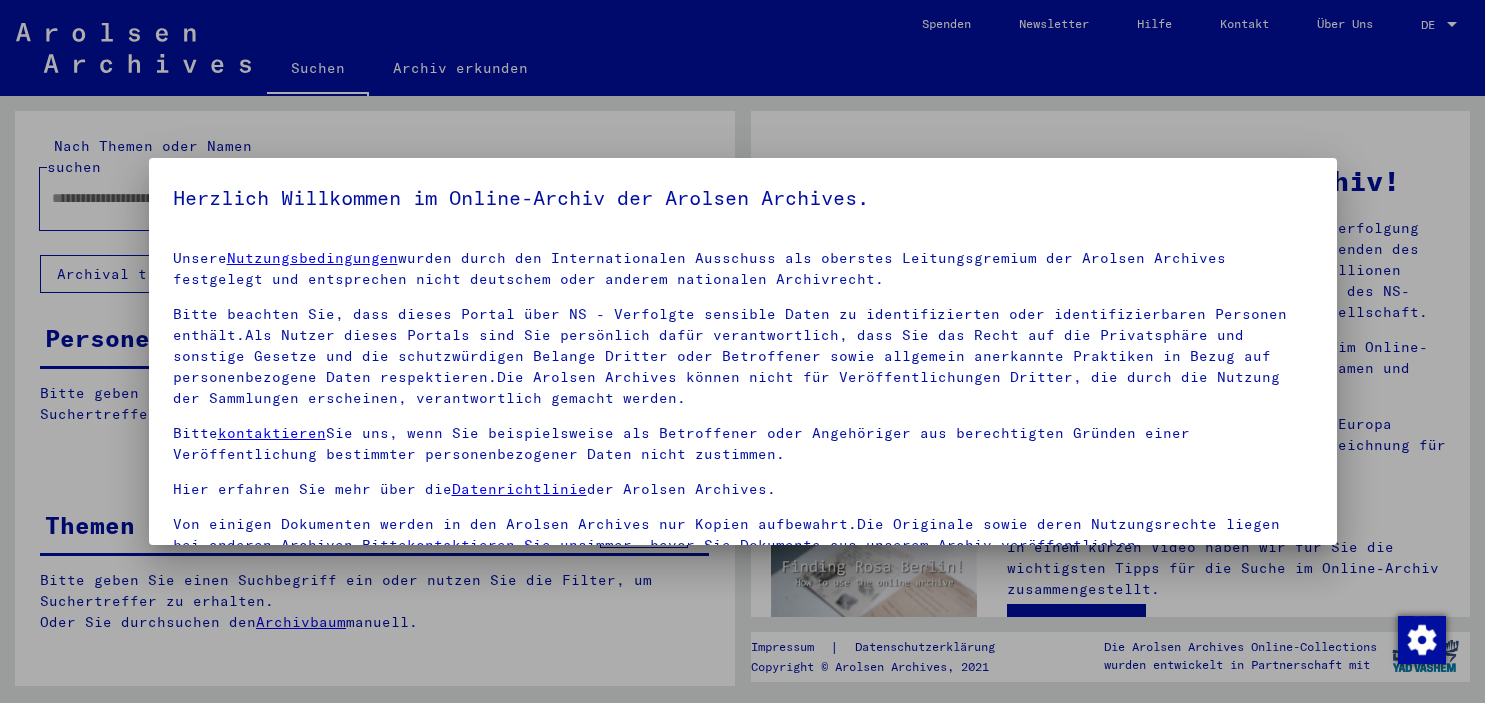 scroll, scrollTop: 0, scrollLeft: 0, axis: both 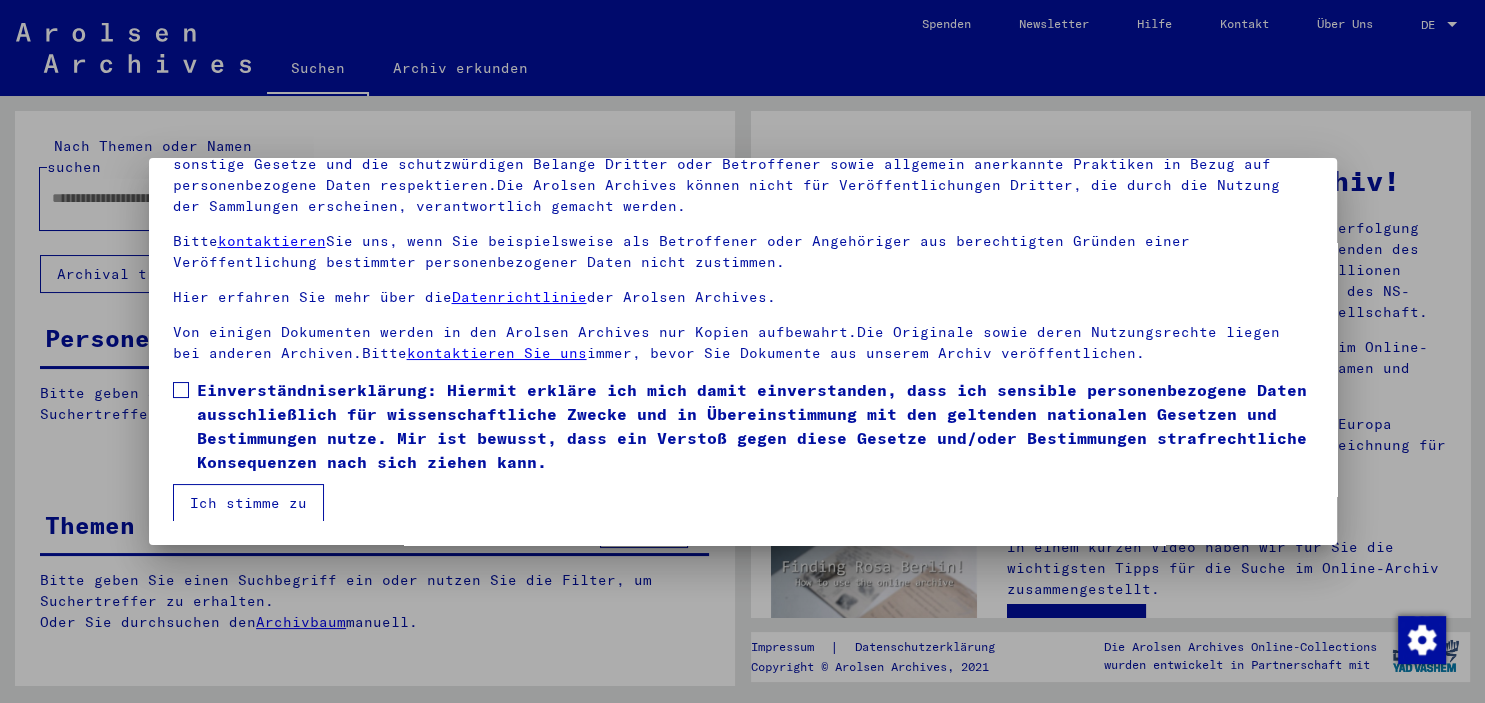 click at bounding box center [181, 390] 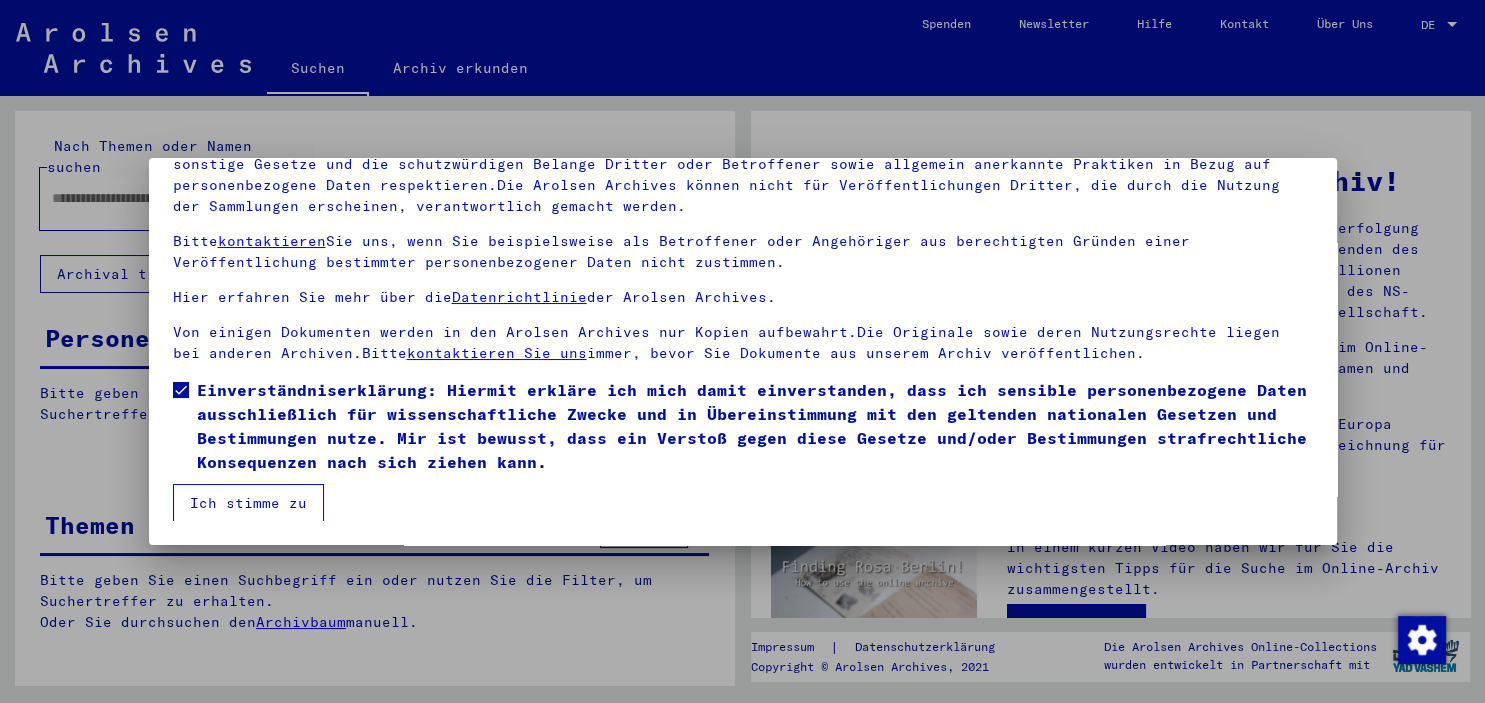 click on "Ich stimme zu" at bounding box center (248, 503) 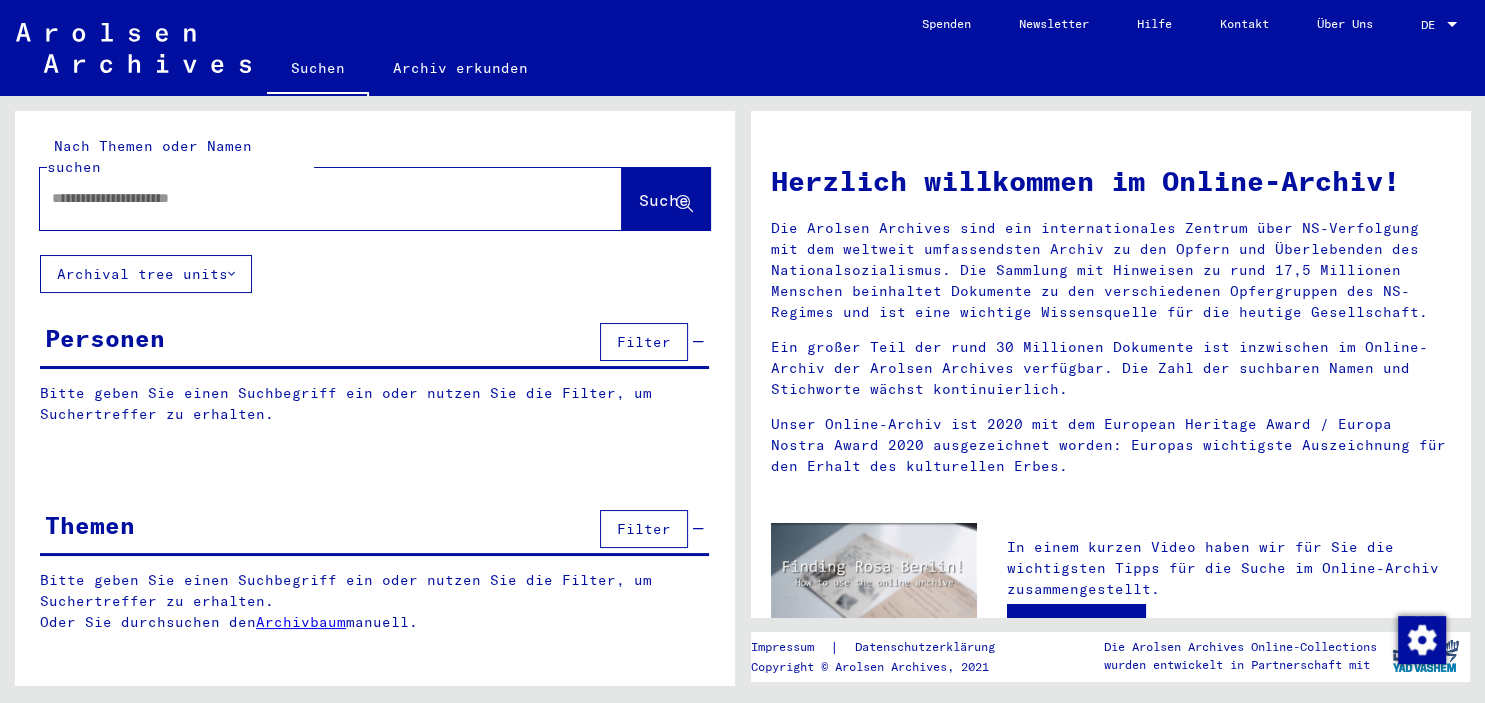 click at bounding box center [307, 198] 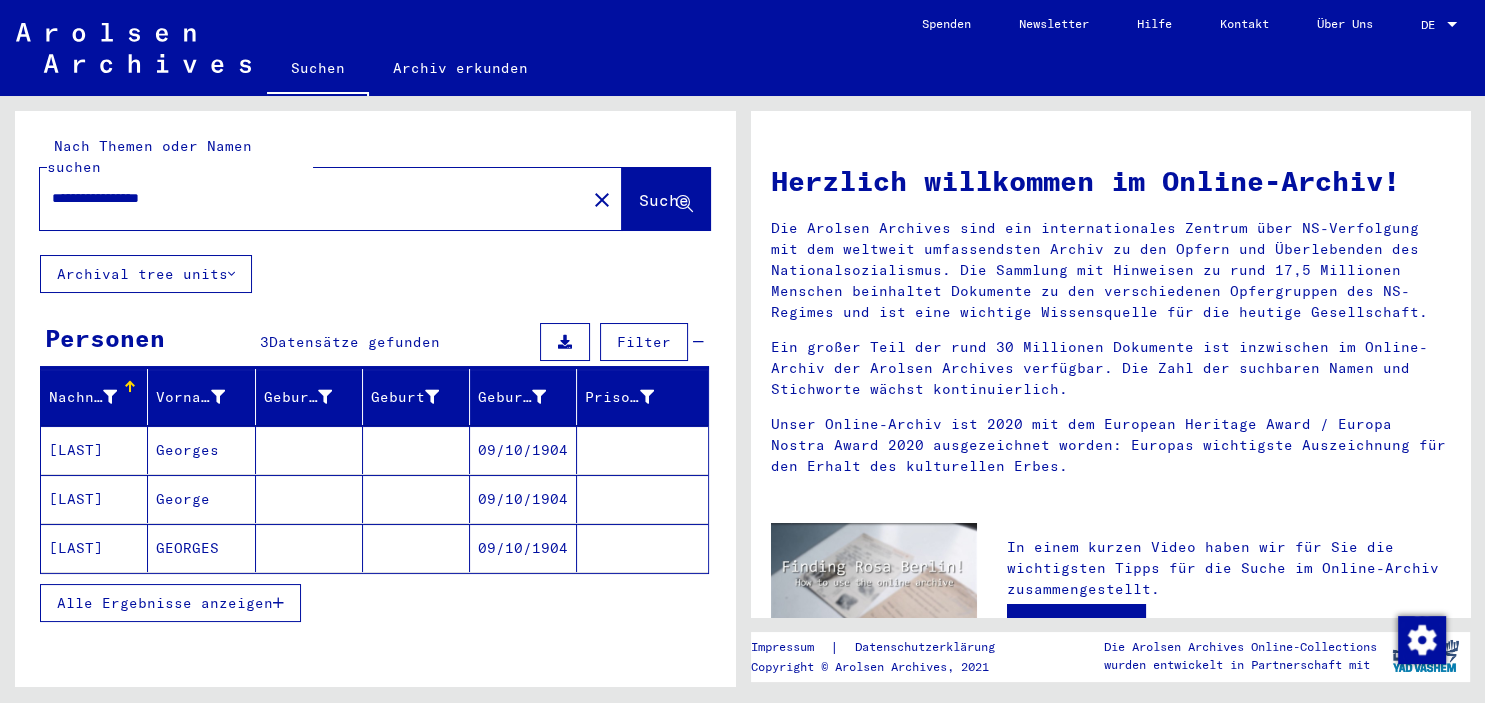 click on "09/10/1904" at bounding box center [523, 499] 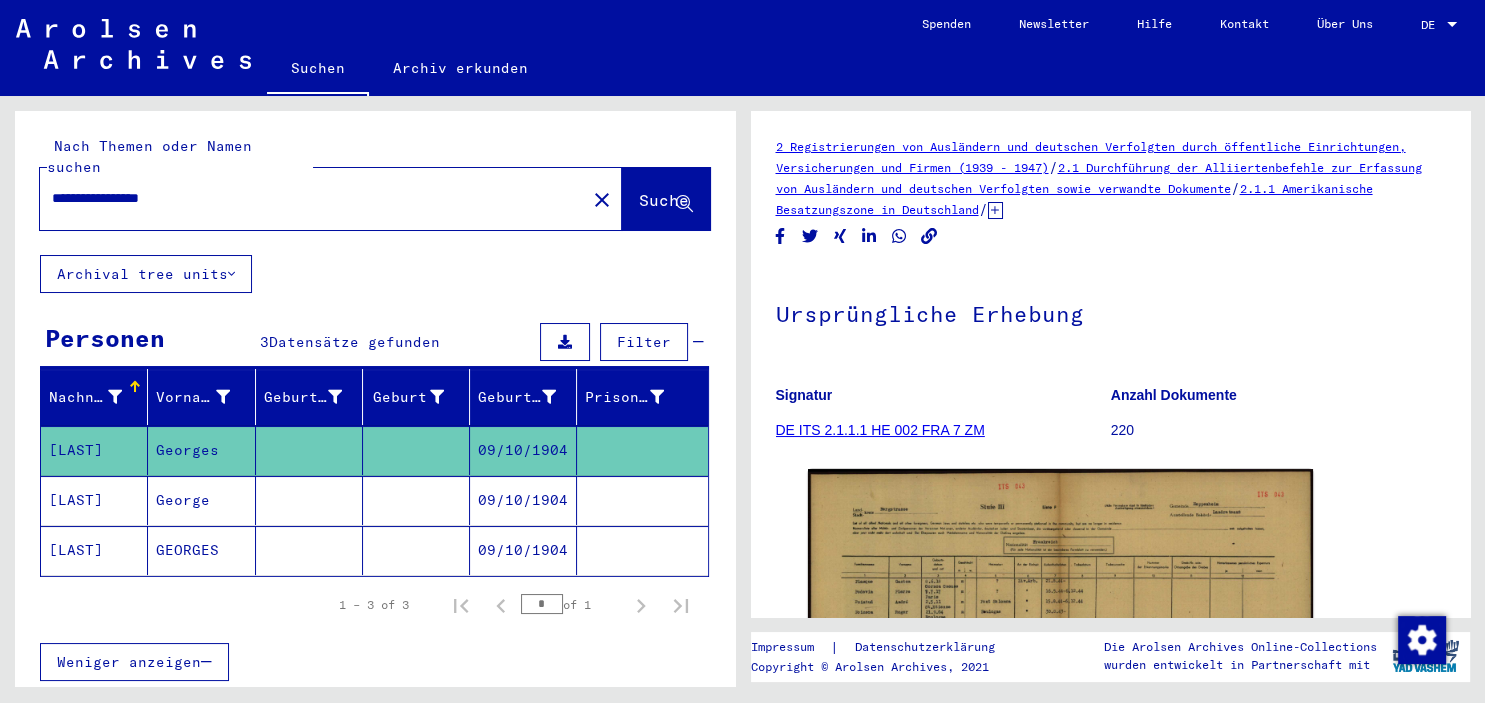 click on "09/10/1904" at bounding box center (523, 550) 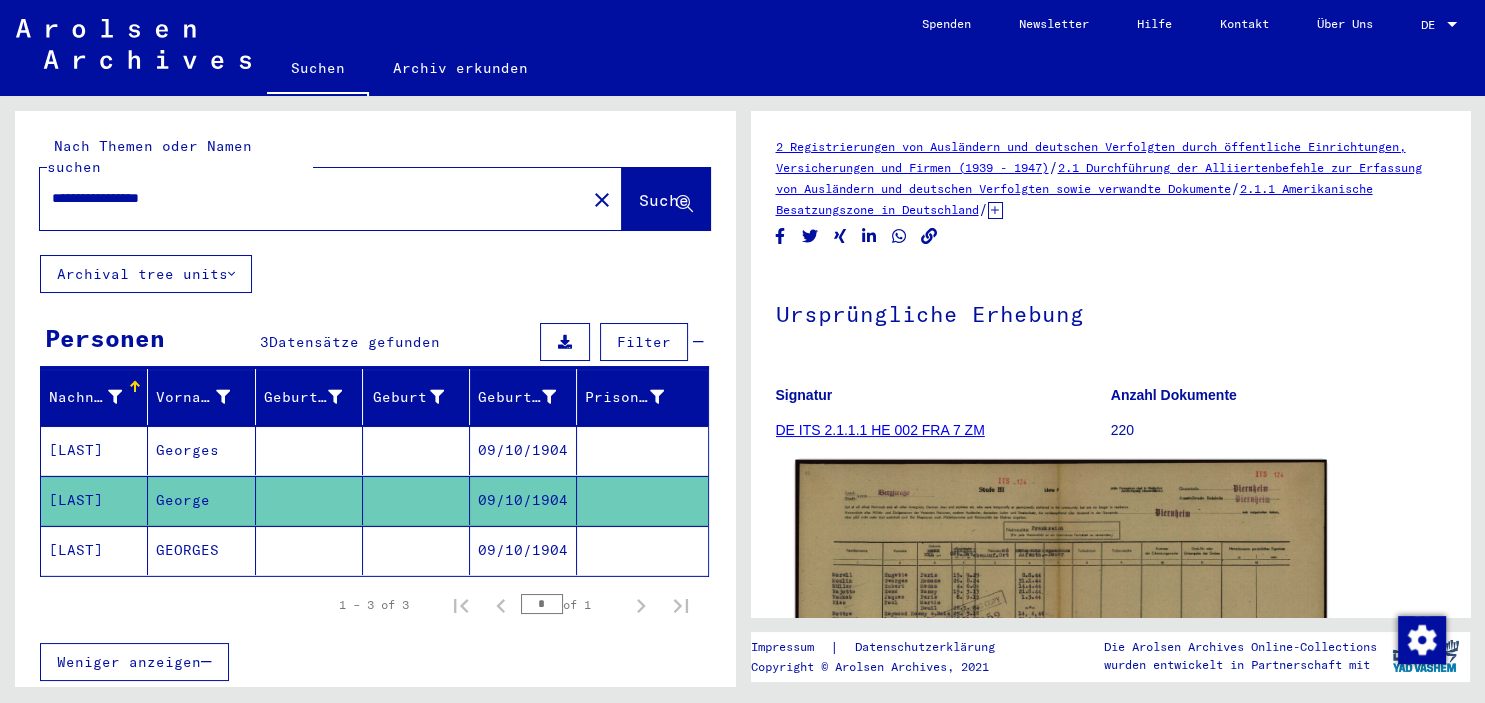 click 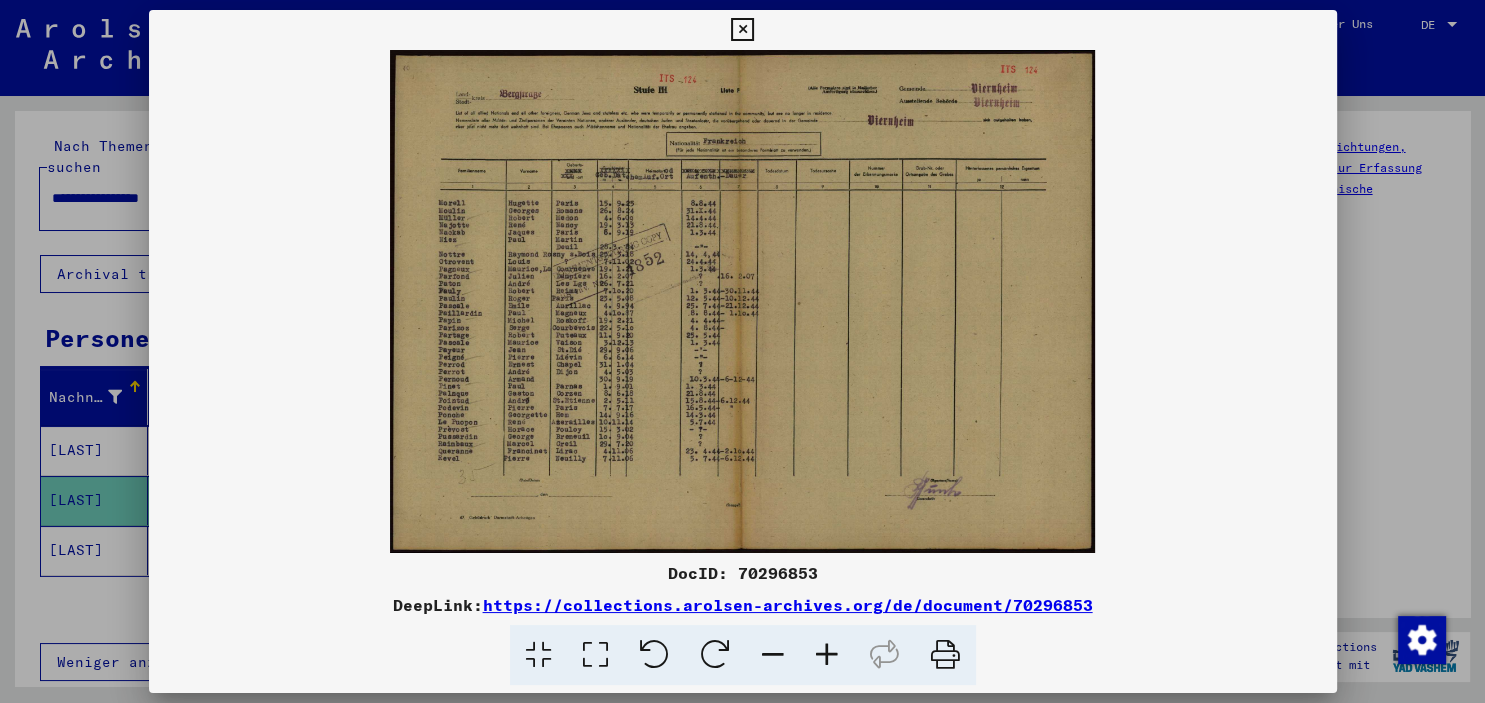 click at bounding box center [827, 655] 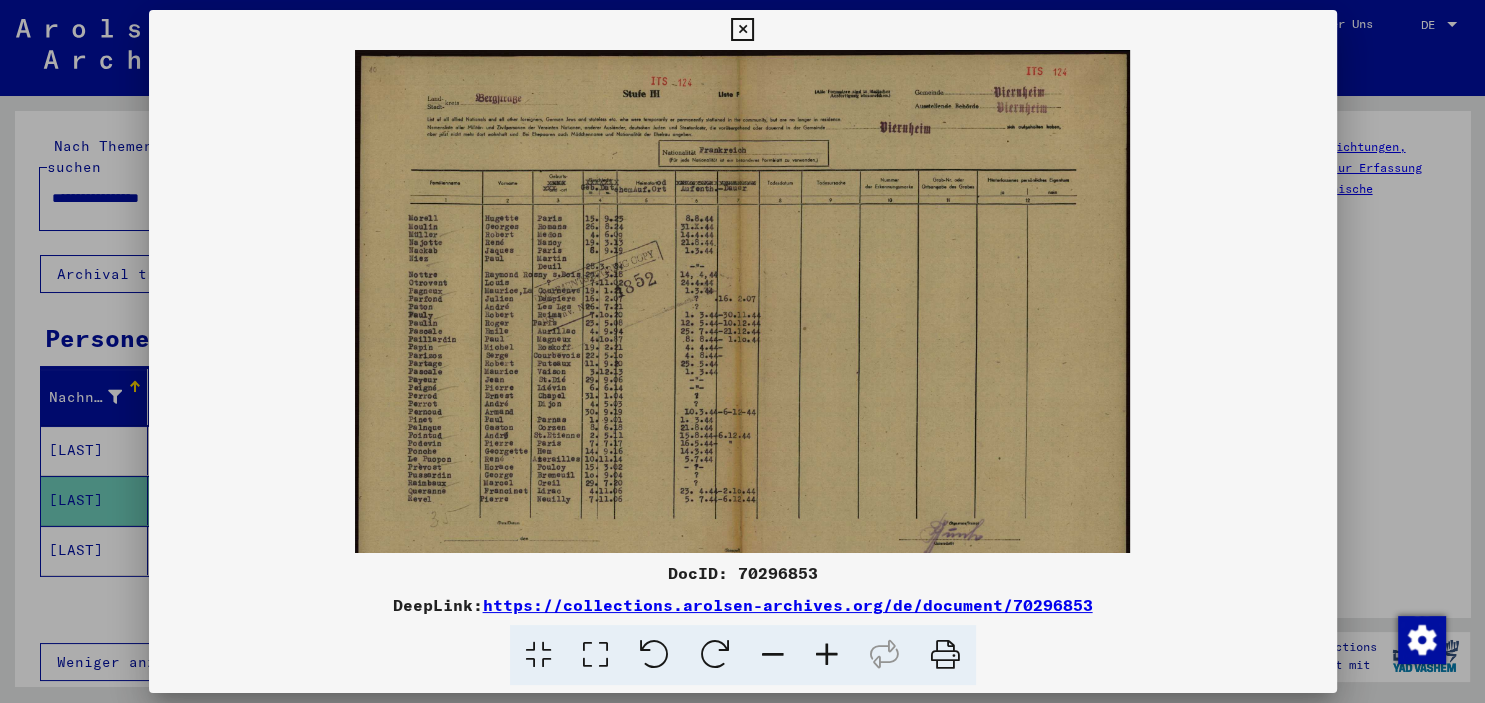 click at bounding box center [827, 655] 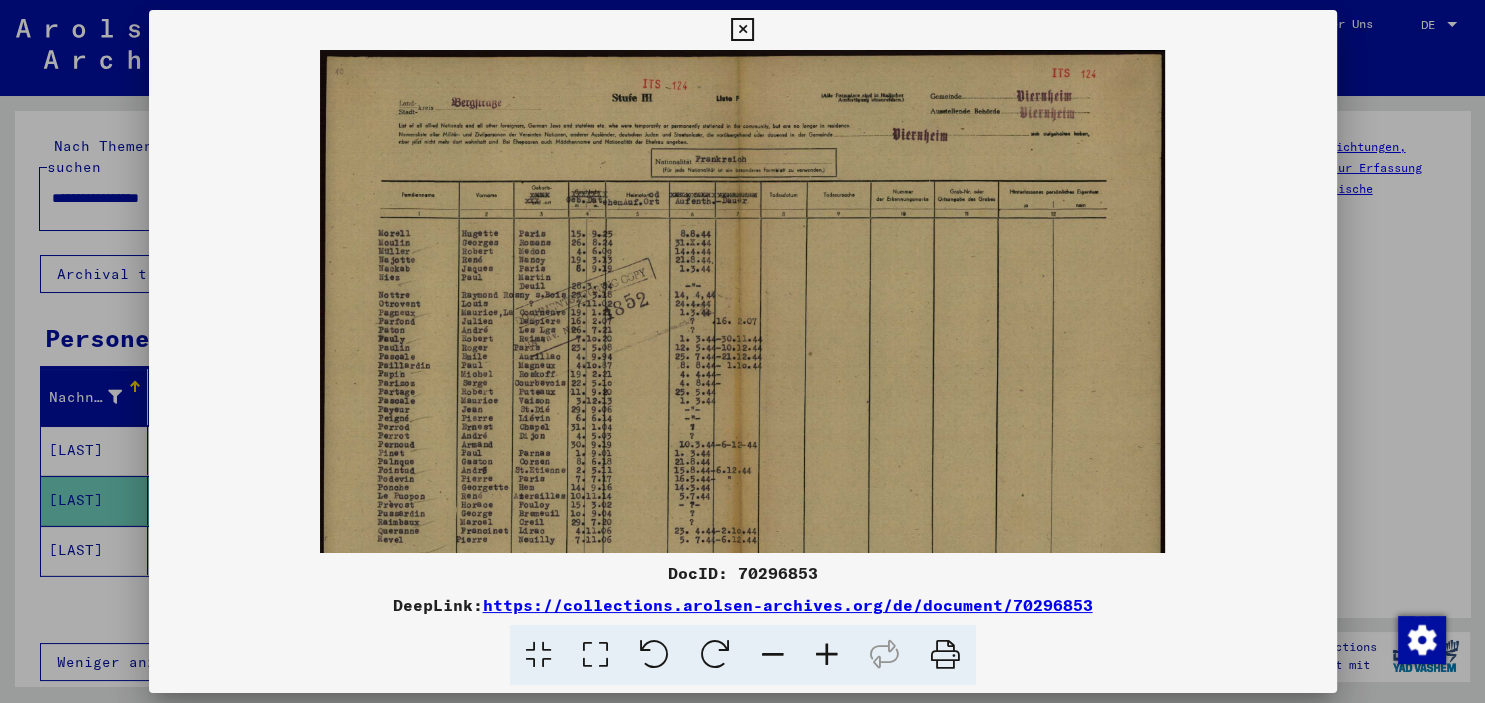 click at bounding box center [827, 655] 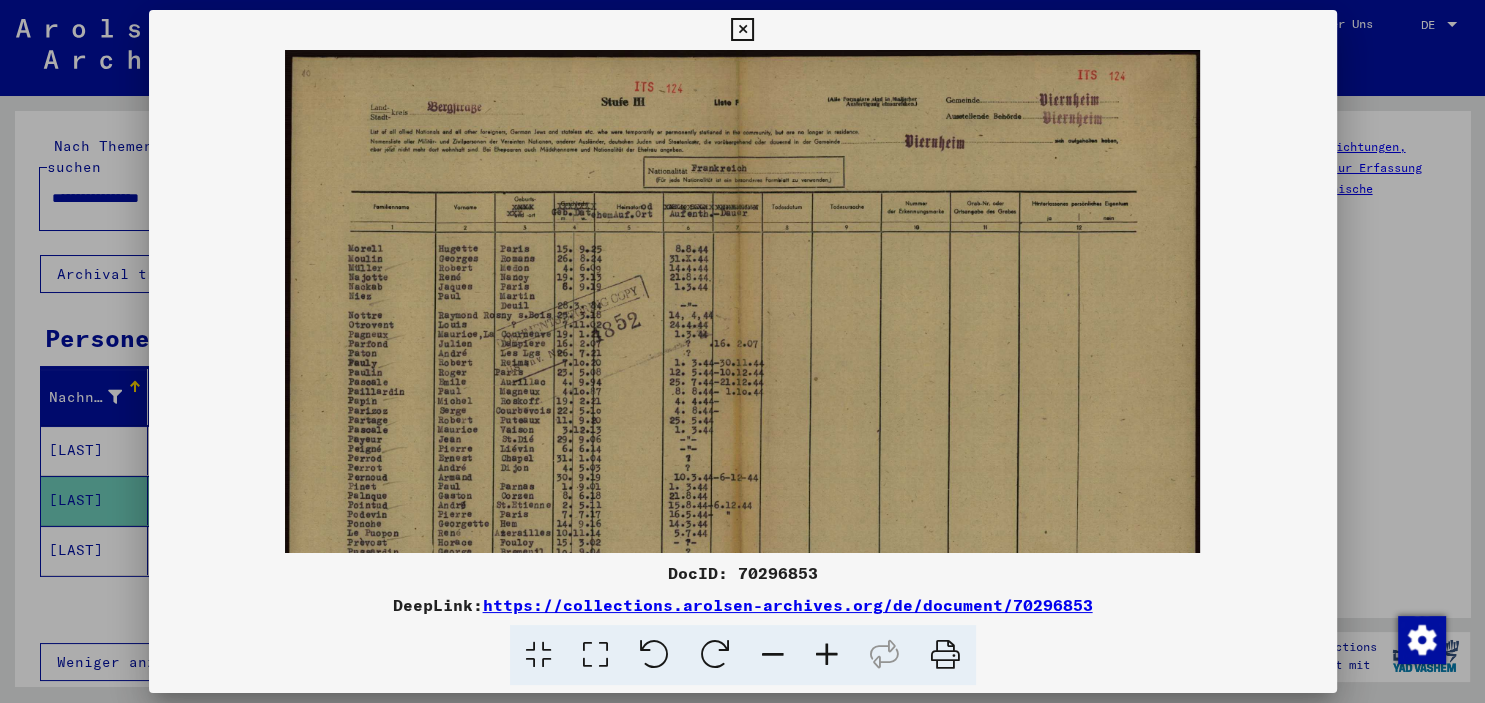 click at bounding box center (827, 655) 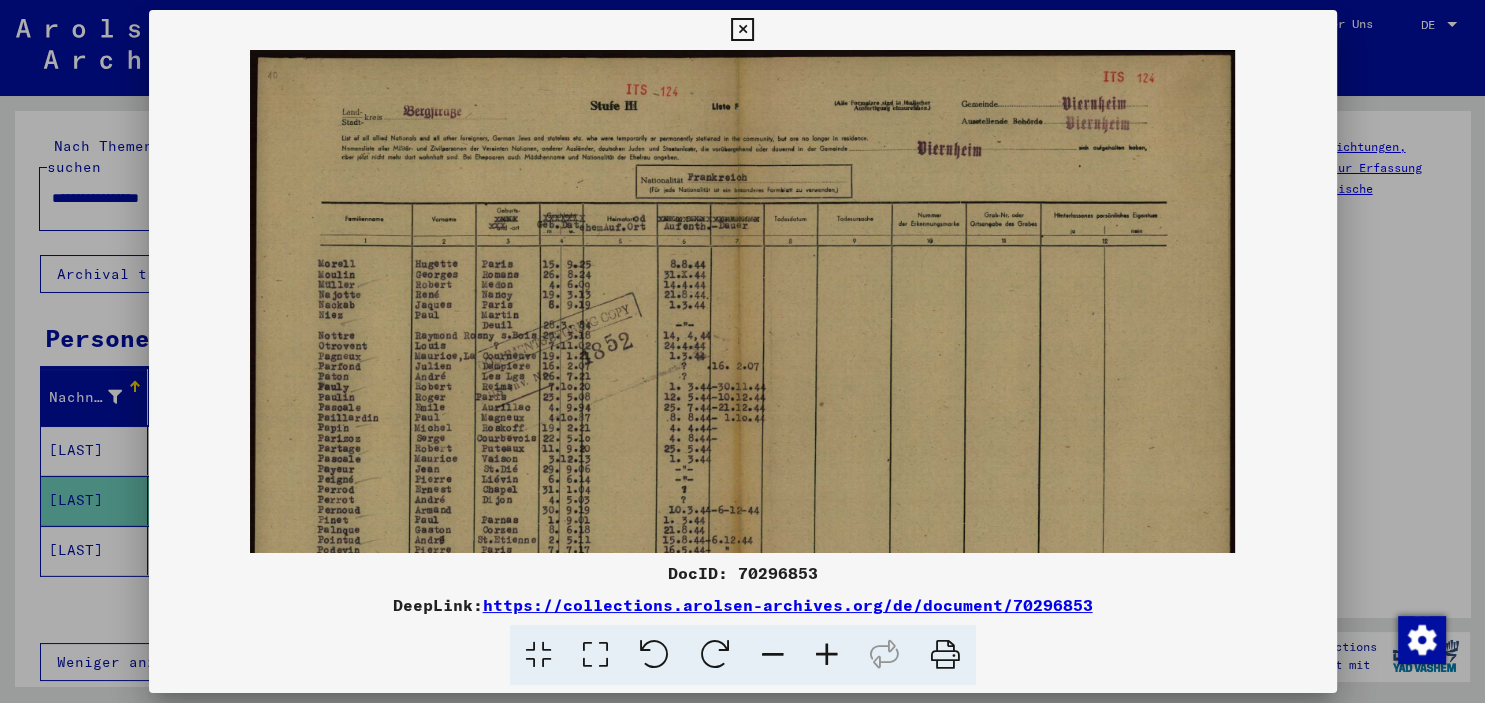 click at bounding box center (827, 655) 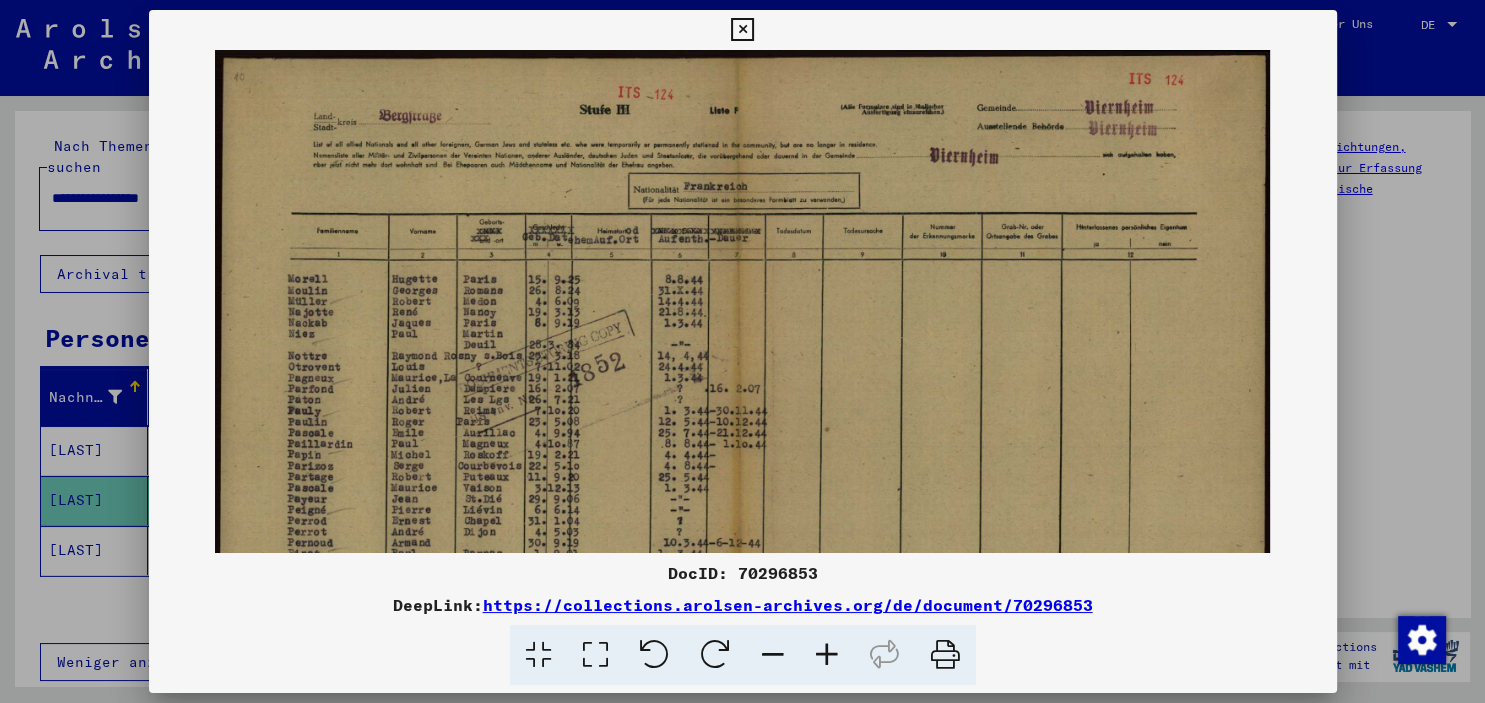 drag, startPoint x: 814, startPoint y: 636, endPoint x: 802, endPoint y: 630, distance: 13.416408 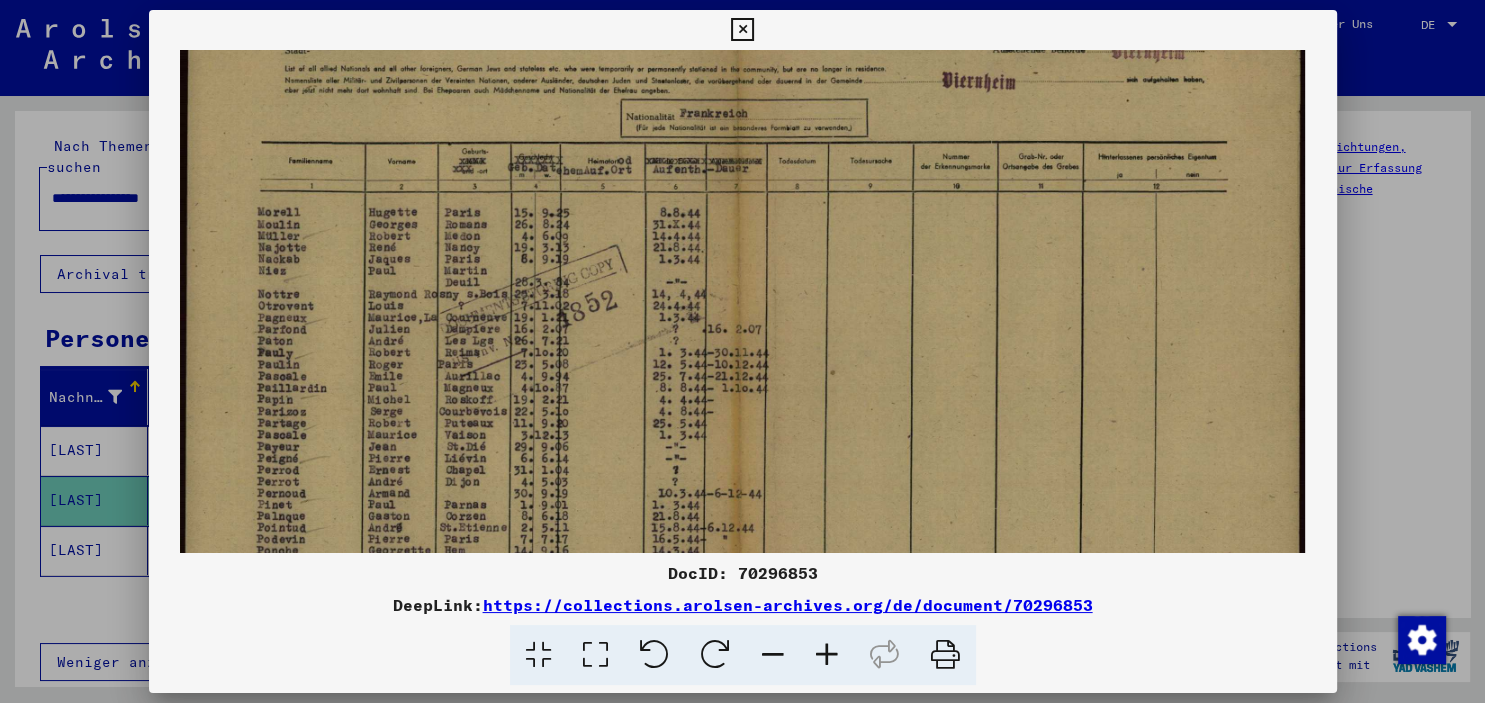 scroll, scrollTop: 139, scrollLeft: 0, axis: vertical 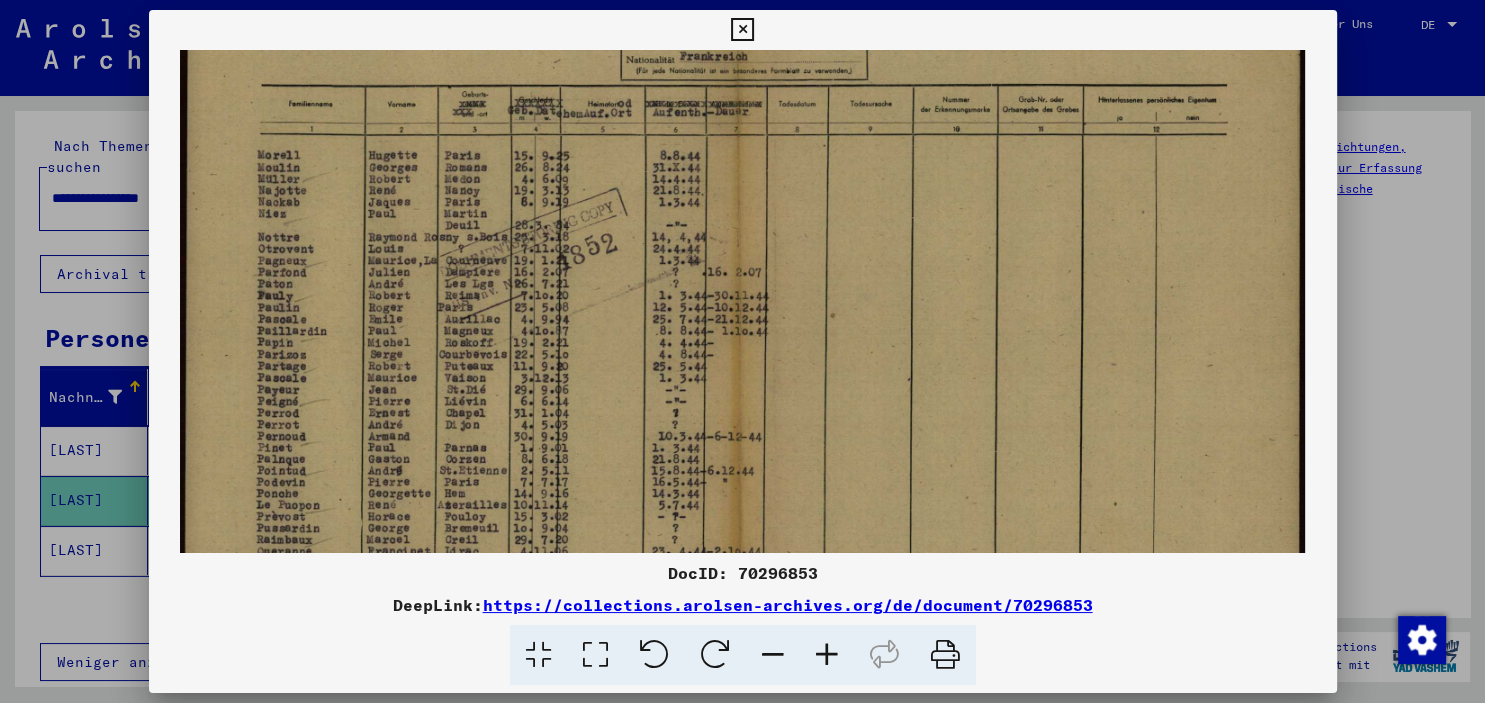 drag, startPoint x: 370, startPoint y: 432, endPoint x: 406, endPoint y: 294, distance: 142.61838 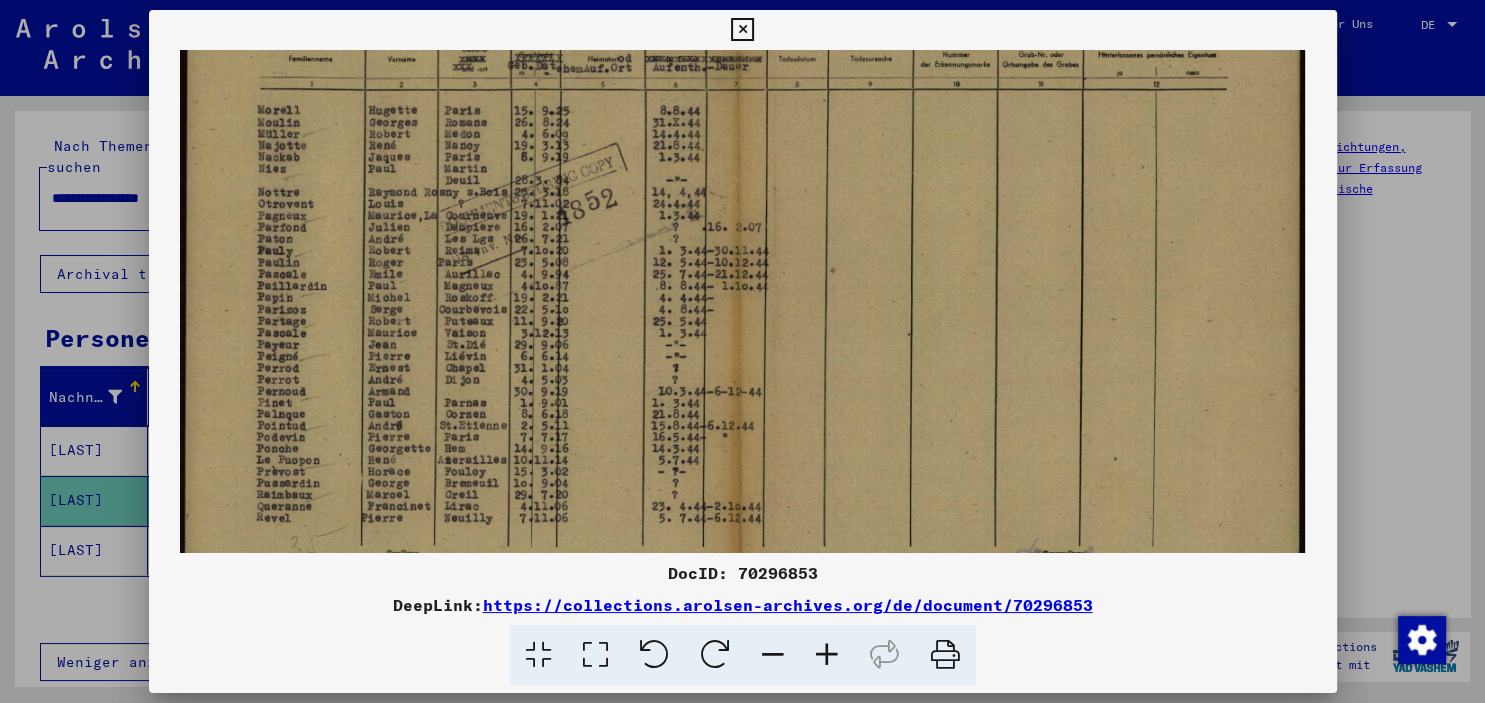 scroll, scrollTop: 209, scrollLeft: 0, axis: vertical 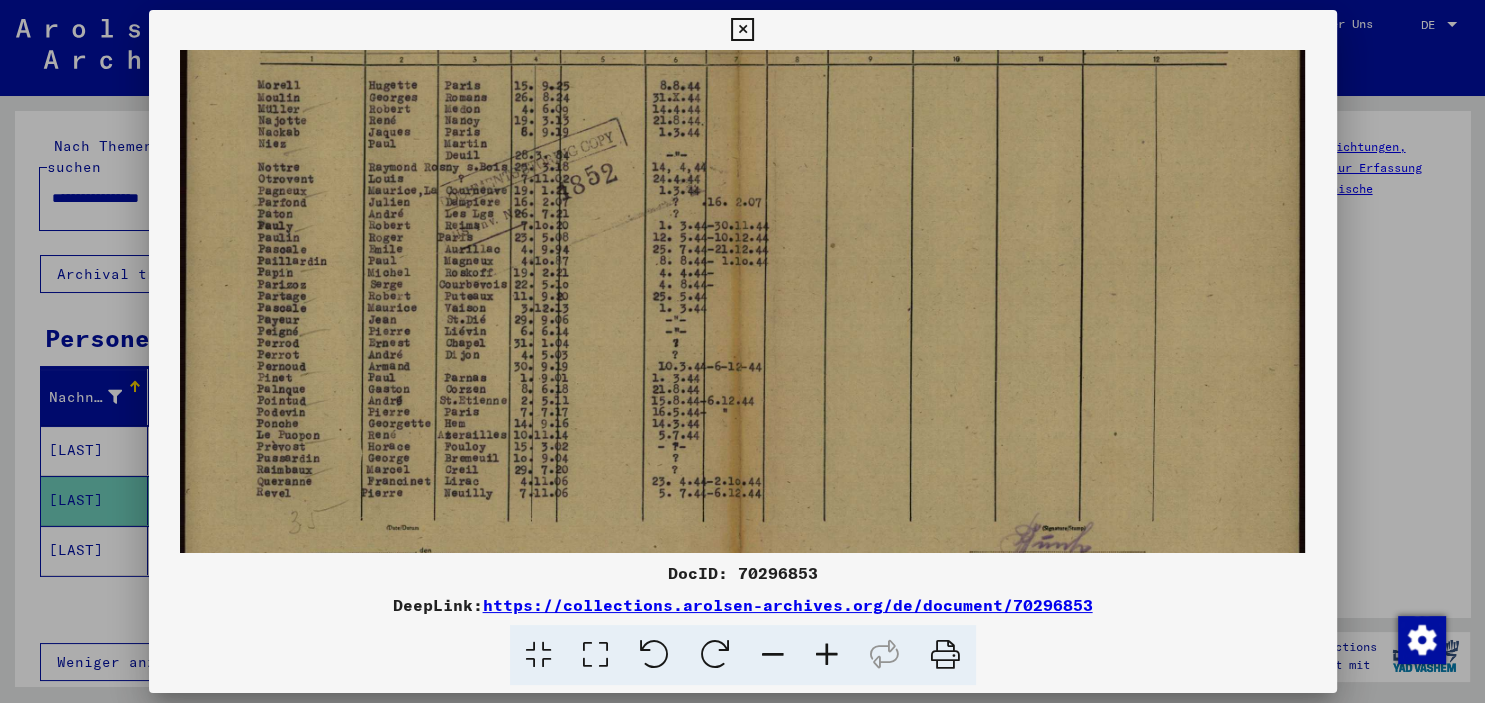 drag, startPoint x: 277, startPoint y: 357, endPoint x: 293, endPoint y: 289, distance: 69.856995 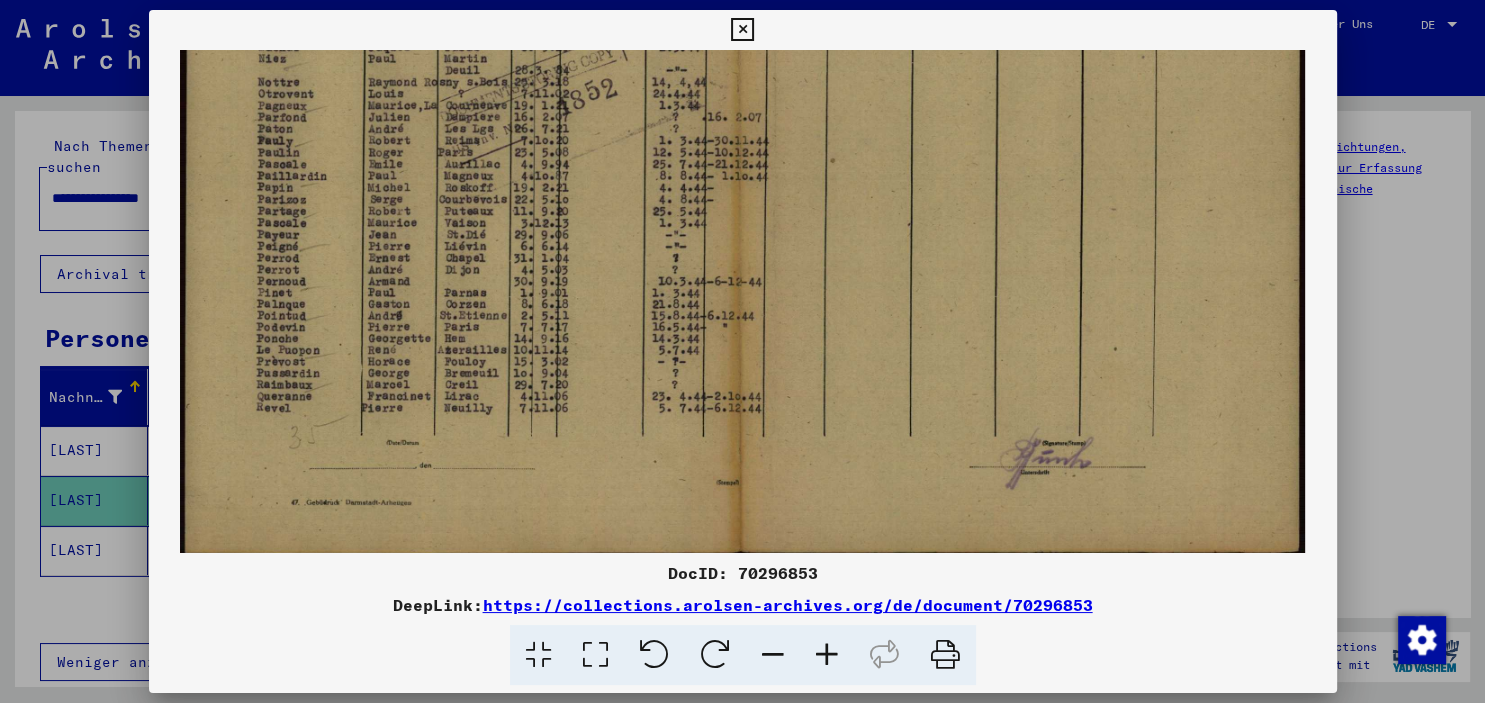 drag, startPoint x: 304, startPoint y: 379, endPoint x: 298, endPoint y: 341, distance: 38.470768 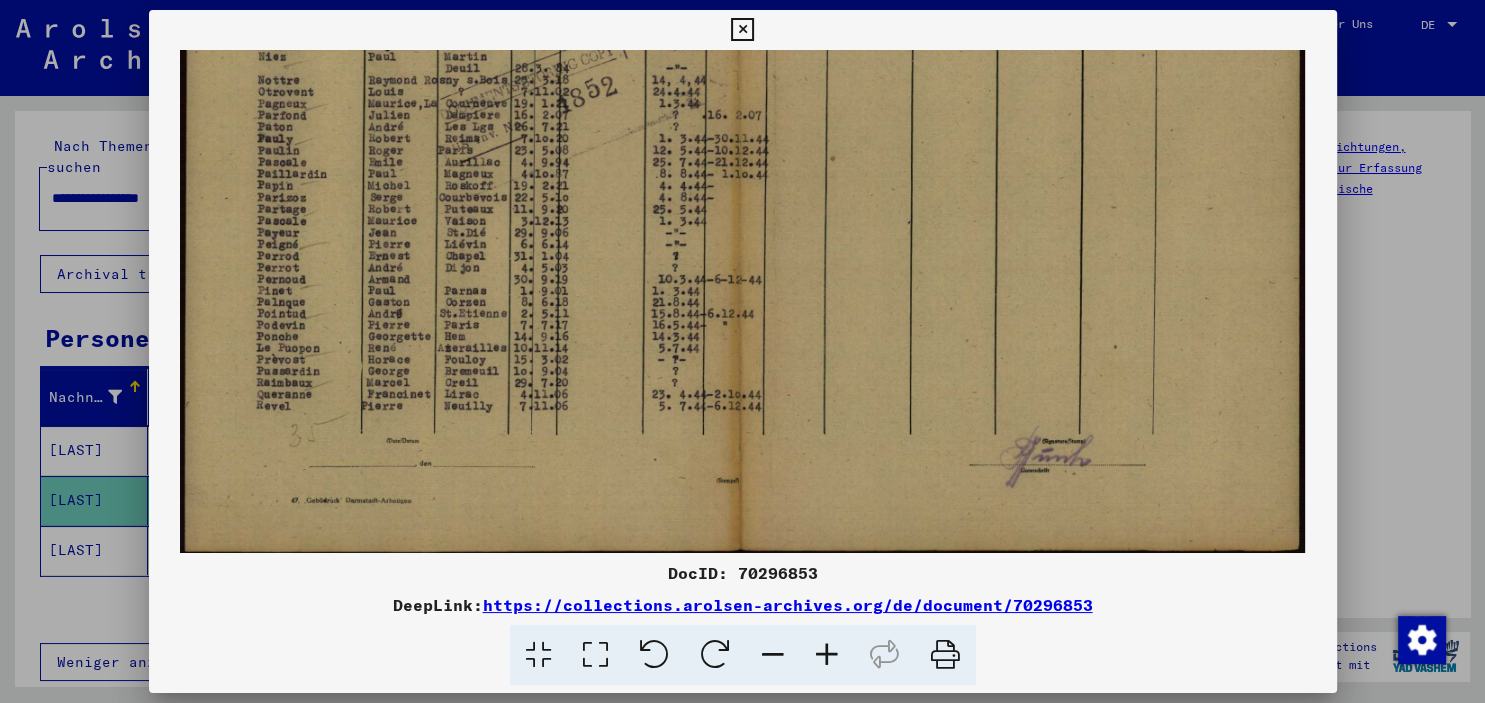click at bounding box center (827, 655) 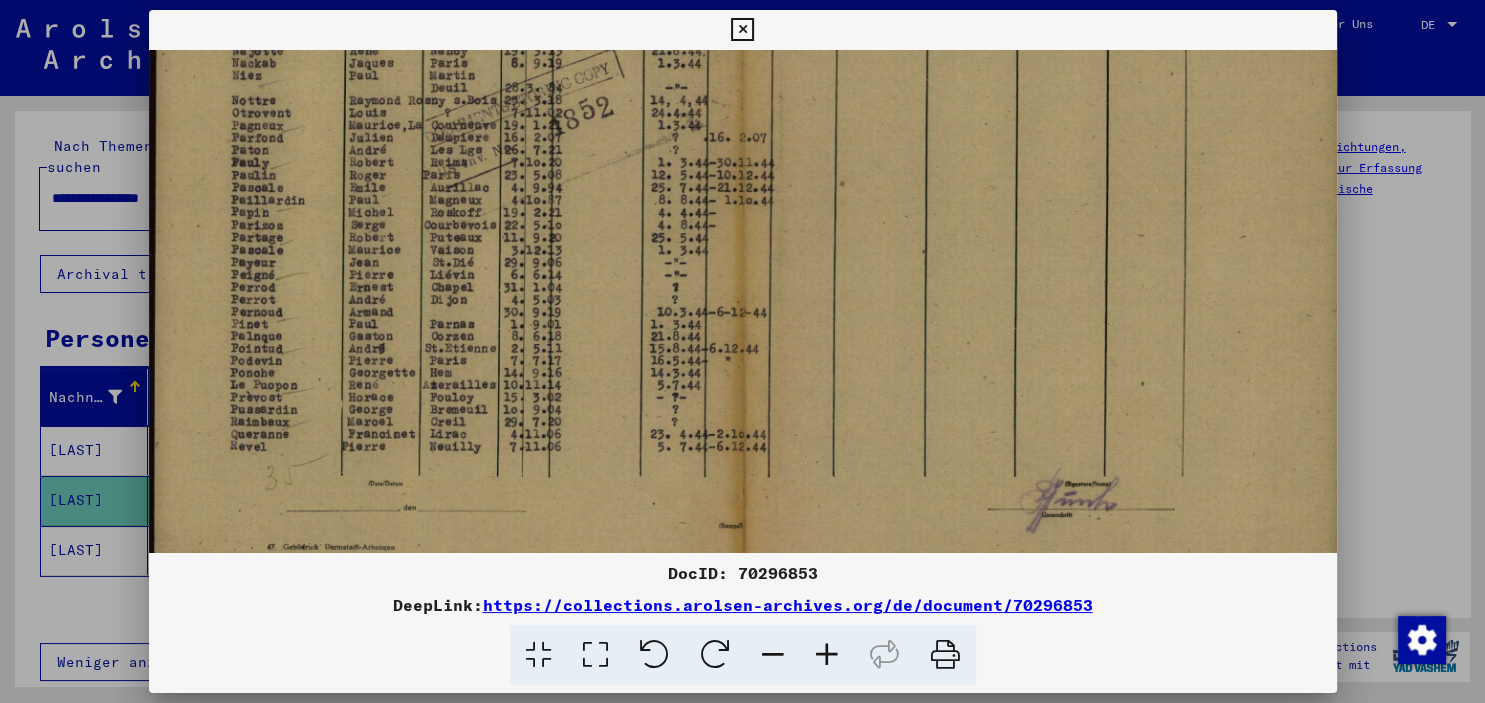 click at bounding box center [827, 655] 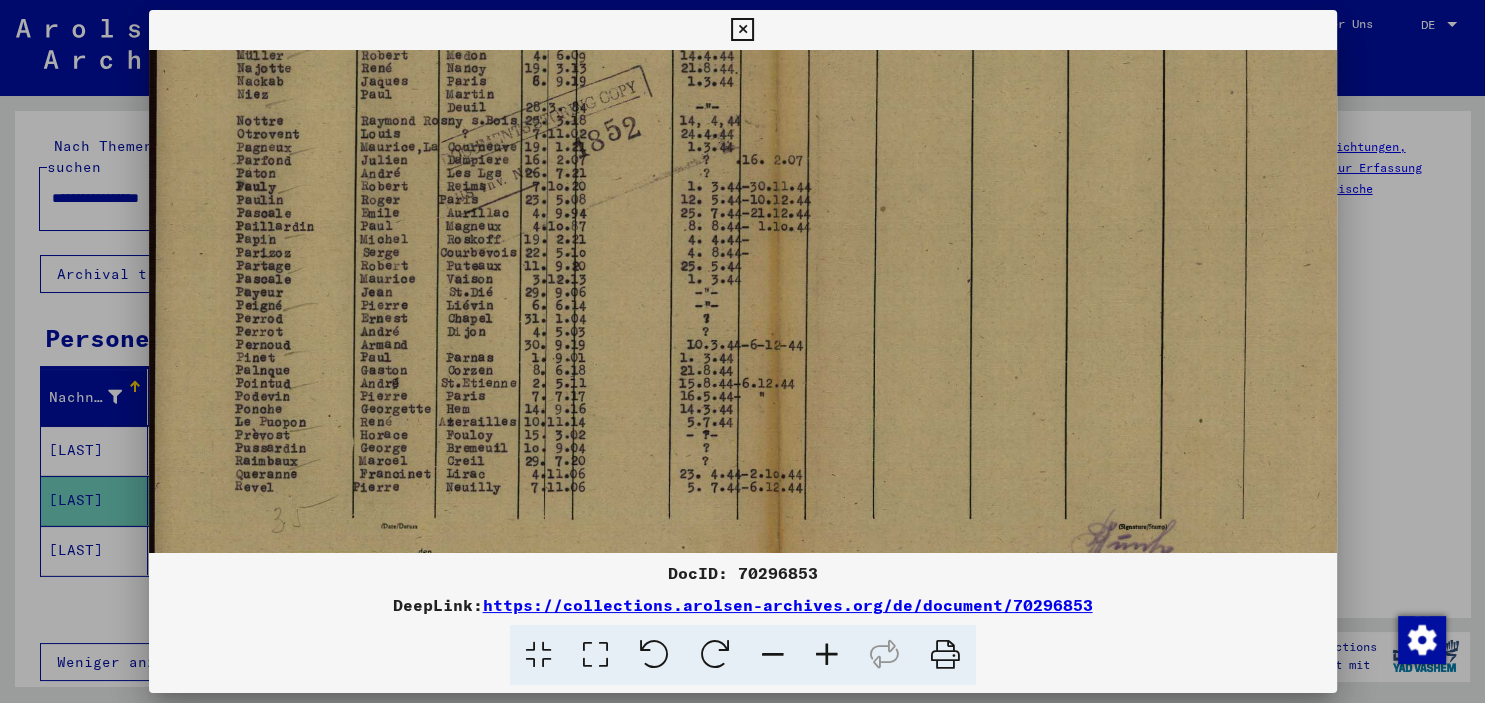 click at bounding box center [827, 655] 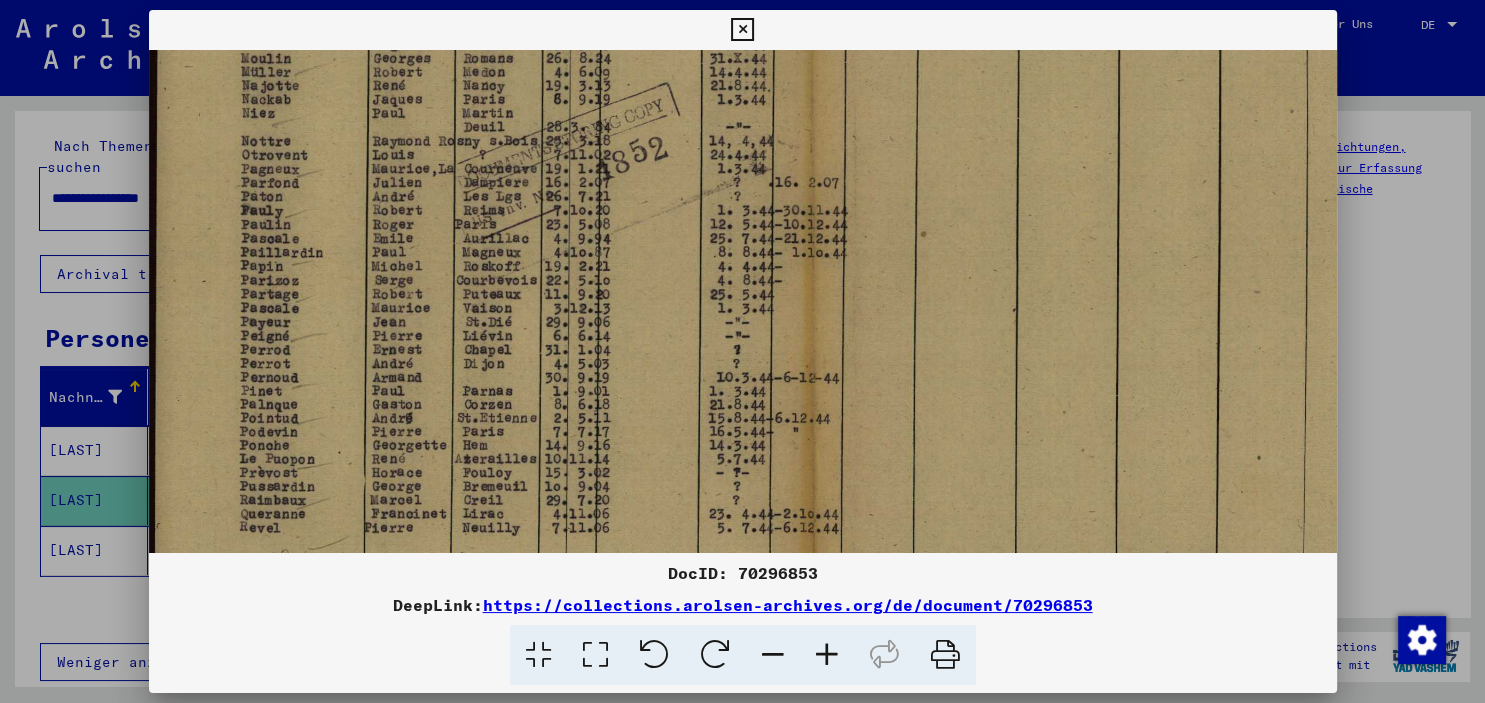 drag, startPoint x: 826, startPoint y: 648, endPoint x: 727, endPoint y: 581, distance: 119.54079 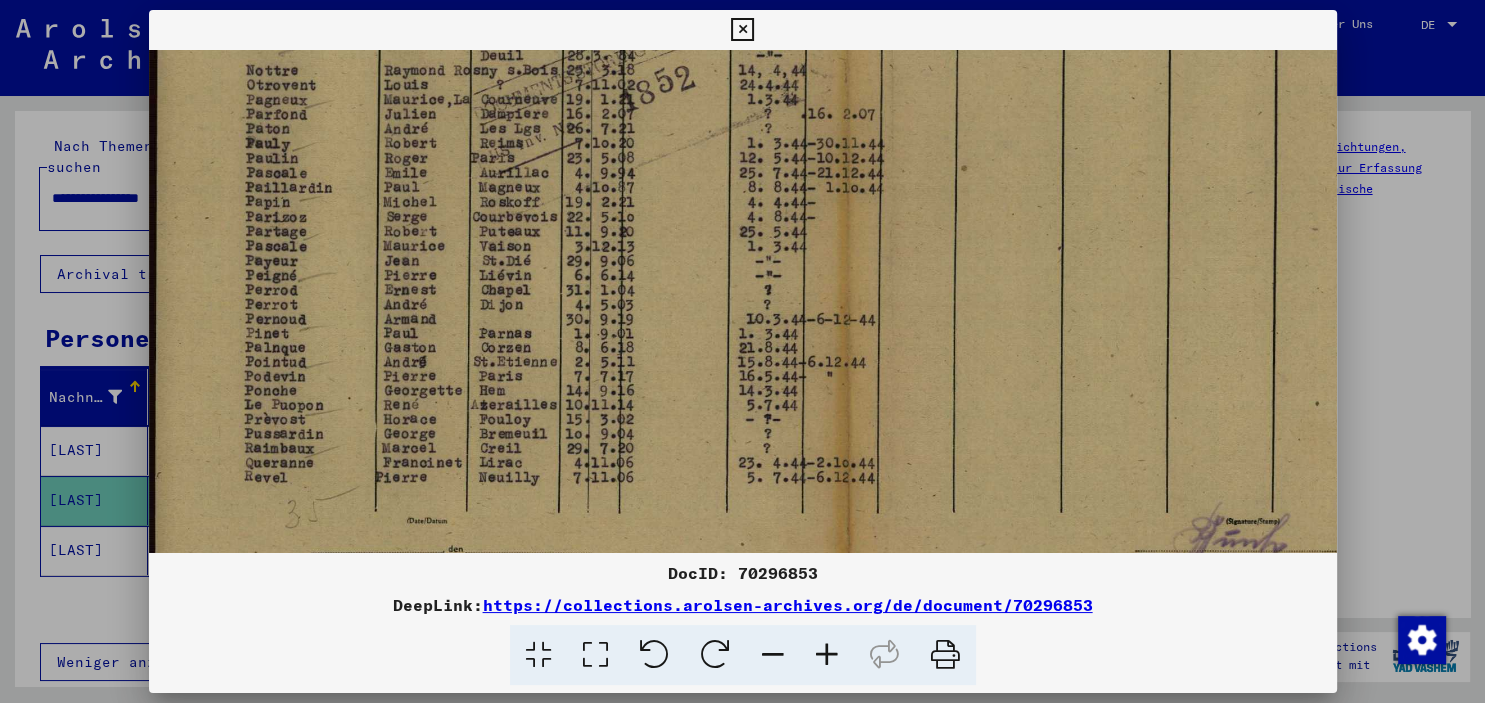 scroll, scrollTop: 500, scrollLeft: 0, axis: vertical 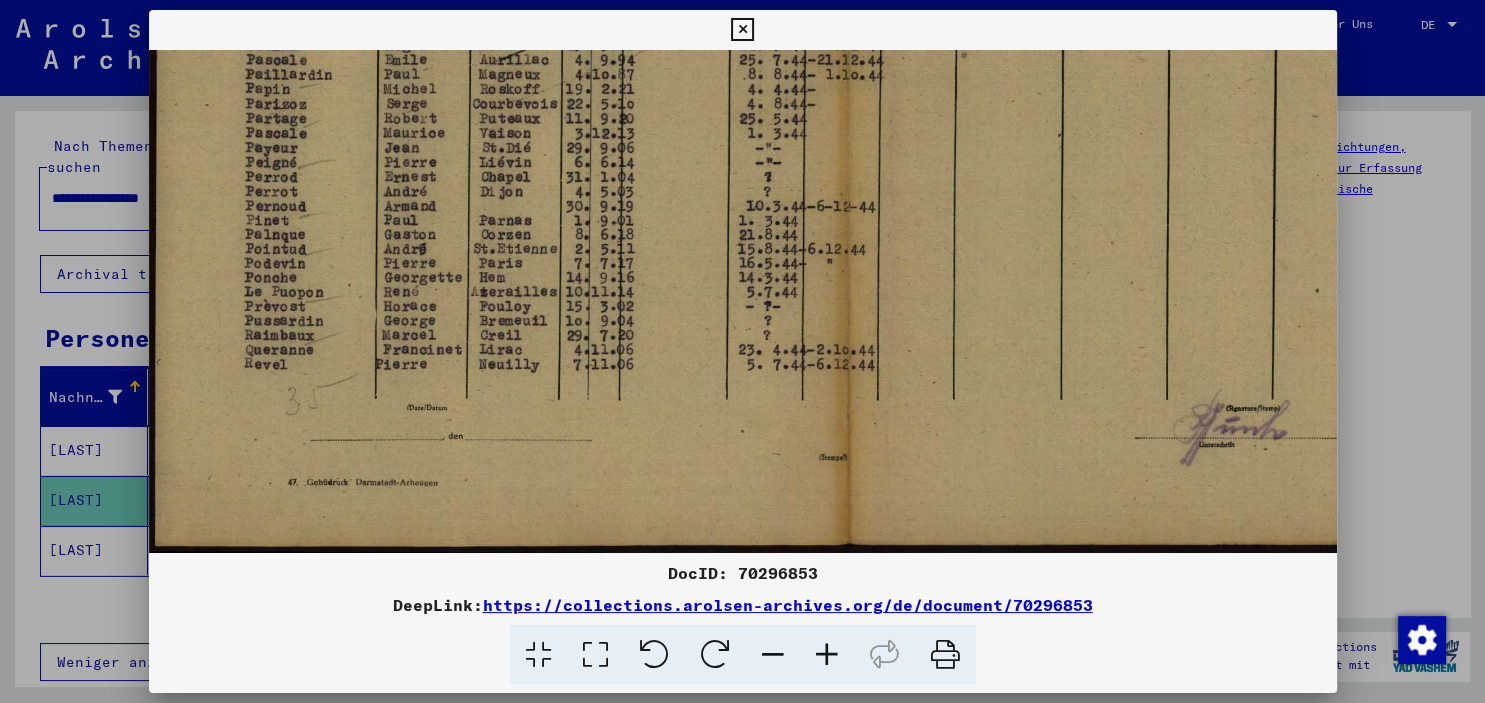 drag, startPoint x: 643, startPoint y: 418, endPoint x: 646, endPoint y: 62, distance: 356.01263 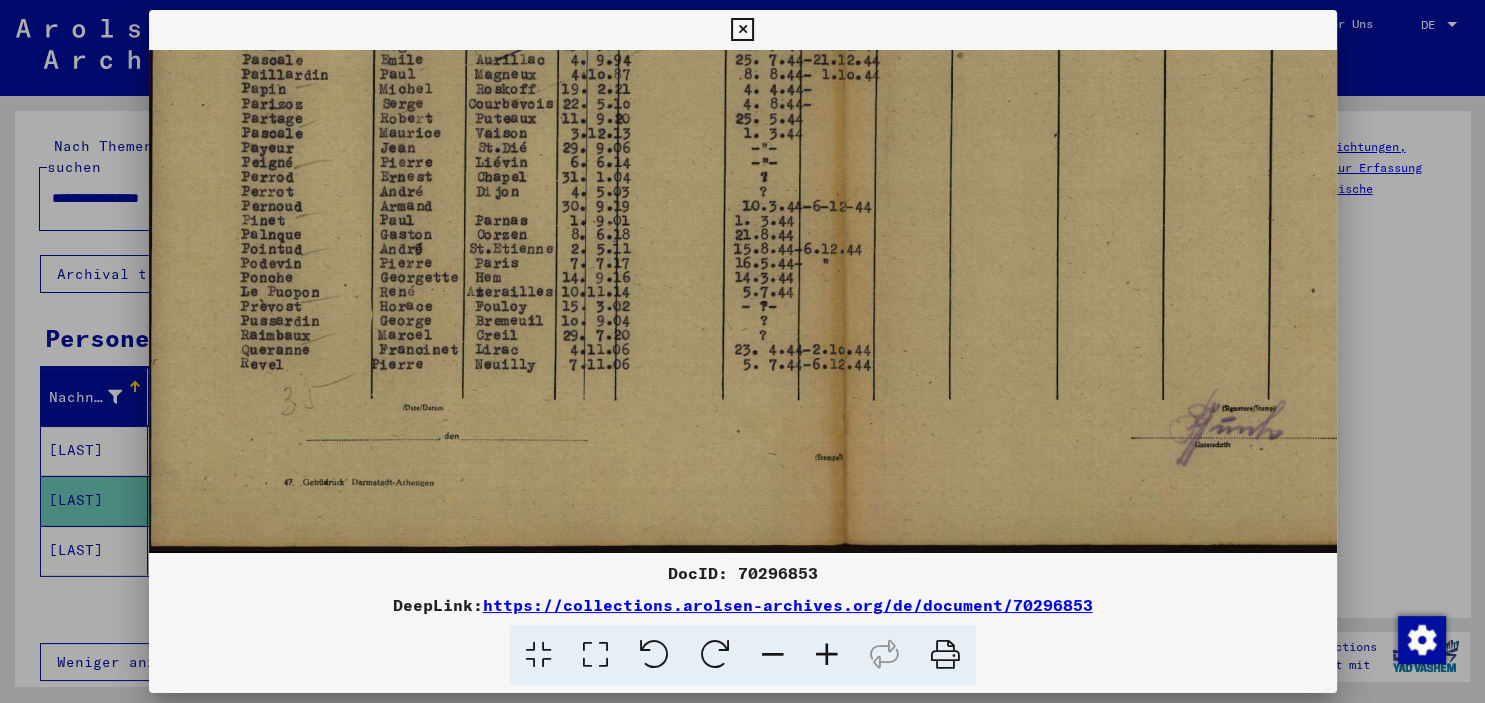 scroll, scrollTop: 109, scrollLeft: 0, axis: vertical 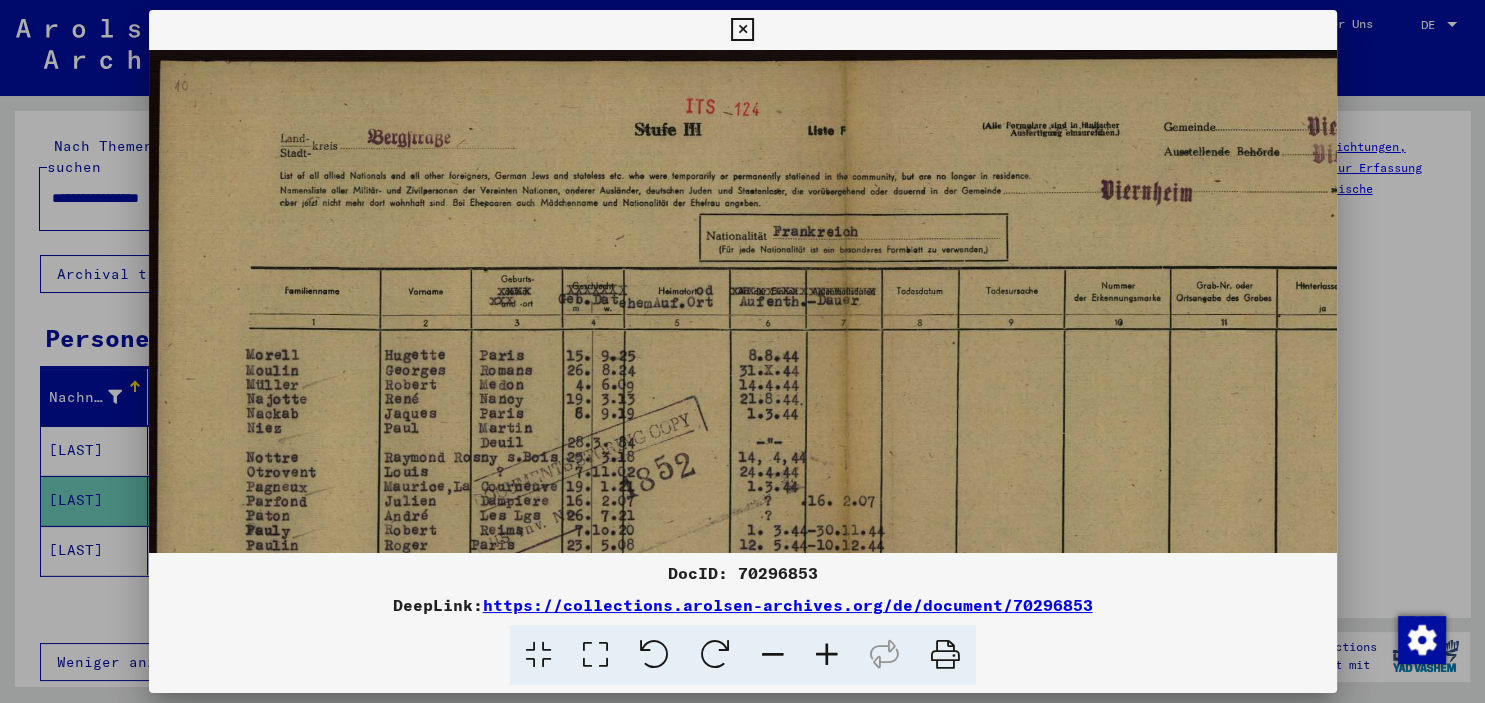 drag, startPoint x: 667, startPoint y: 558, endPoint x: 688, endPoint y: 738, distance: 181.22086 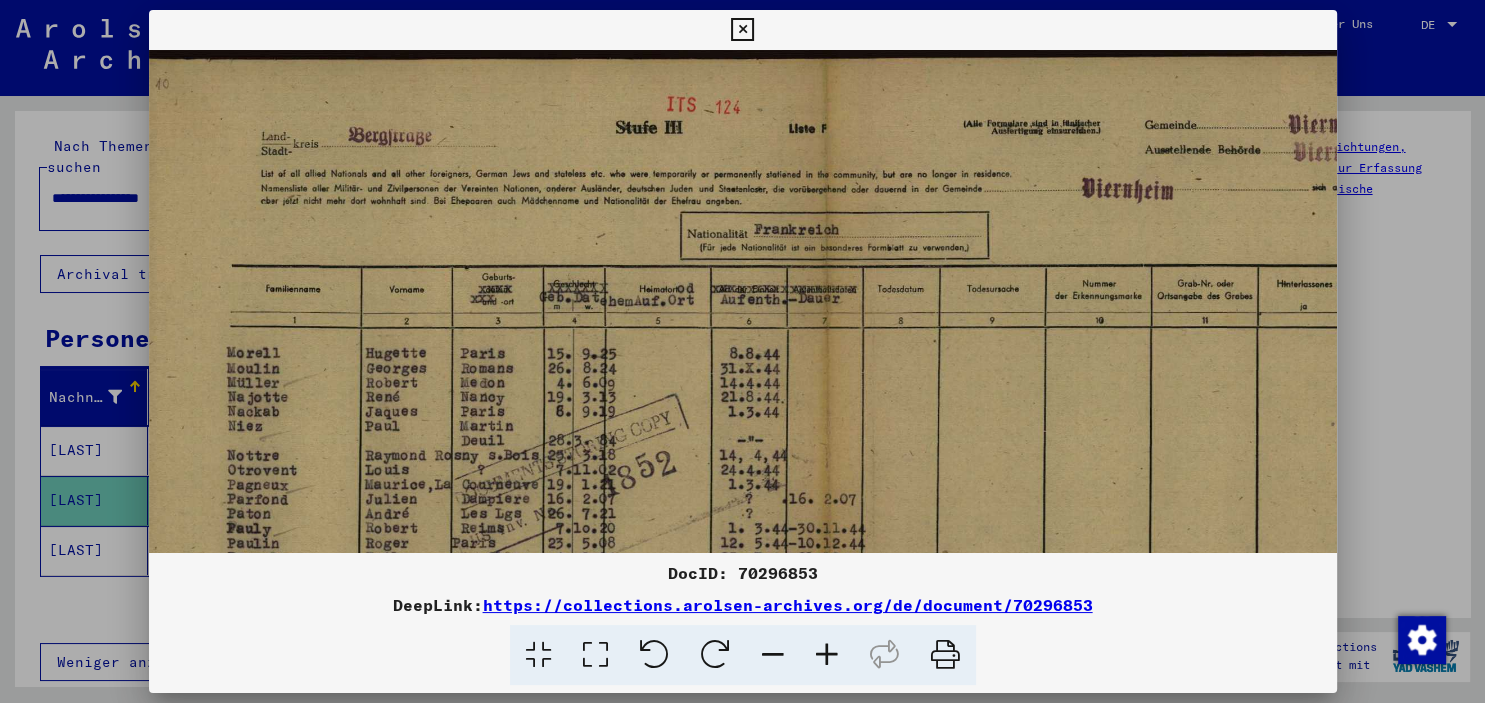scroll, scrollTop: 26, scrollLeft: 7, axis: both 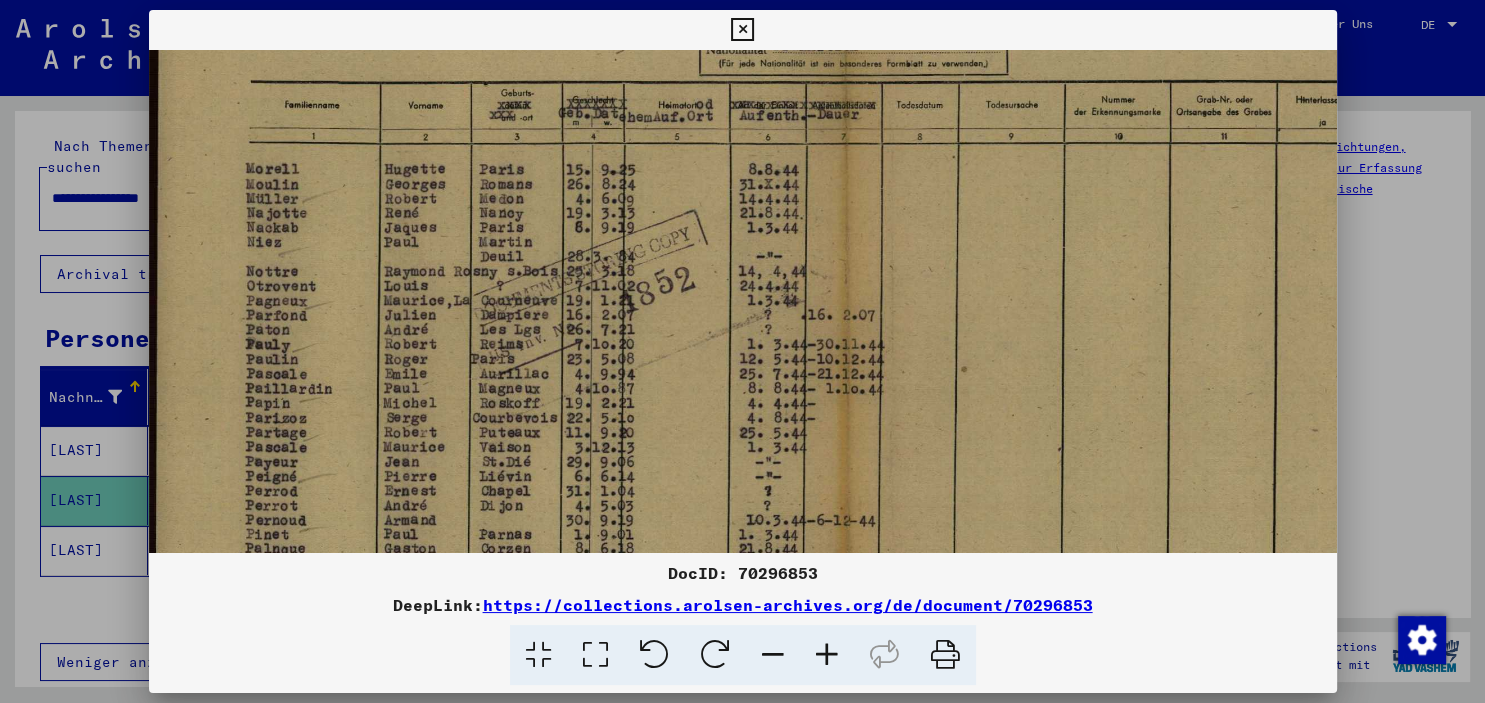 drag, startPoint x: 579, startPoint y: 435, endPoint x: 615, endPoint y: 189, distance: 248.6202 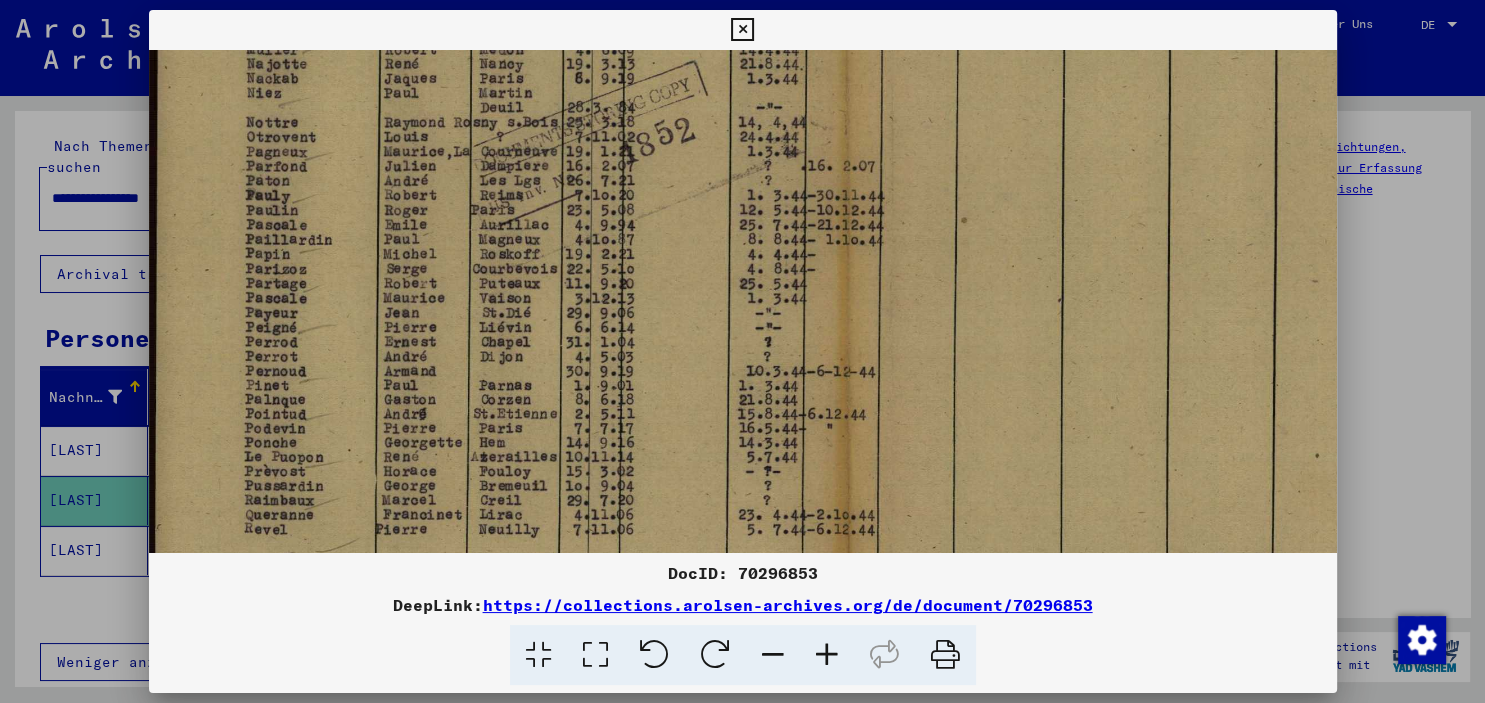 drag, startPoint x: 646, startPoint y: 318, endPoint x: 646, endPoint y: 214, distance: 104 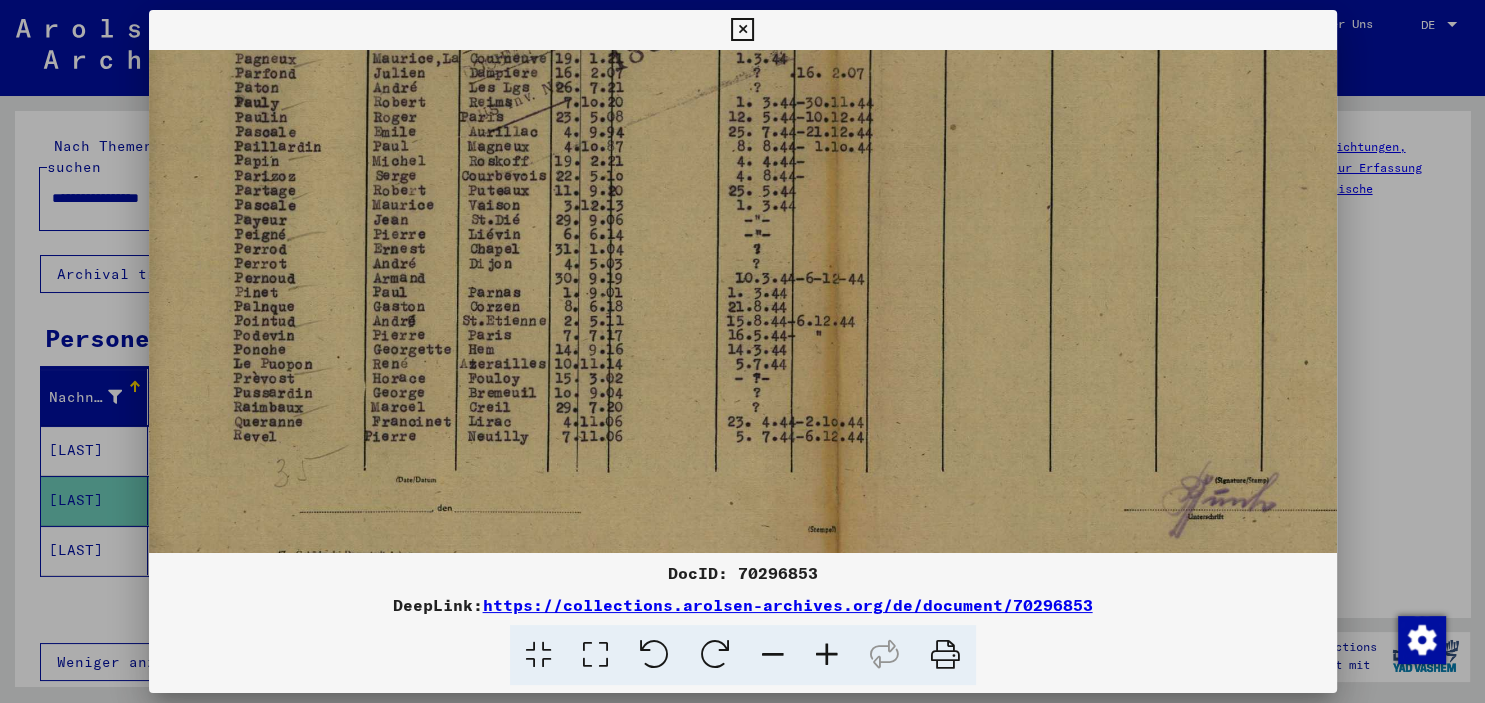 drag, startPoint x: 722, startPoint y: 364, endPoint x: 702, endPoint y: 246, distance: 119.682915 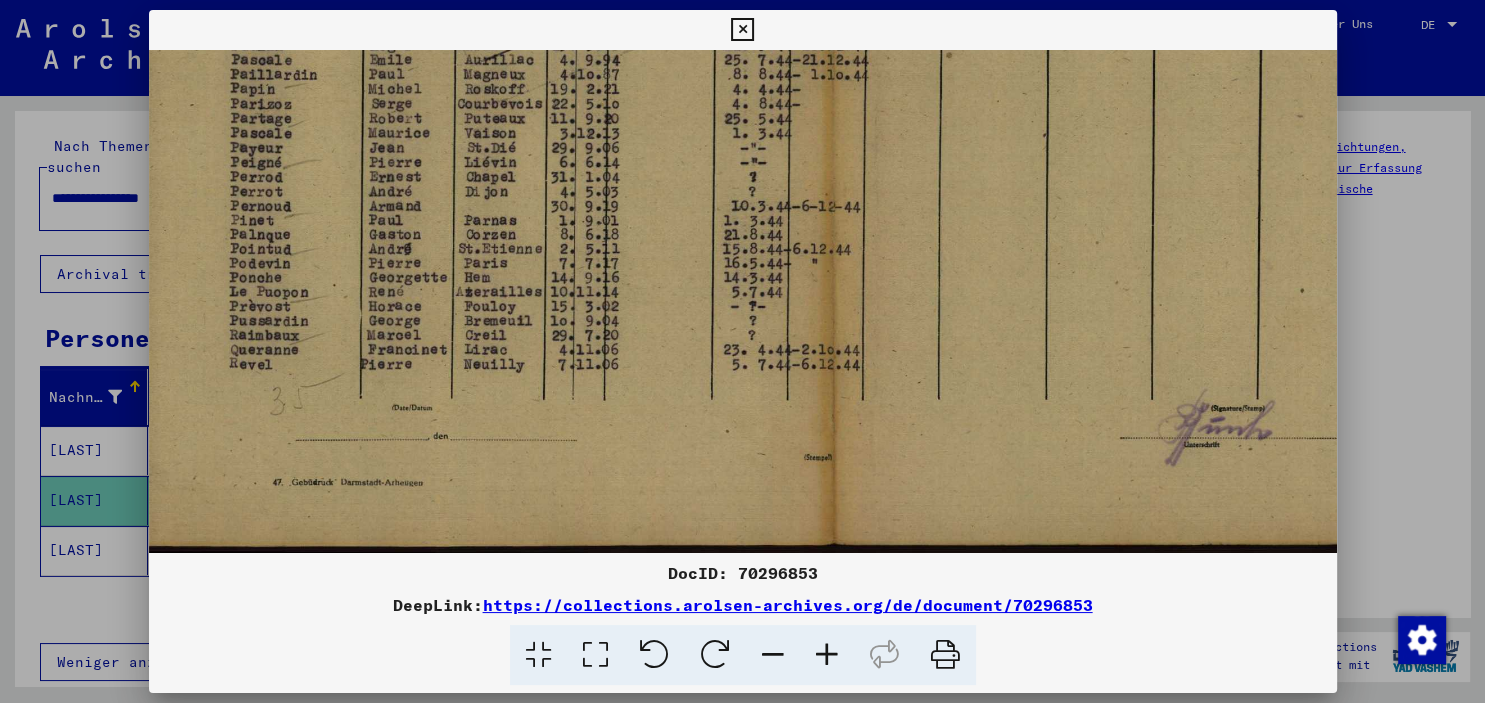 drag, startPoint x: 1312, startPoint y: 29, endPoint x: 526, endPoint y: 446, distance: 889.76685 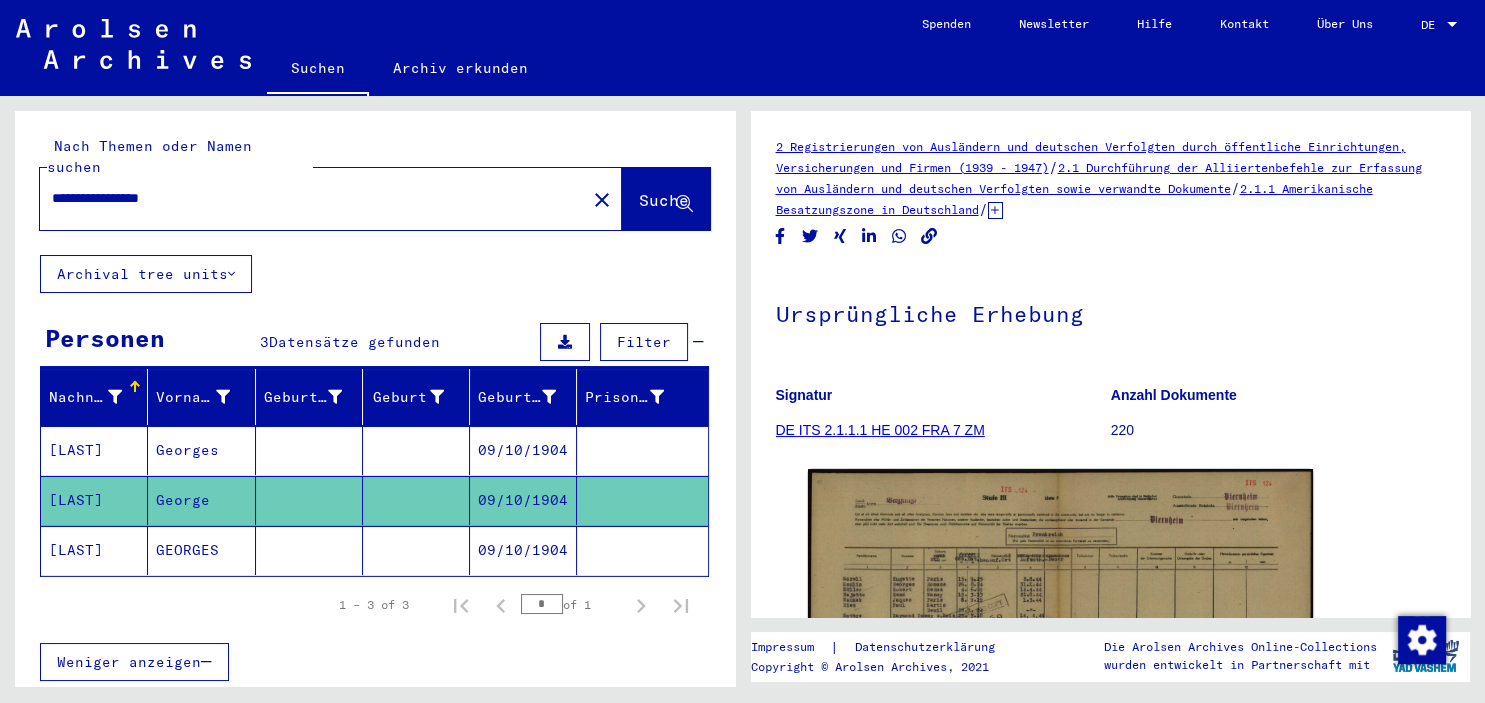 click on "GEORGES" 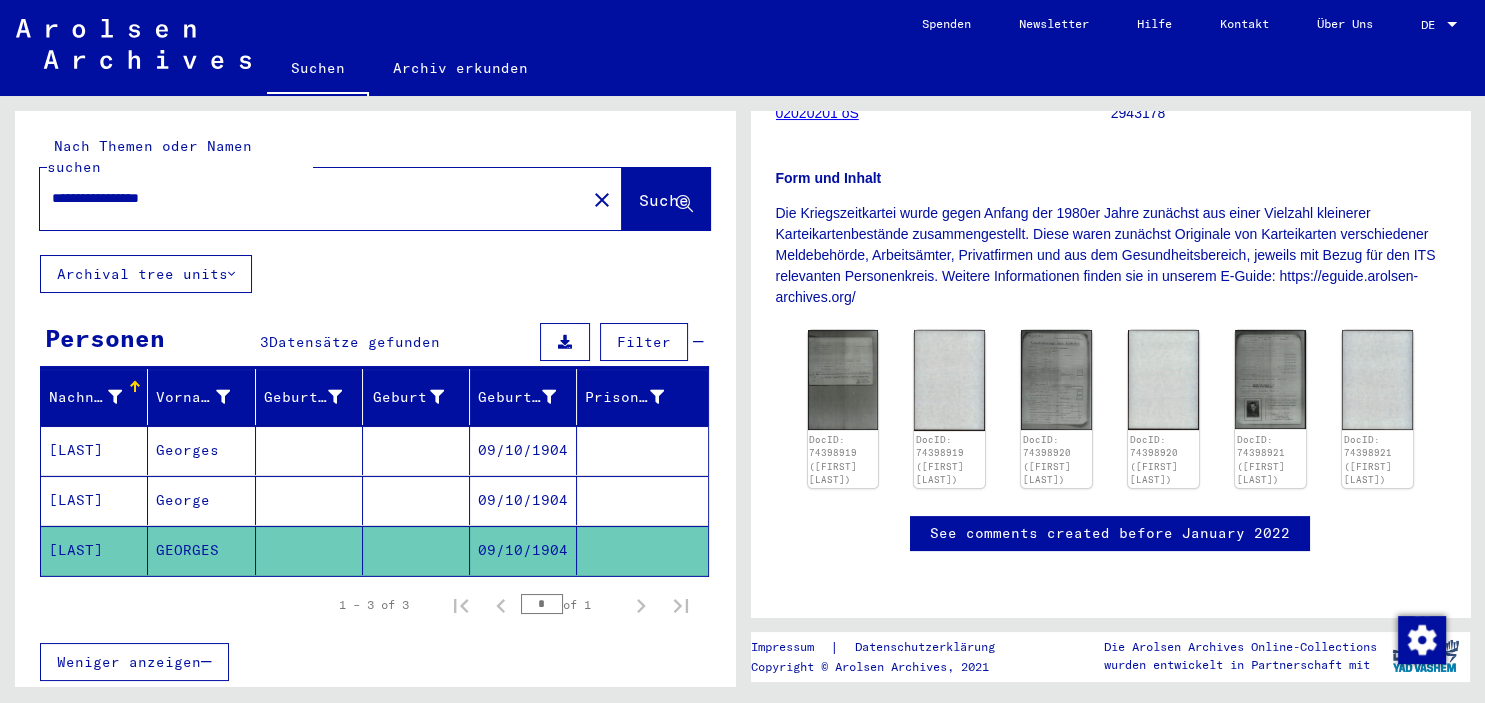 scroll, scrollTop: 331, scrollLeft: 0, axis: vertical 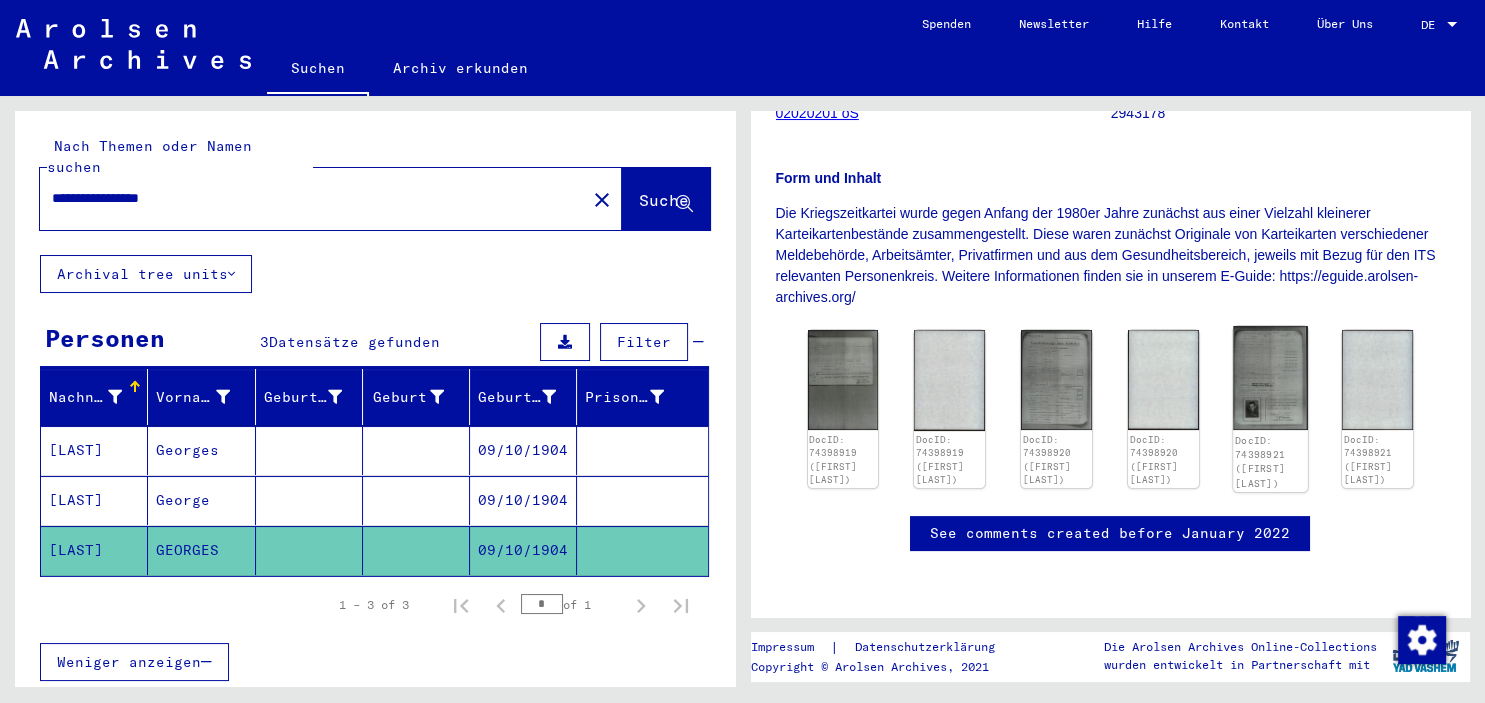 click 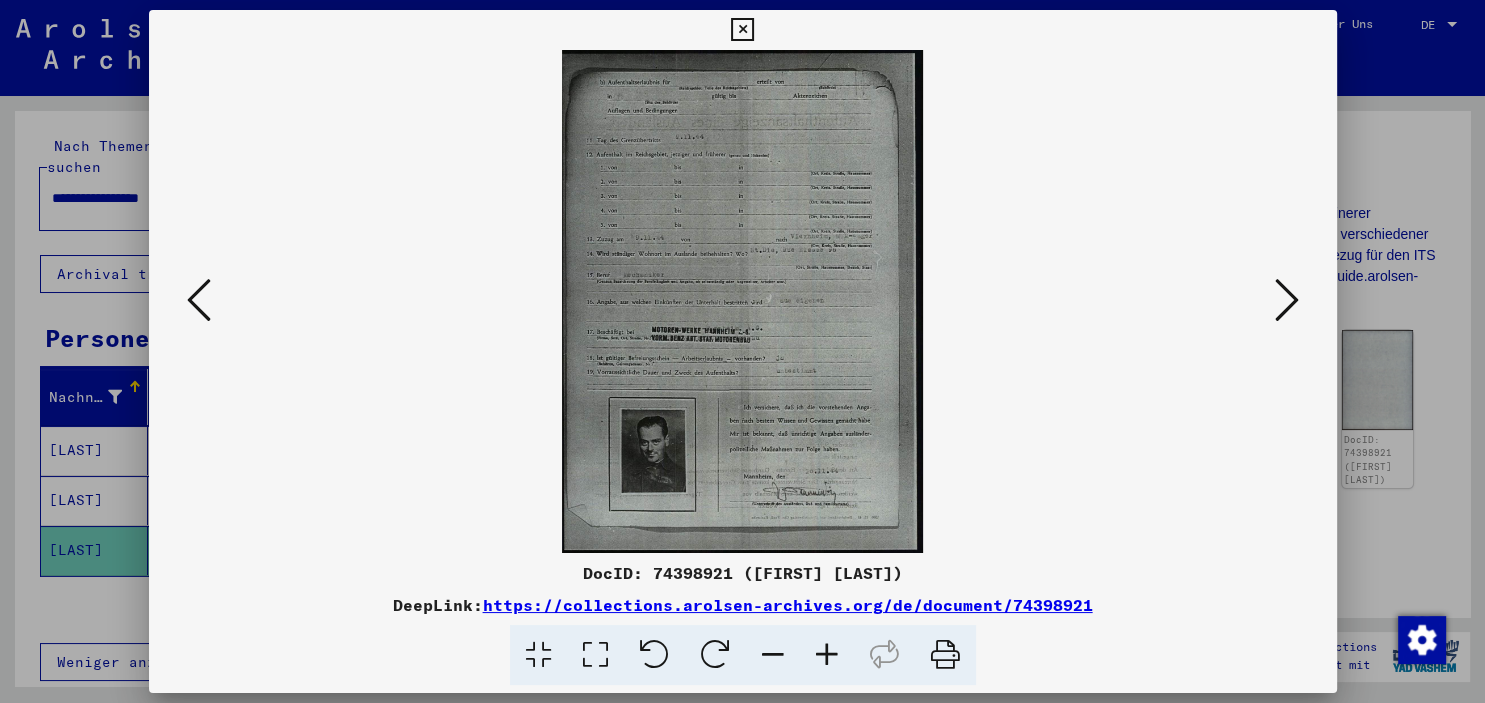 click at bounding box center (827, 655) 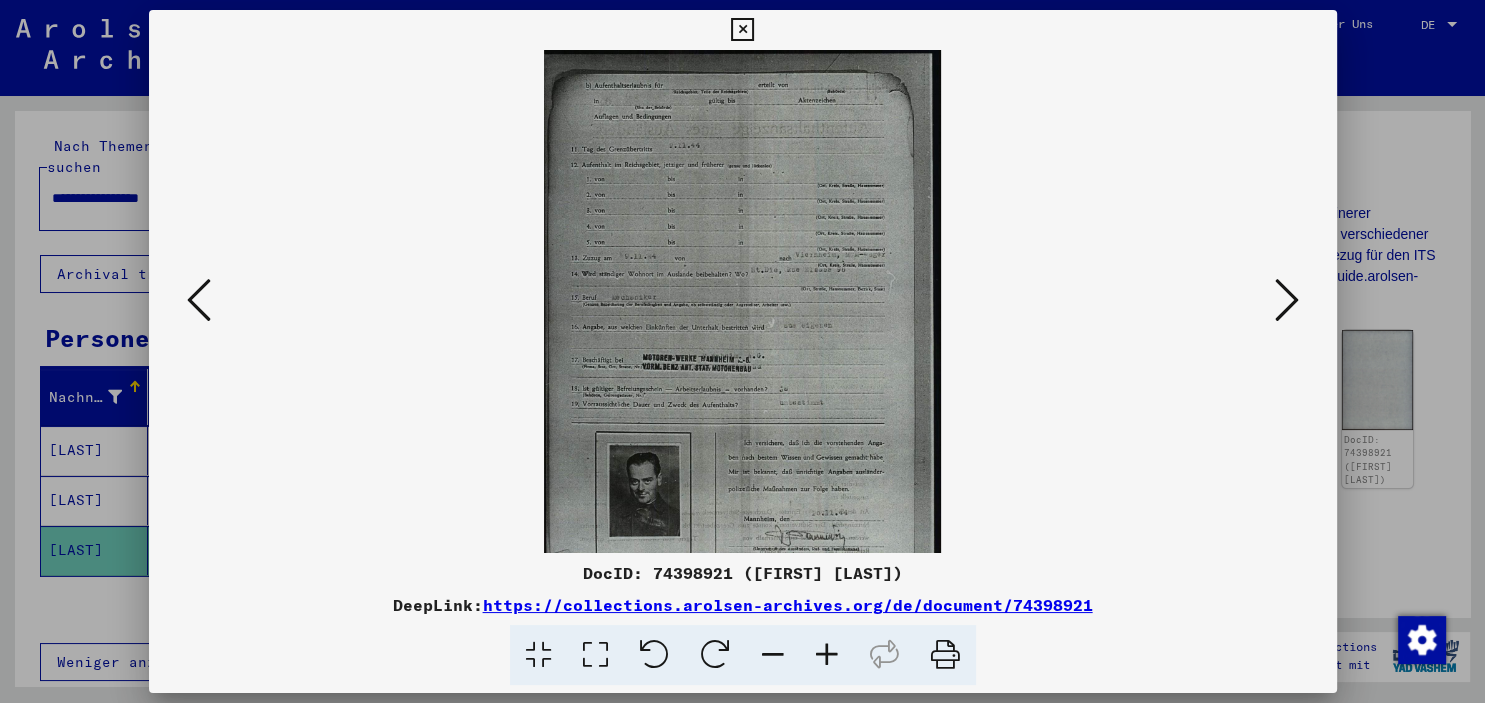 click at bounding box center [827, 655] 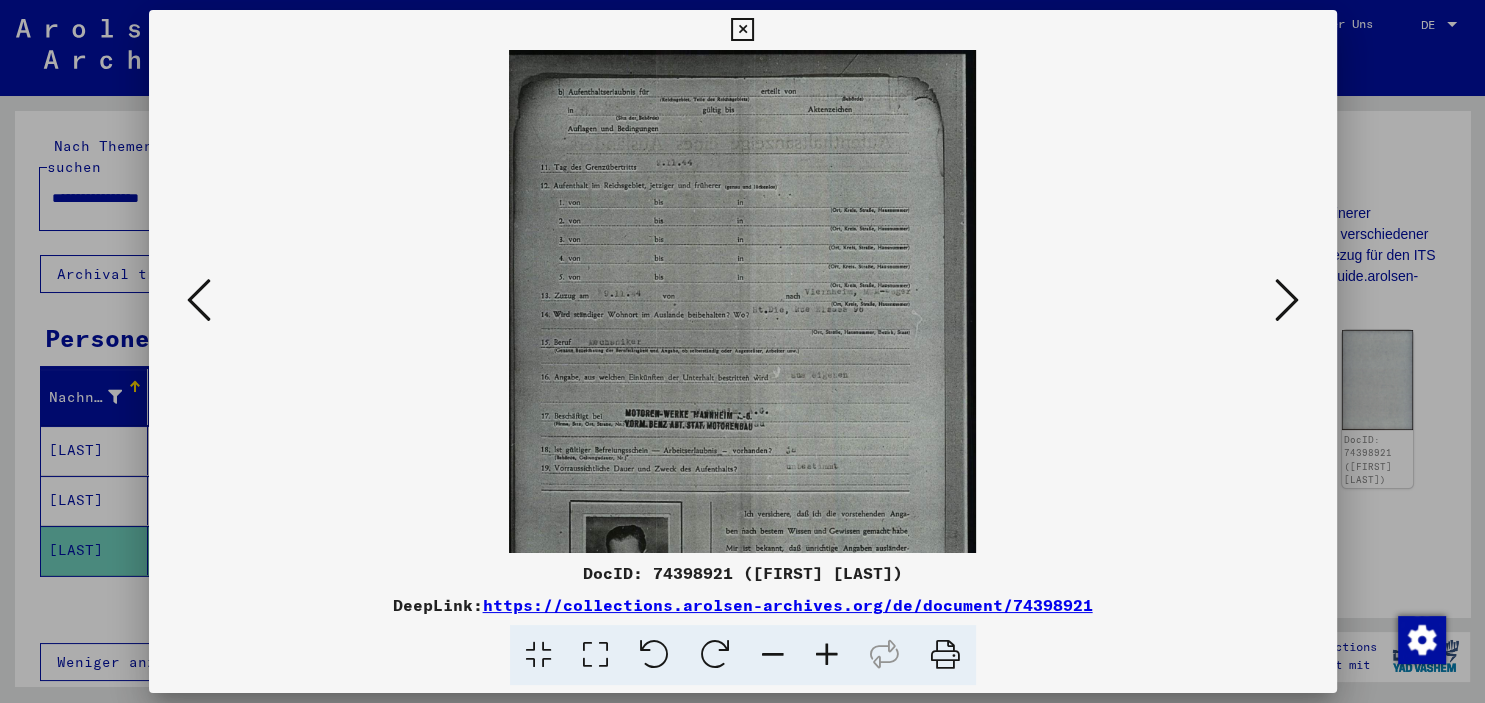 click at bounding box center [827, 655] 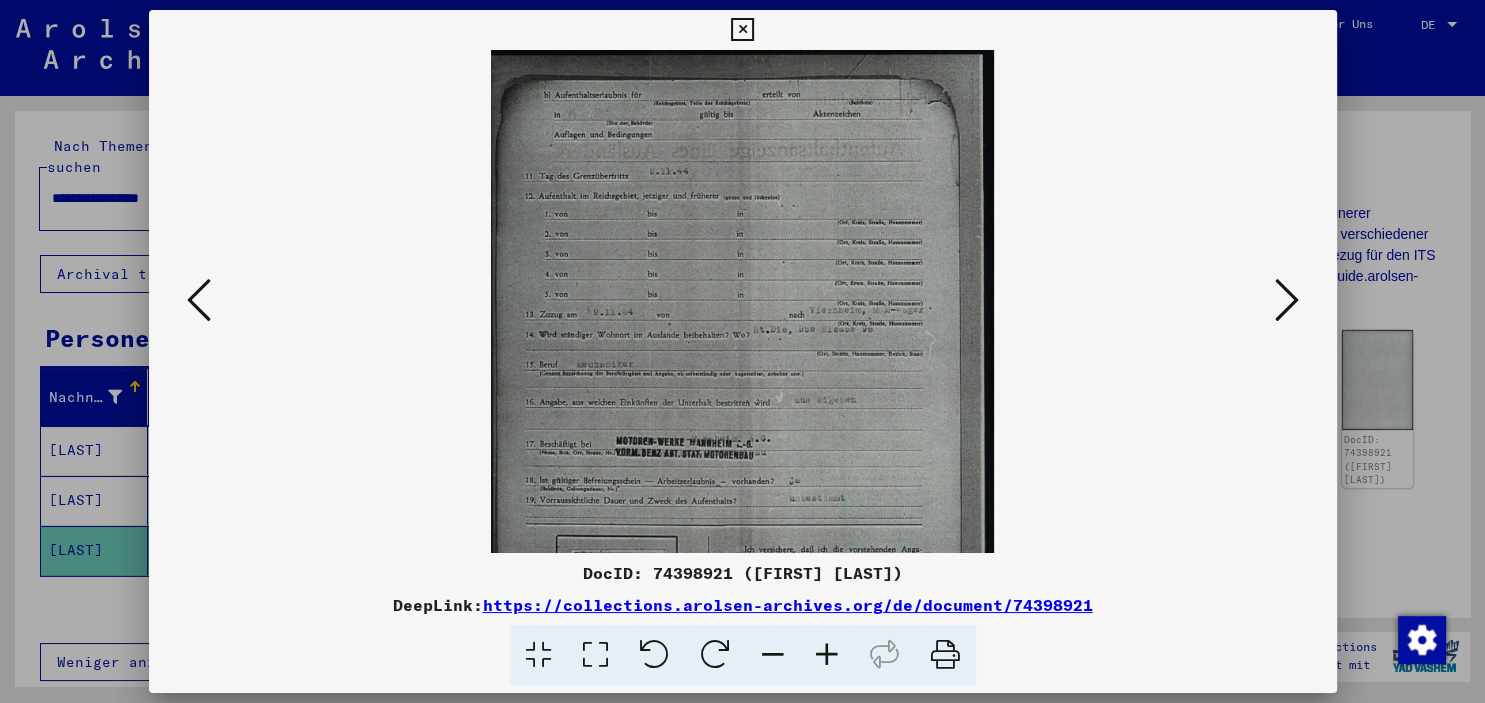 click at bounding box center (827, 655) 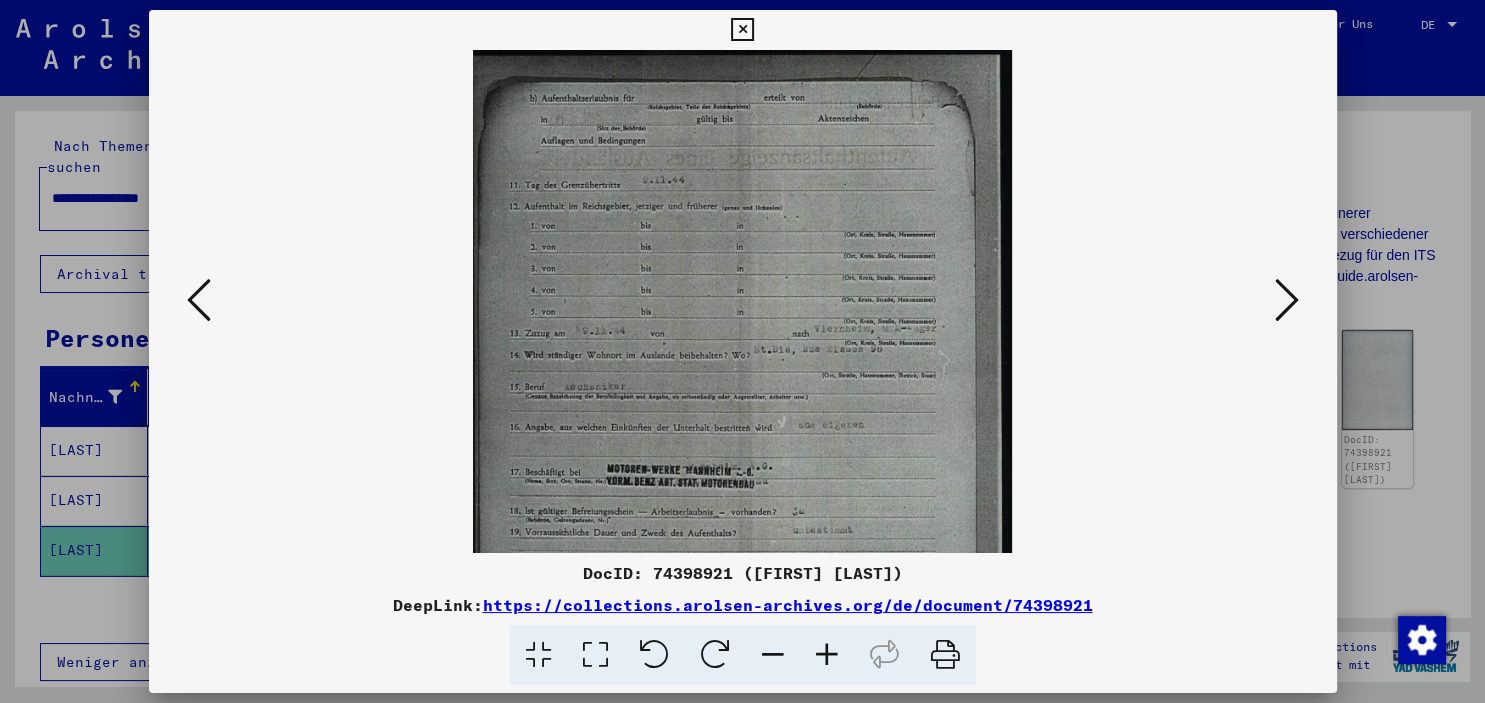 scroll, scrollTop: 249, scrollLeft: 0, axis: vertical 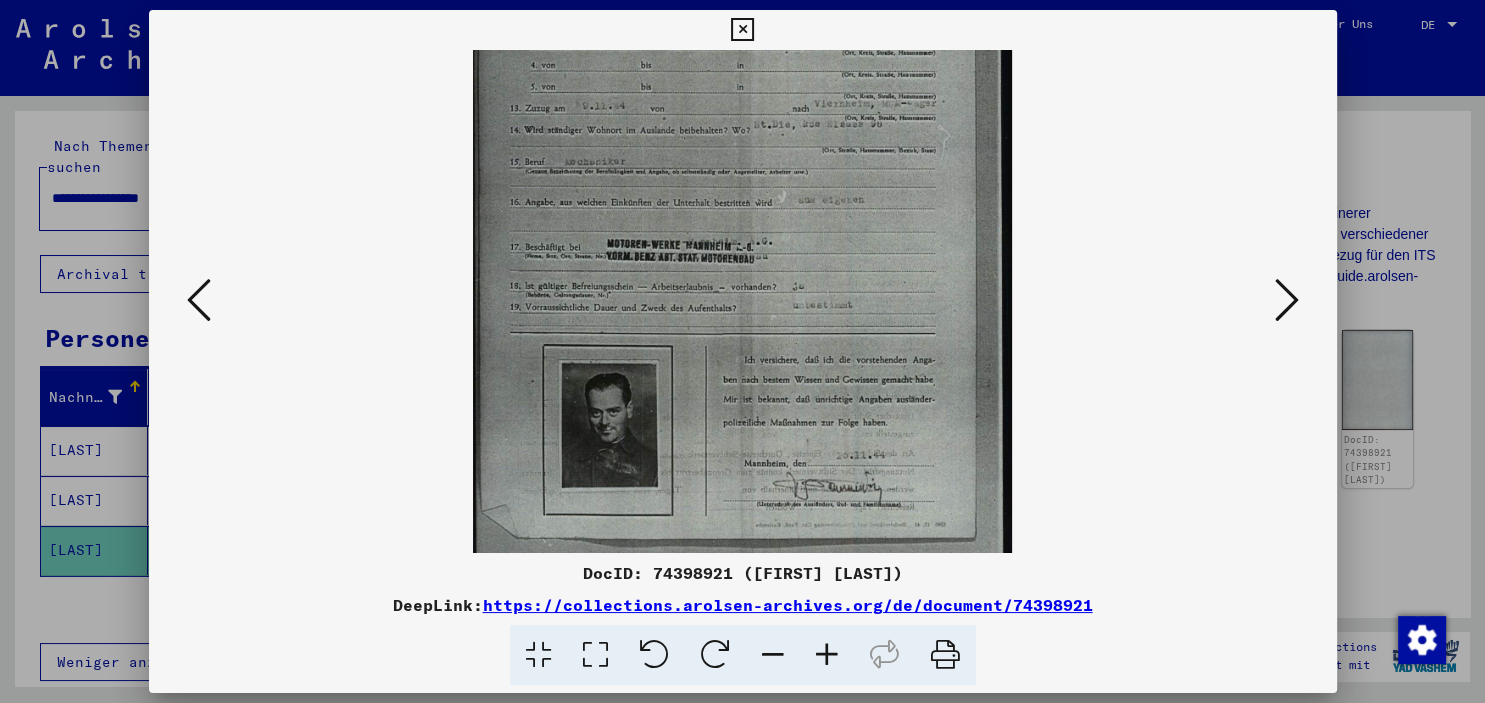 drag, startPoint x: 686, startPoint y: 409, endPoint x: 692, endPoint y: 86, distance: 323.05573 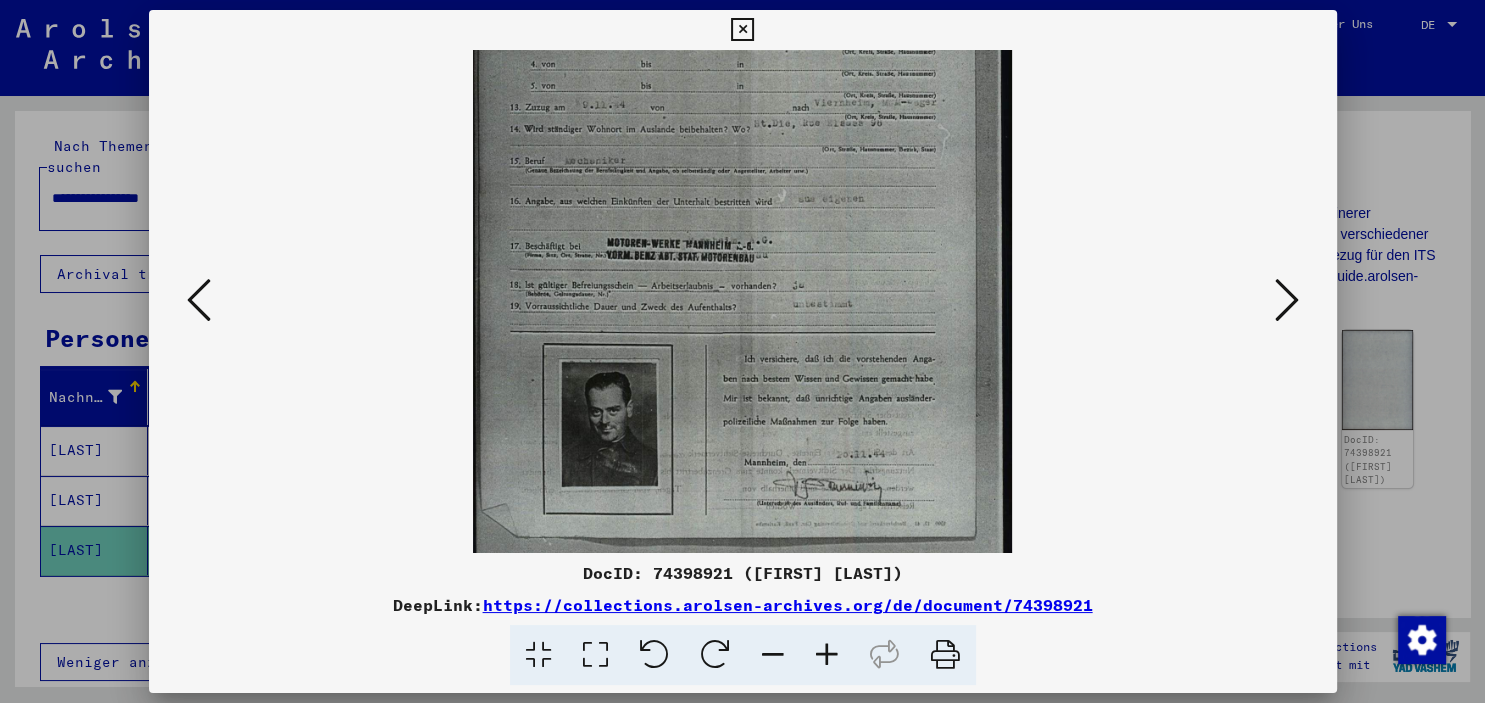 click at bounding box center (742, 200) 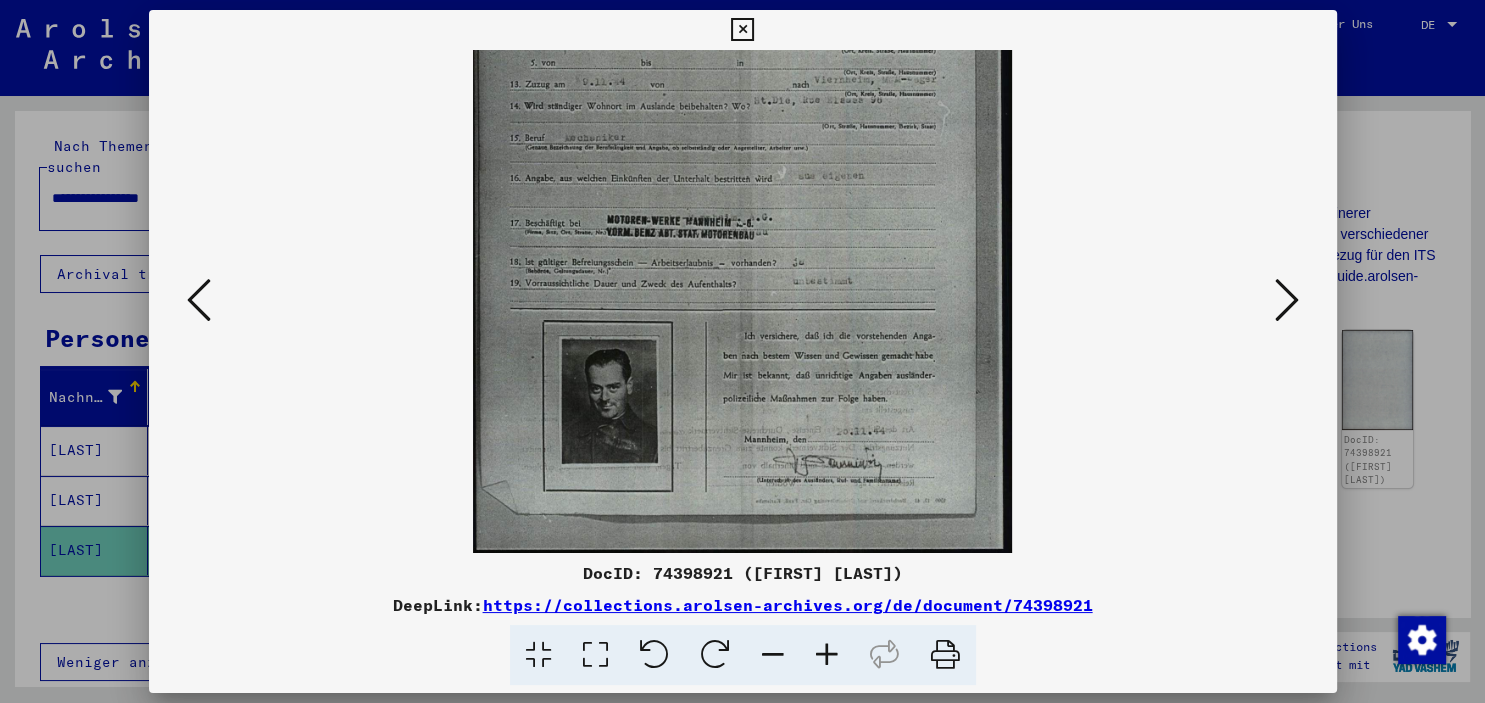 click at bounding box center [827, 655] 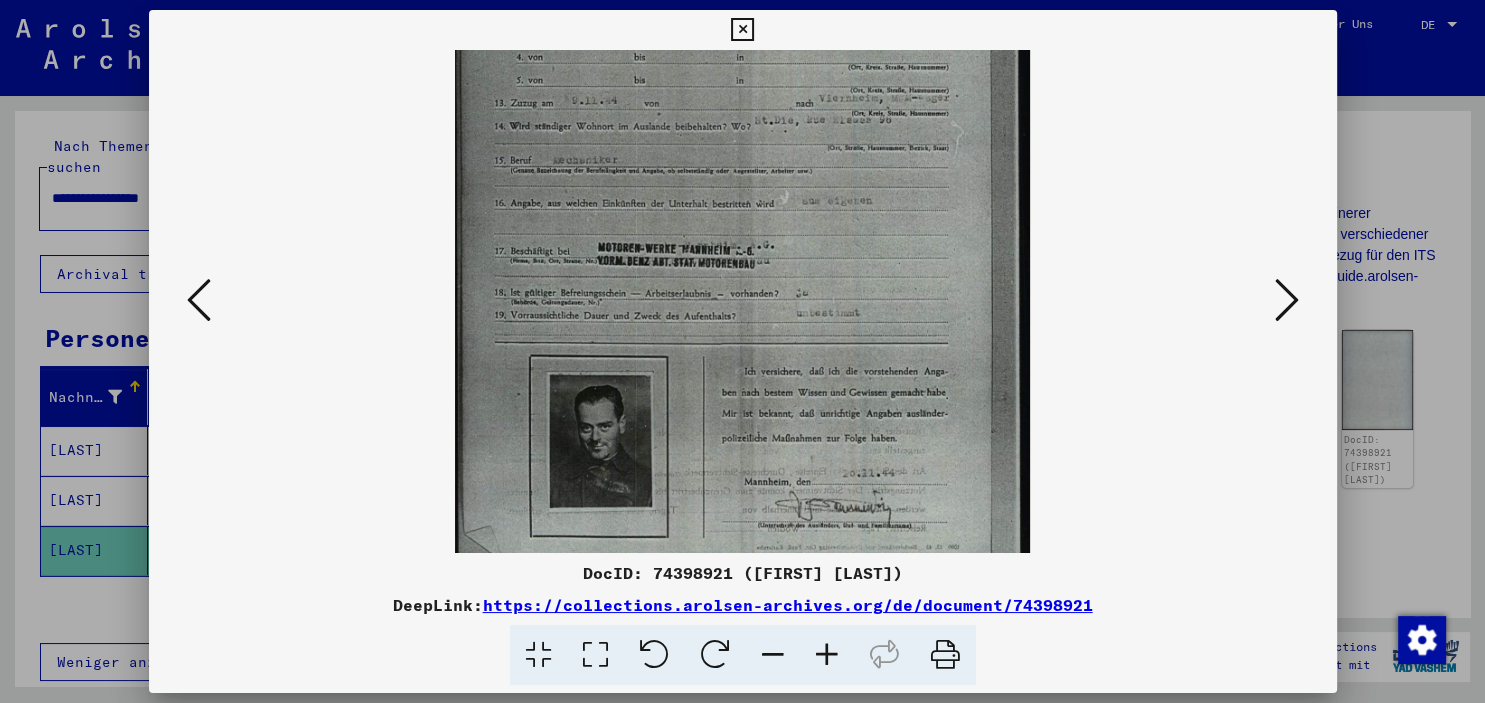 click at bounding box center [827, 655] 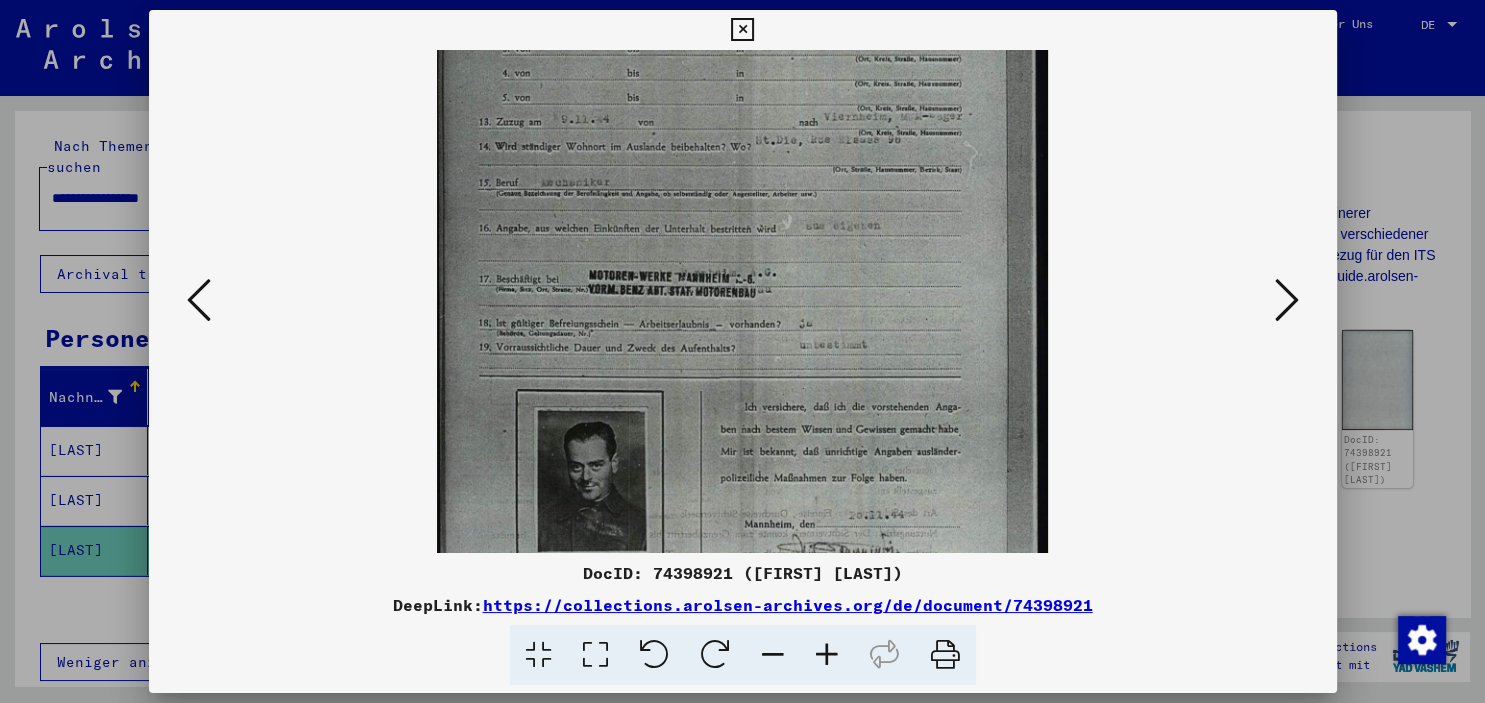 click at bounding box center [827, 655] 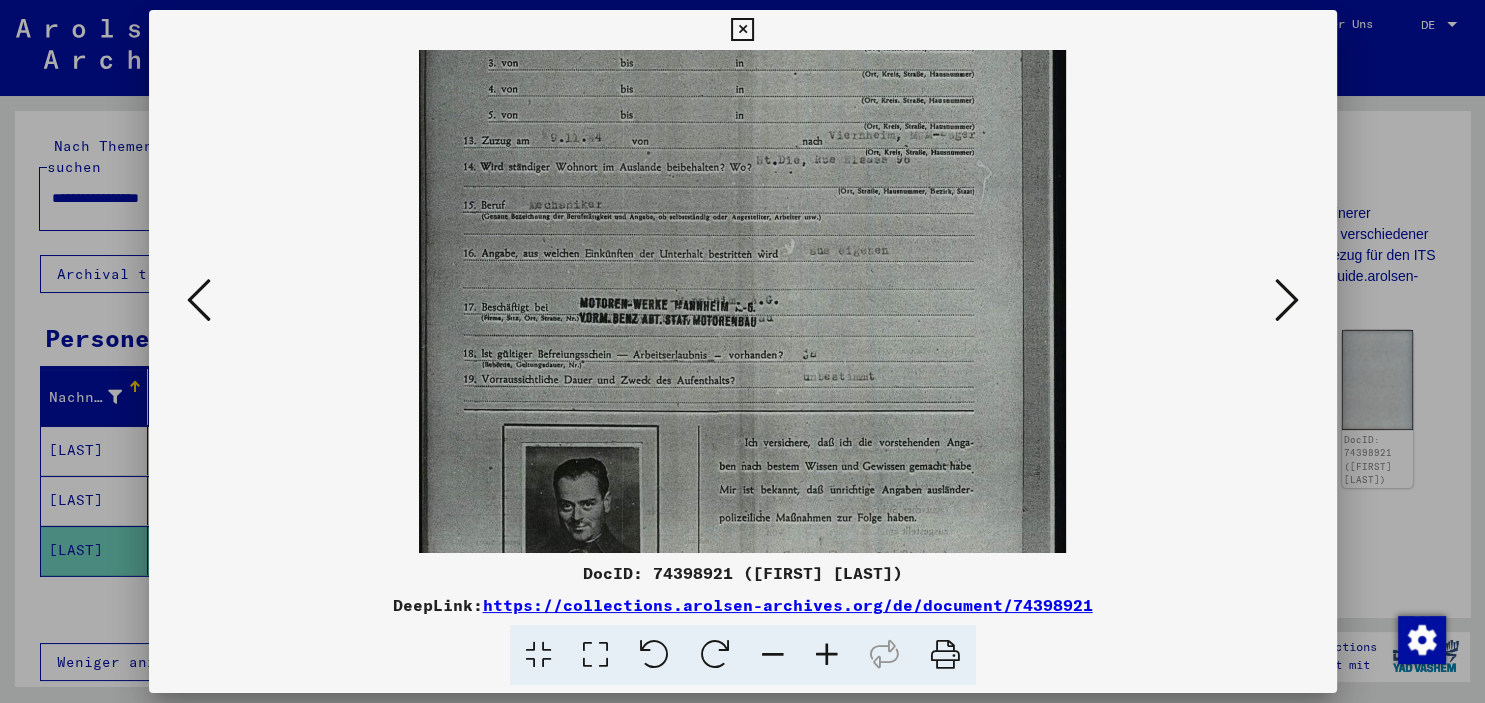 click at bounding box center (827, 655) 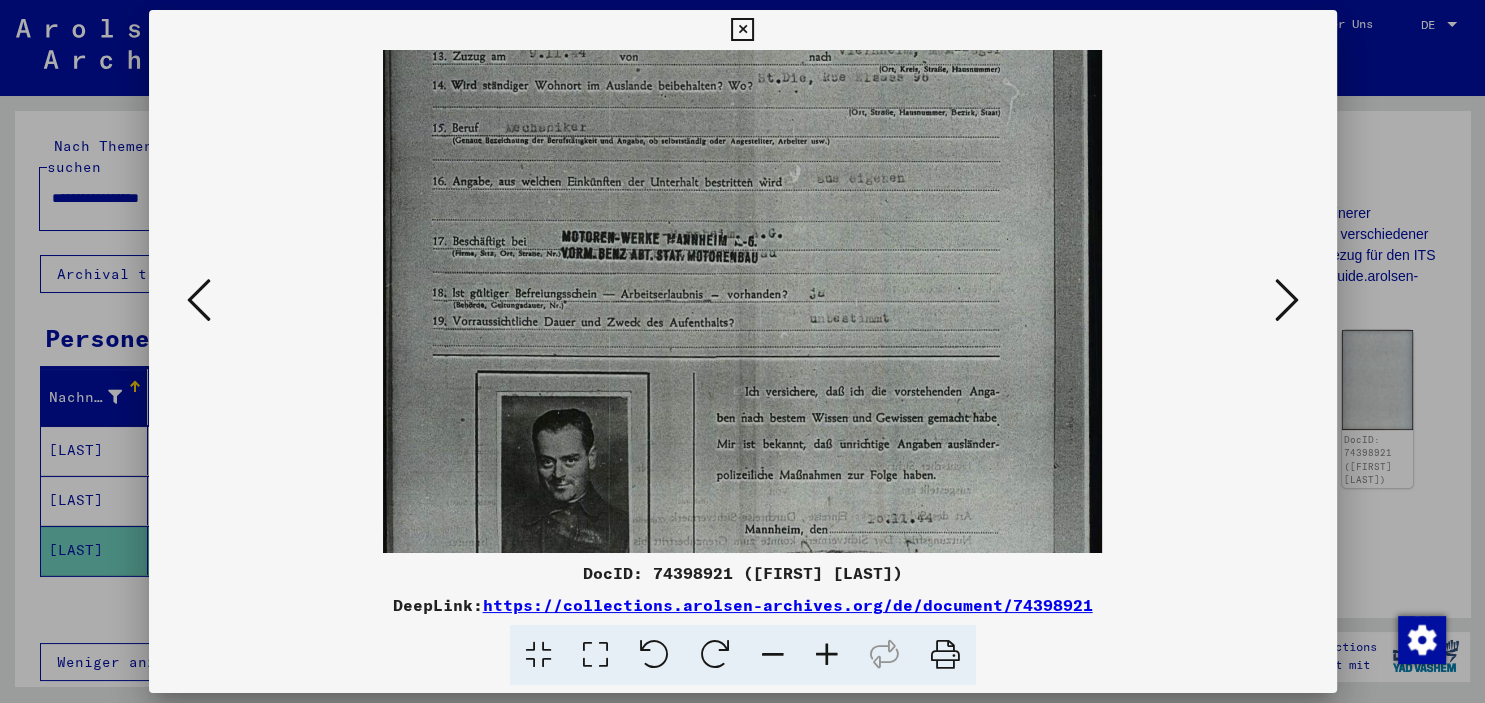 scroll, scrollTop: 500, scrollLeft: 0, axis: vertical 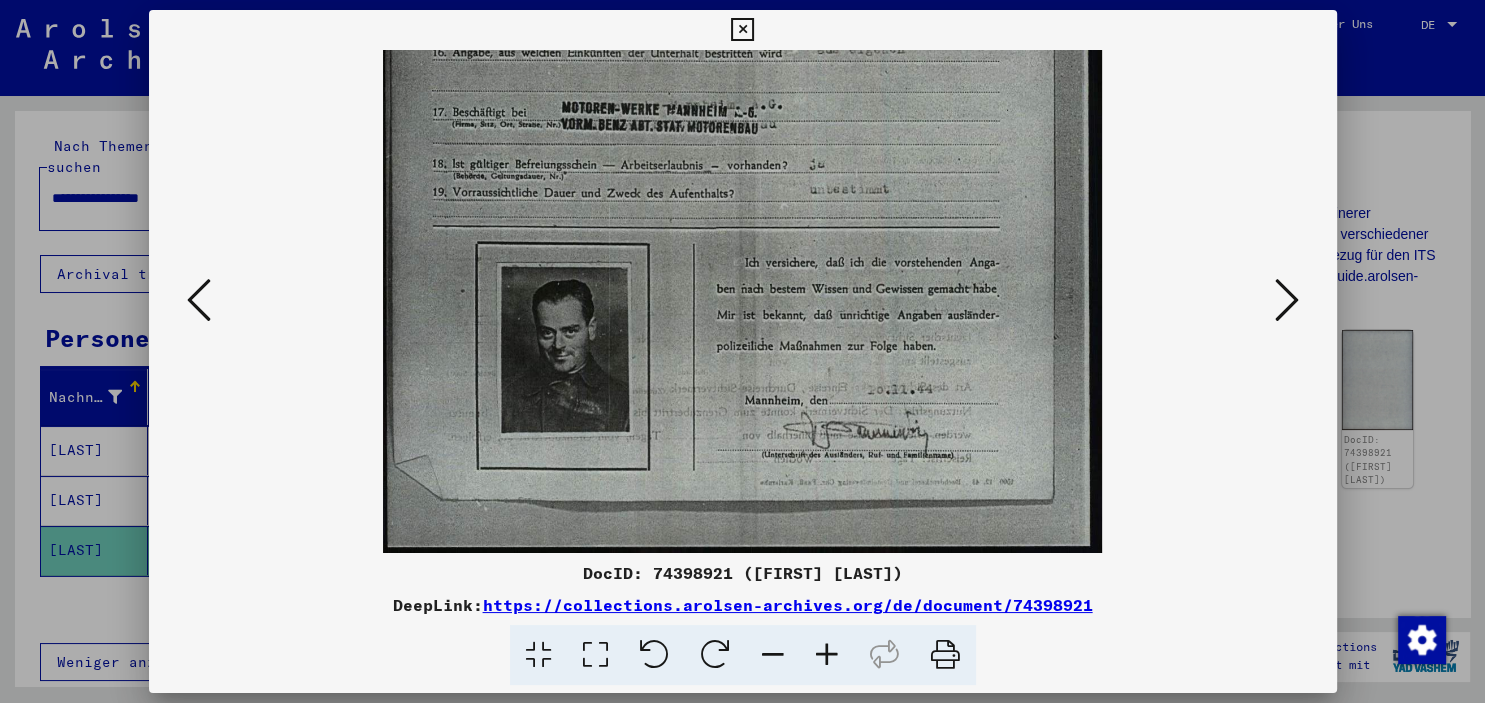 drag, startPoint x: 640, startPoint y: 360, endPoint x: 646, endPoint y: 95, distance: 265.0679 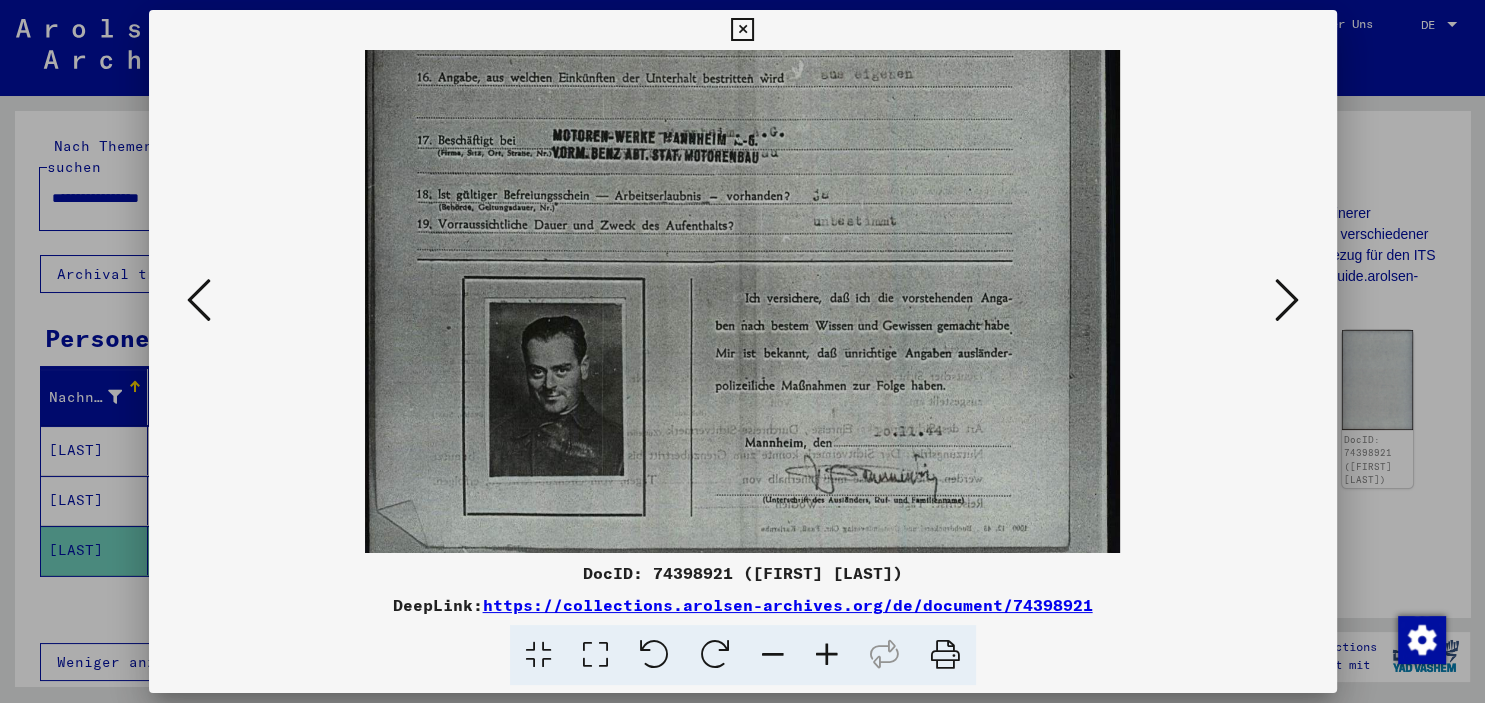 click at bounding box center [827, 655] 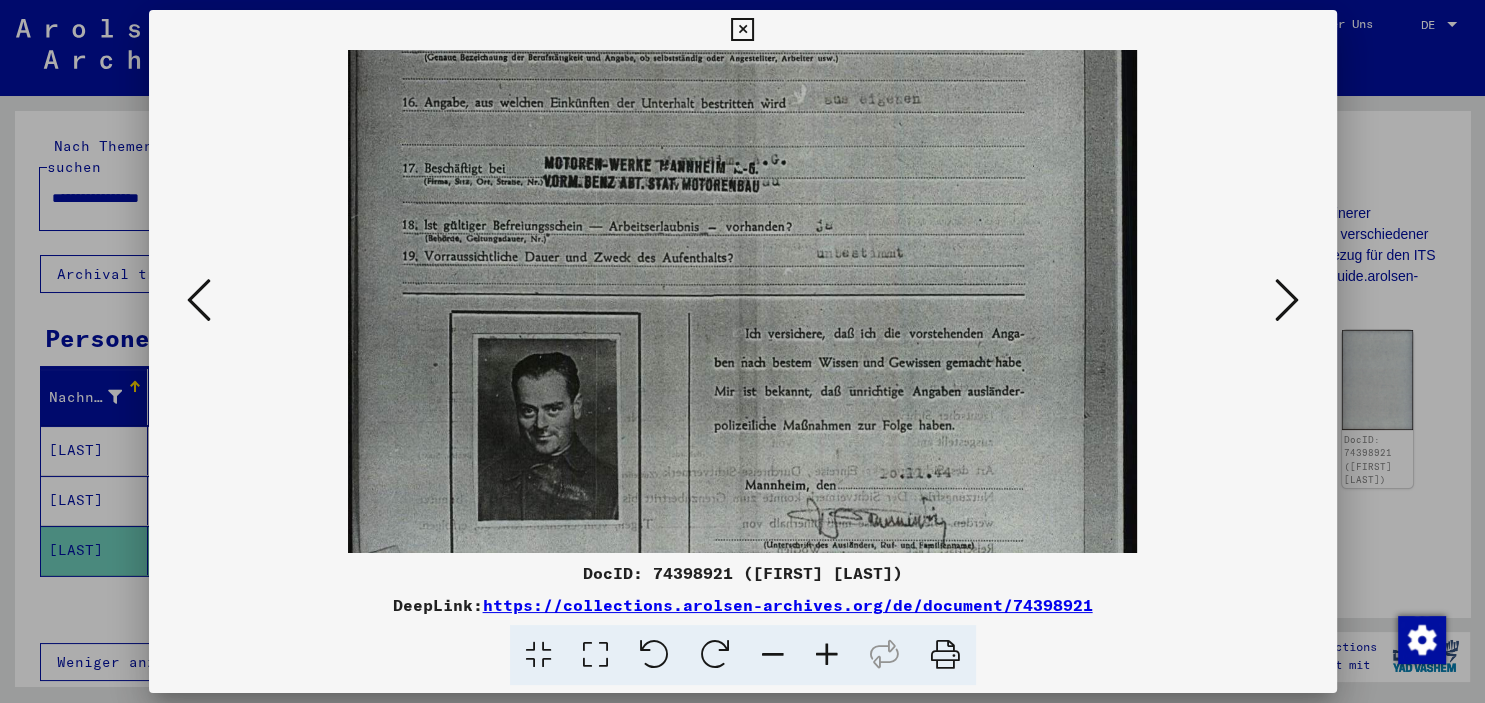 click at bounding box center [827, 655] 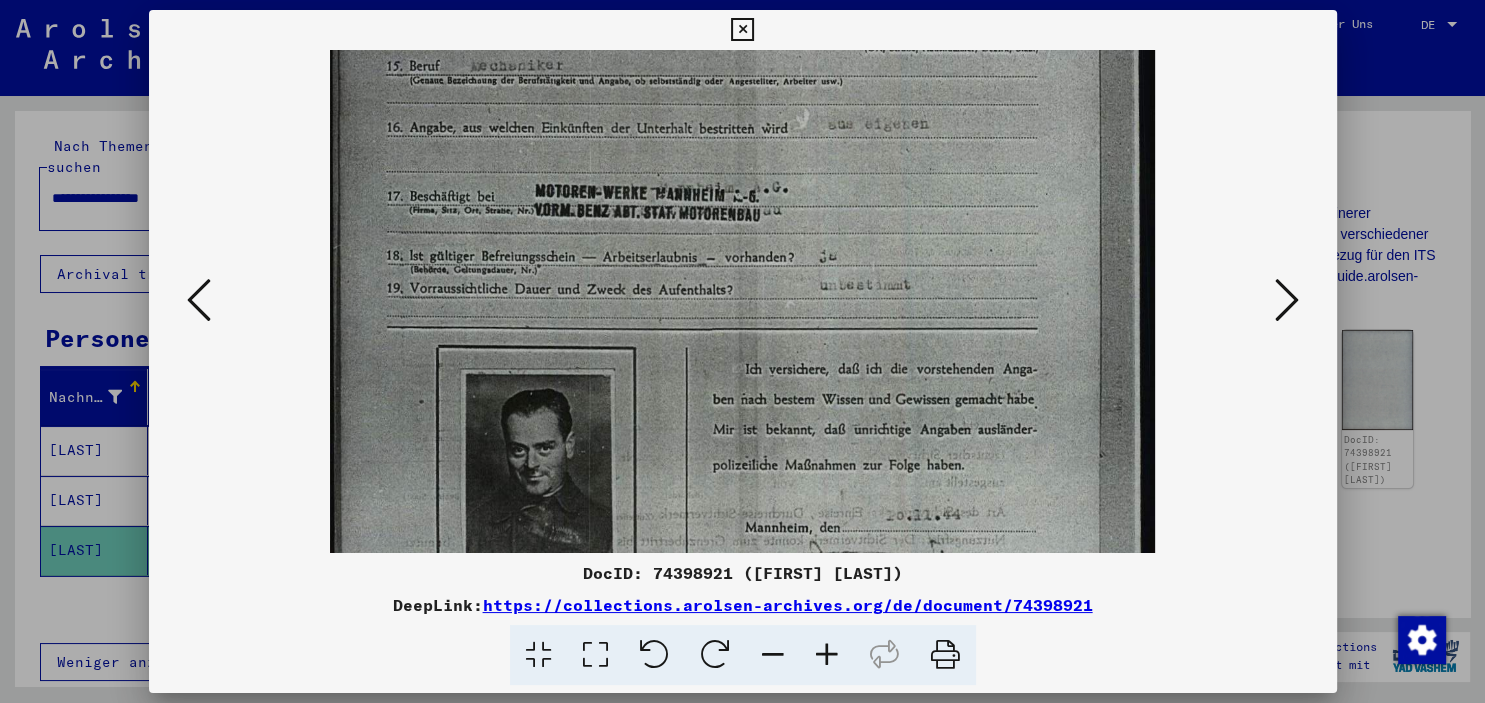 drag, startPoint x: 823, startPoint y: 653, endPoint x: 595, endPoint y: 531, distance: 258.58847 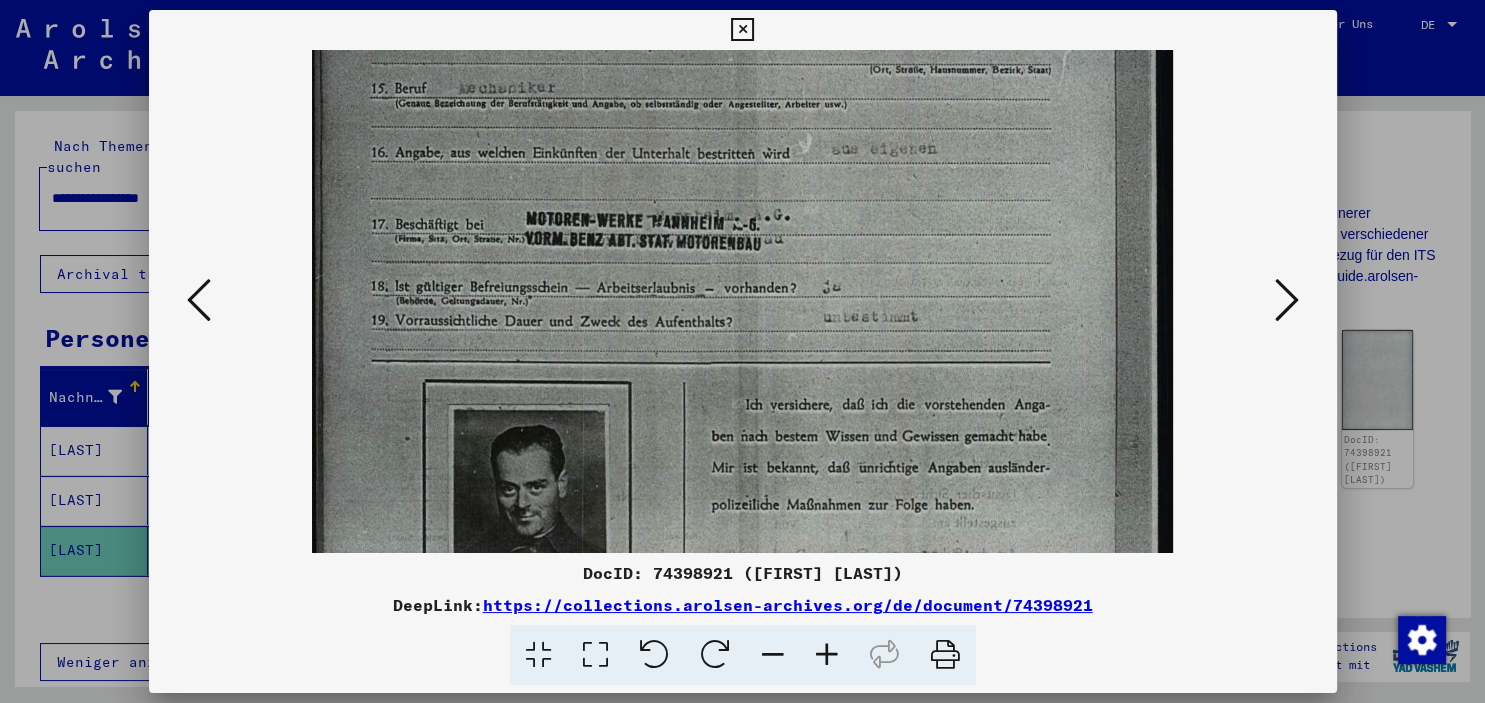 scroll, scrollTop: 700, scrollLeft: 0, axis: vertical 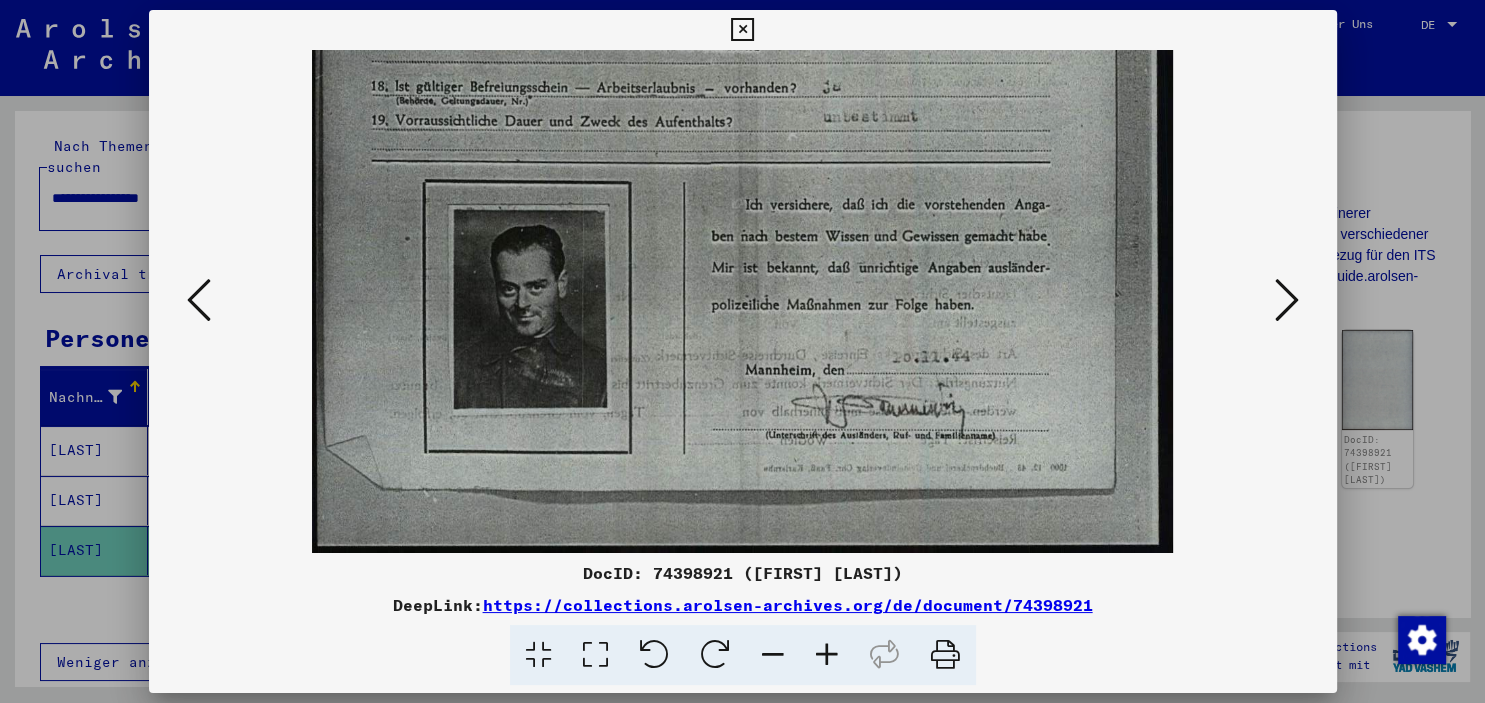 drag, startPoint x: 630, startPoint y: 298, endPoint x: 627, endPoint y: 39, distance: 259.01736 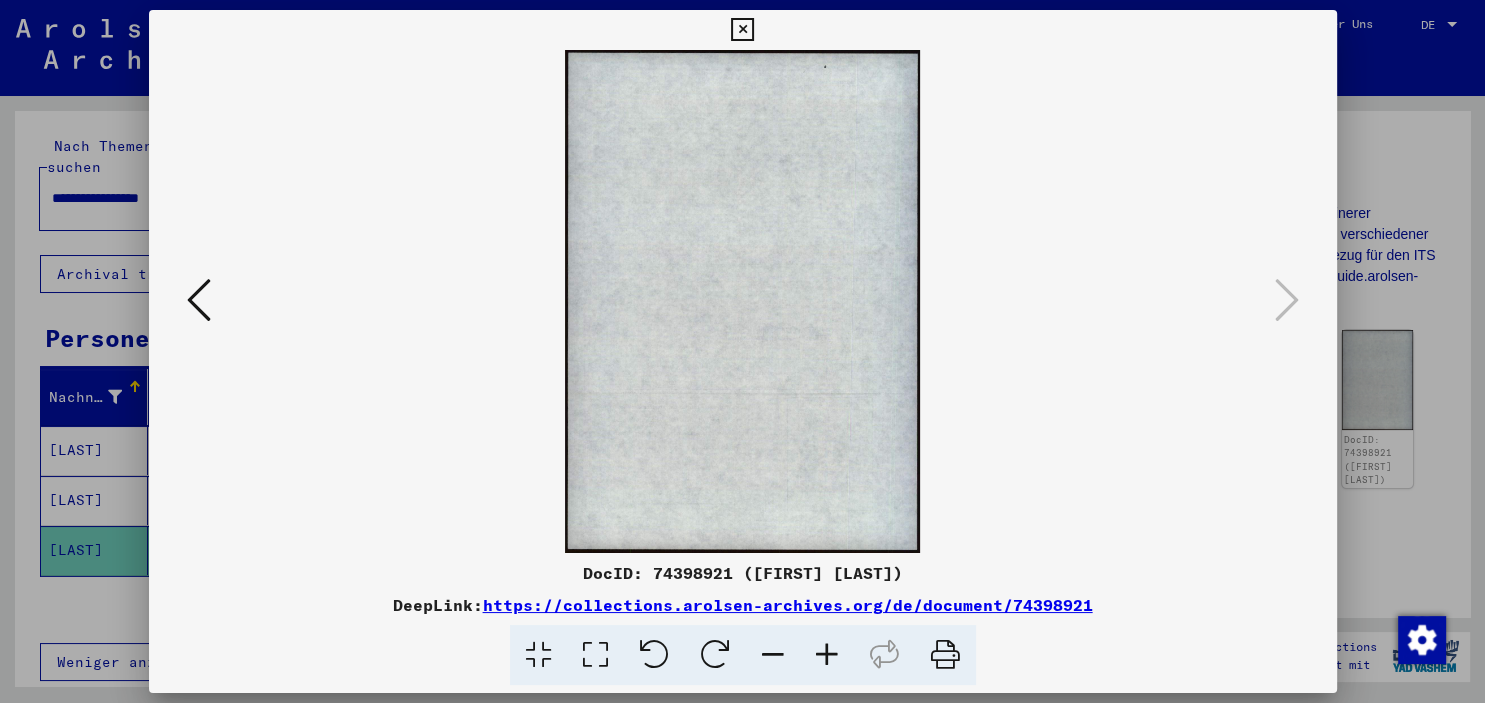 click at bounding box center [199, 300] 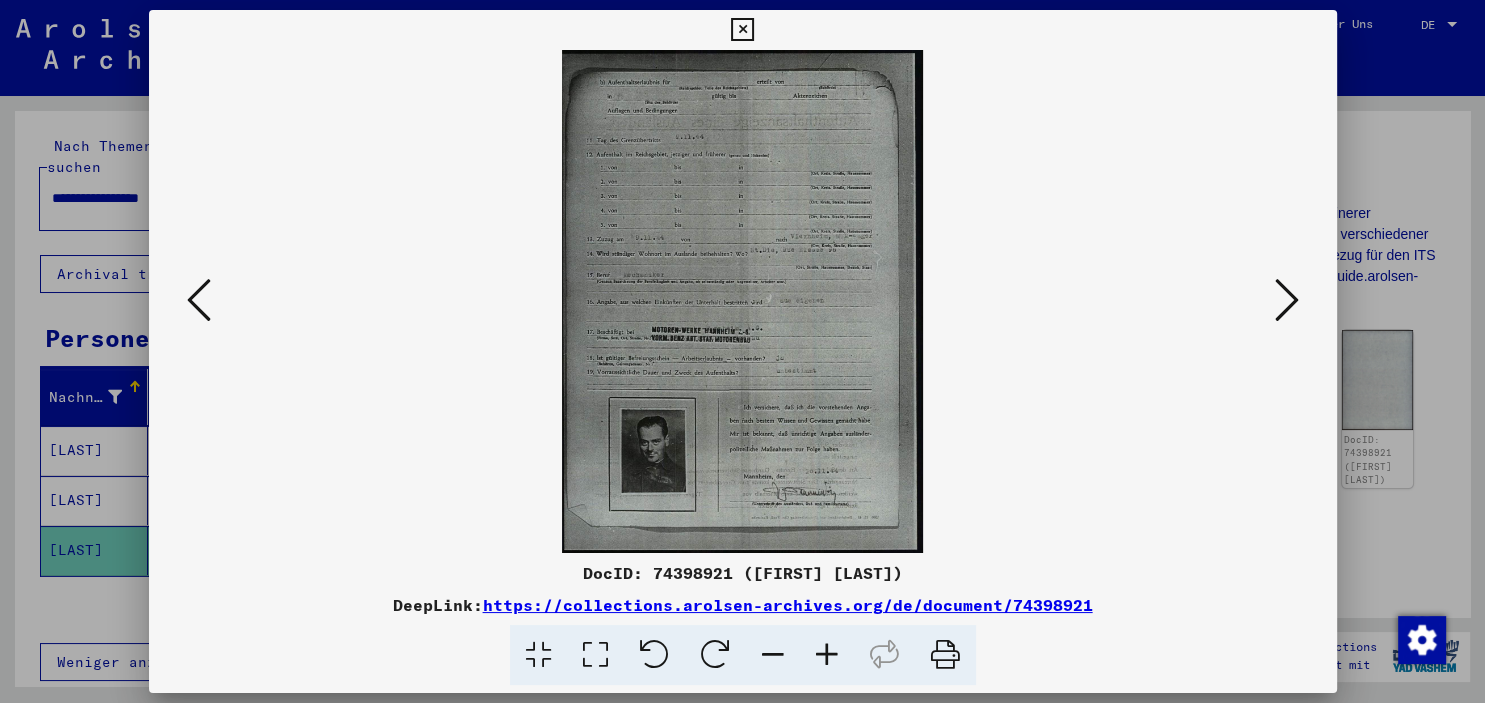 click at bounding box center [199, 300] 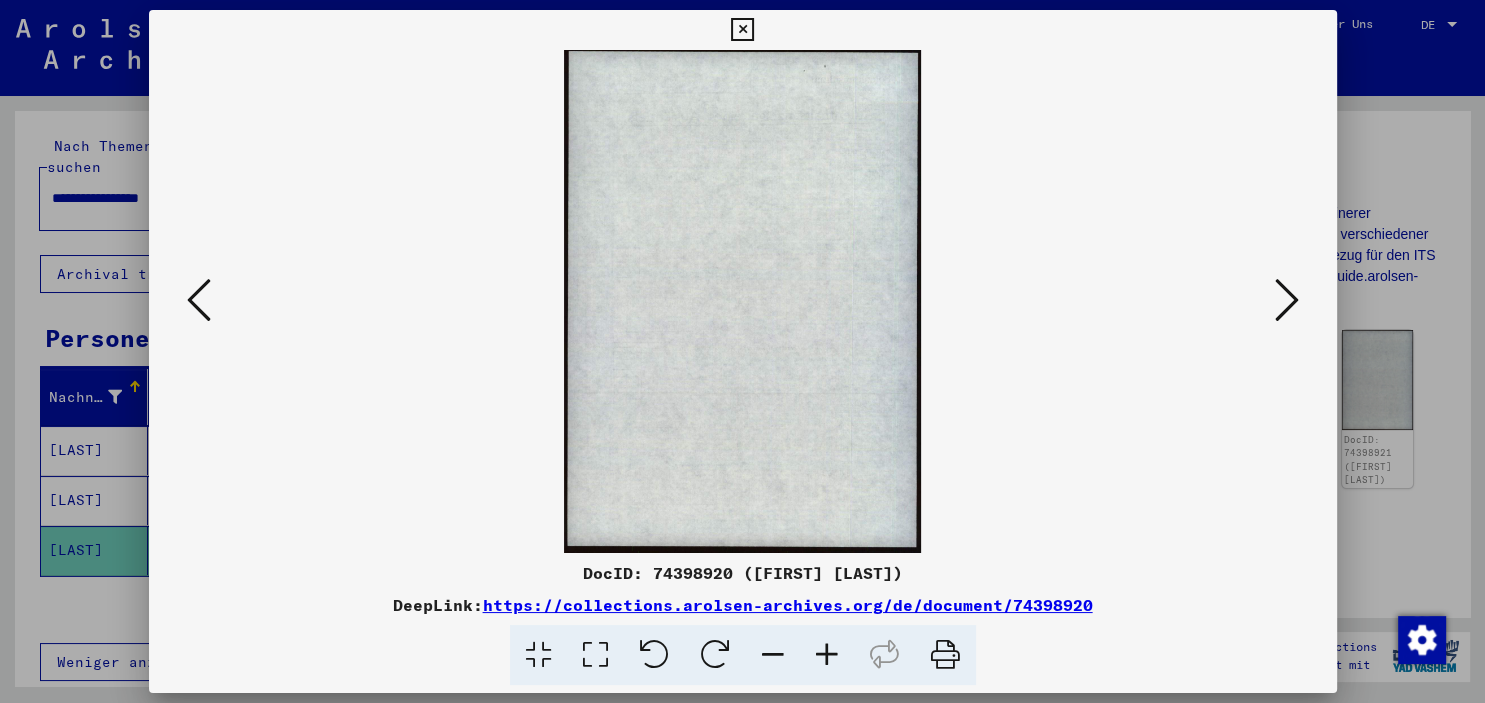 click at bounding box center [199, 300] 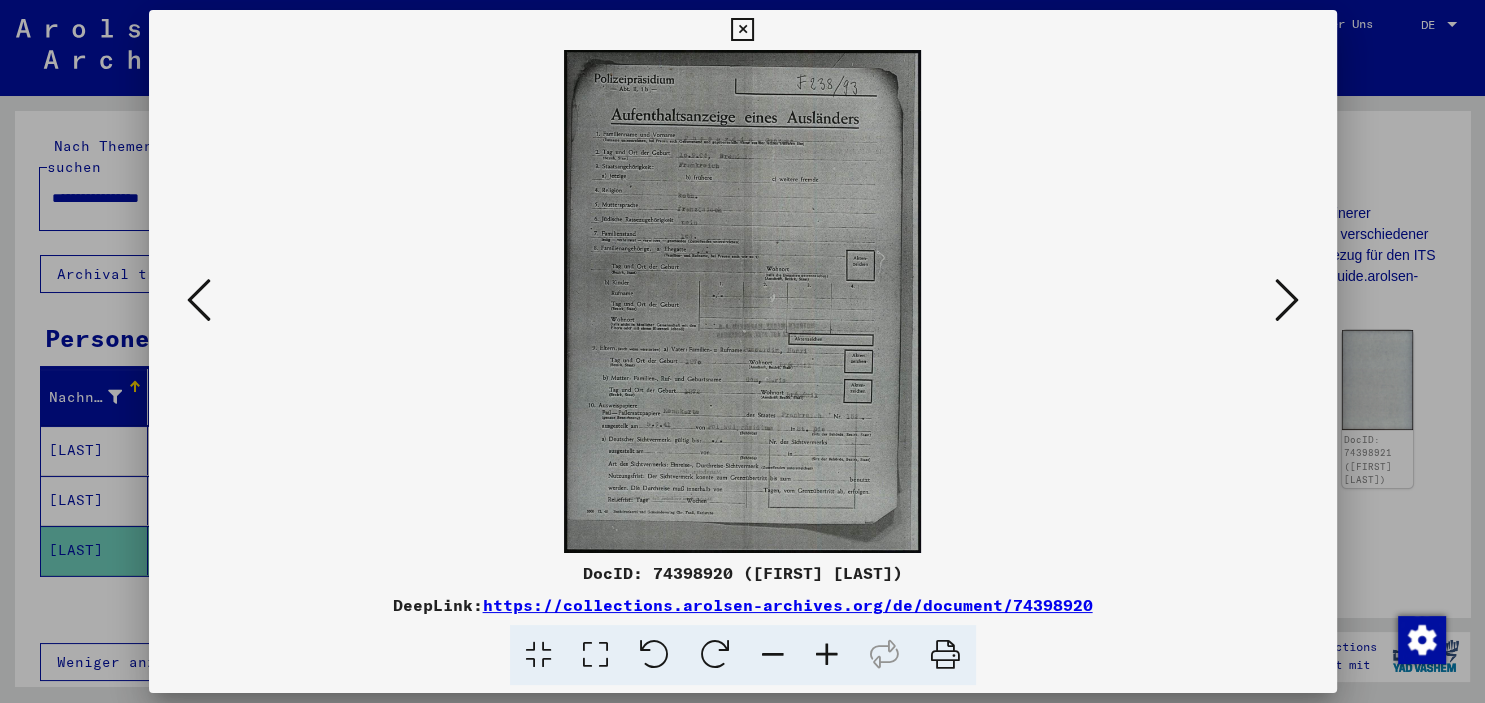 click at bounding box center [199, 300] 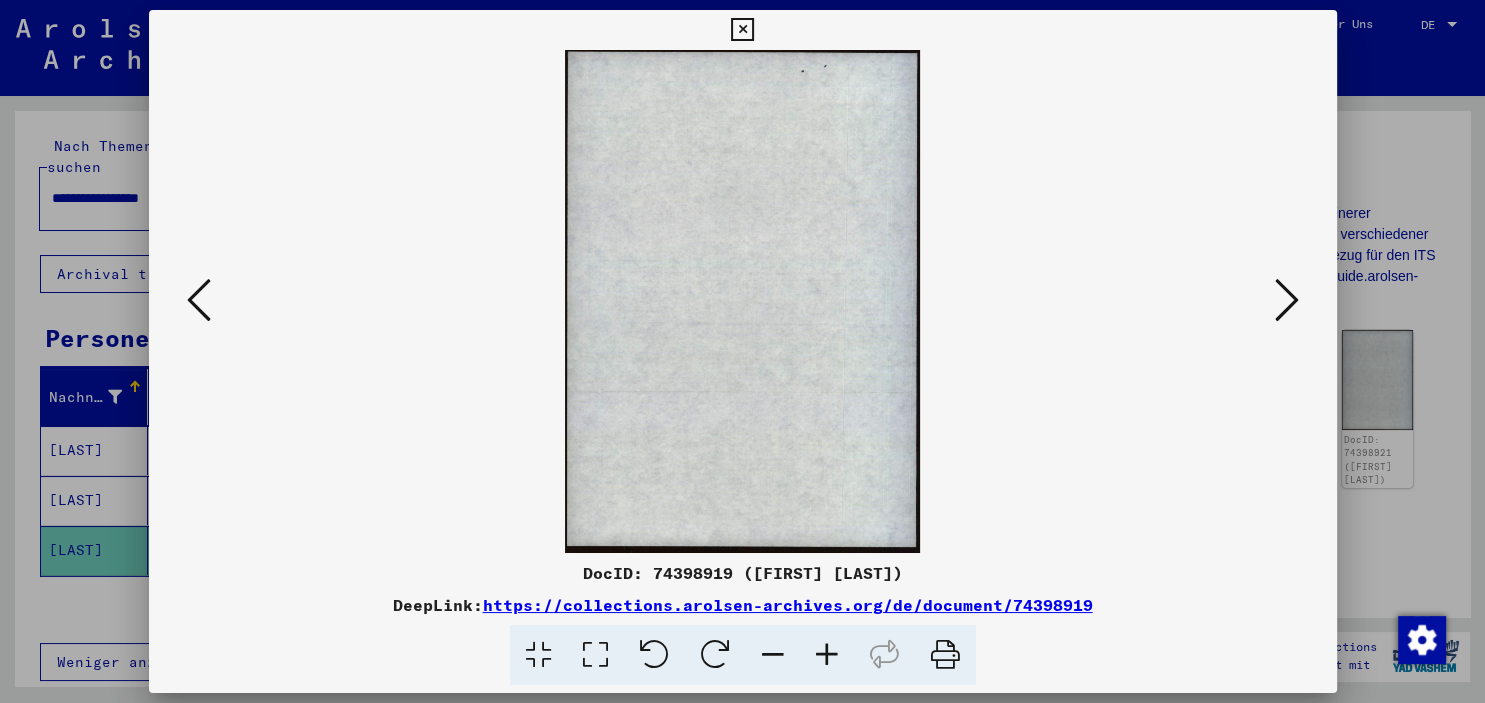 click at bounding box center [199, 300] 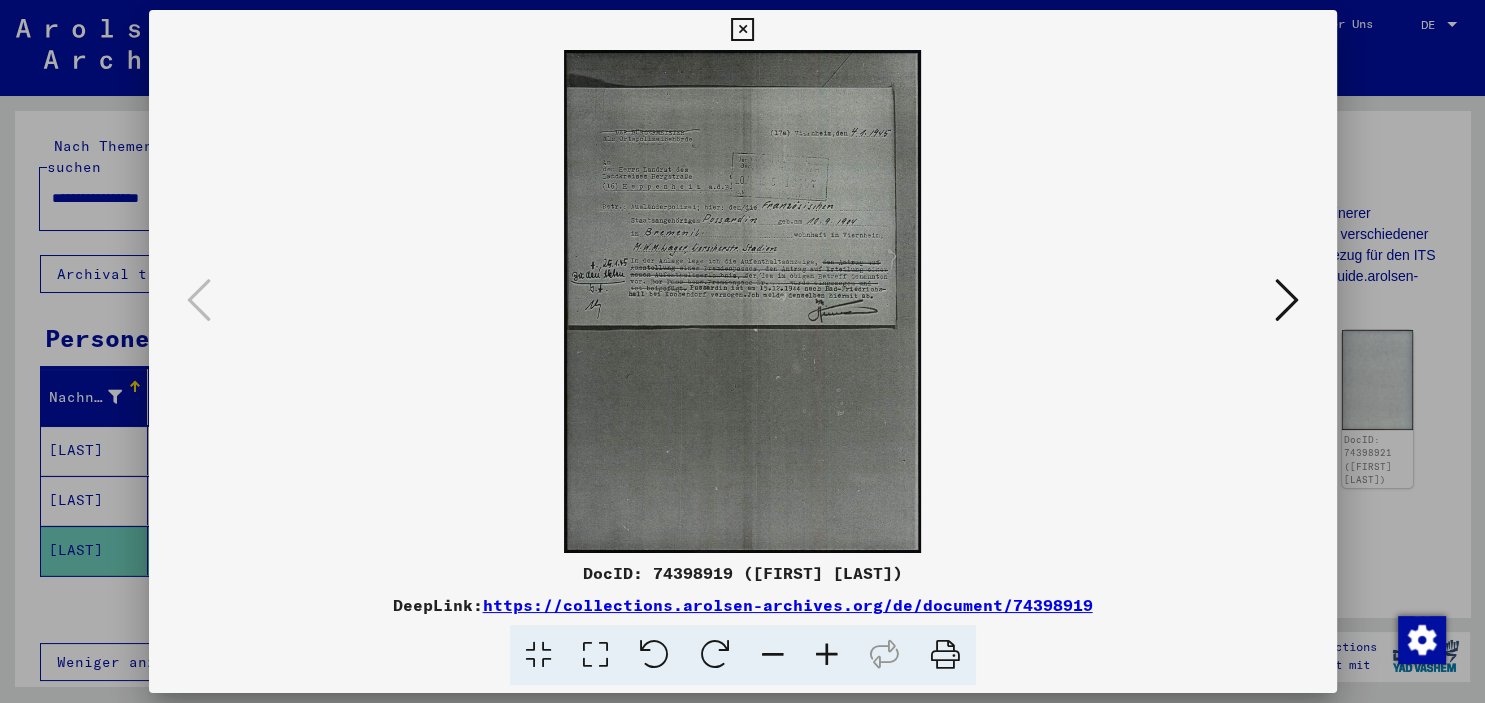 click at bounding box center (1287, 300) 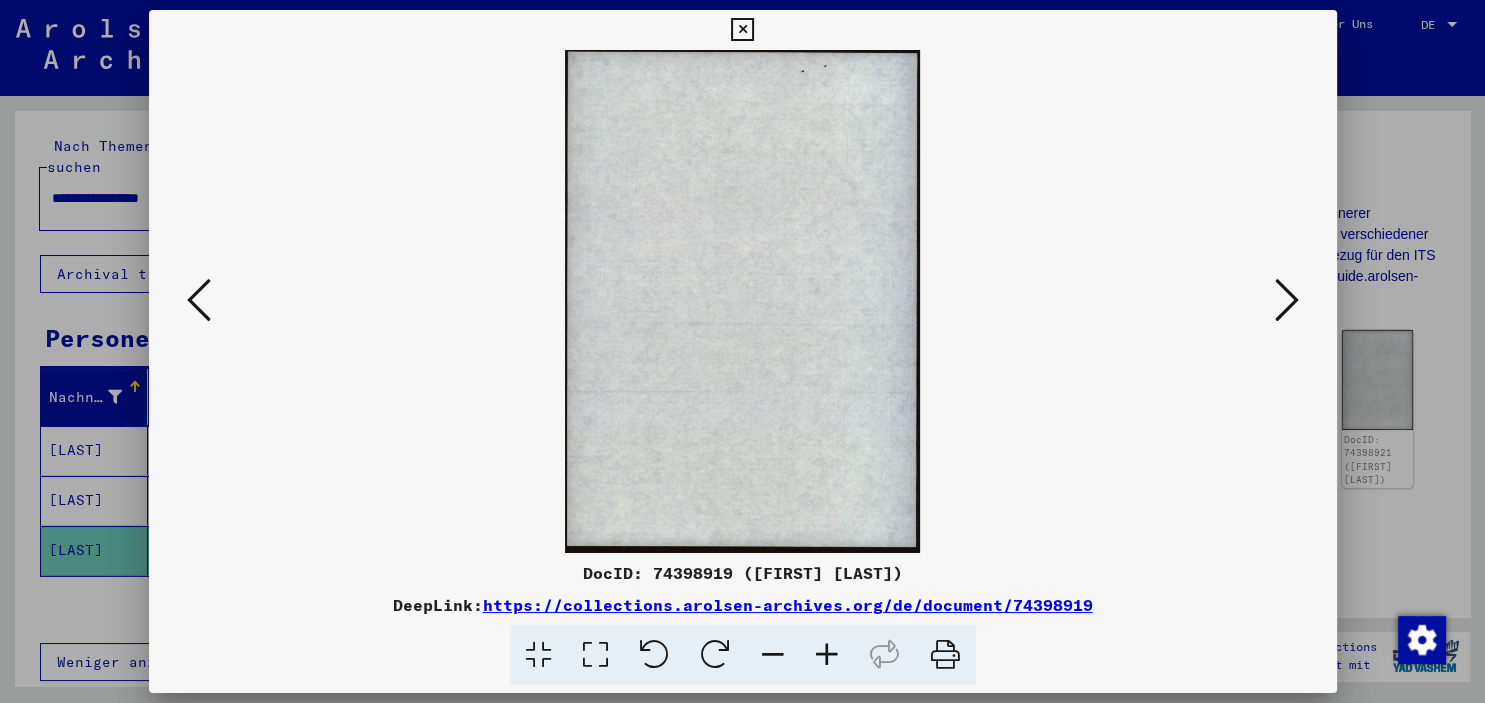 click at bounding box center (1287, 300) 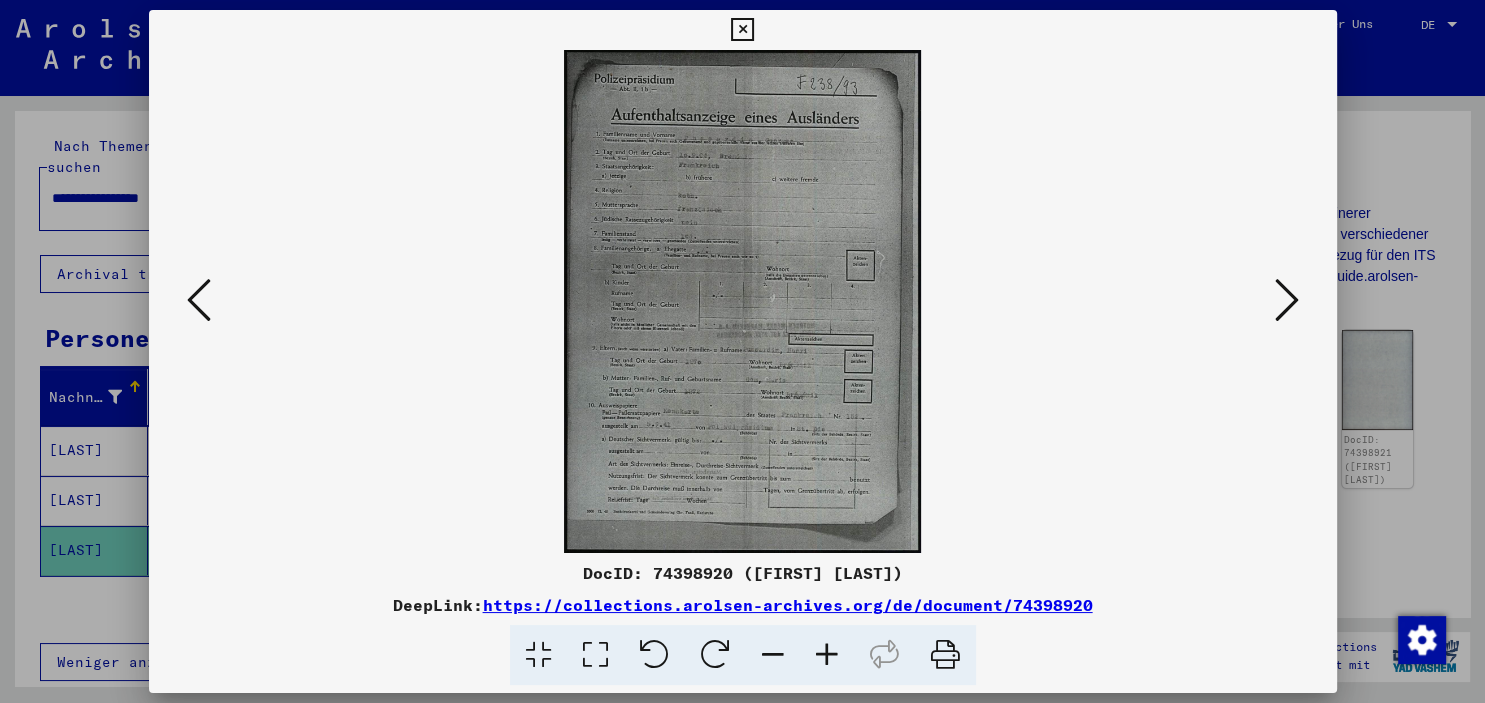 click at bounding box center (827, 655) 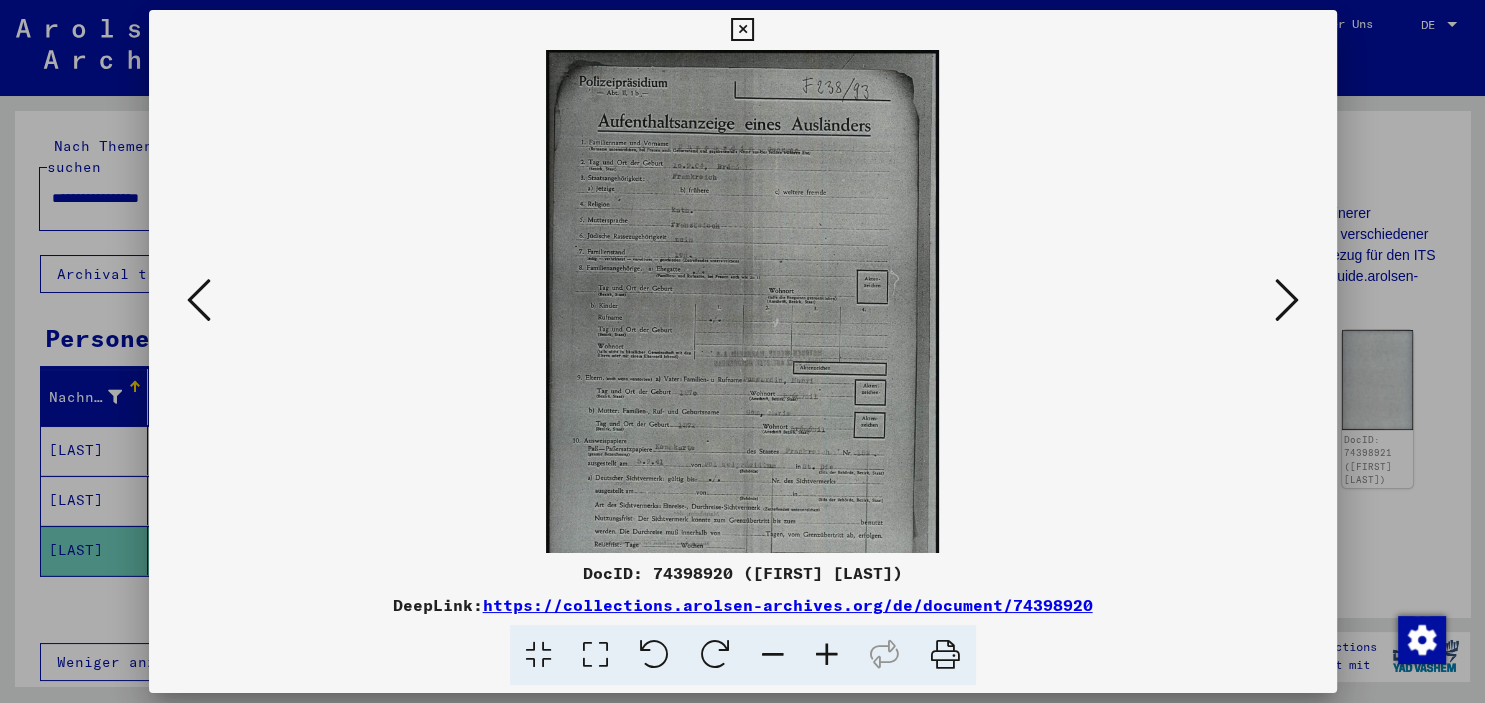 click at bounding box center (827, 655) 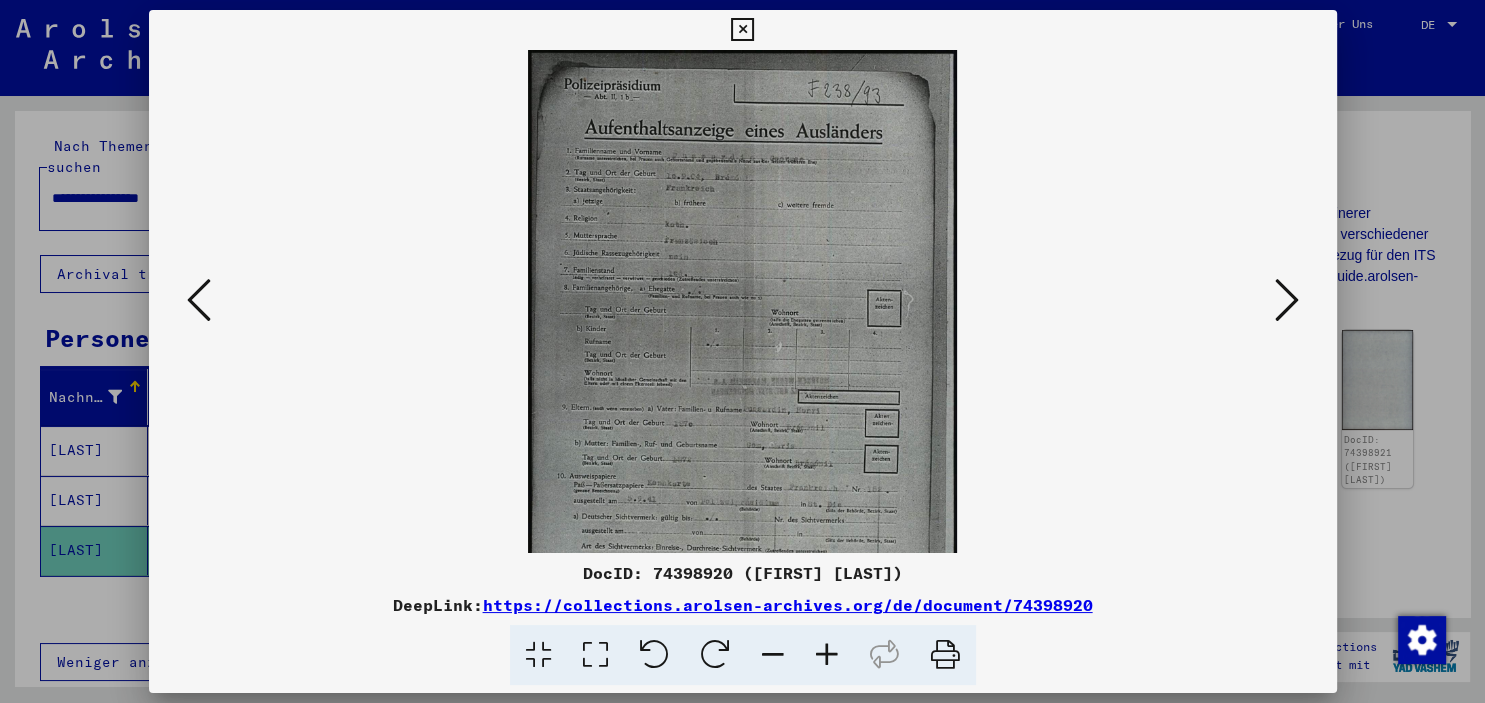 click at bounding box center [827, 655] 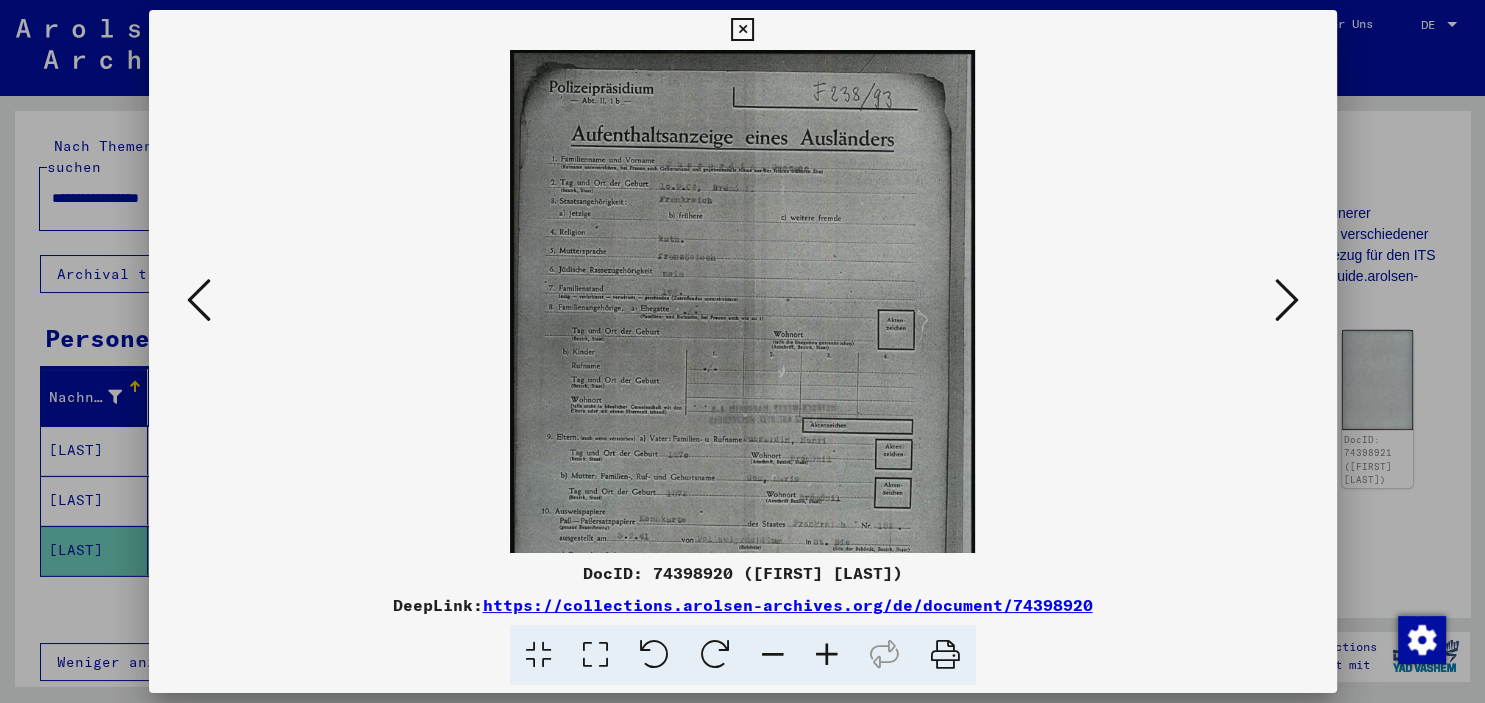 click at bounding box center (827, 655) 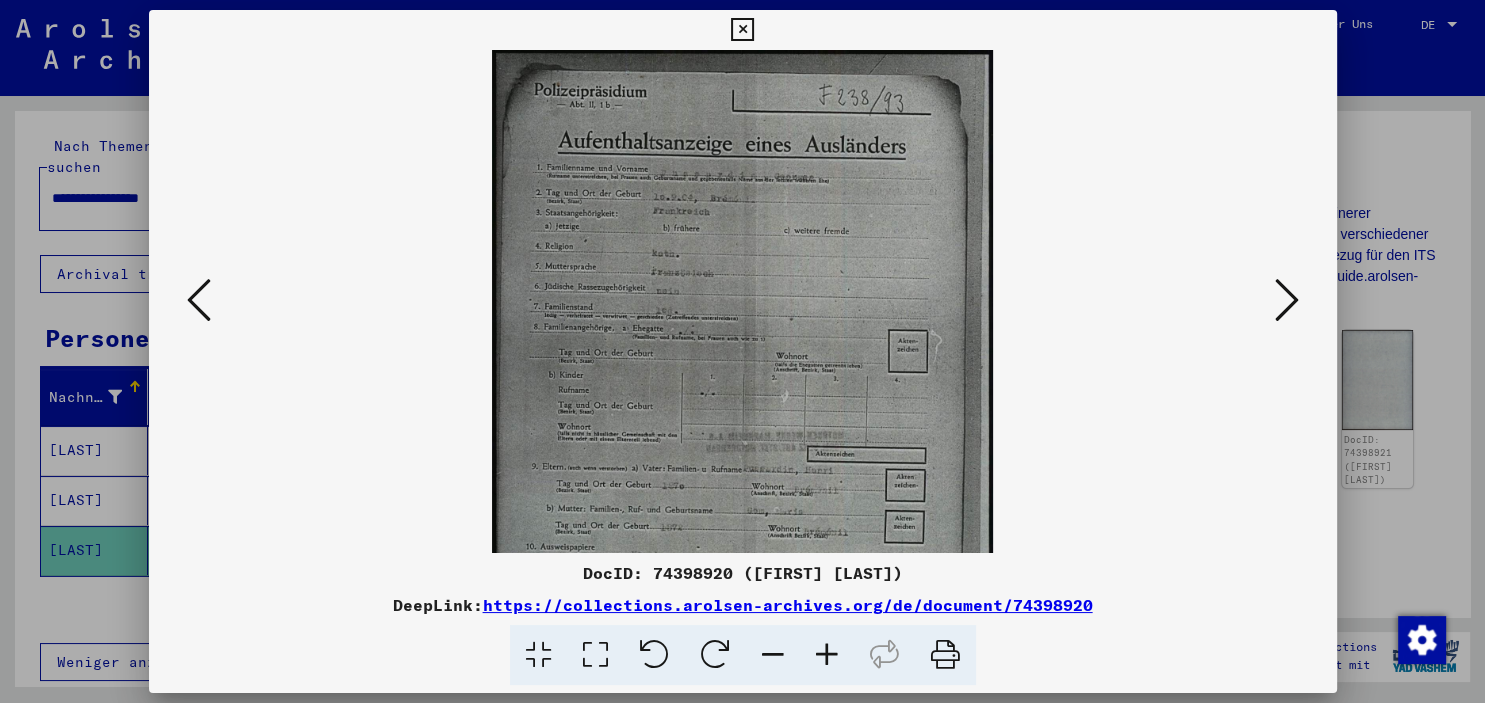 click at bounding box center [827, 655] 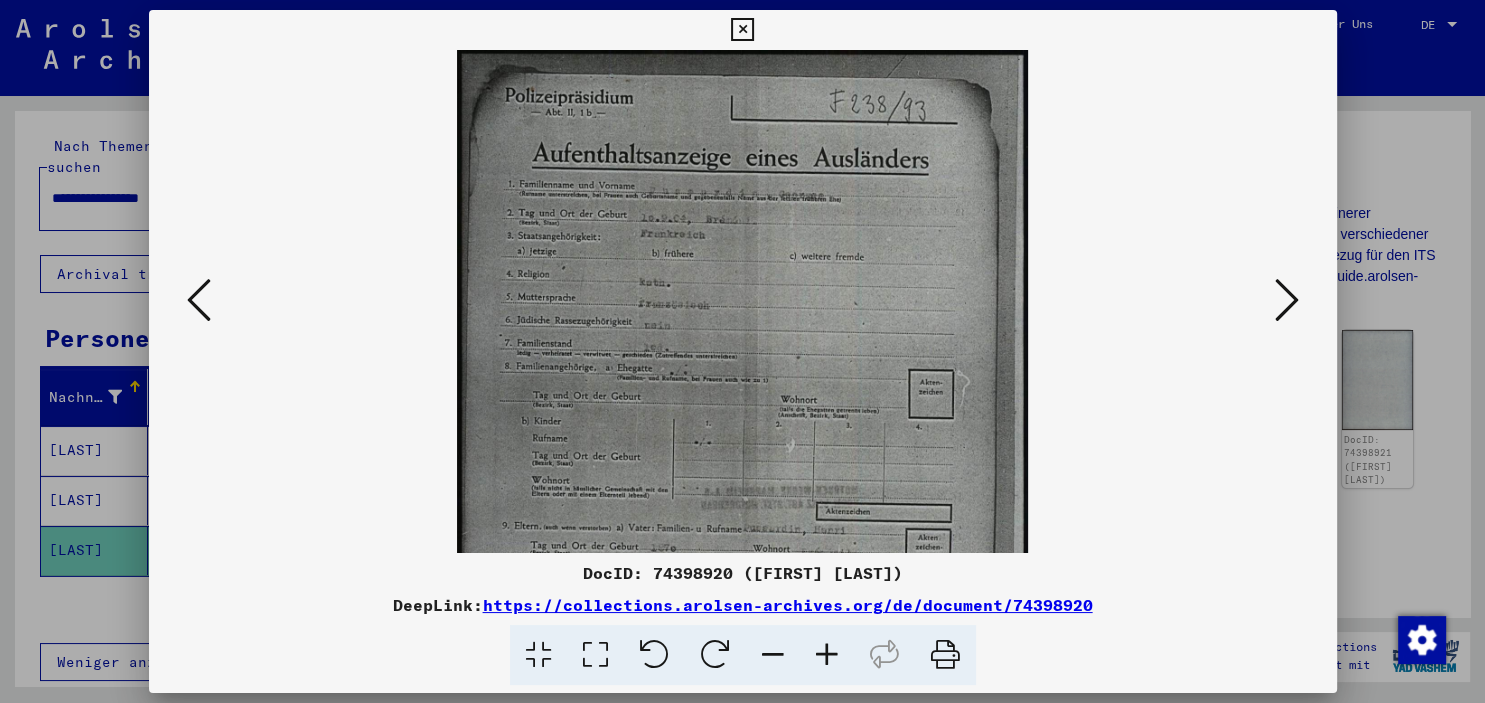 drag, startPoint x: 810, startPoint y: 631, endPoint x: 798, endPoint y: 609, distance: 25.059929 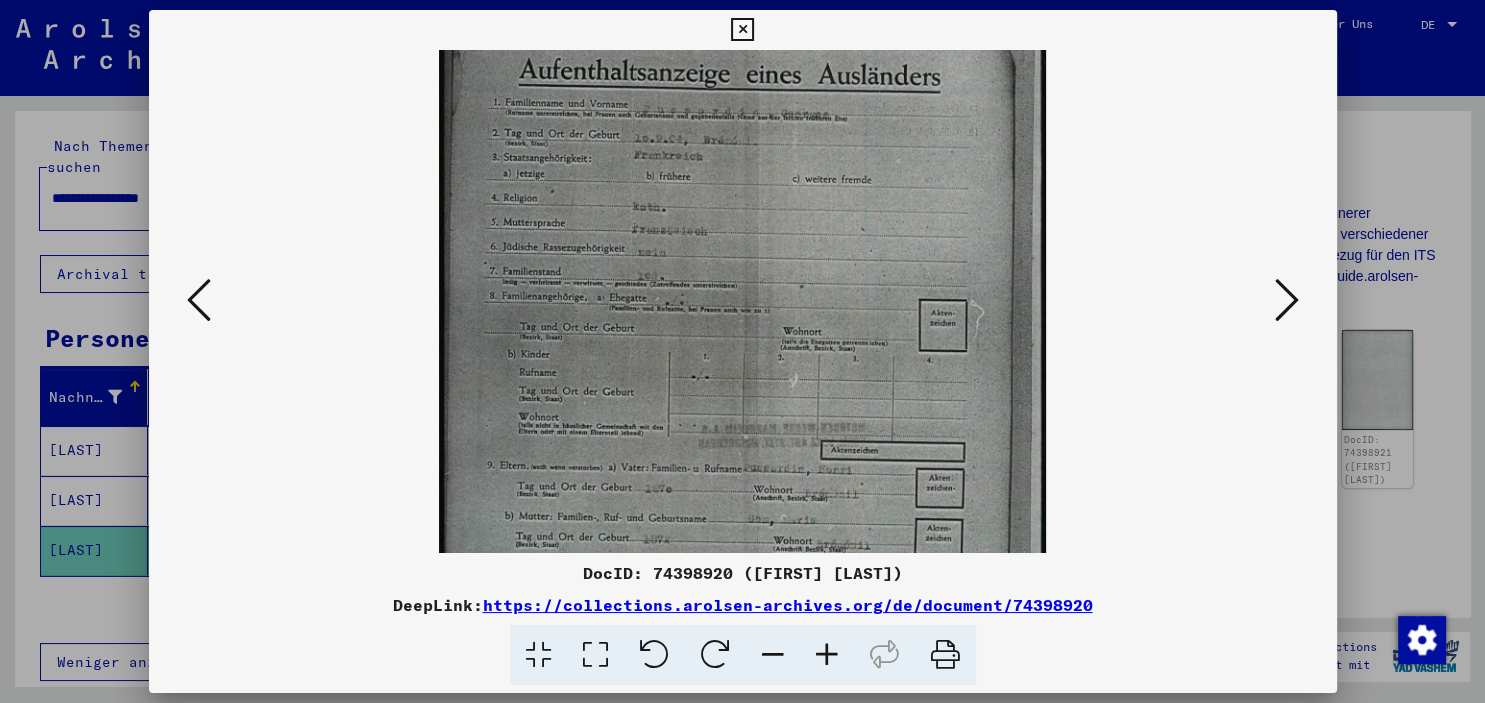 drag, startPoint x: 702, startPoint y: 298, endPoint x: 715, endPoint y: 113, distance: 185.45619 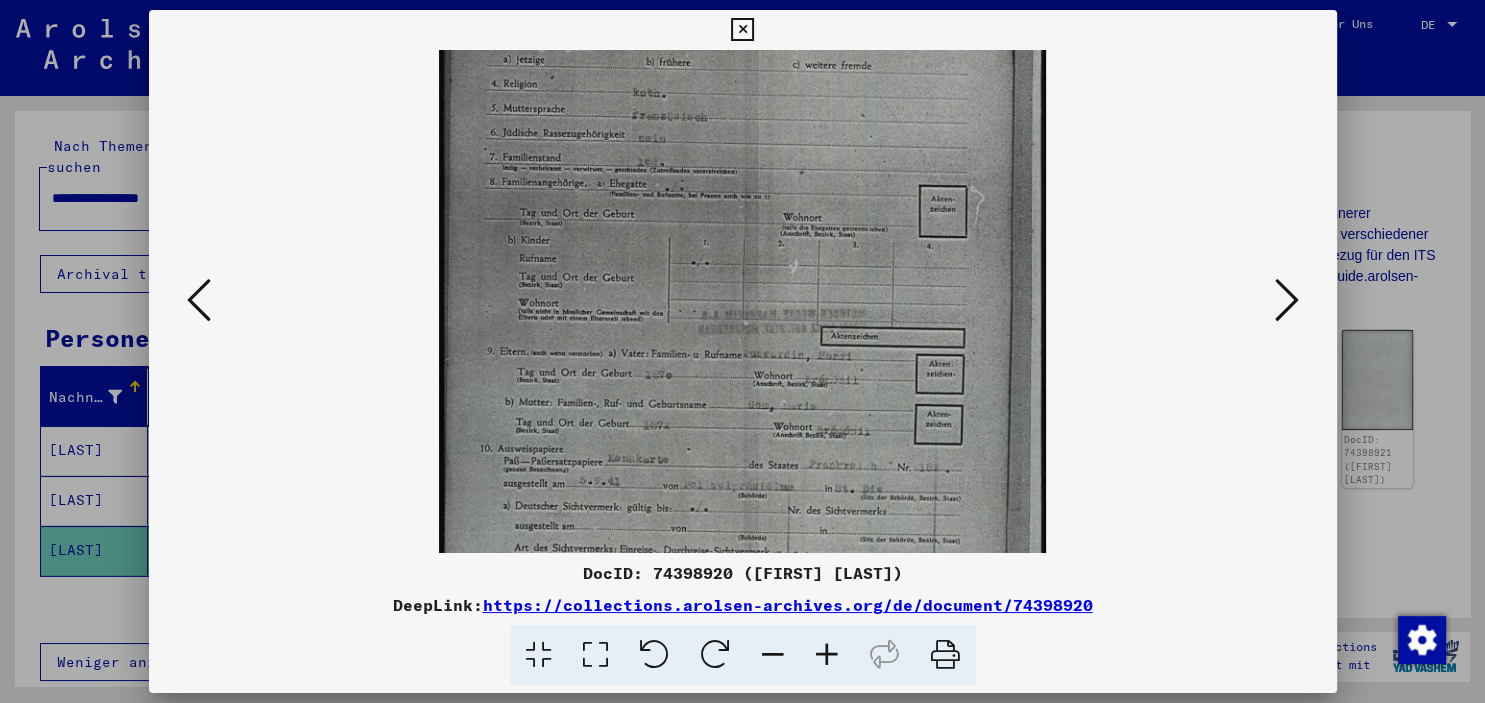 drag, startPoint x: 736, startPoint y: 269, endPoint x: 737, endPoint y: 238, distance: 31.016125 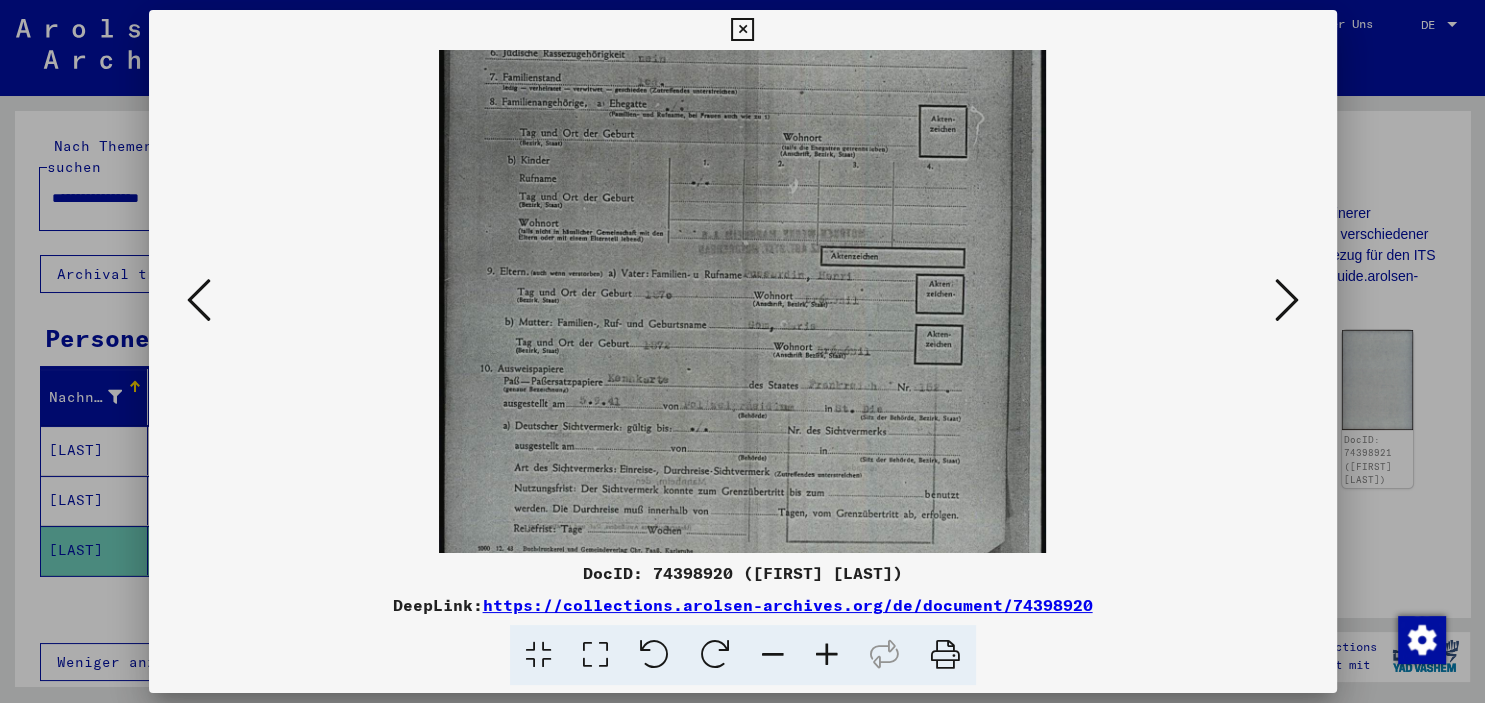 drag, startPoint x: 766, startPoint y: 386, endPoint x: 768, endPoint y: 317, distance: 69.02898 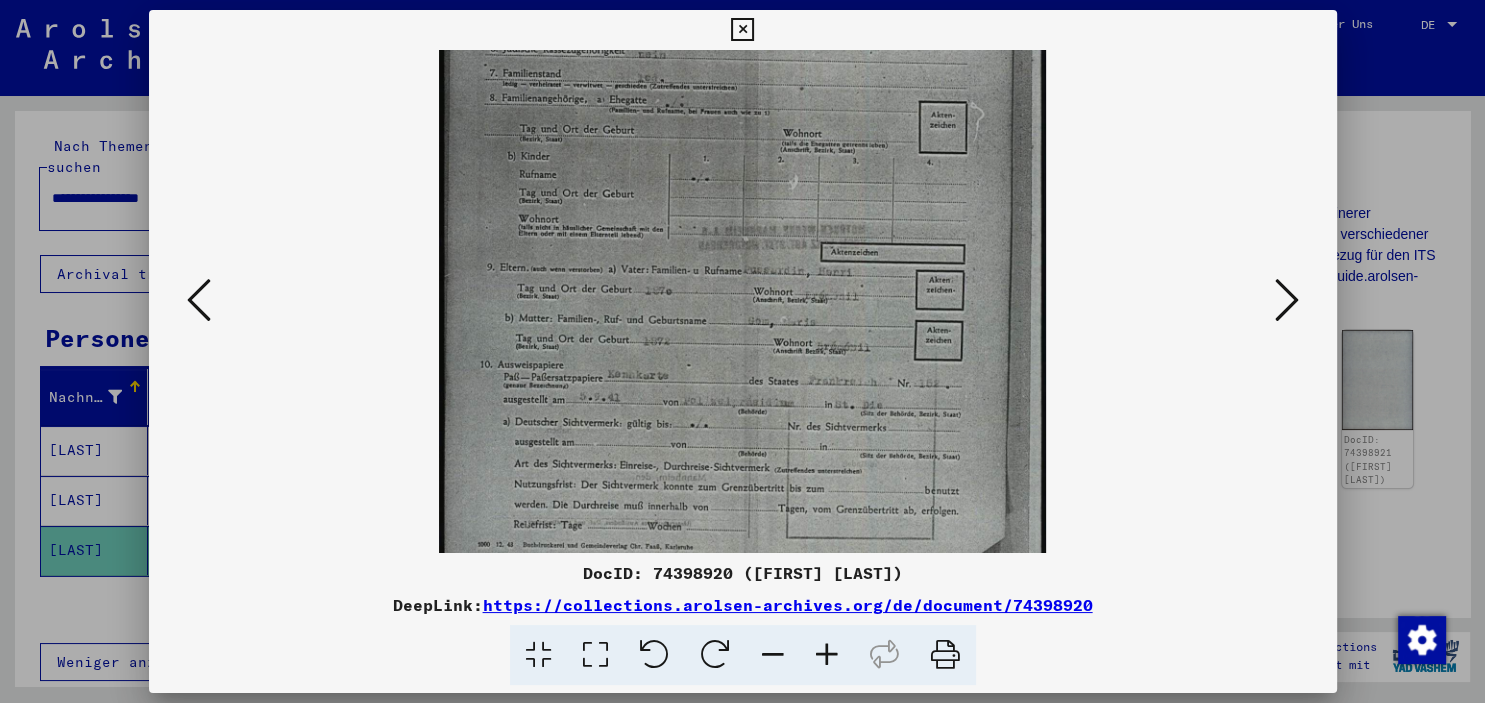 click at bounding box center (827, 655) 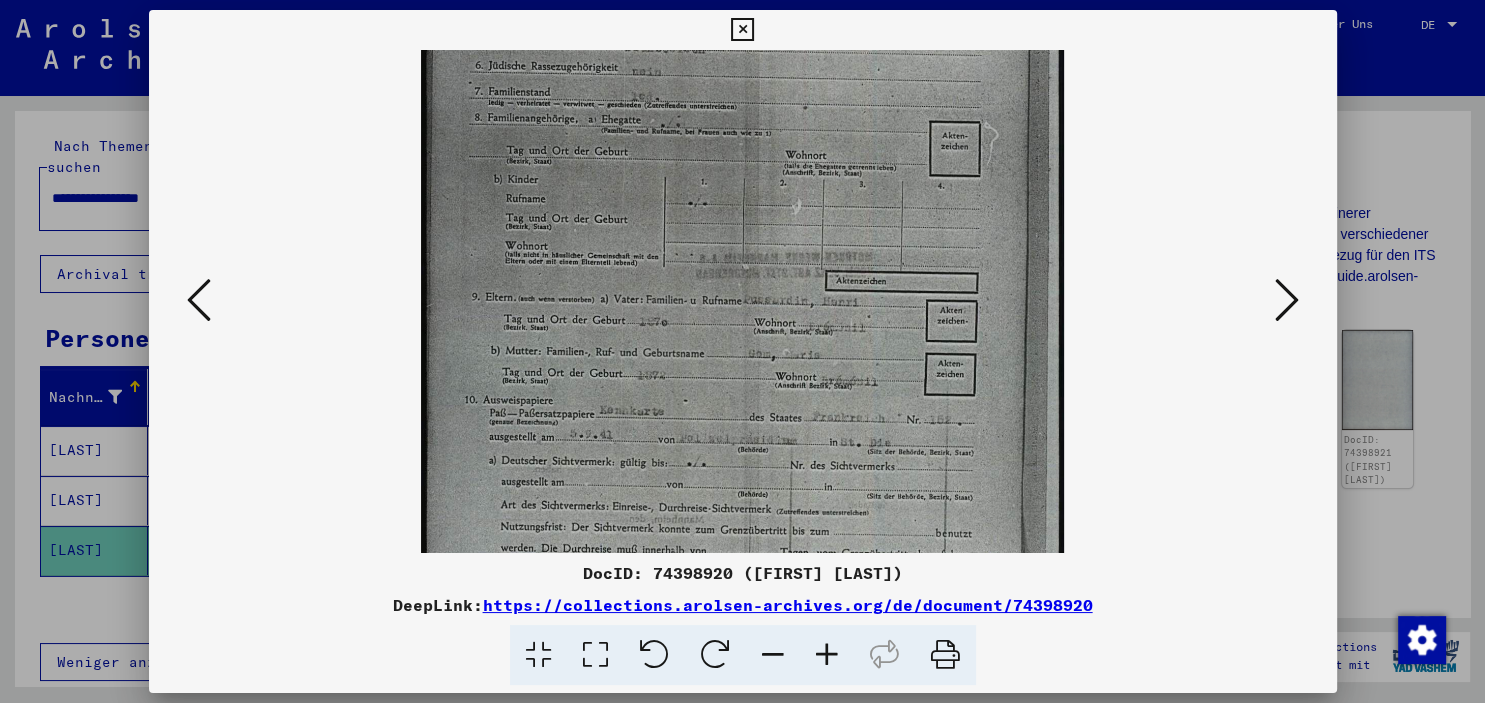 click at bounding box center (827, 655) 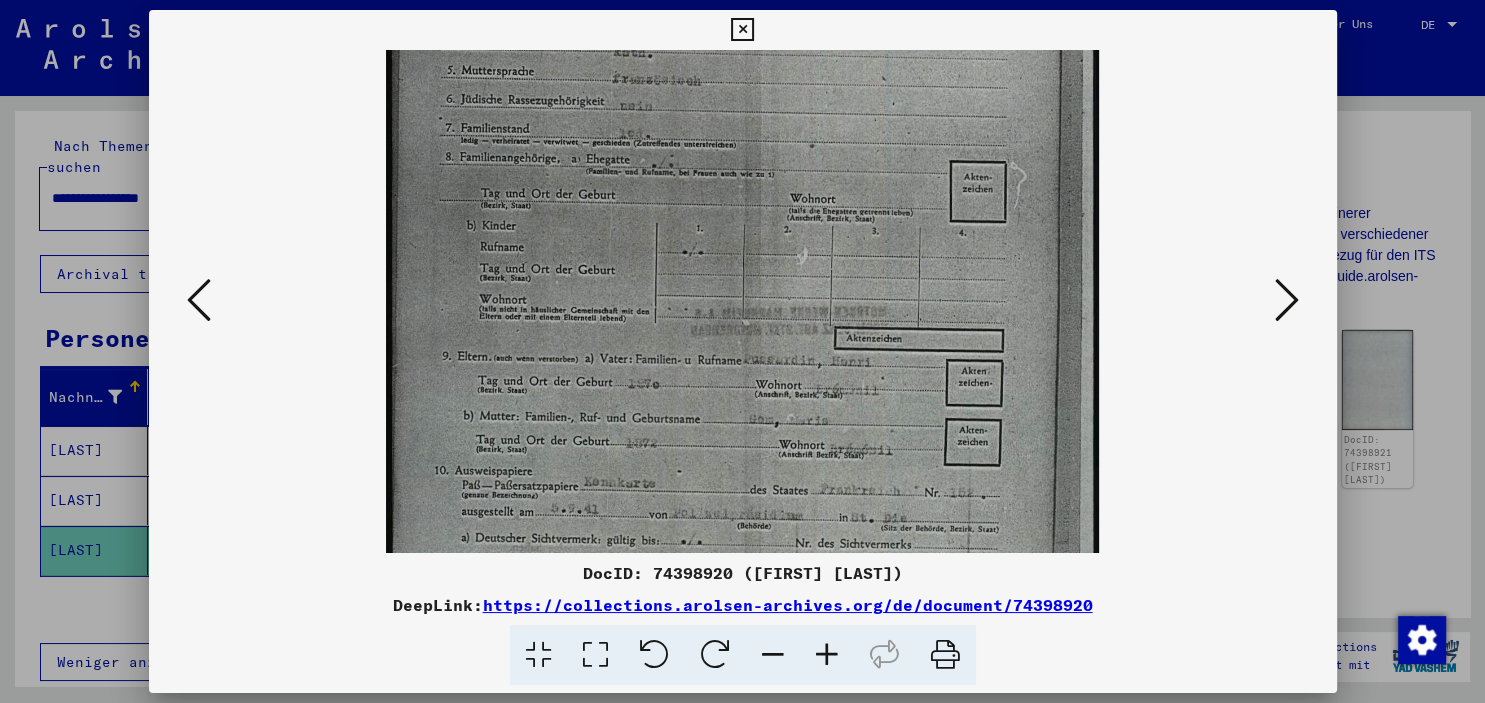 drag, startPoint x: 818, startPoint y: 646, endPoint x: 763, endPoint y: 617, distance: 62.177166 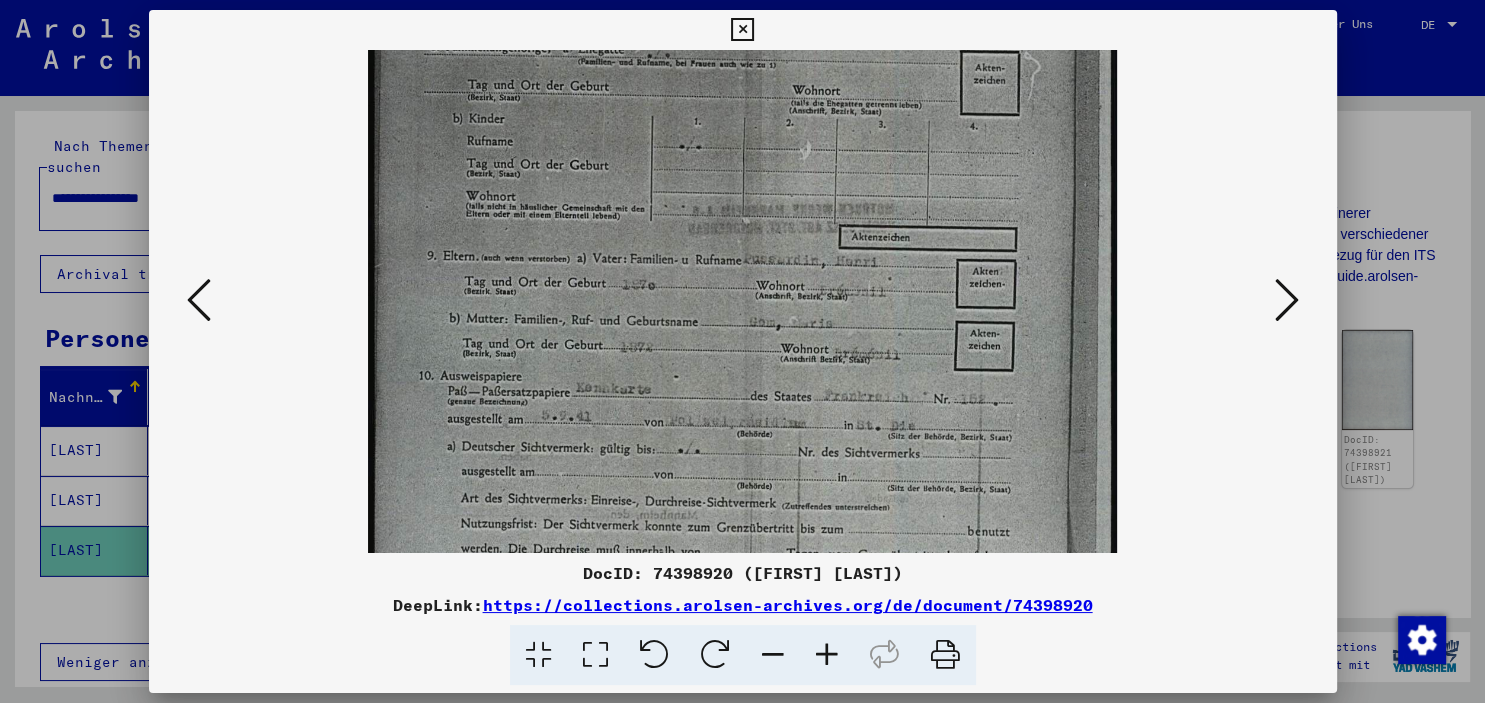drag, startPoint x: 714, startPoint y: 375, endPoint x: 714, endPoint y: 173, distance: 202 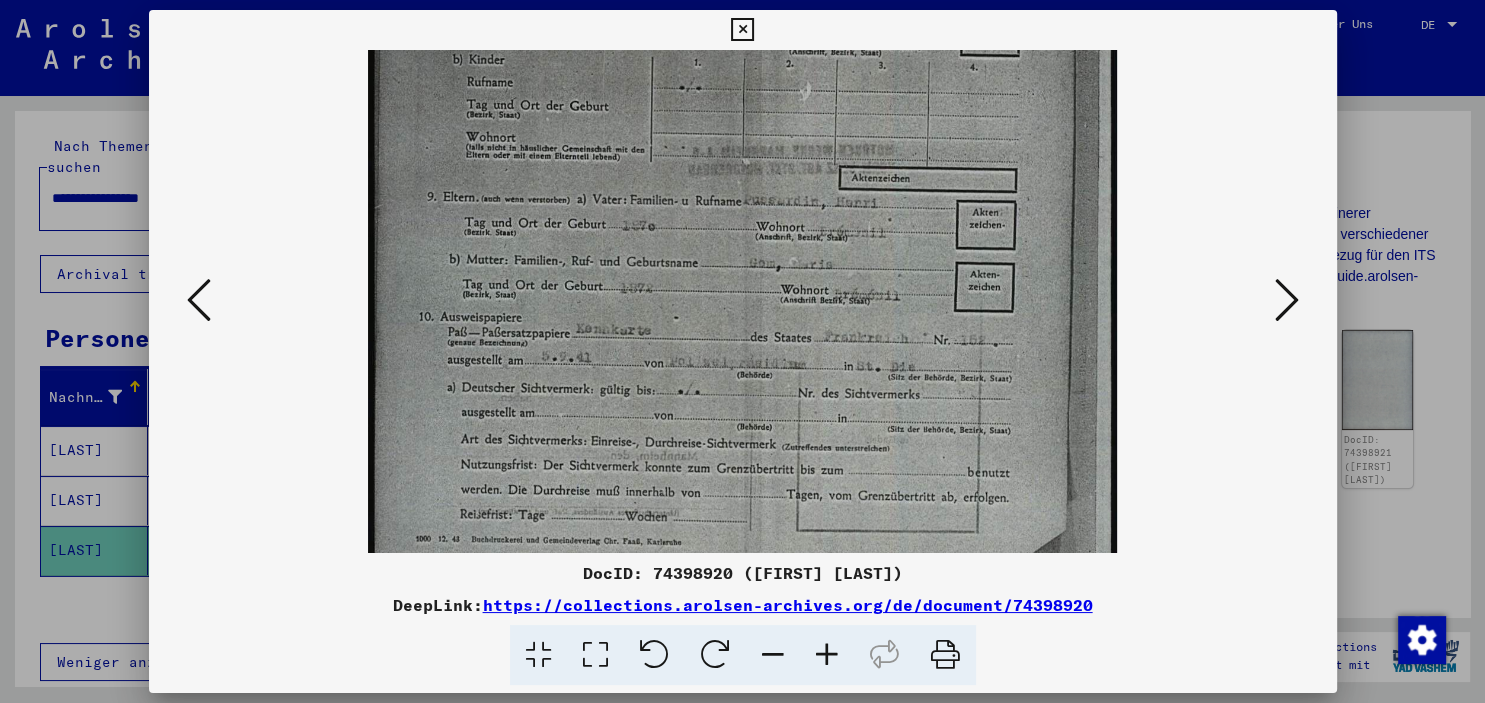 scroll, scrollTop: 526, scrollLeft: 0, axis: vertical 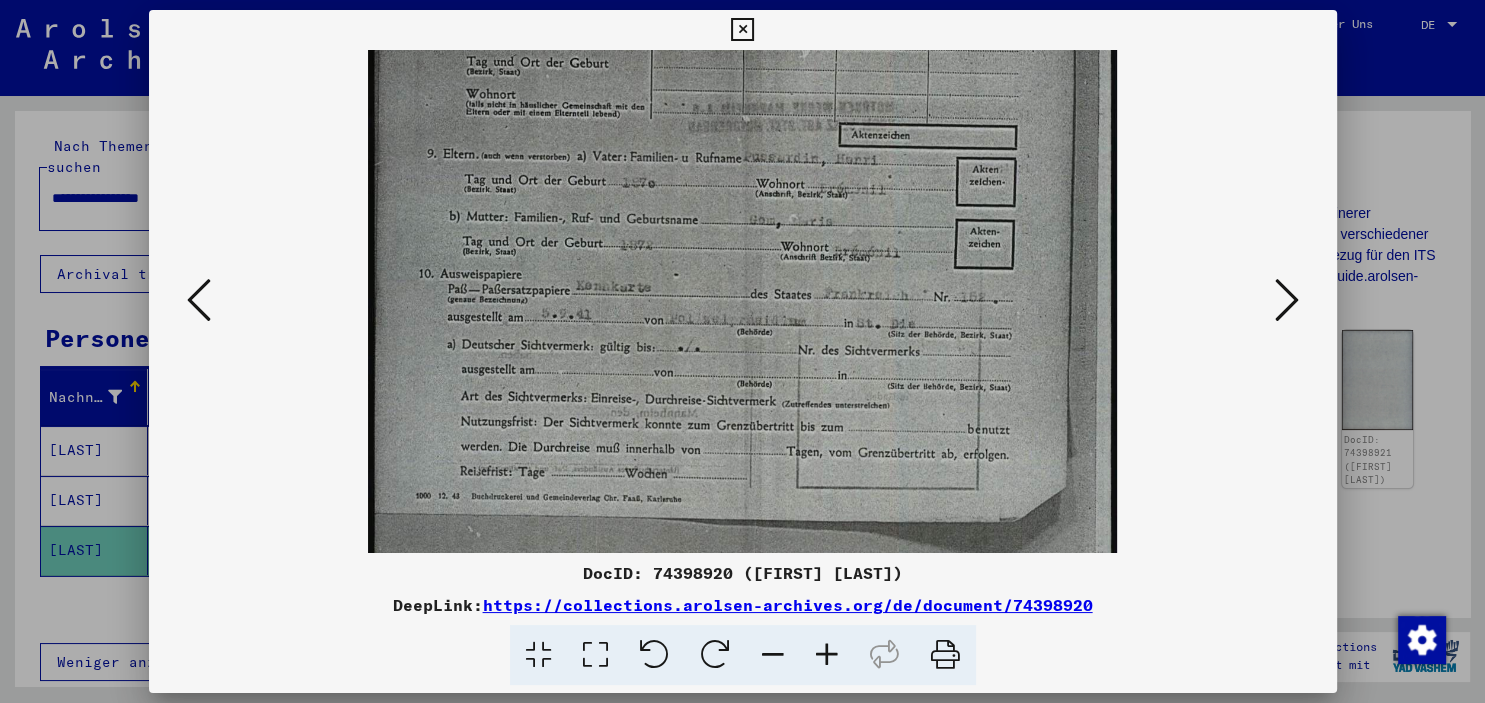 drag, startPoint x: 751, startPoint y: 306, endPoint x: 746, endPoint y: 262, distance: 44.28318 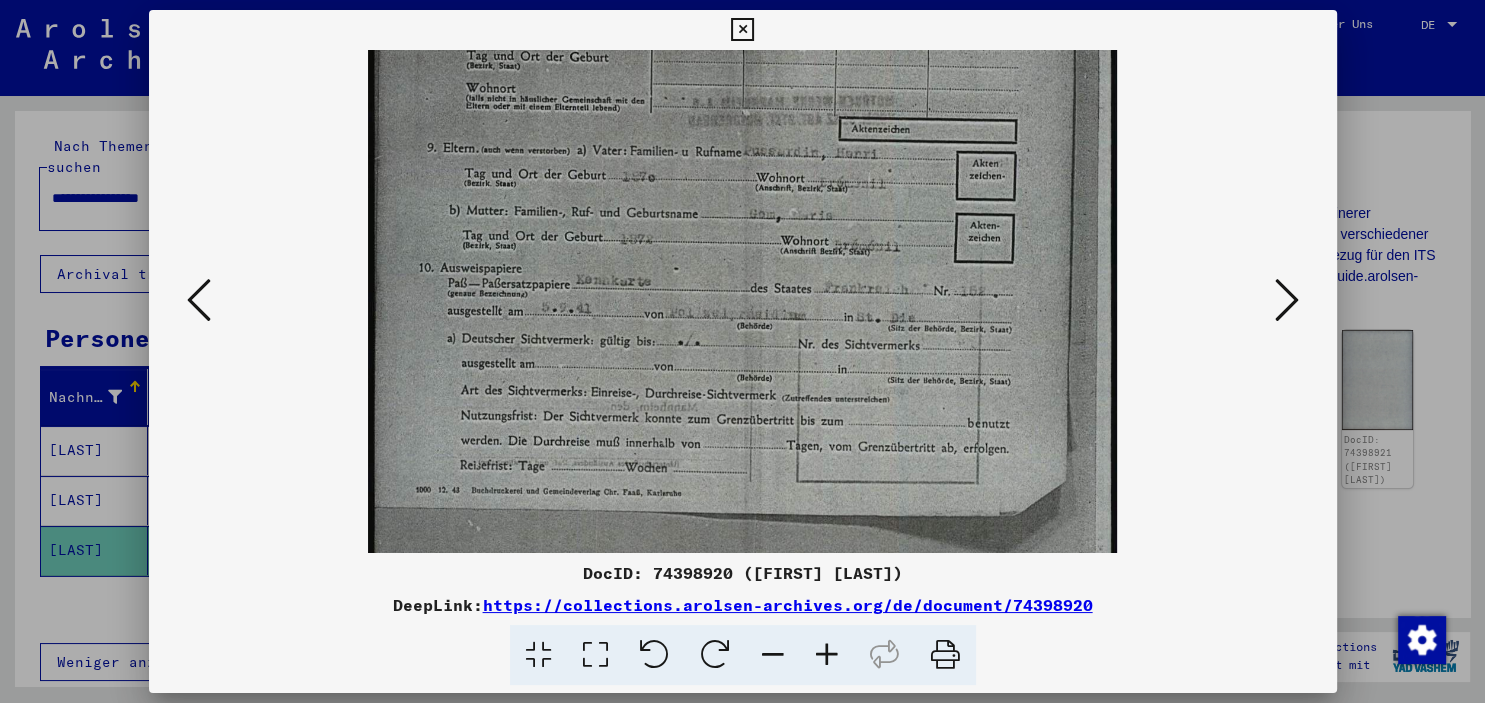 drag, startPoint x: 1327, startPoint y: 22, endPoint x: 1312, endPoint y: 34, distance: 19.209373 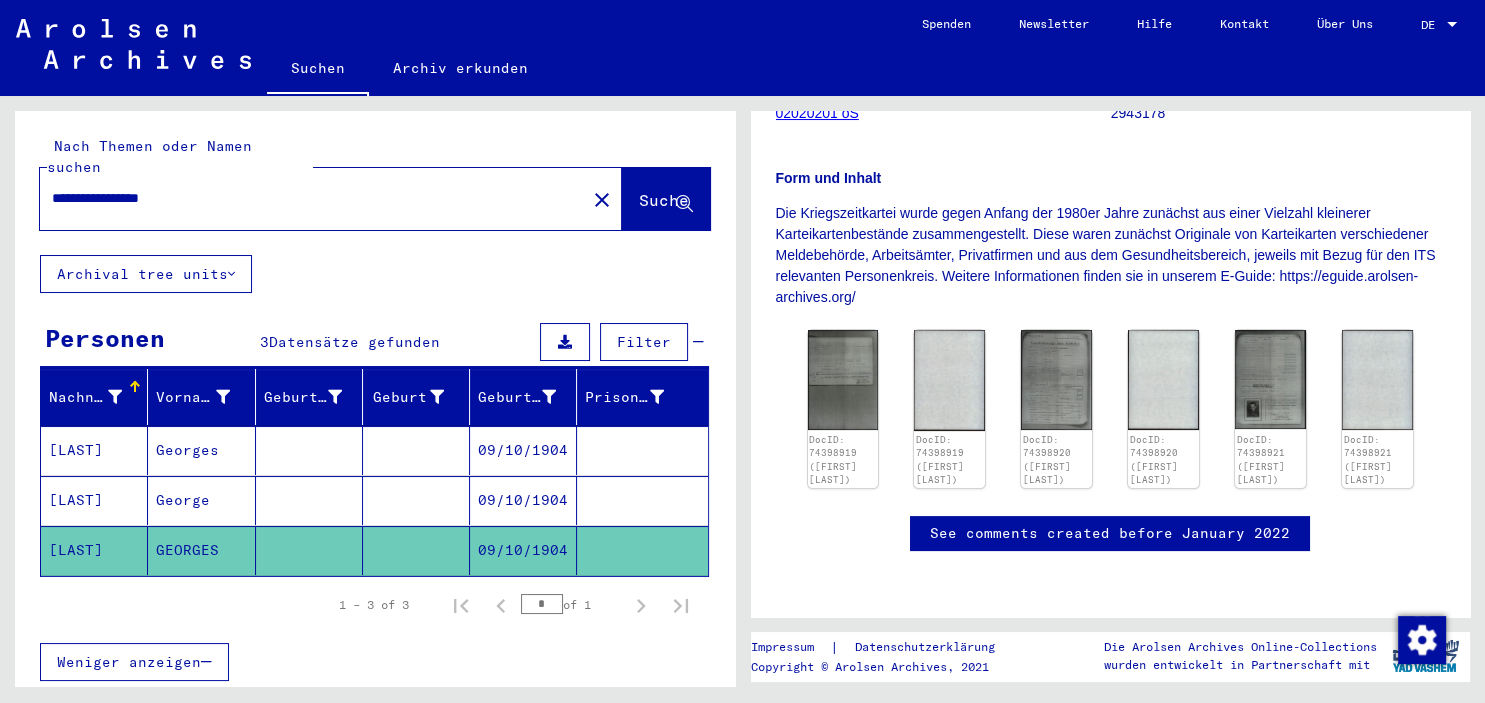 scroll, scrollTop: 331, scrollLeft: 0, axis: vertical 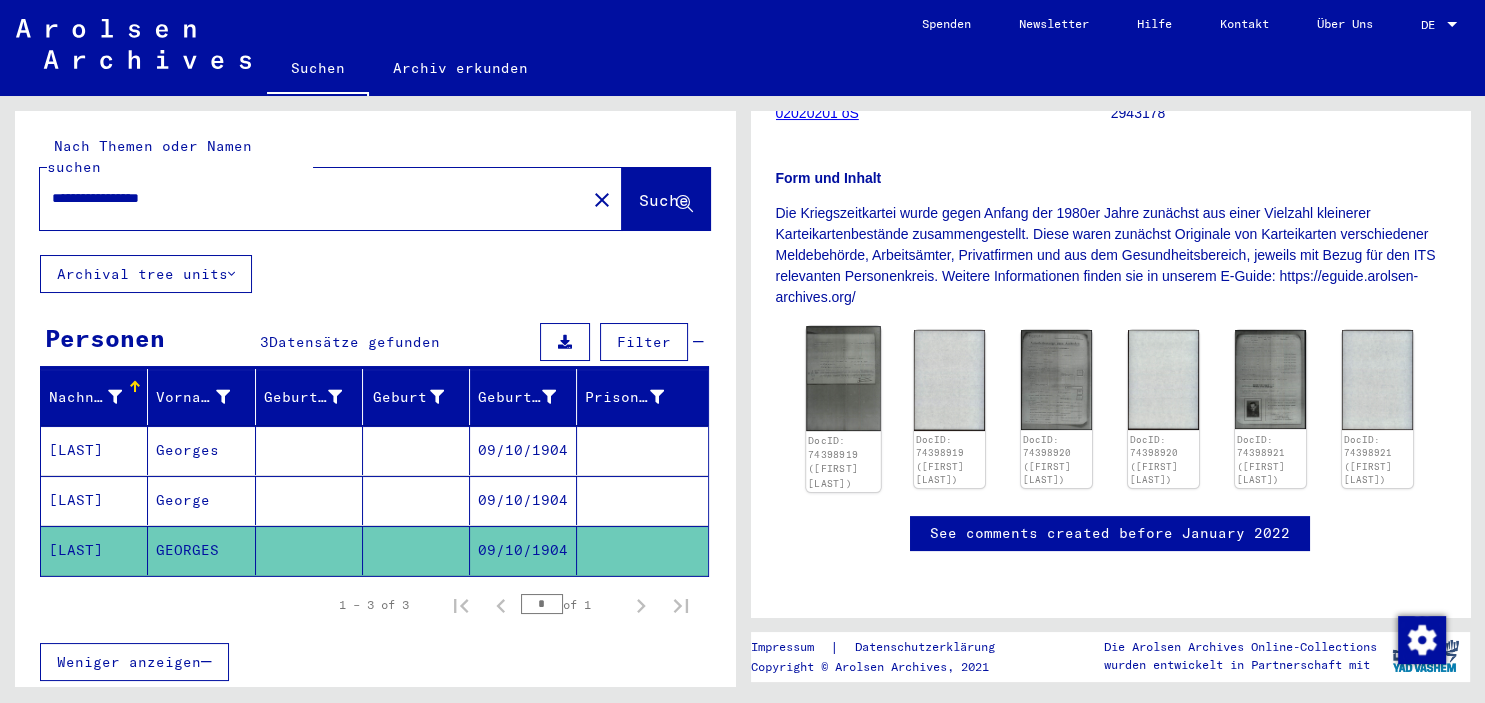 click 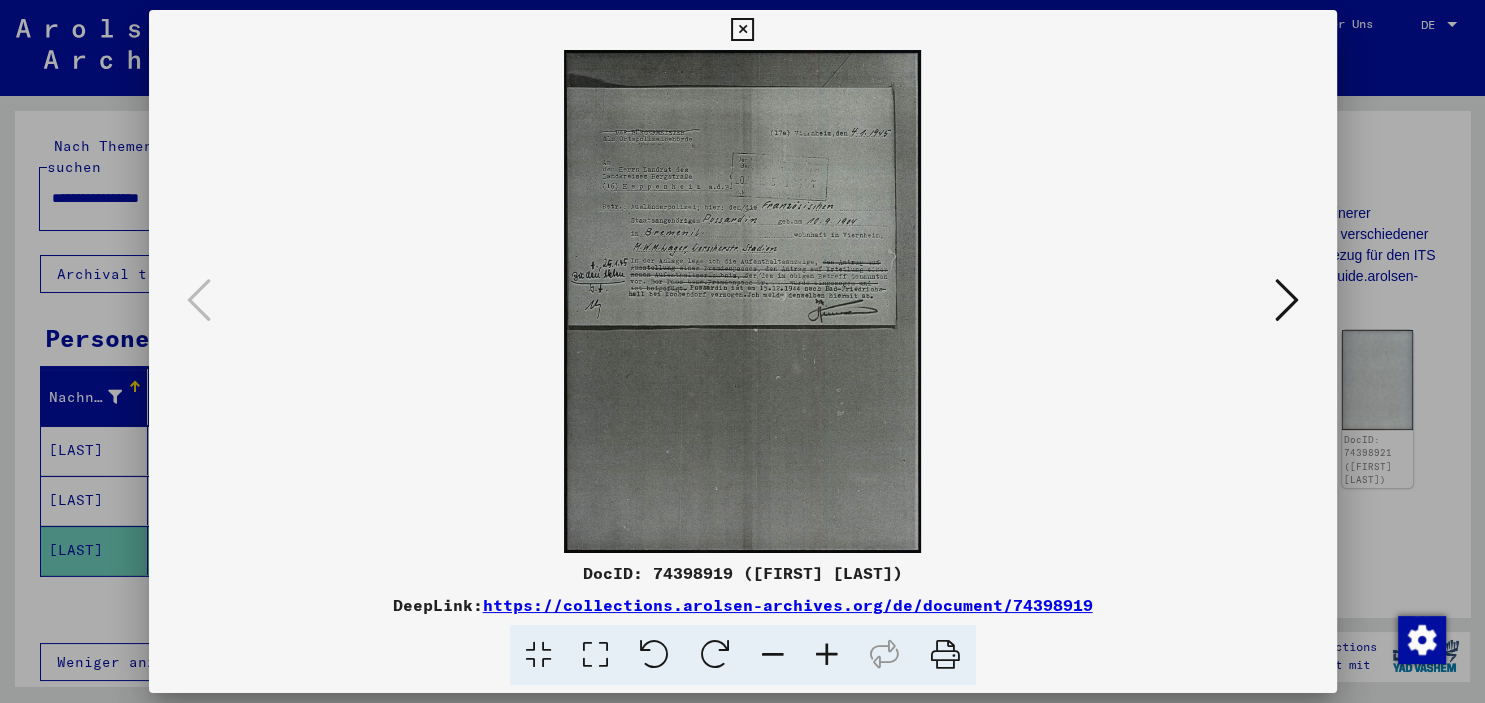 click at bounding box center [1287, 300] 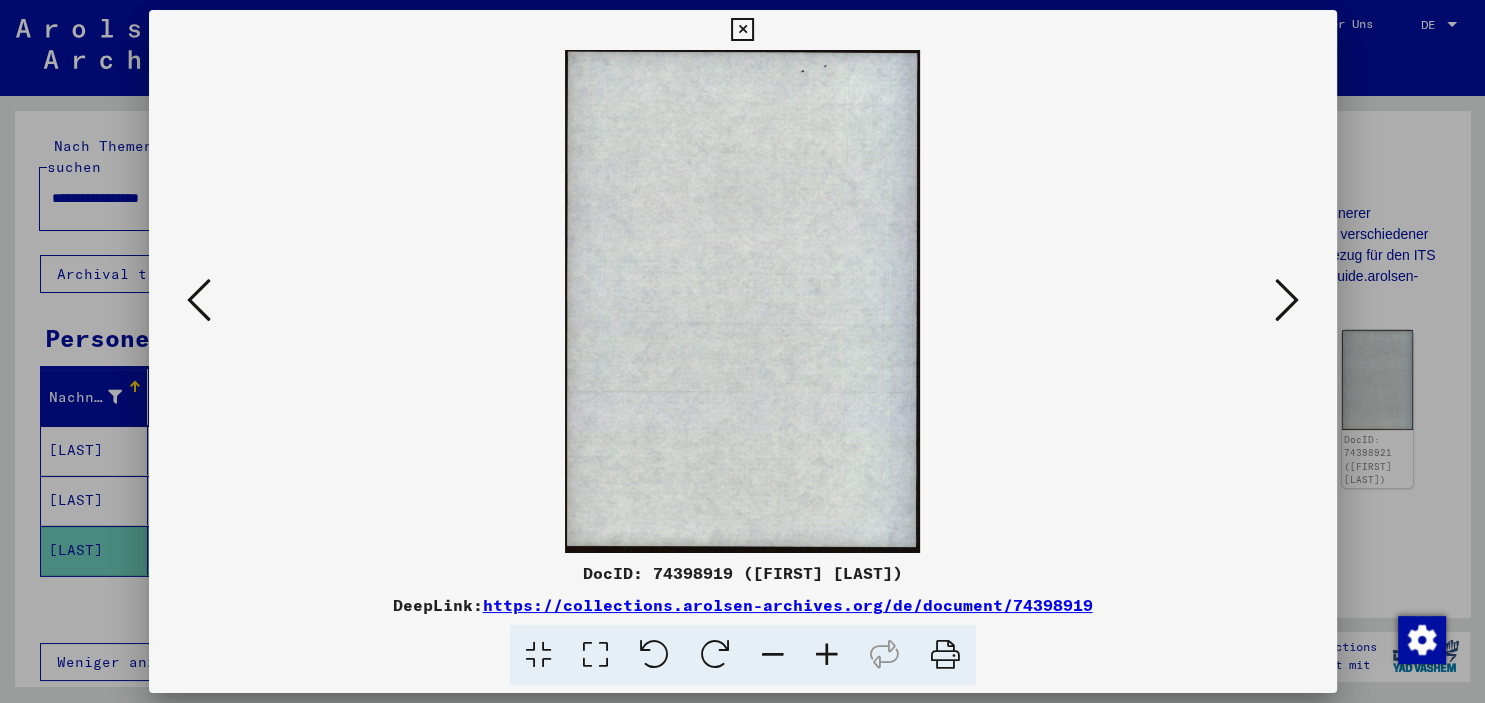 click at bounding box center (1287, 300) 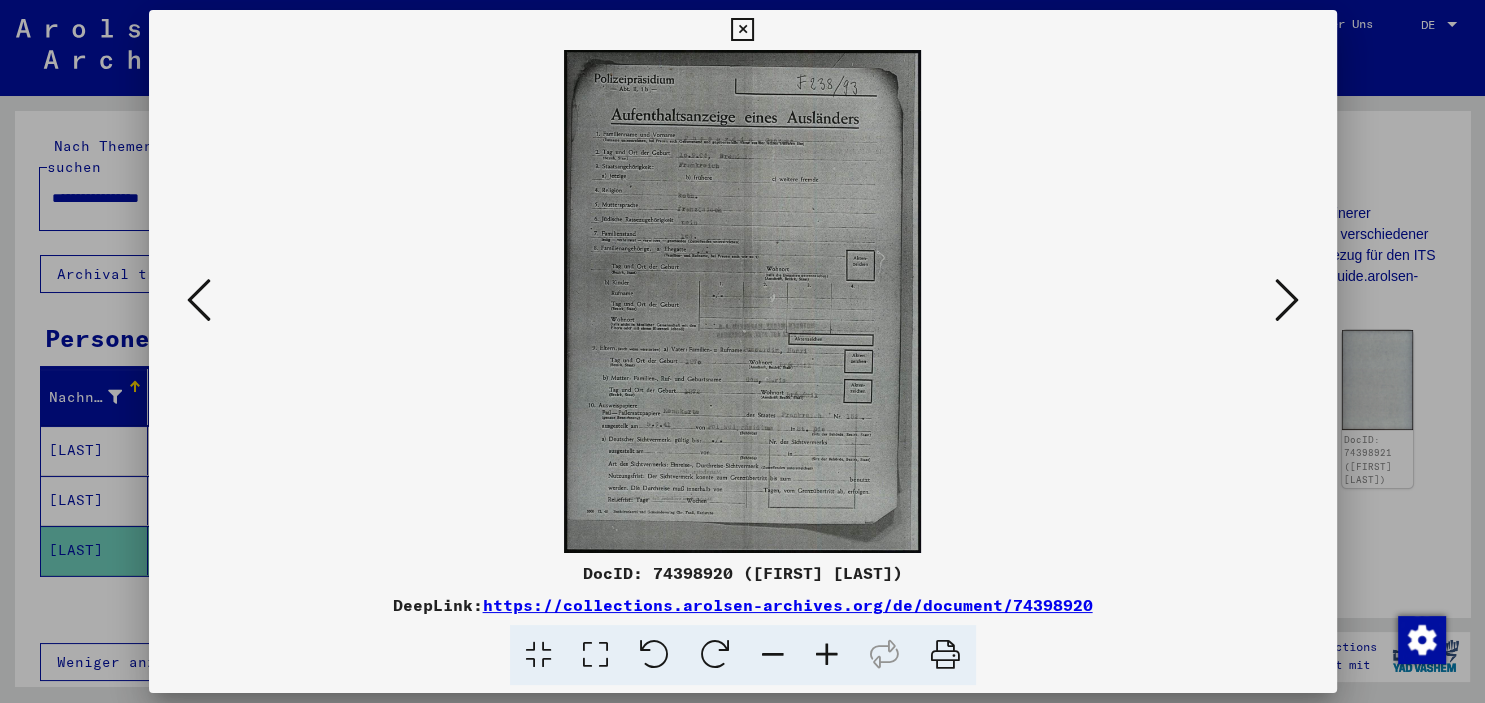 click at bounding box center (827, 655) 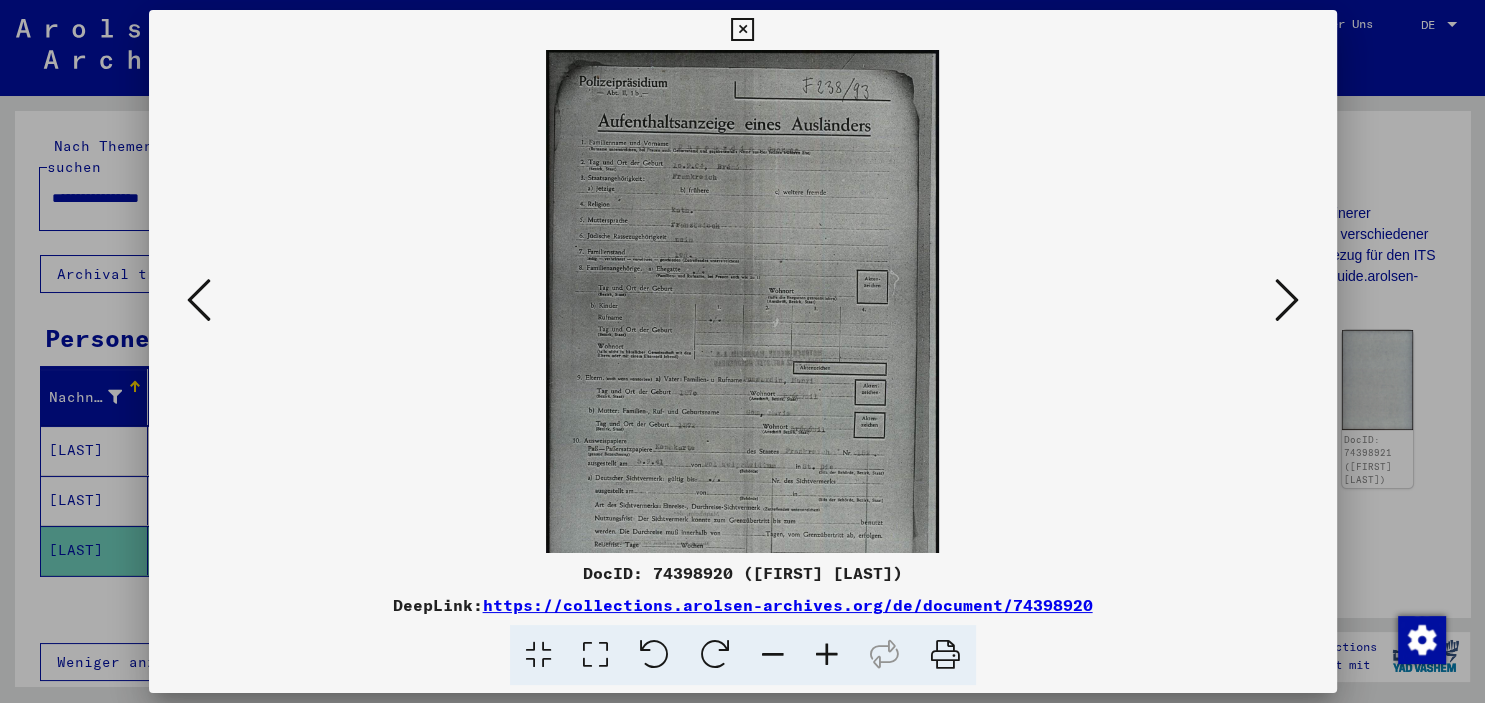 click at bounding box center [827, 655] 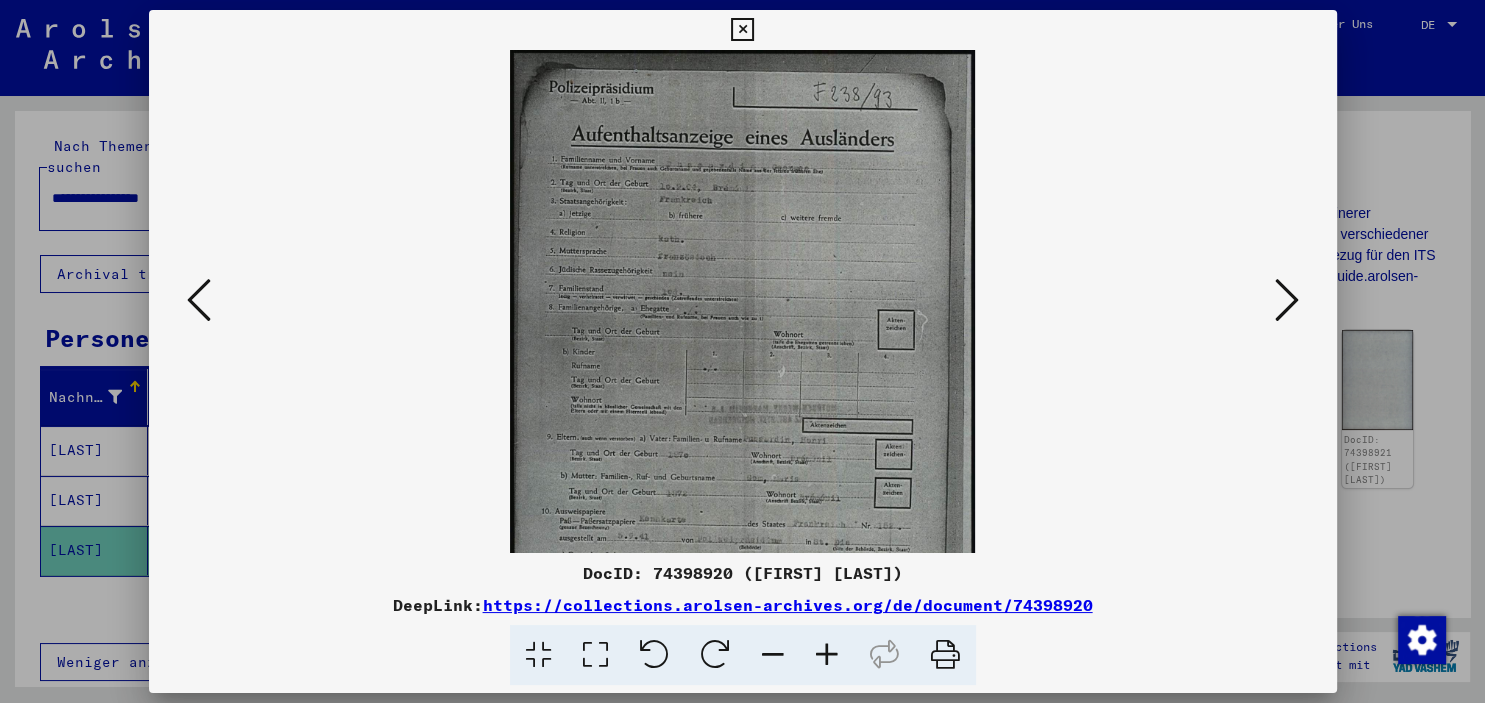 click at bounding box center [827, 655] 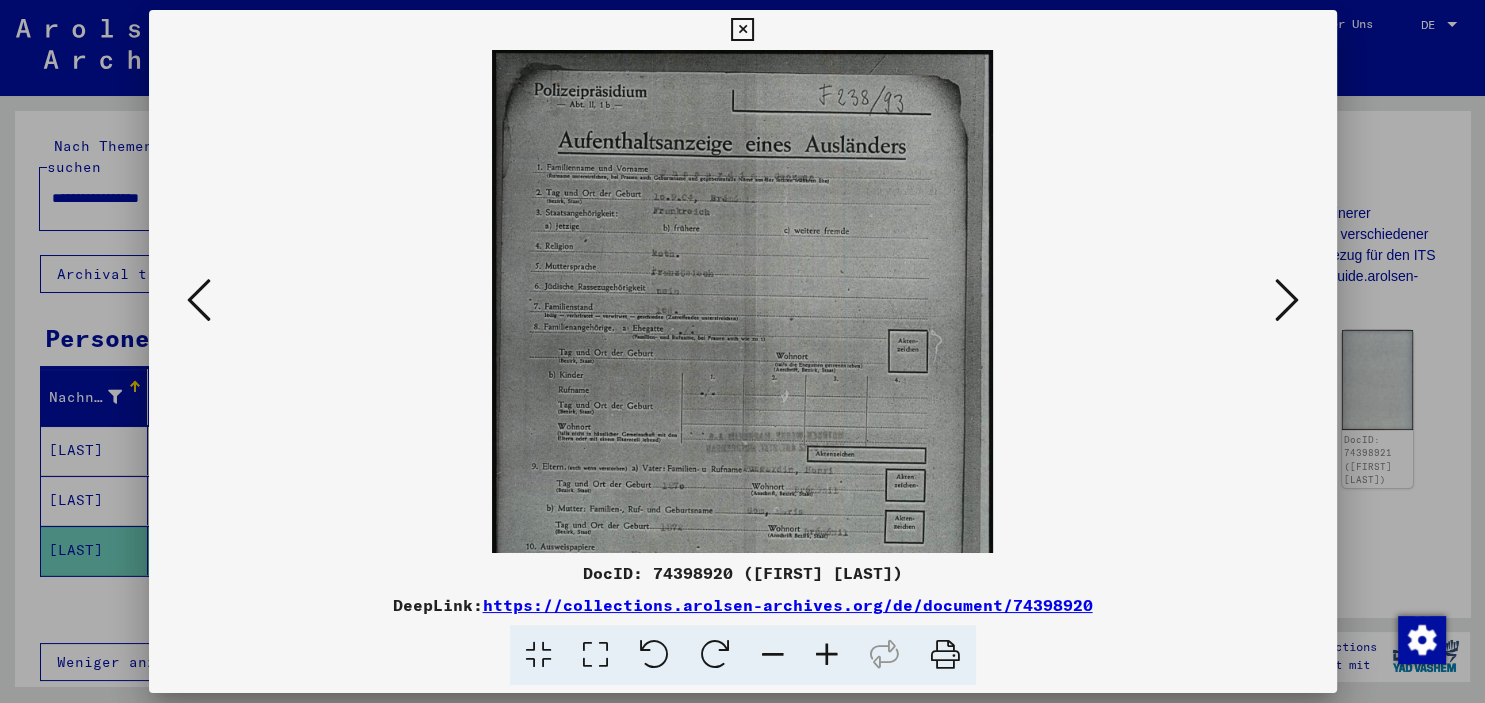 click at bounding box center [827, 655] 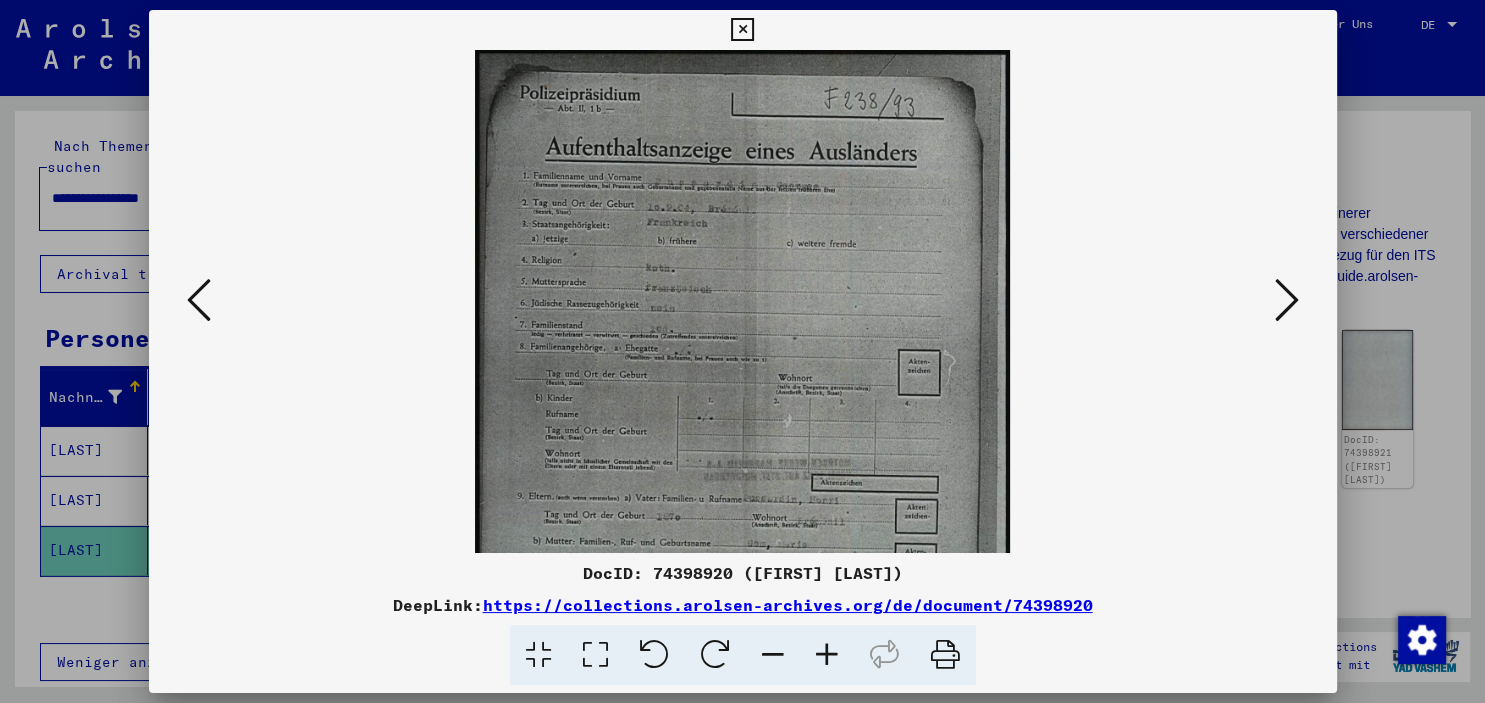 click at bounding box center (827, 655) 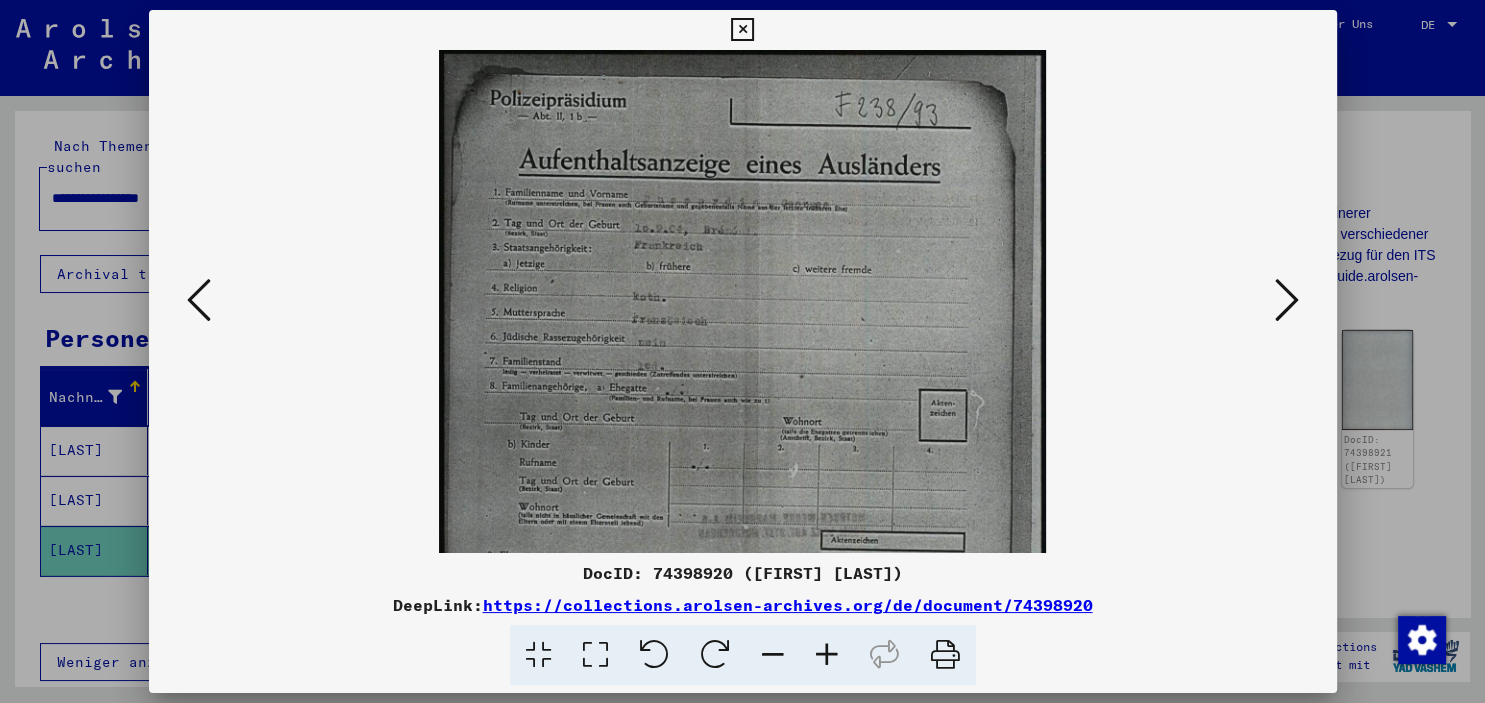 click at bounding box center [827, 655] 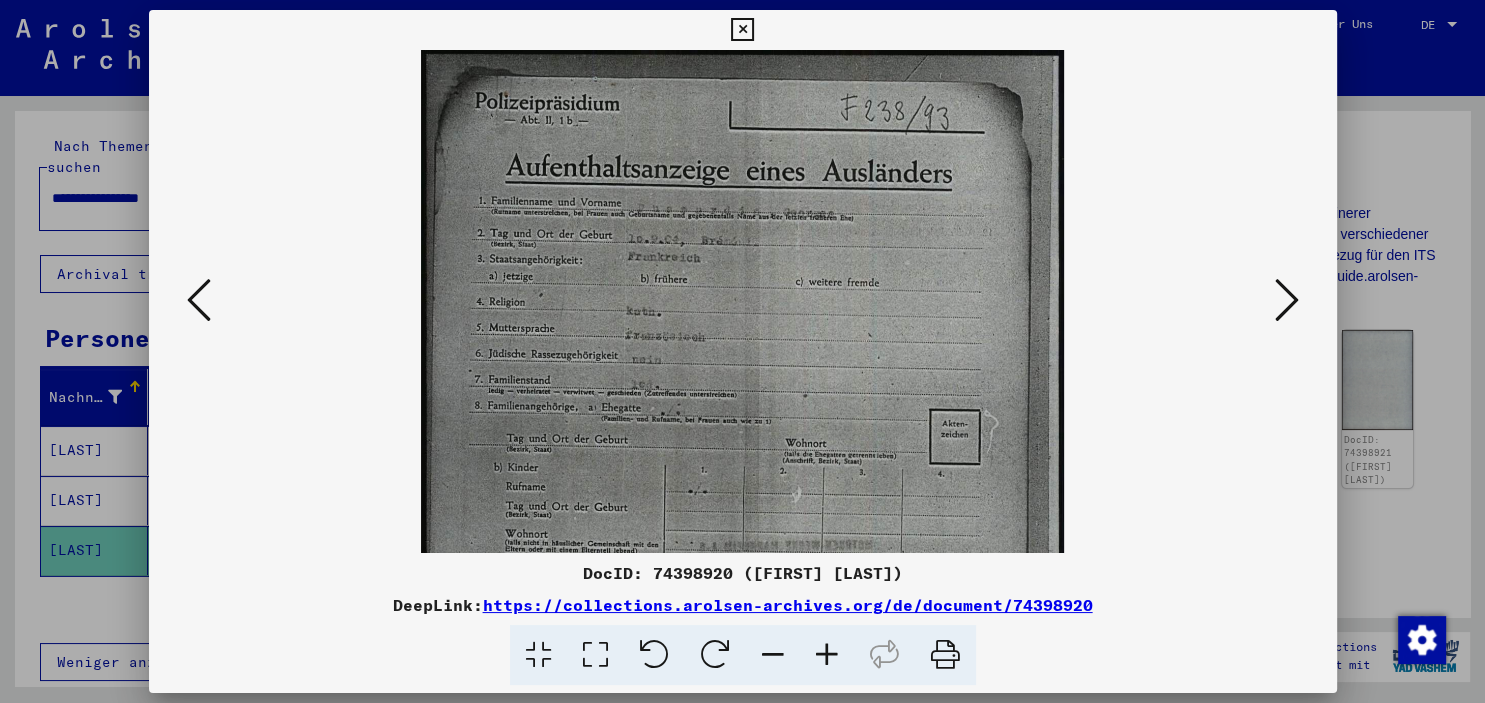 click at bounding box center (827, 655) 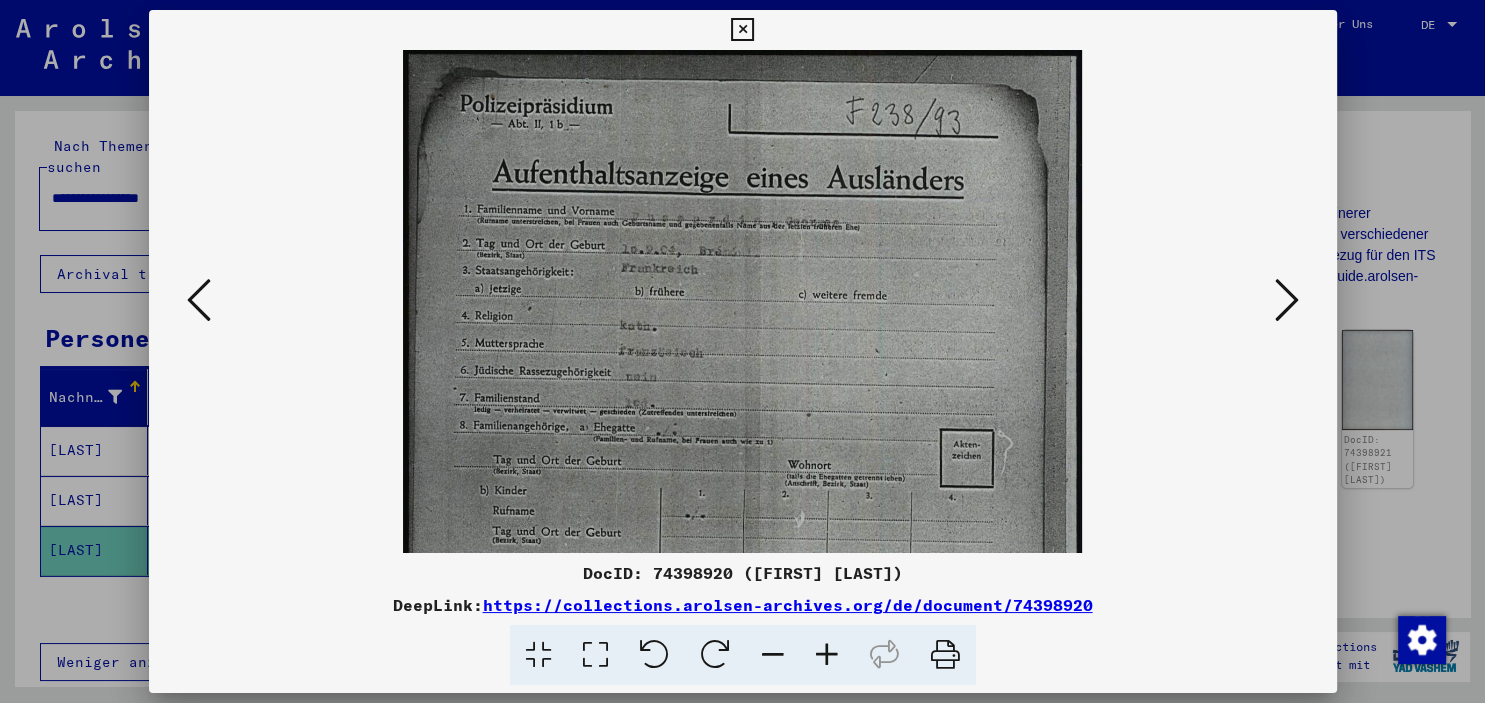 click at bounding box center (827, 655) 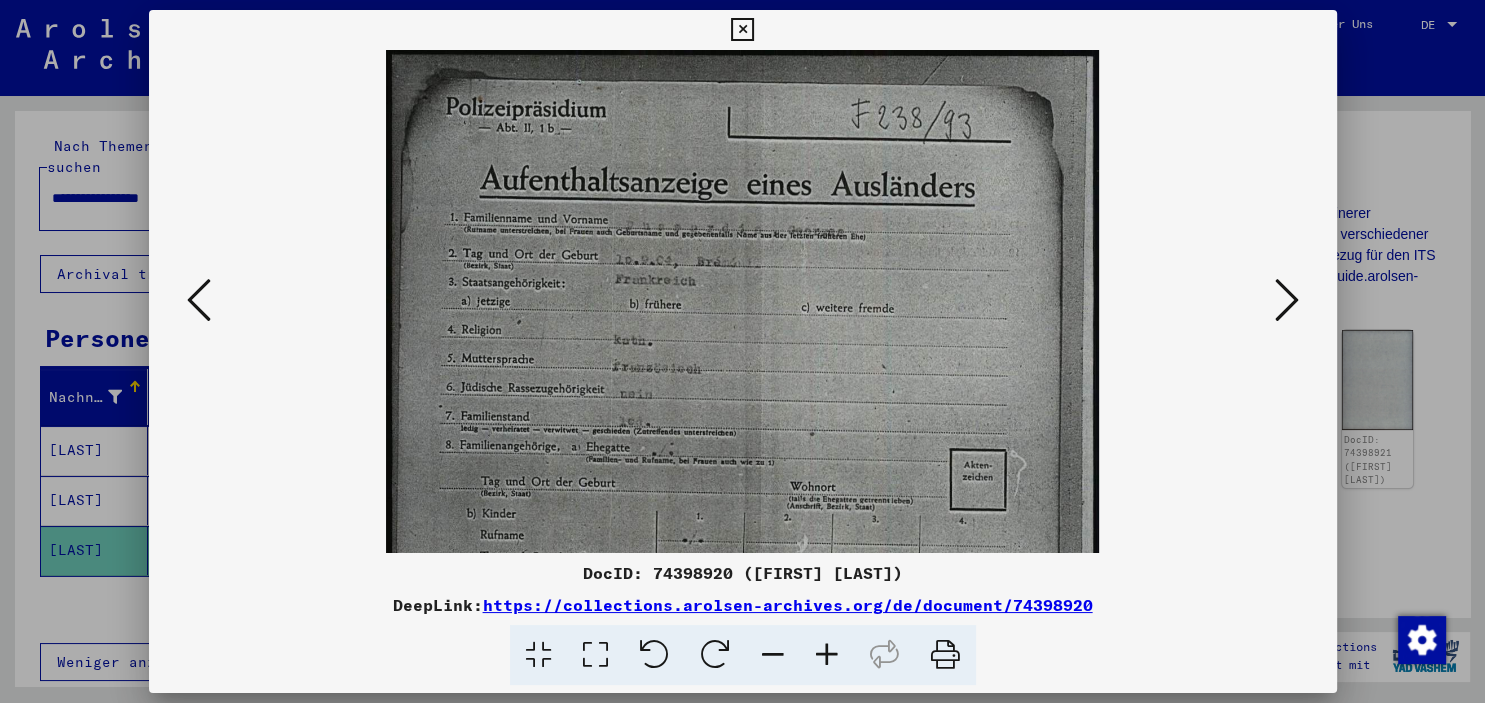click at bounding box center [827, 655] 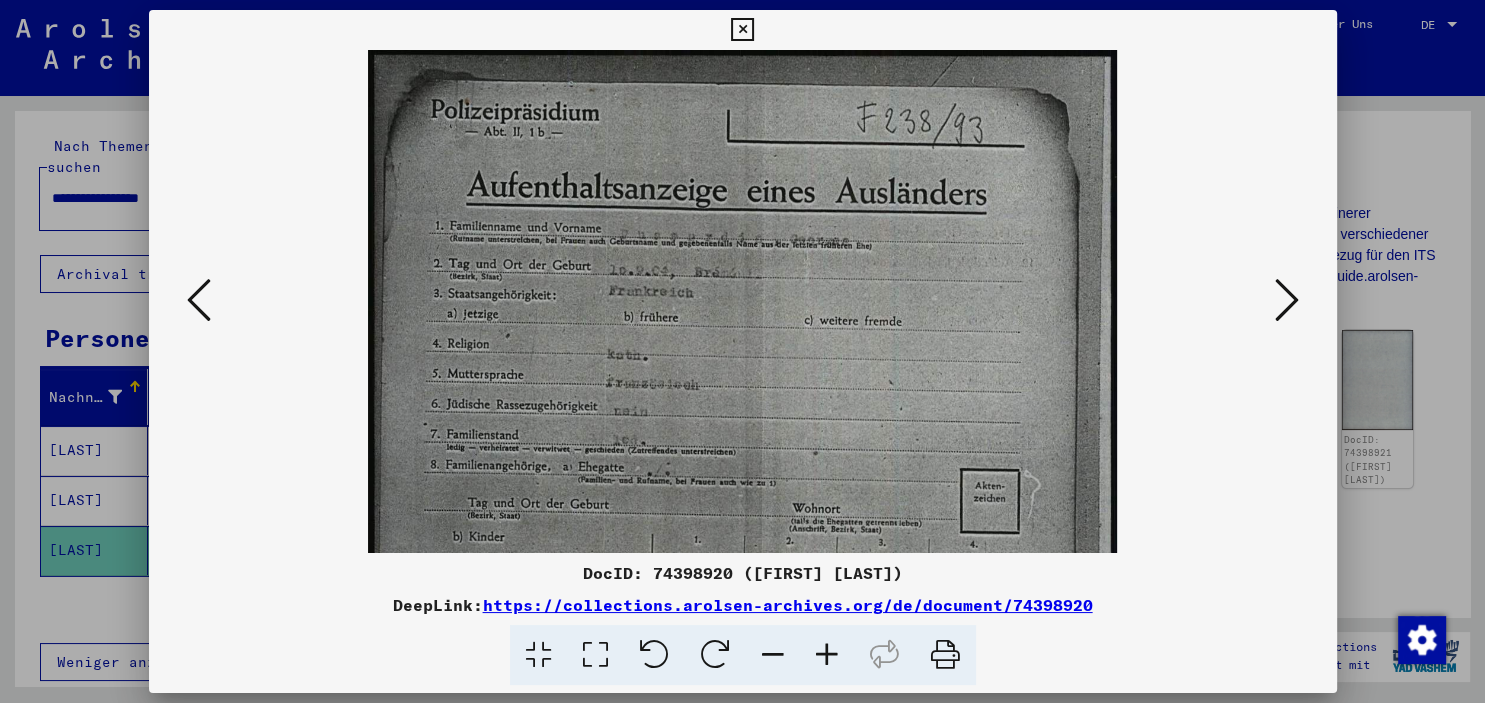 click at bounding box center (827, 655) 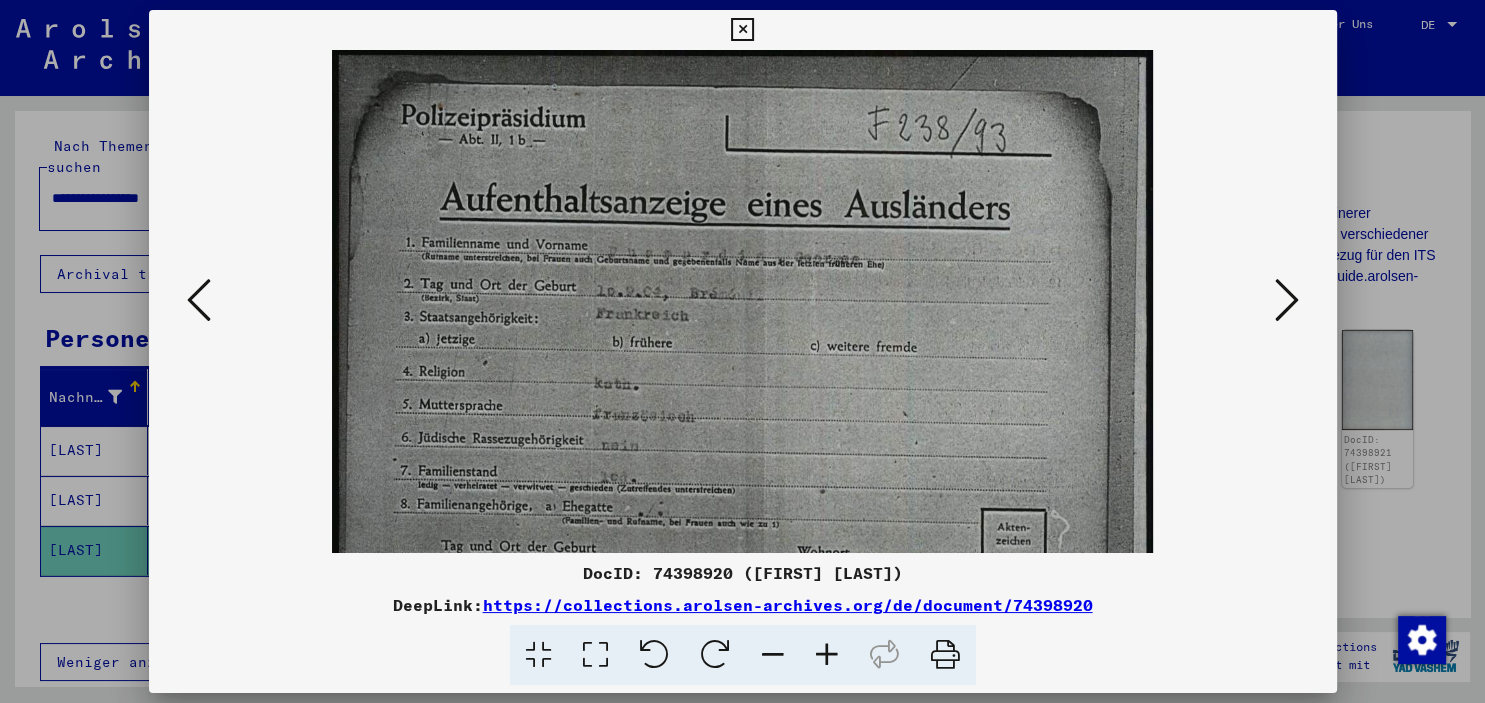 click at bounding box center [827, 655] 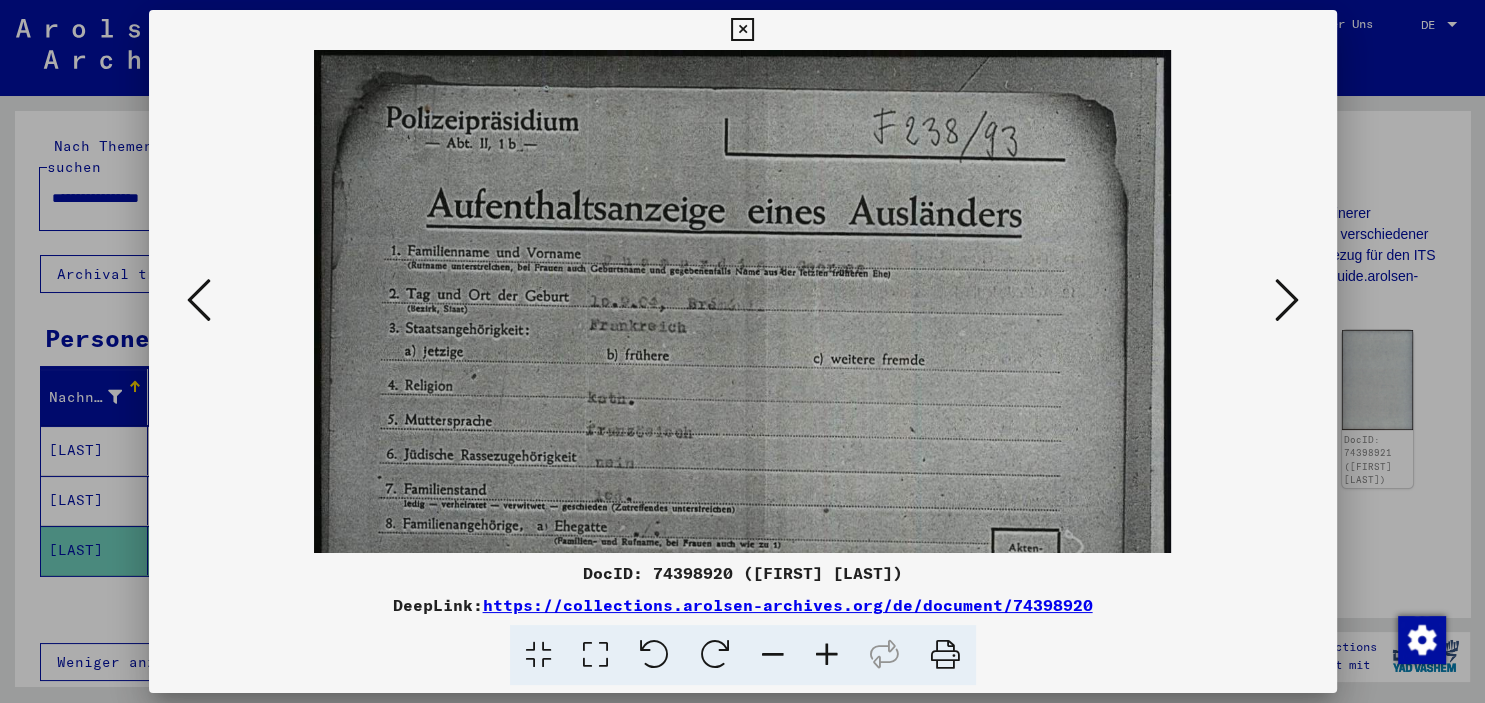 click at bounding box center (827, 655) 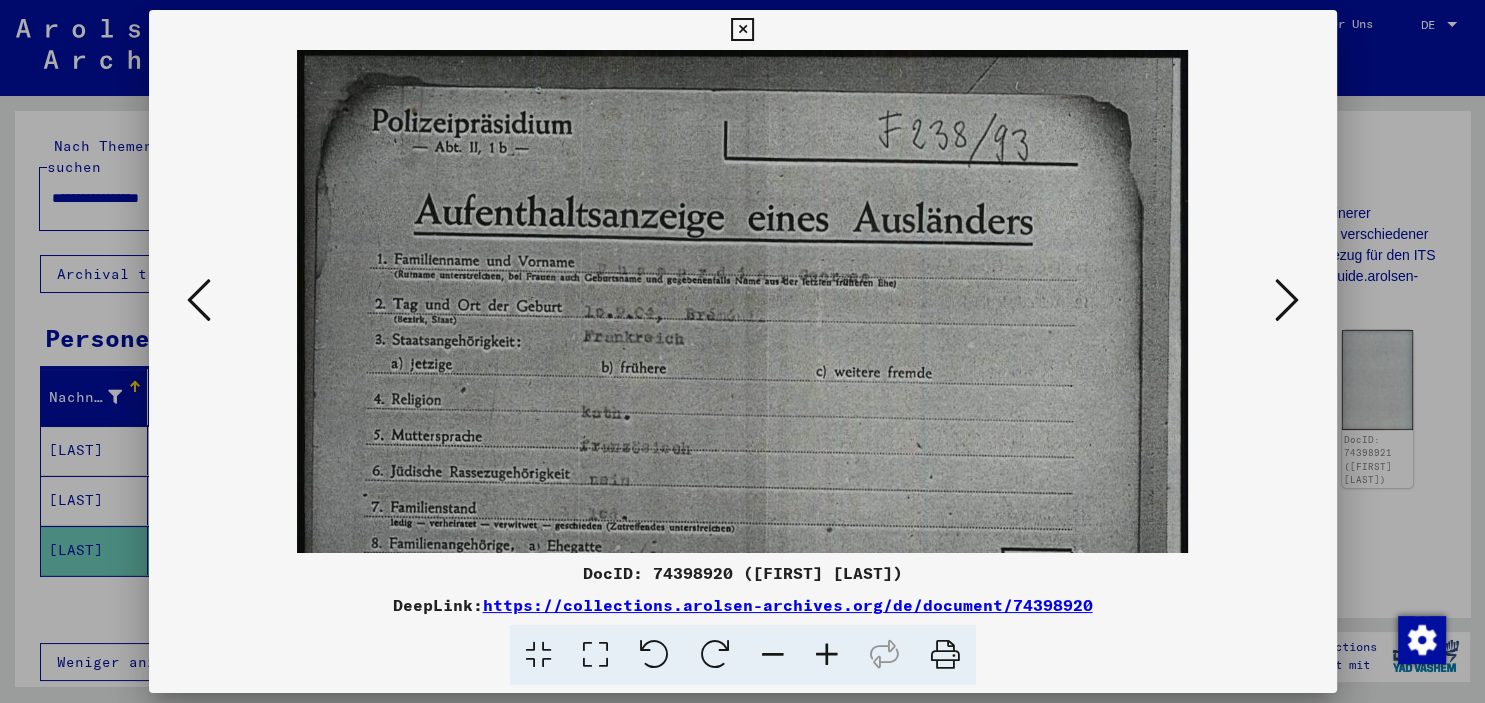 click at bounding box center (827, 655) 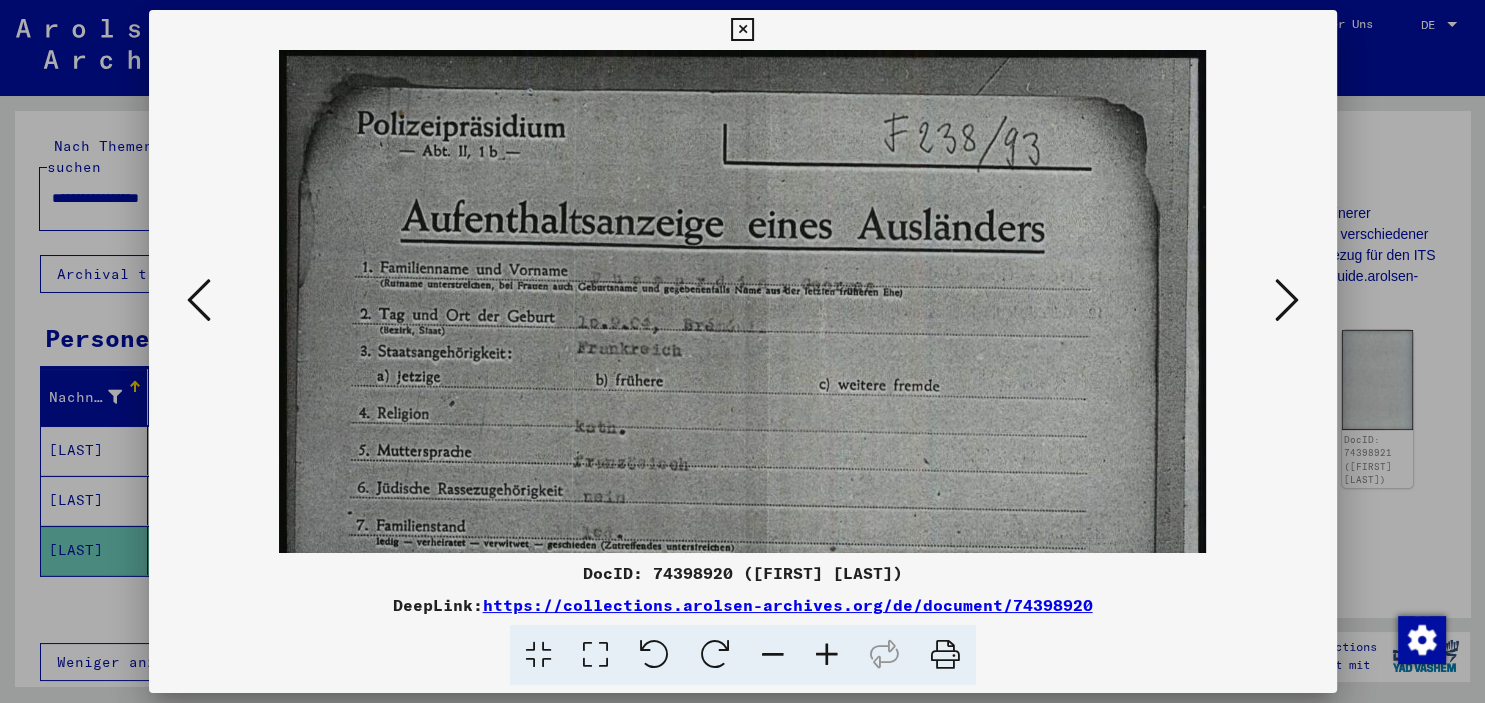 click at bounding box center (827, 655) 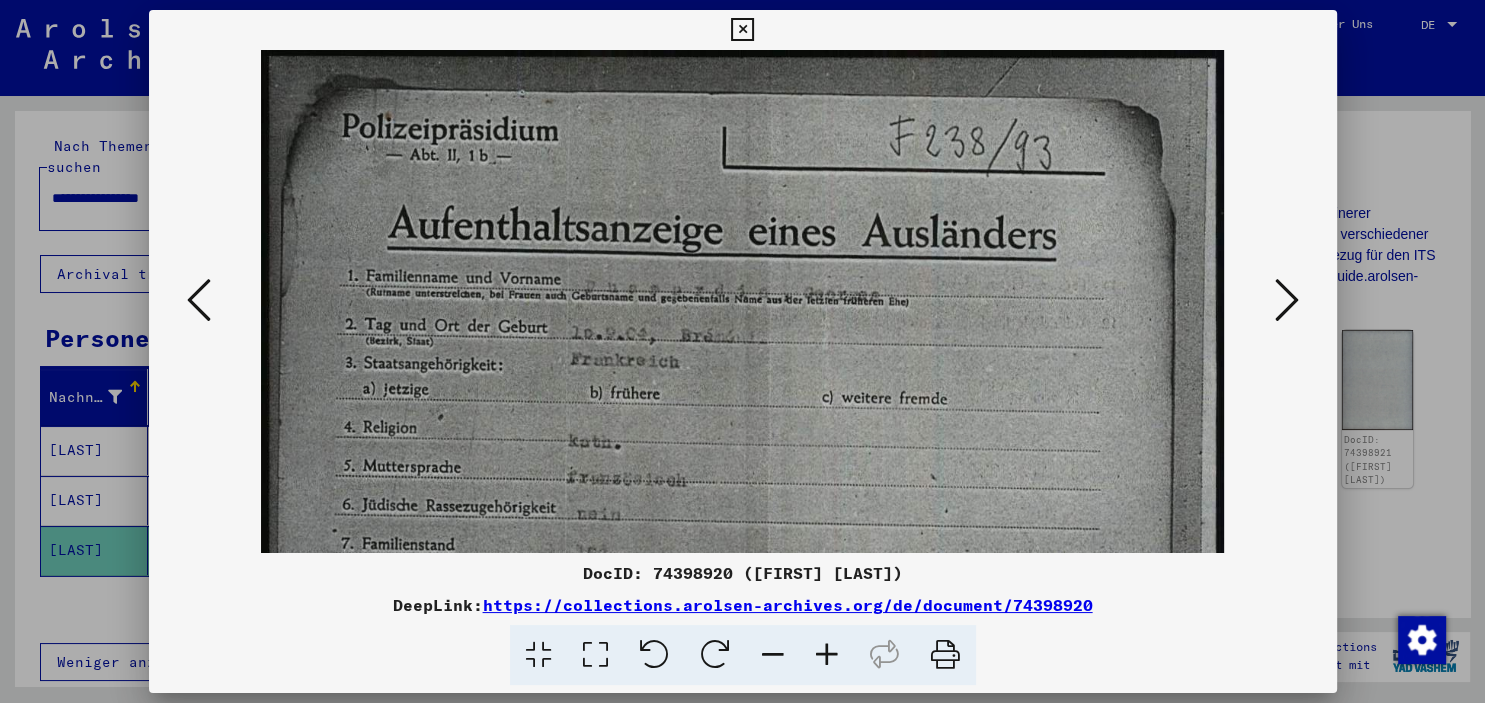 click at bounding box center (827, 655) 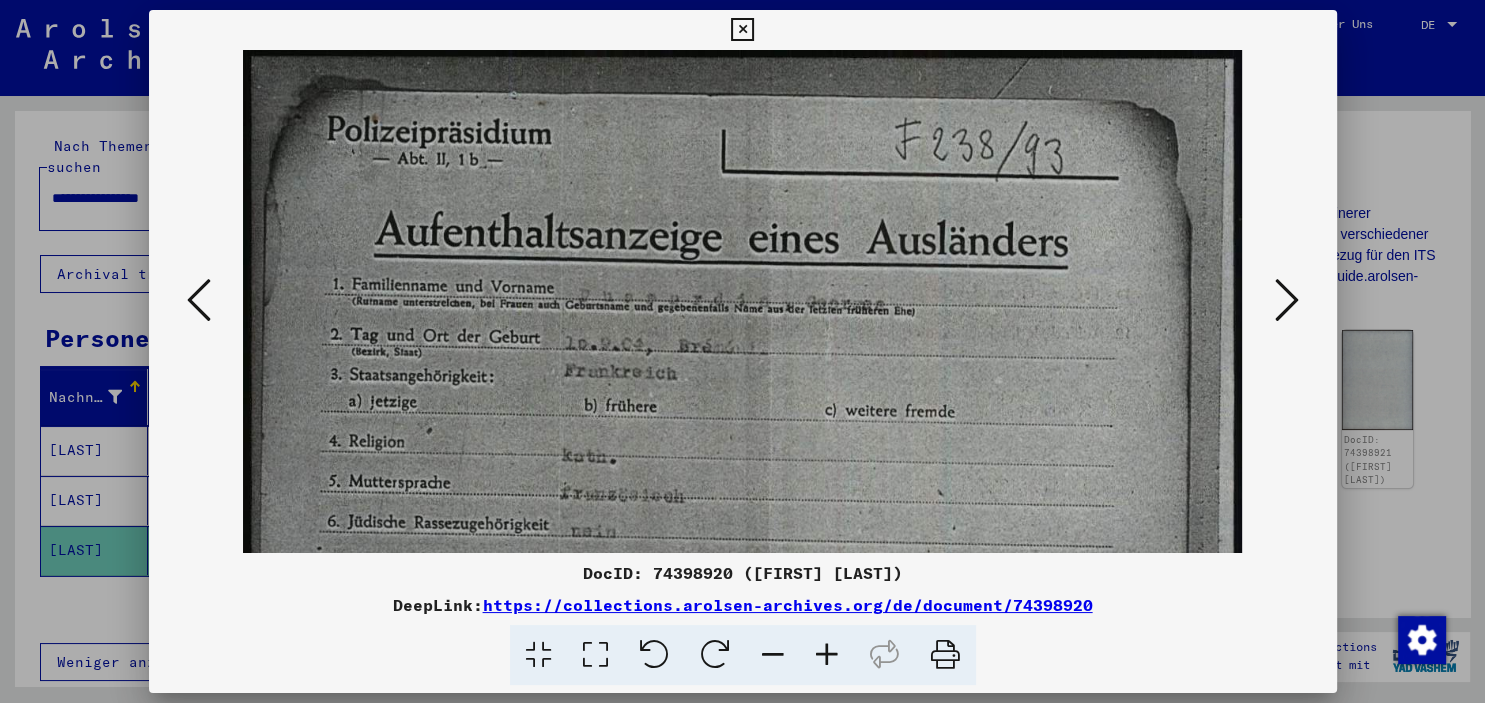 click at bounding box center (827, 655) 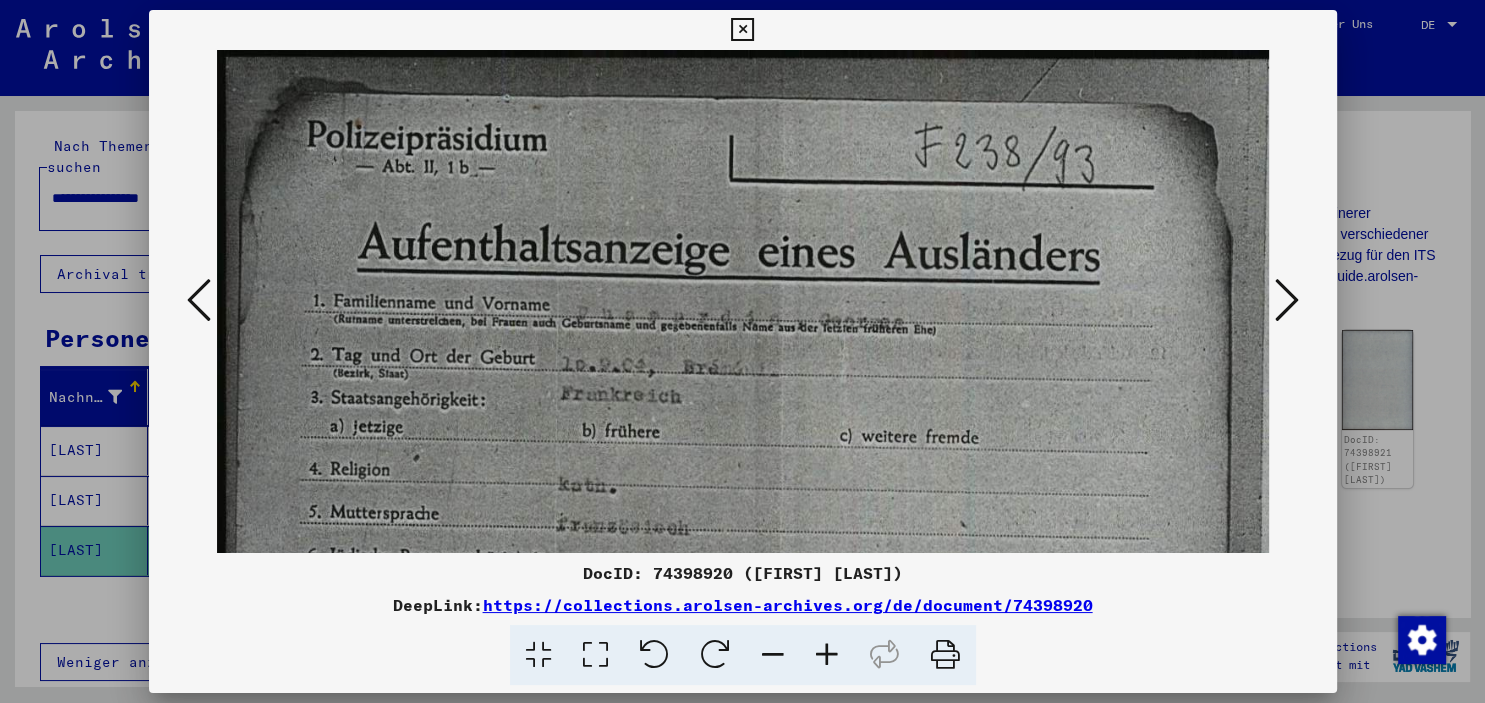 click at bounding box center (827, 655) 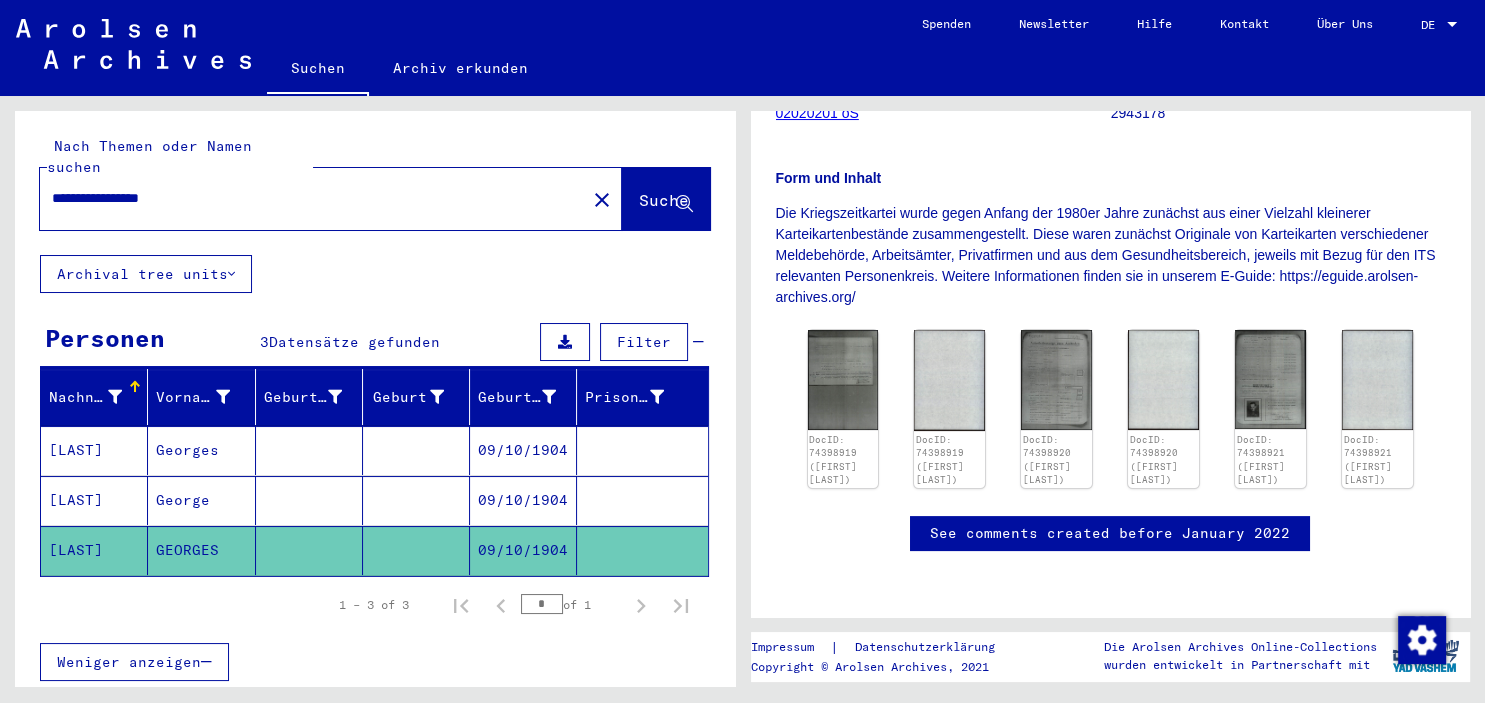 drag, startPoint x: 373, startPoint y: 172, endPoint x: -51, endPoint y: 163, distance: 424.09552 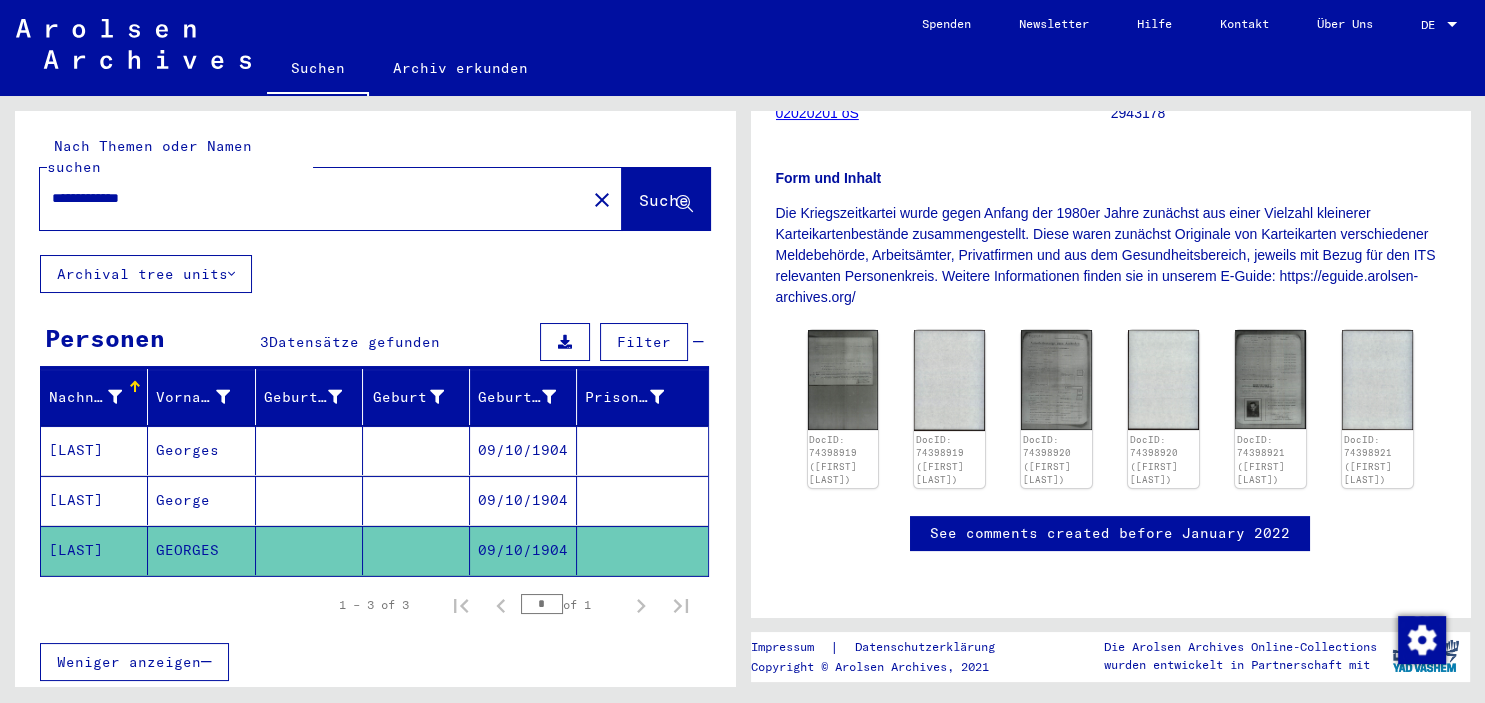 scroll, scrollTop: 0, scrollLeft: 0, axis: both 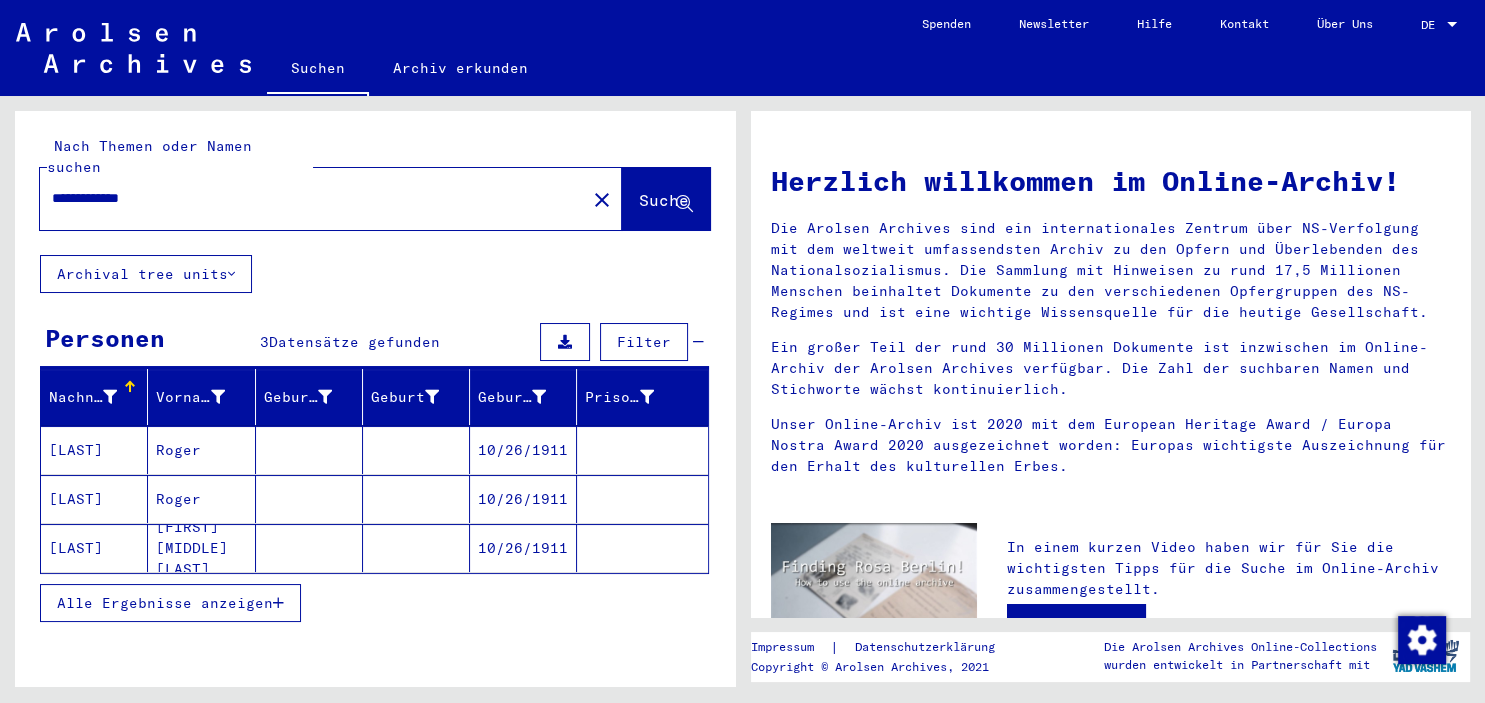click on "10/26/1911" 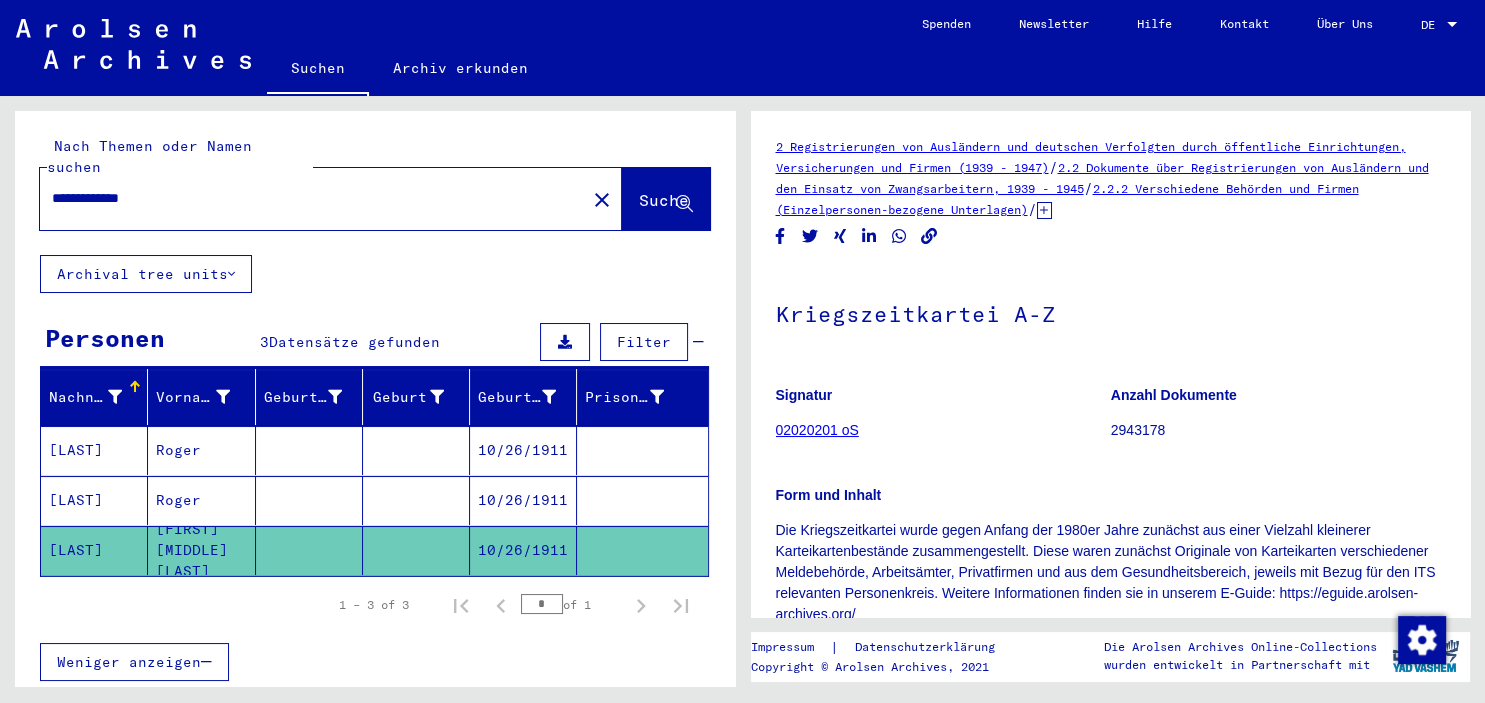 scroll, scrollTop: 441, scrollLeft: 0, axis: vertical 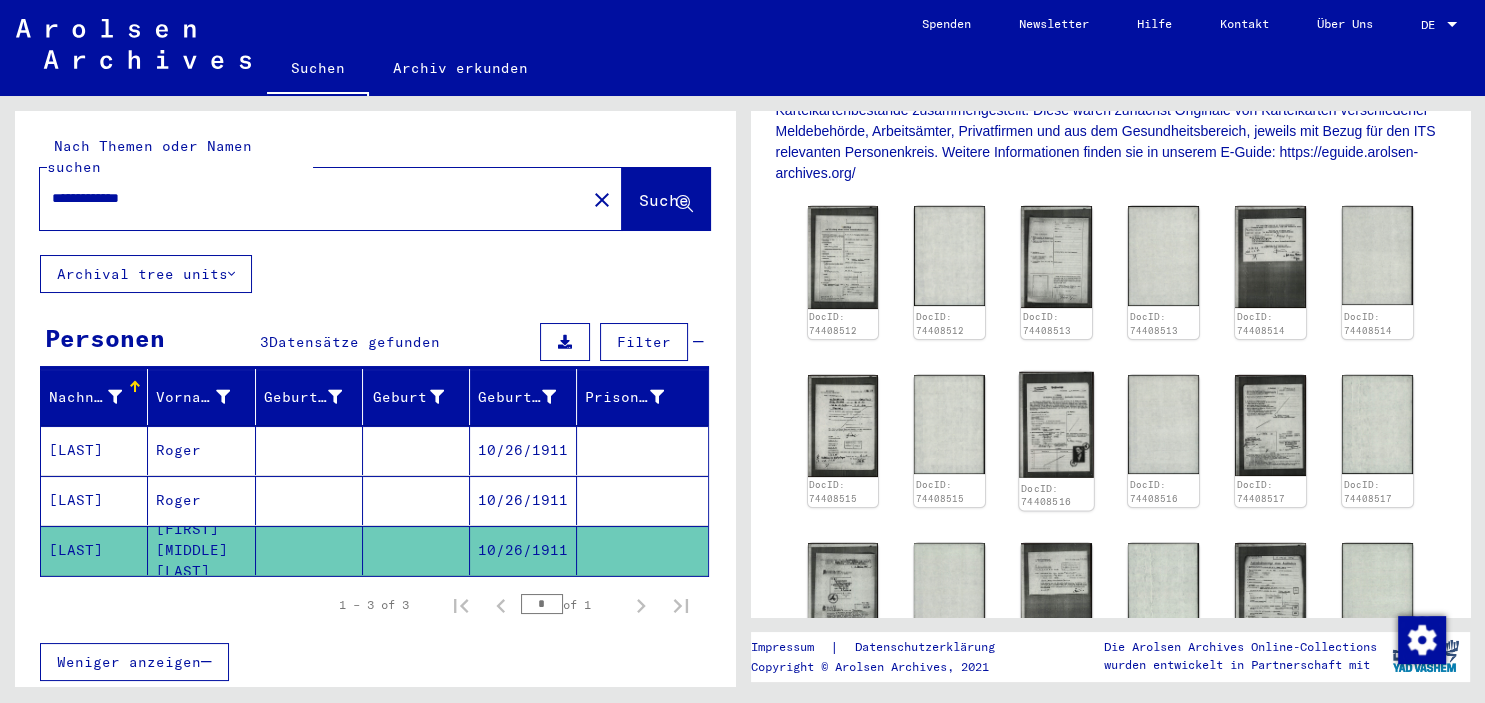 click 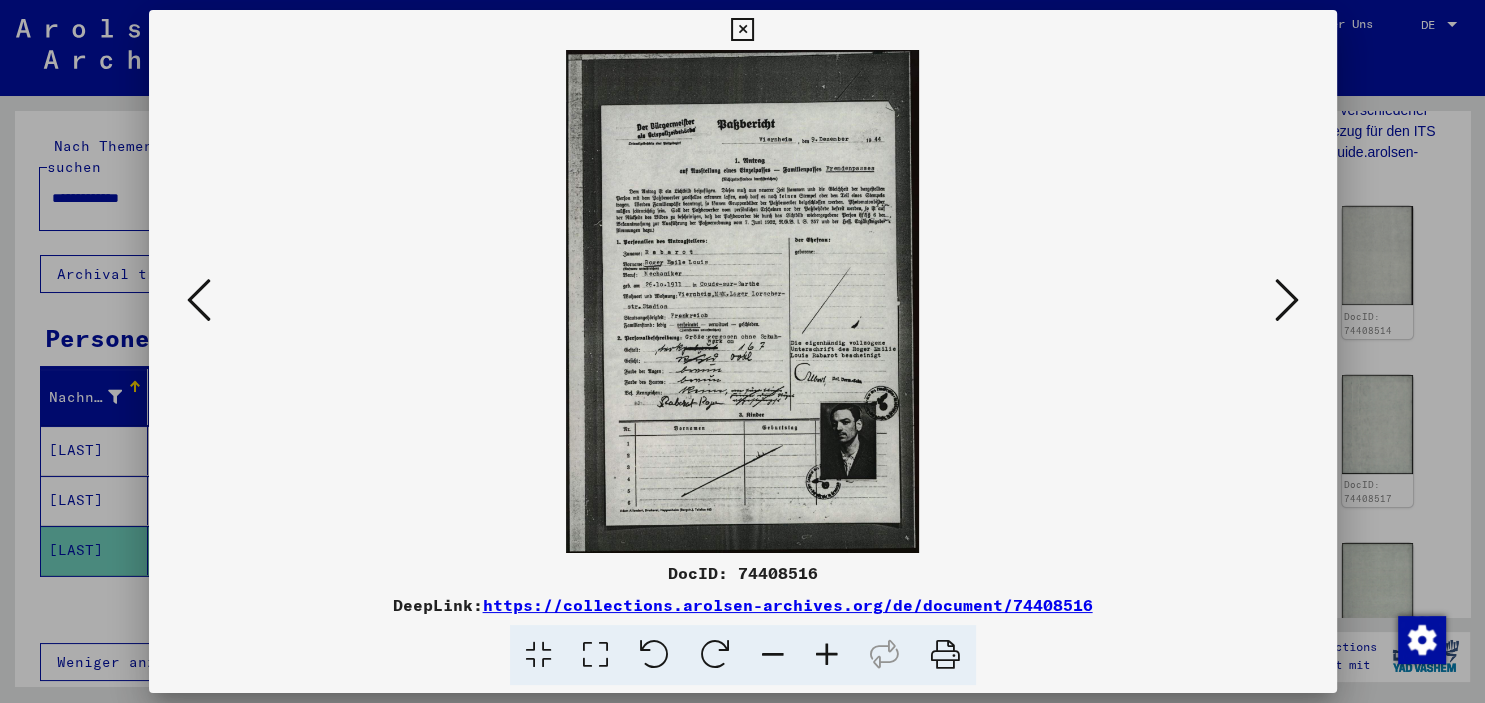 click at bounding box center [827, 655] 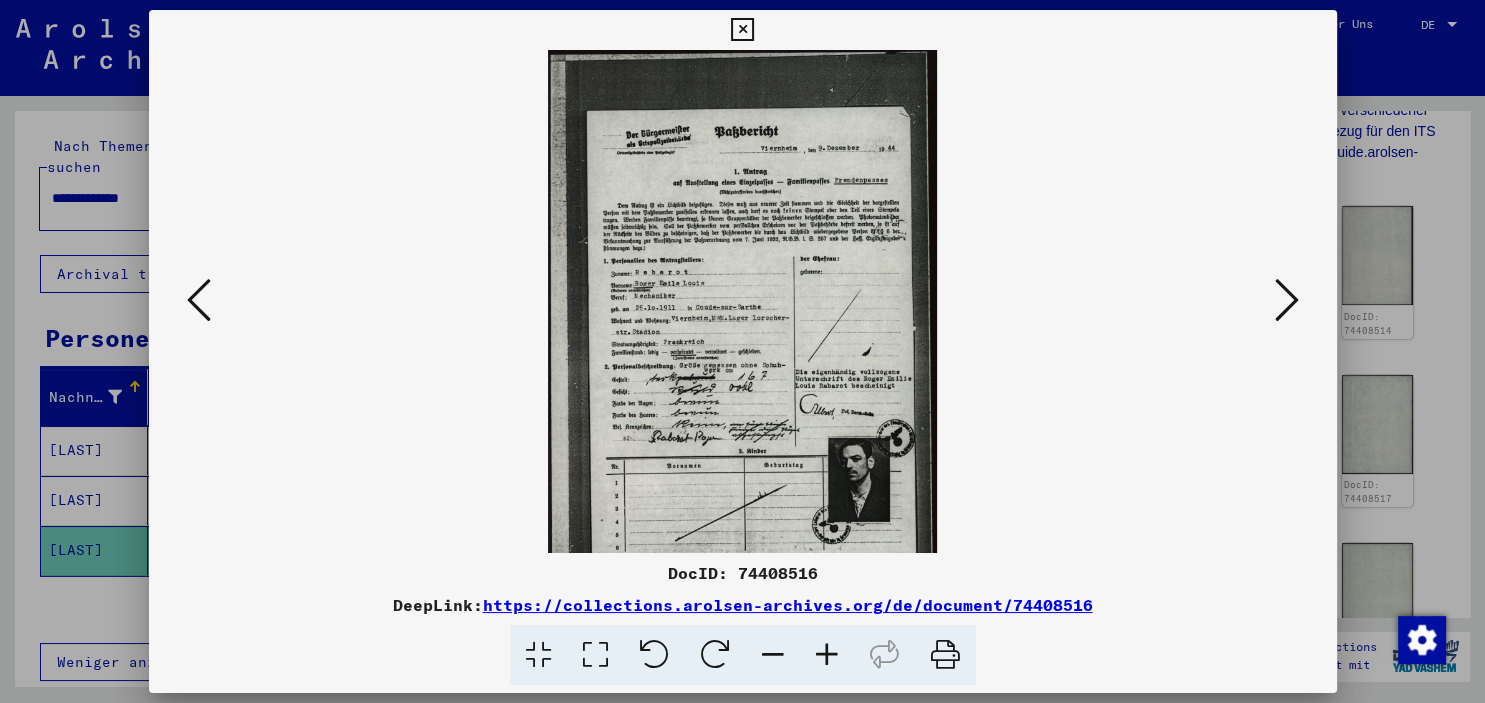 click at bounding box center [827, 655] 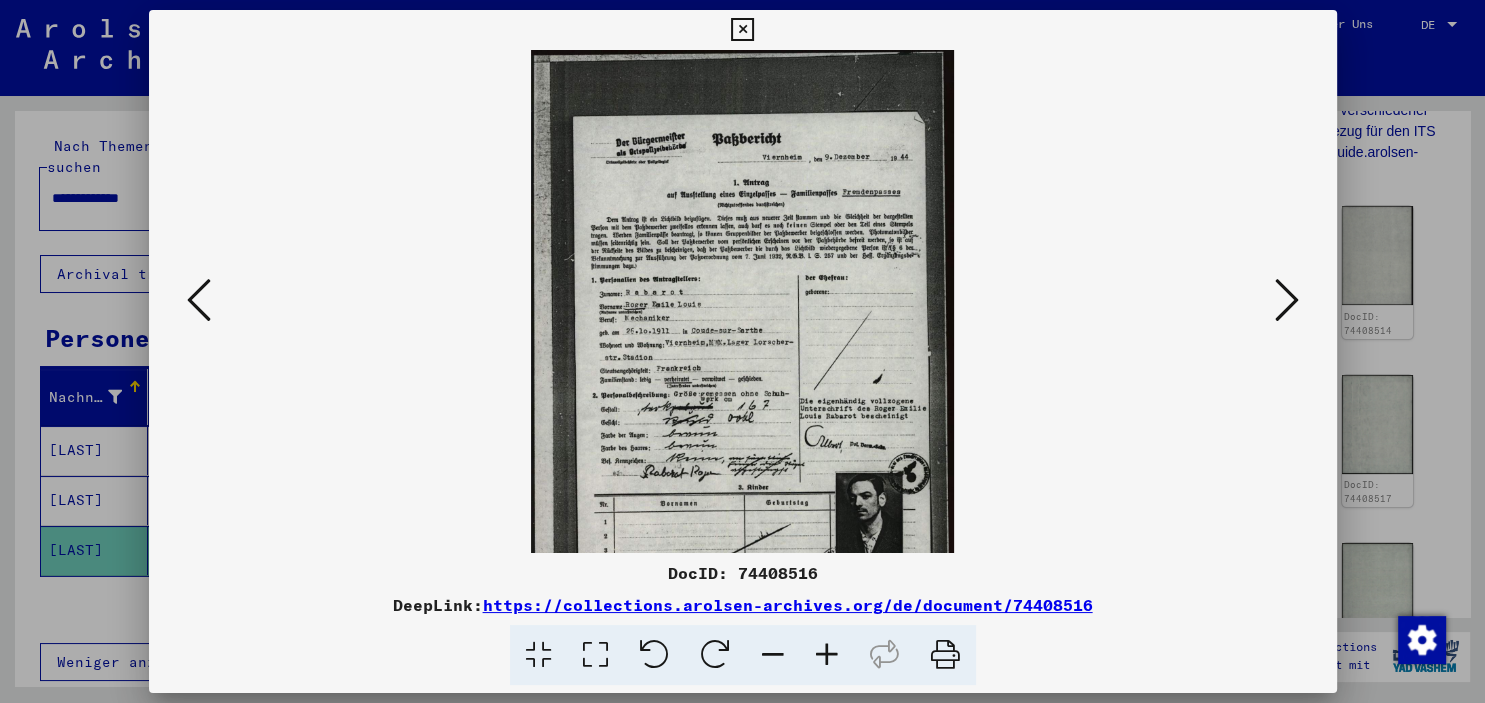 click at bounding box center (827, 655) 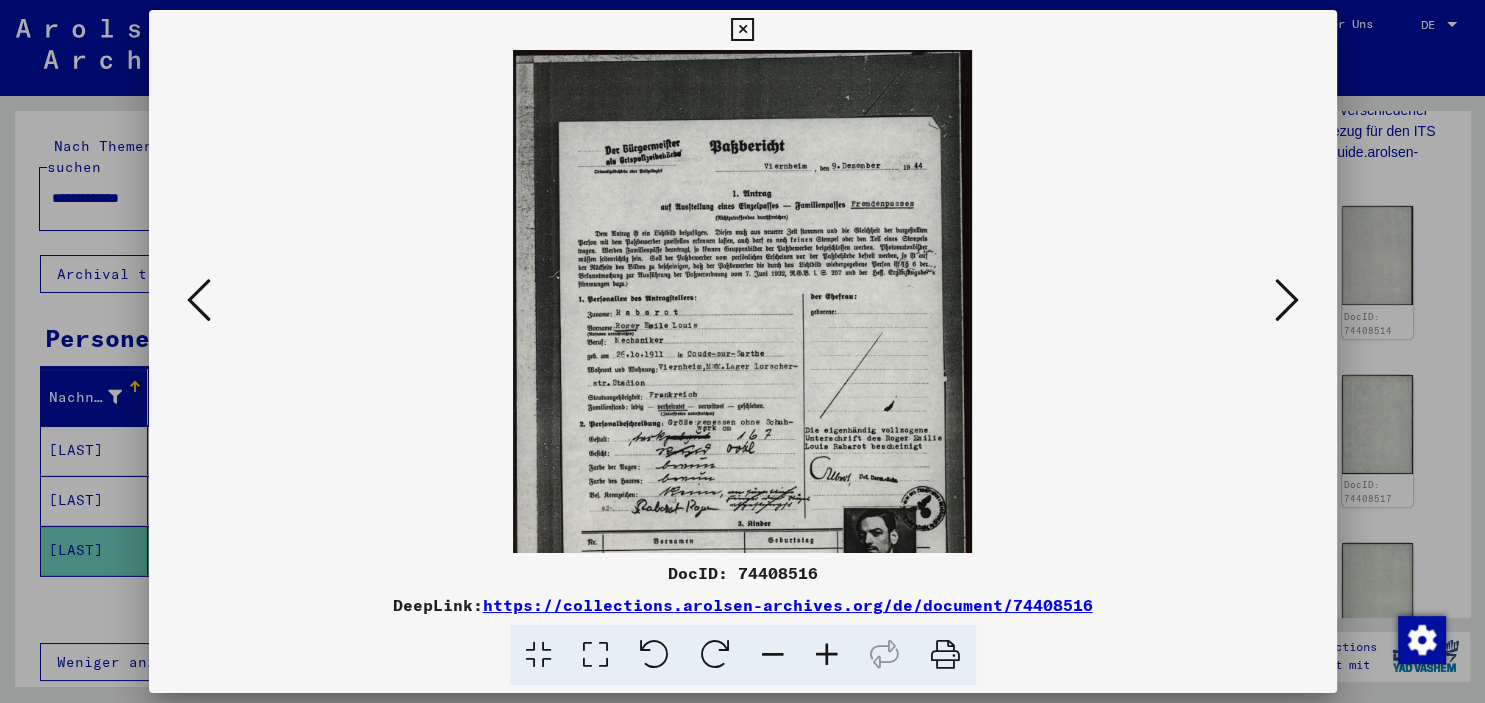 click at bounding box center [827, 655] 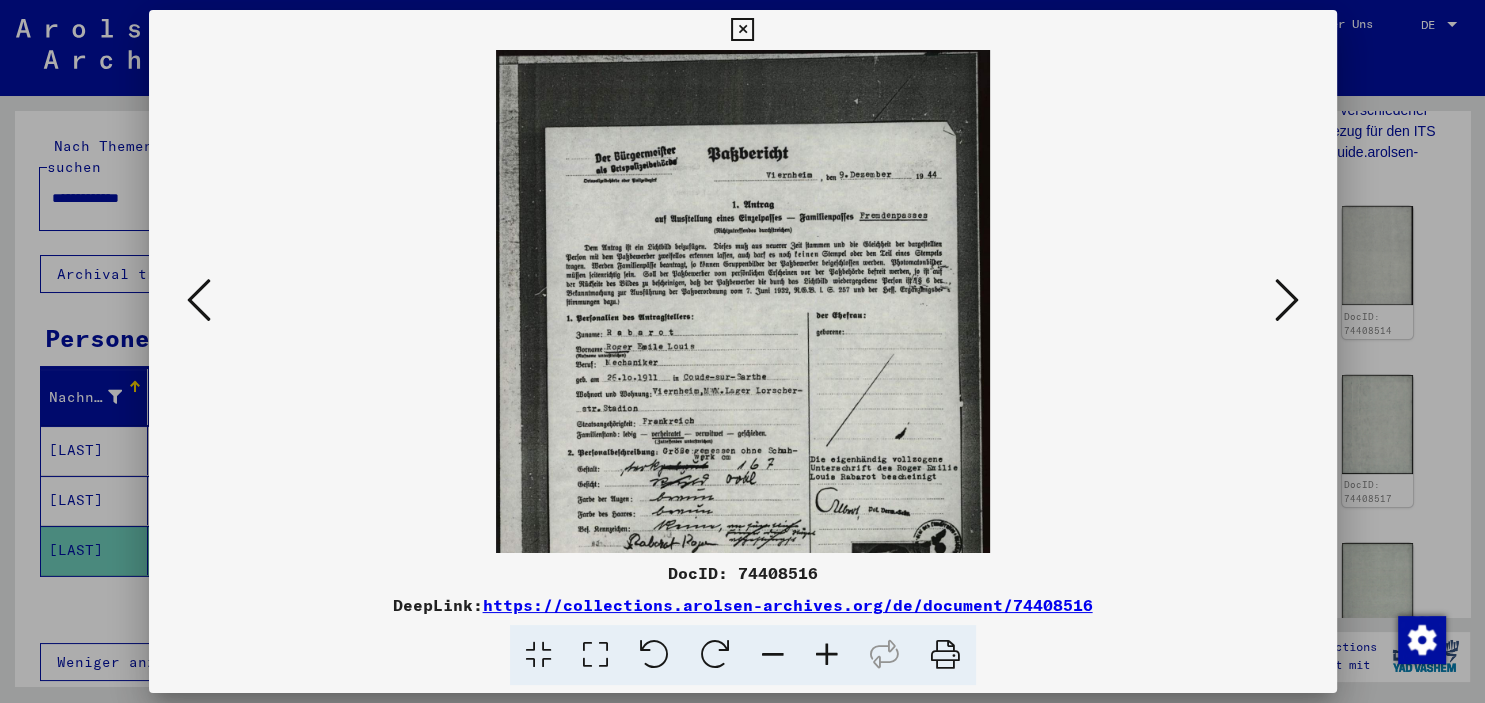 click at bounding box center [827, 655] 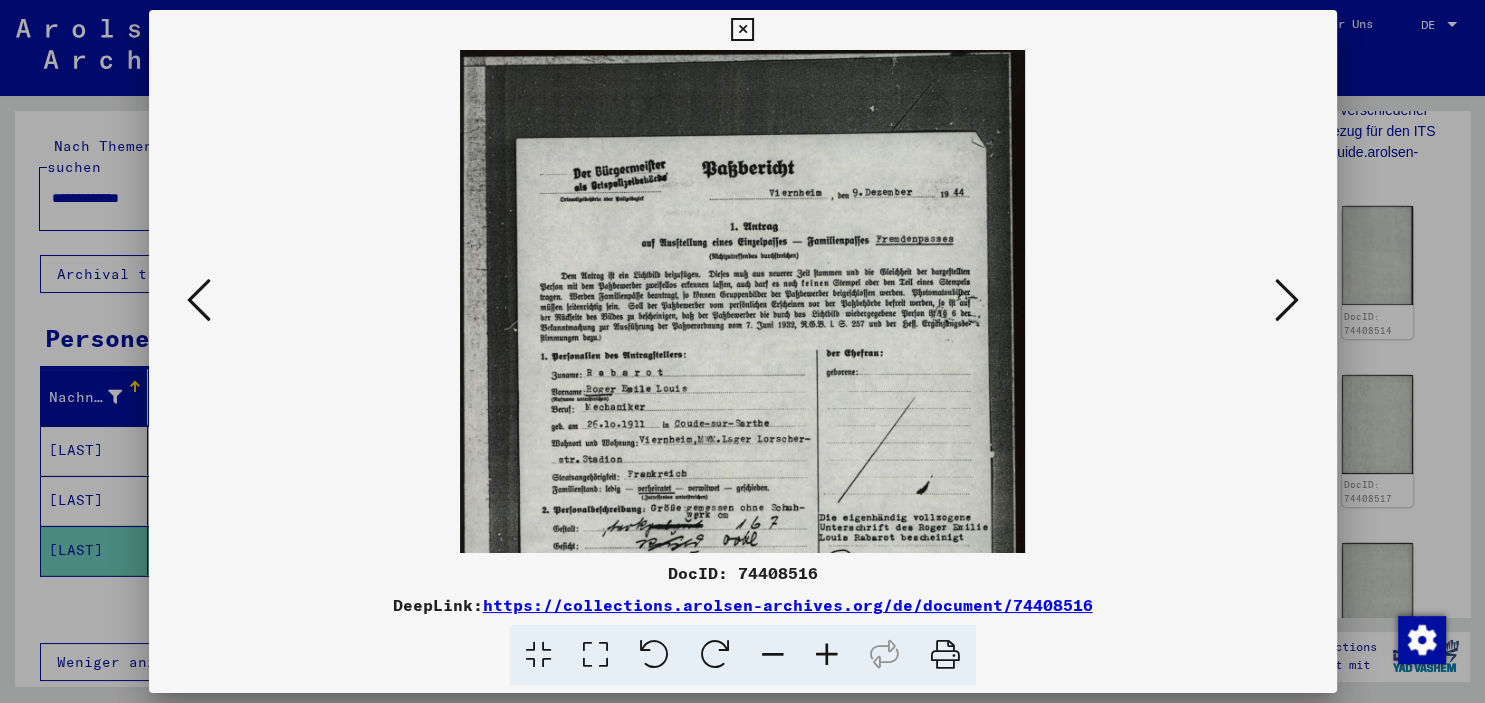 click at bounding box center [827, 655] 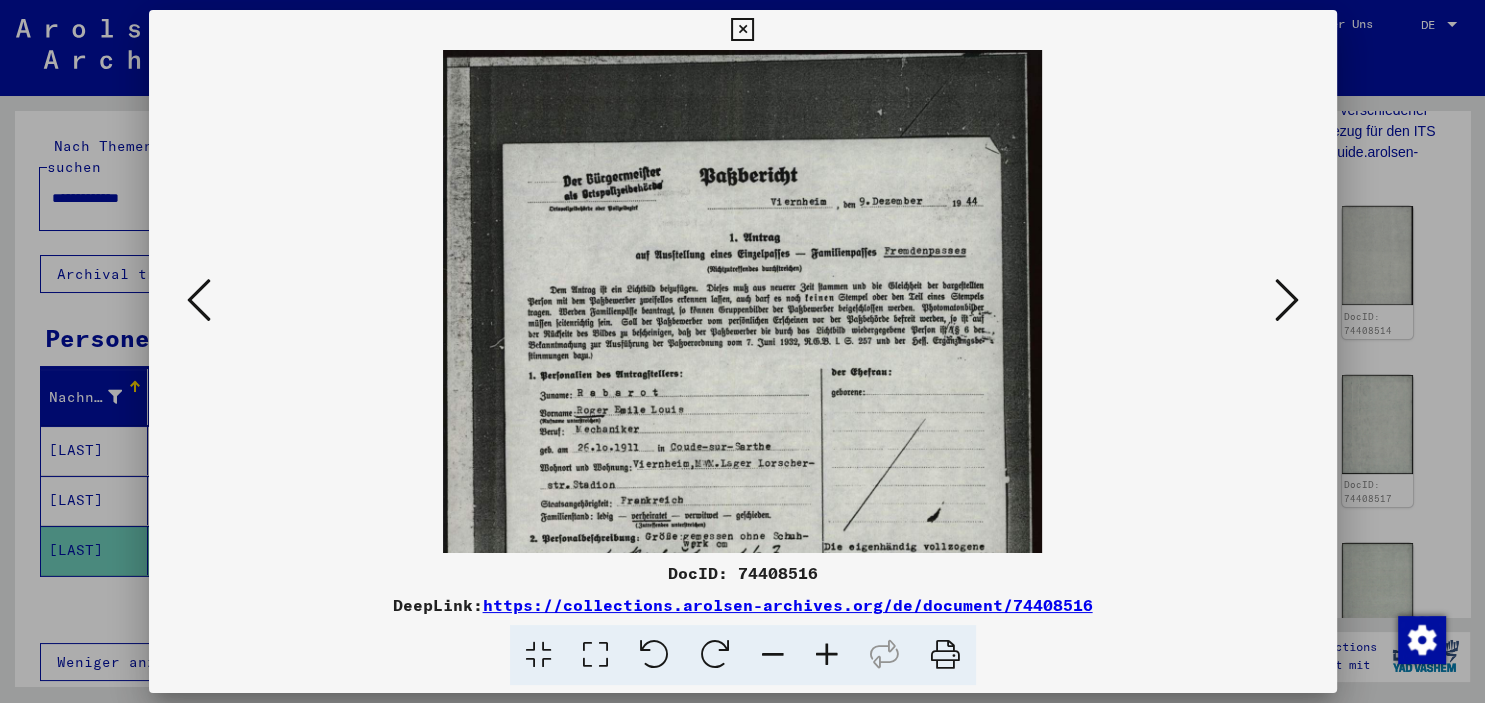 click at bounding box center (827, 655) 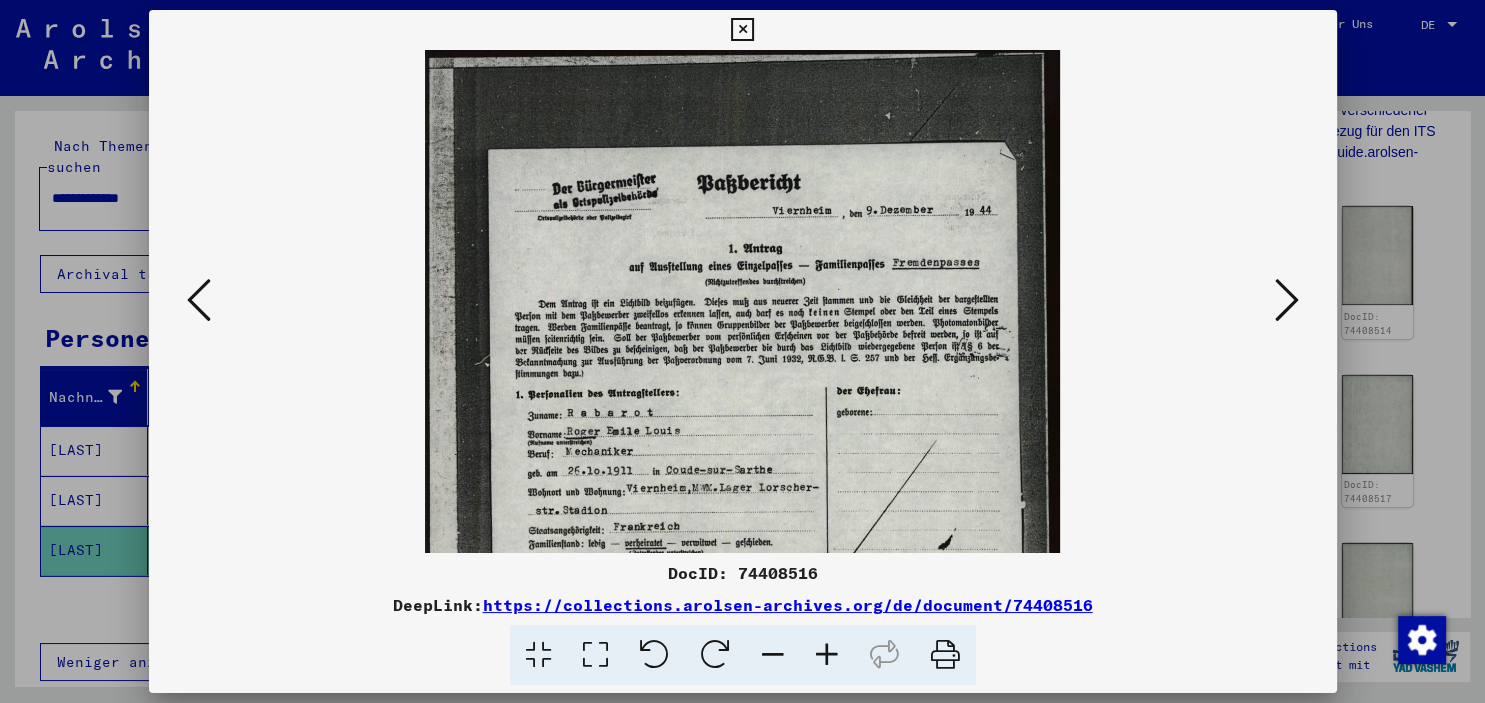 click at bounding box center [827, 655] 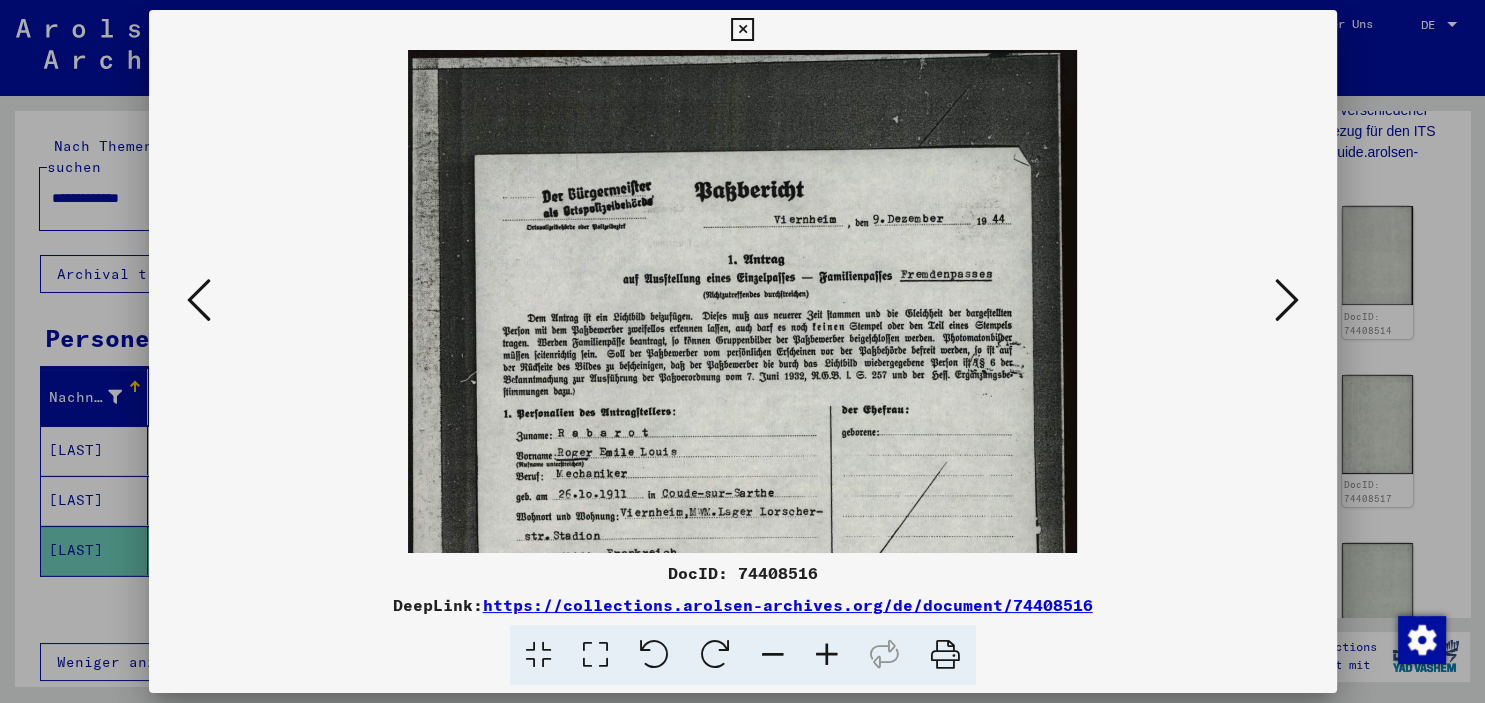 click at bounding box center (827, 655) 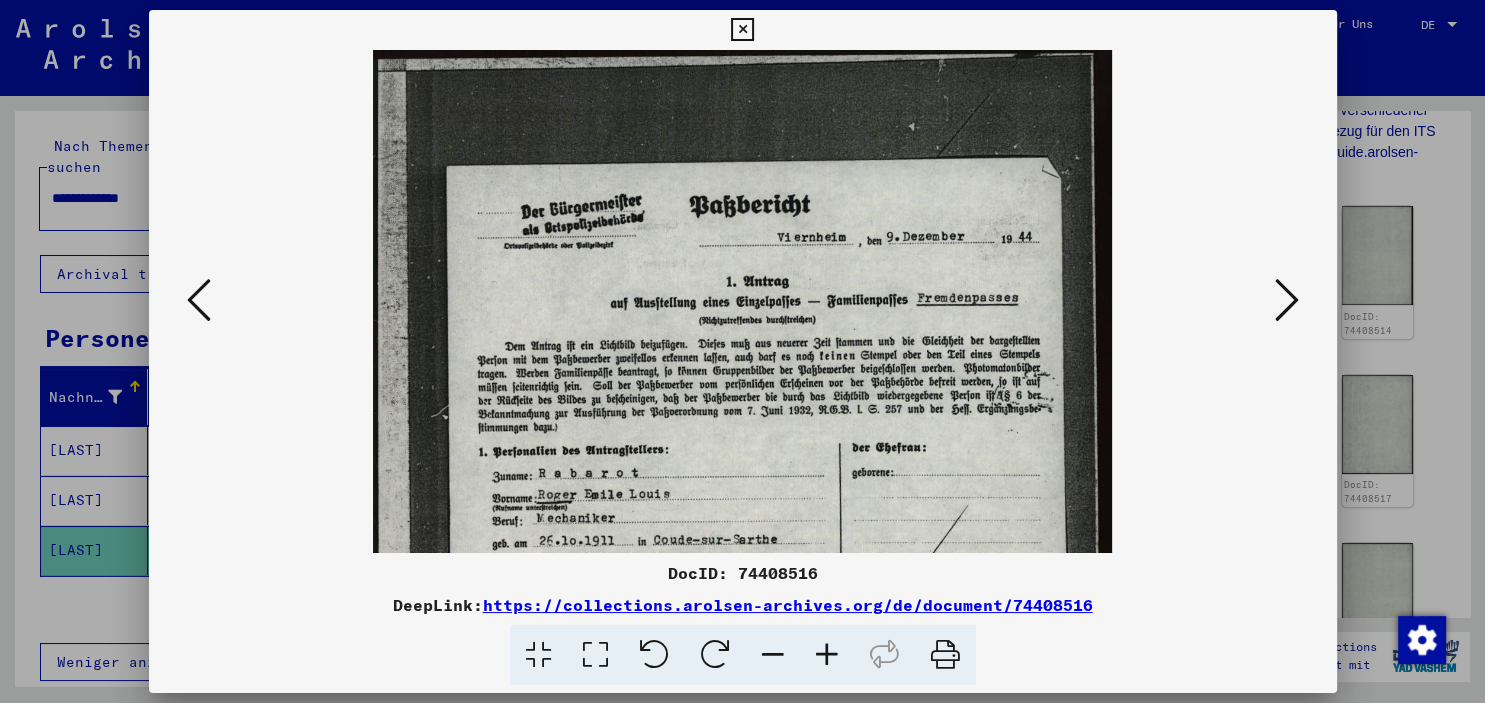 click at bounding box center (827, 655) 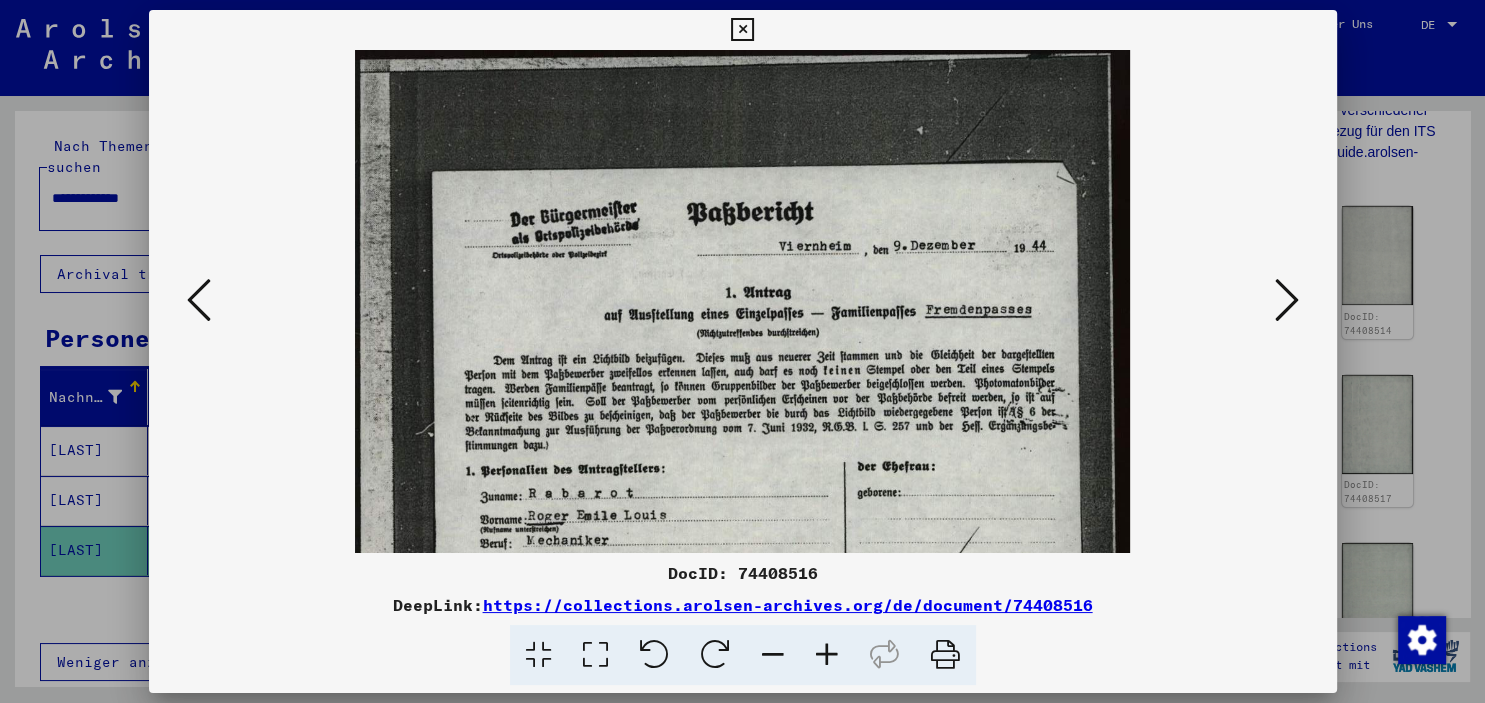 drag, startPoint x: 766, startPoint y: 421, endPoint x: 778, endPoint y: 178, distance: 243.29611 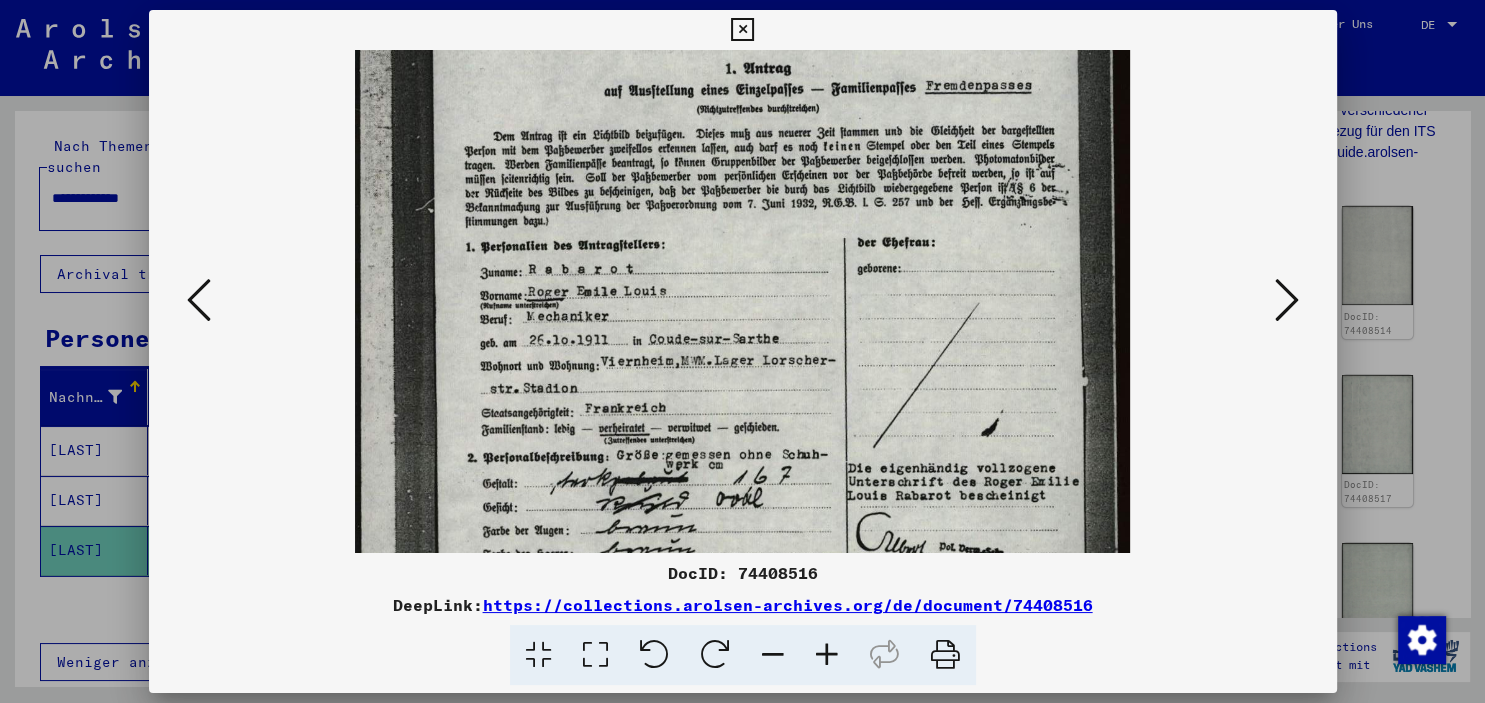 scroll, scrollTop: 228, scrollLeft: 0, axis: vertical 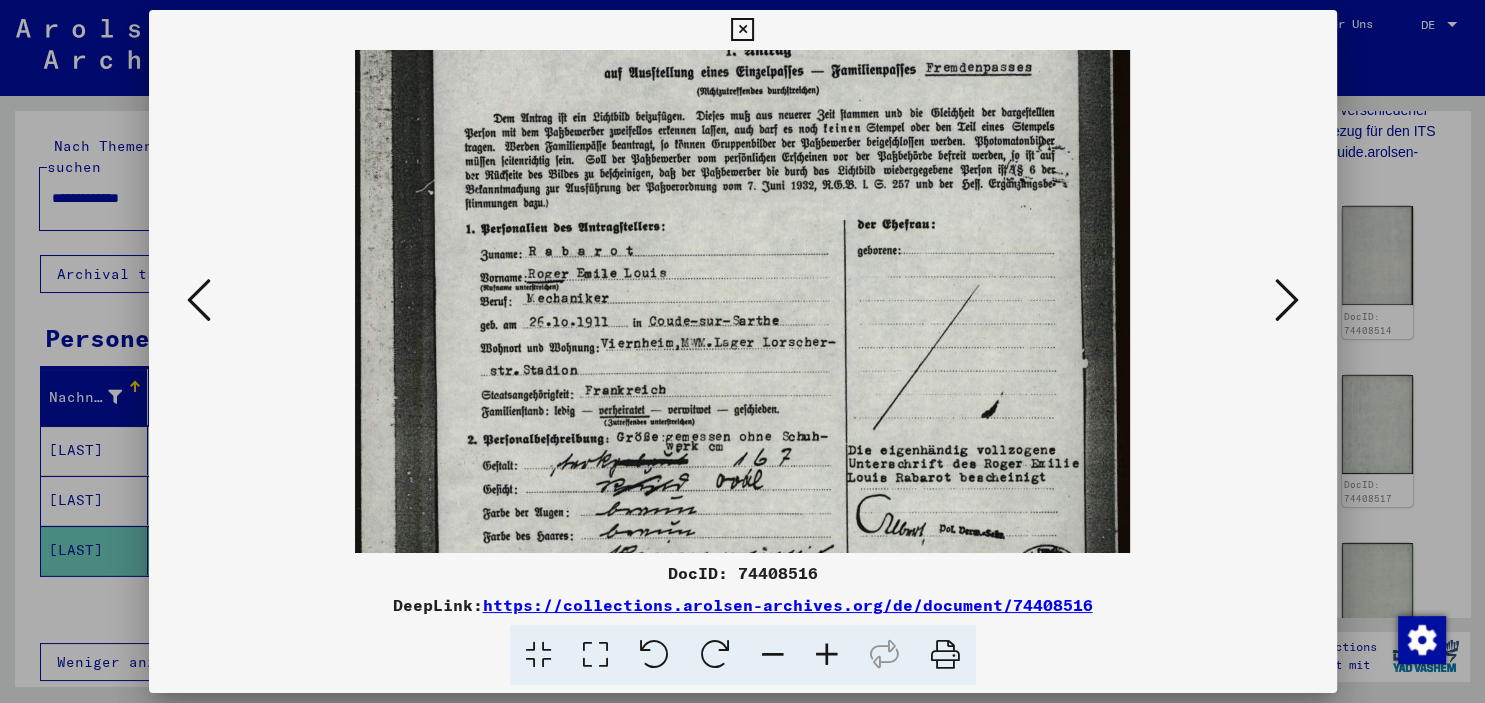 drag, startPoint x: 725, startPoint y: 446, endPoint x: 738, endPoint y: 400, distance: 47.801674 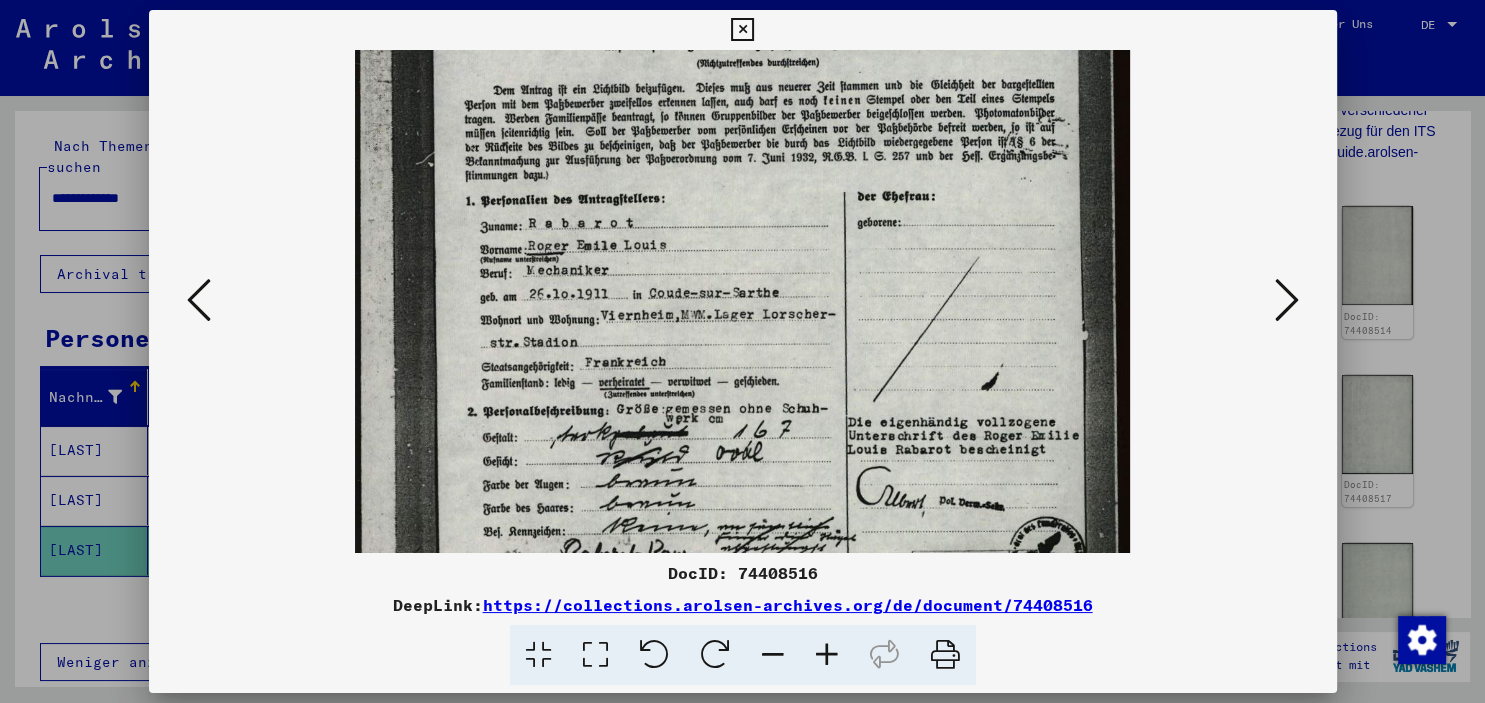 scroll, scrollTop: 275, scrollLeft: 0, axis: vertical 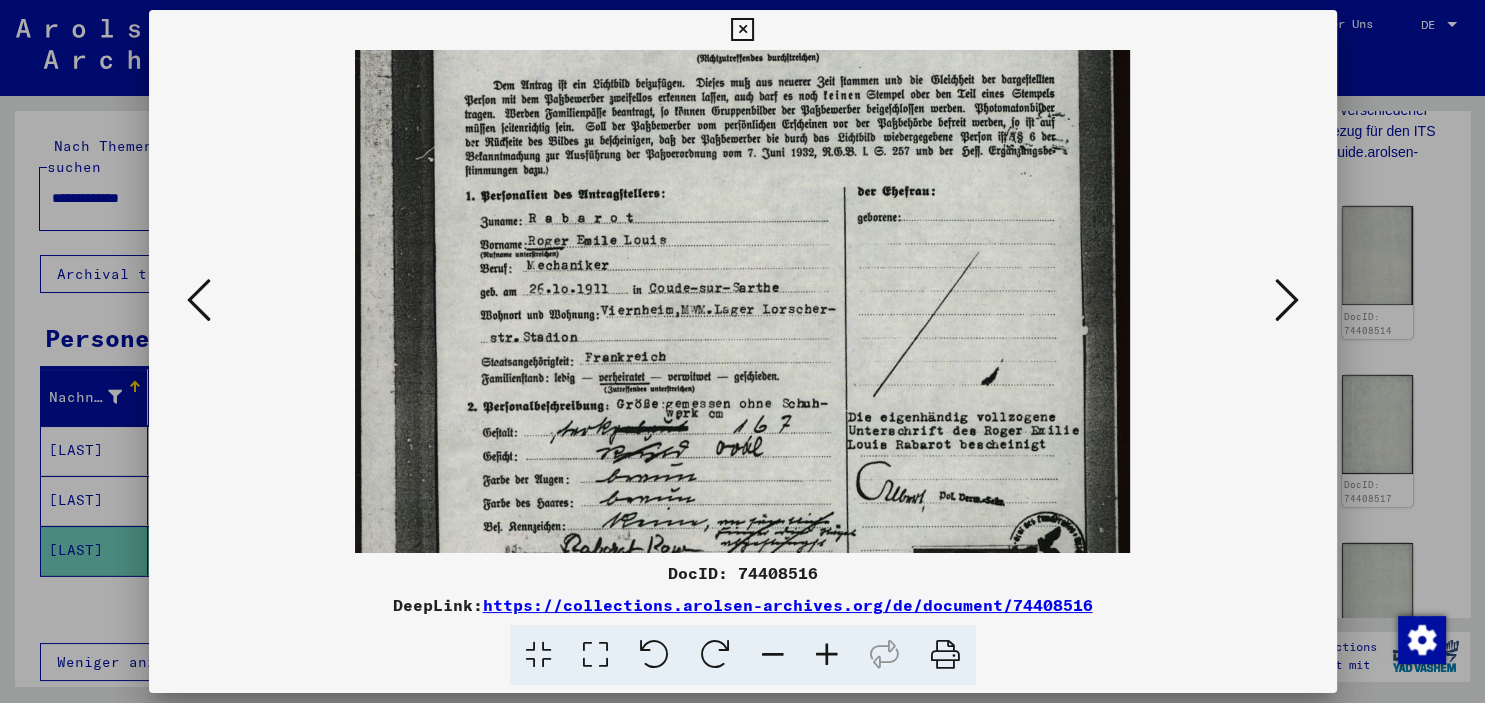drag, startPoint x: 798, startPoint y: 462, endPoint x: 803, endPoint y: 436, distance: 26.476404 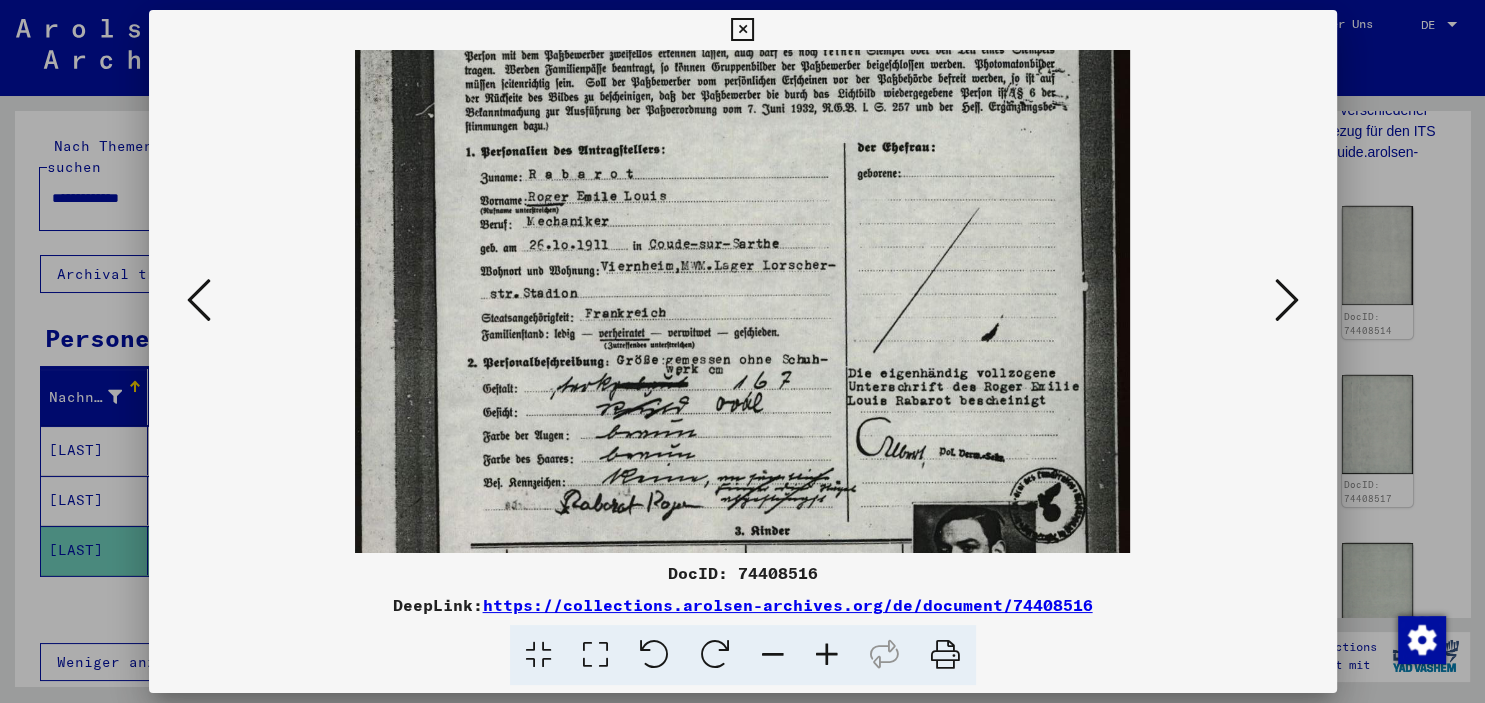 scroll, scrollTop: 453, scrollLeft: 0, axis: vertical 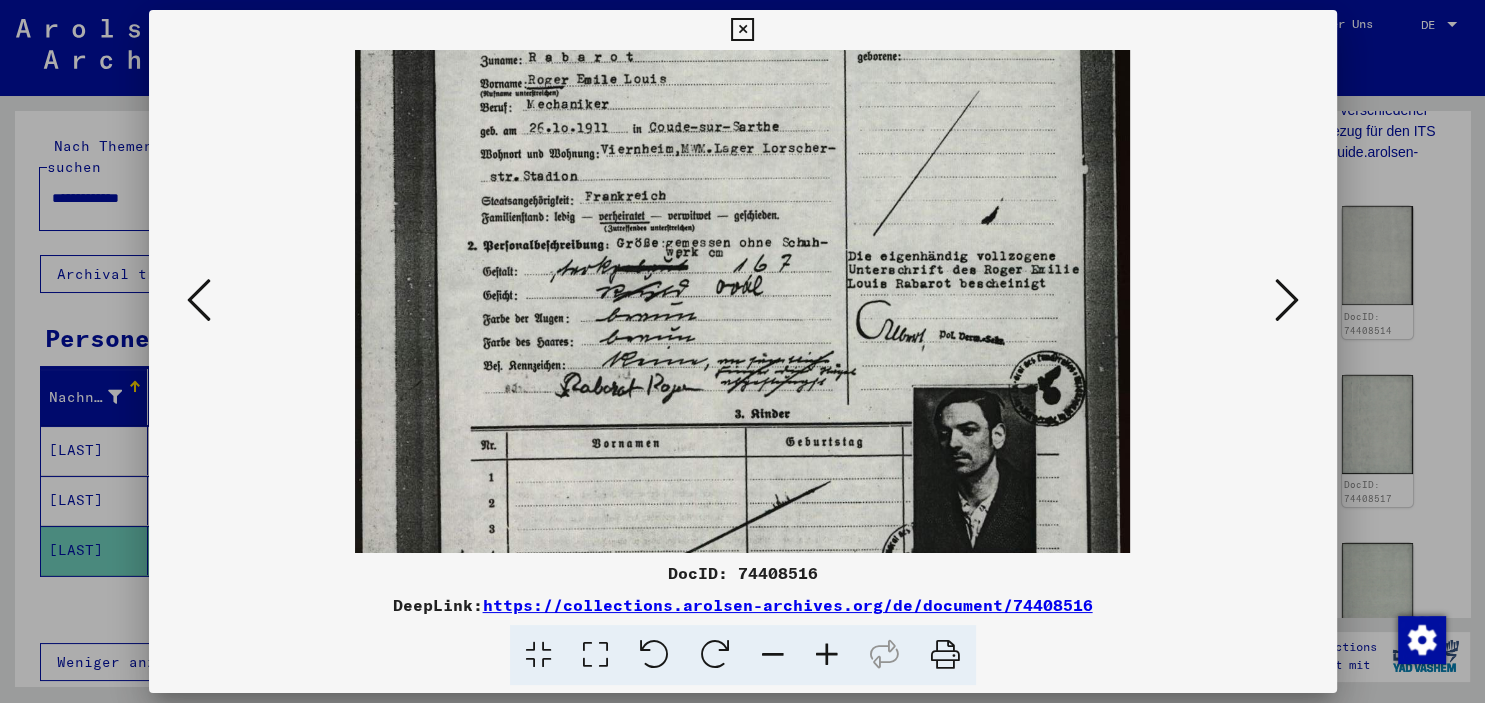 drag, startPoint x: 788, startPoint y: 466, endPoint x: 793, endPoint y: 283, distance: 183.0683 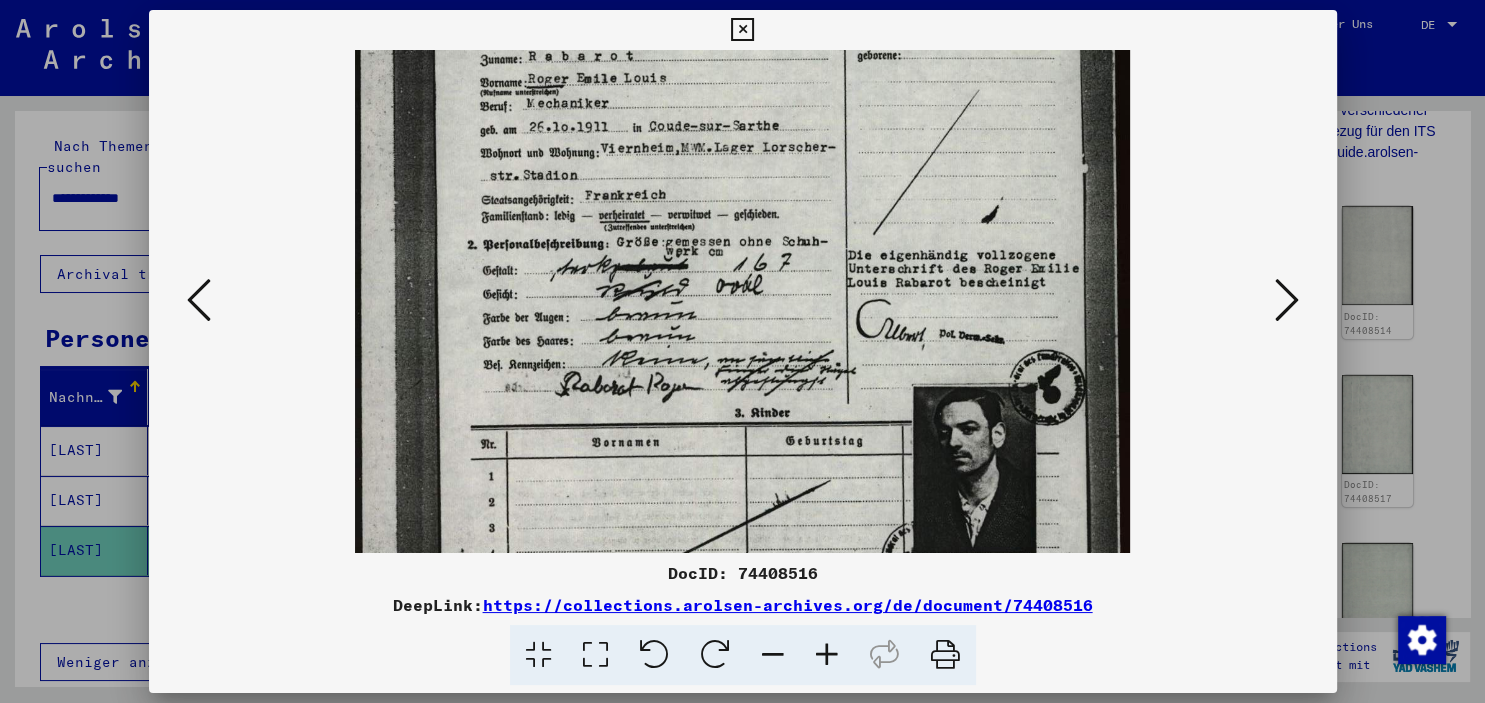 click at bounding box center (742, 164) 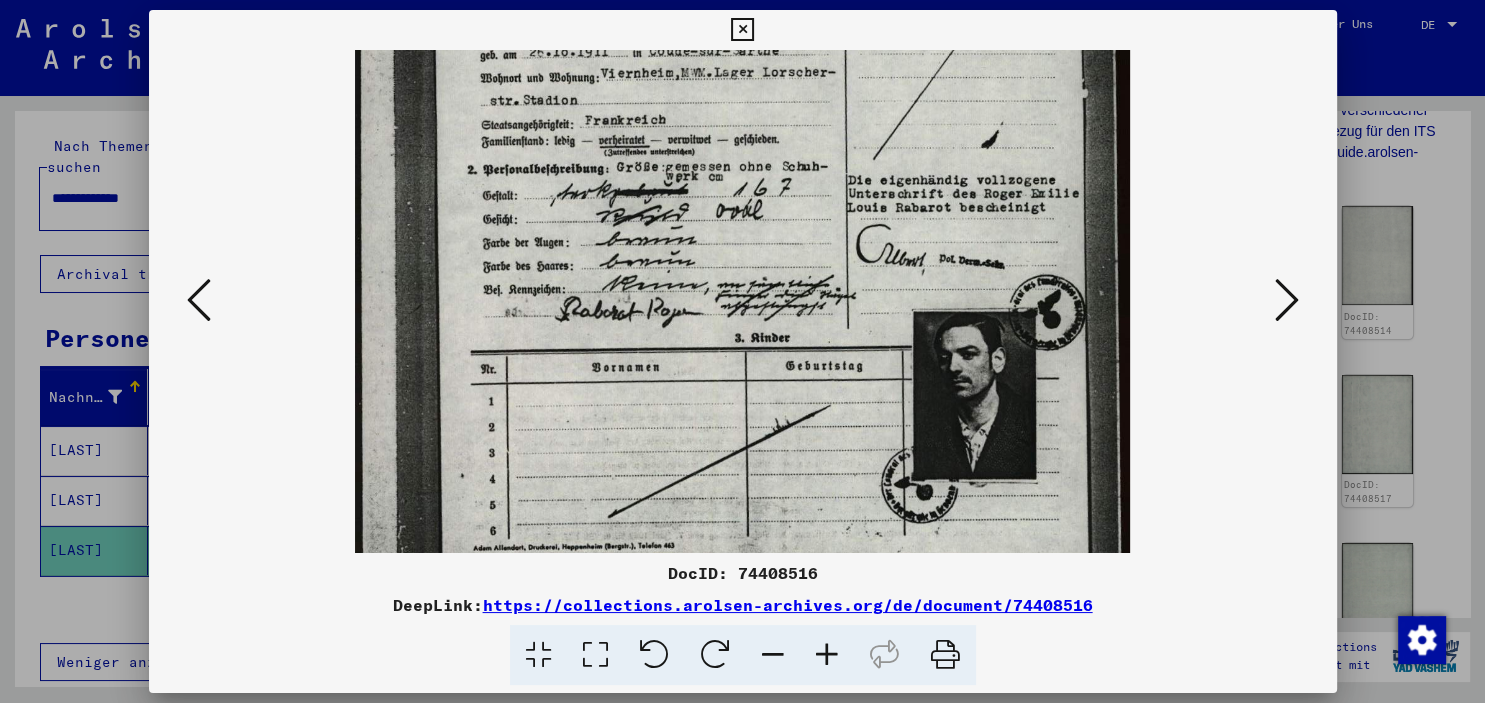 scroll, scrollTop: 577, scrollLeft: 0, axis: vertical 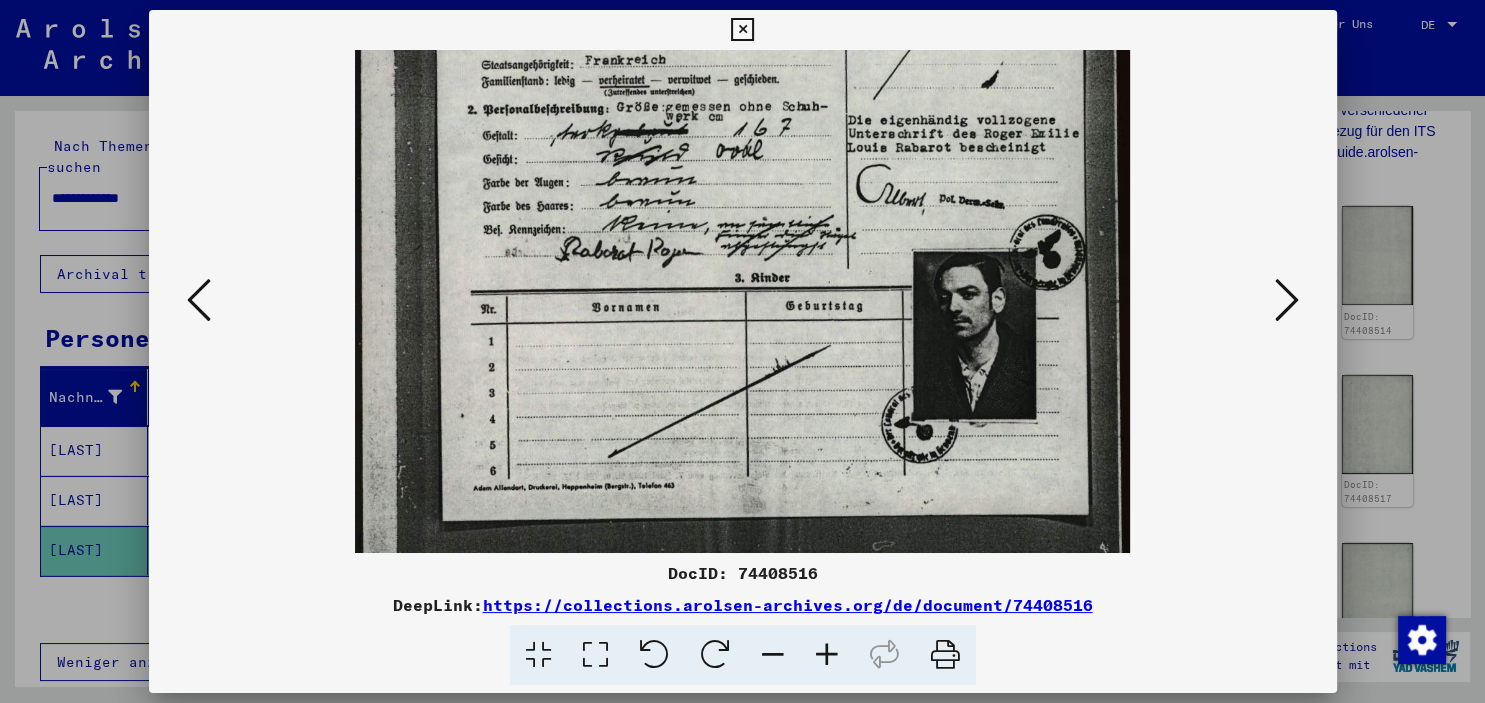 drag, startPoint x: 826, startPoint y: 417, endPoint x: 810, endPoint y: 293, distance: 125.028 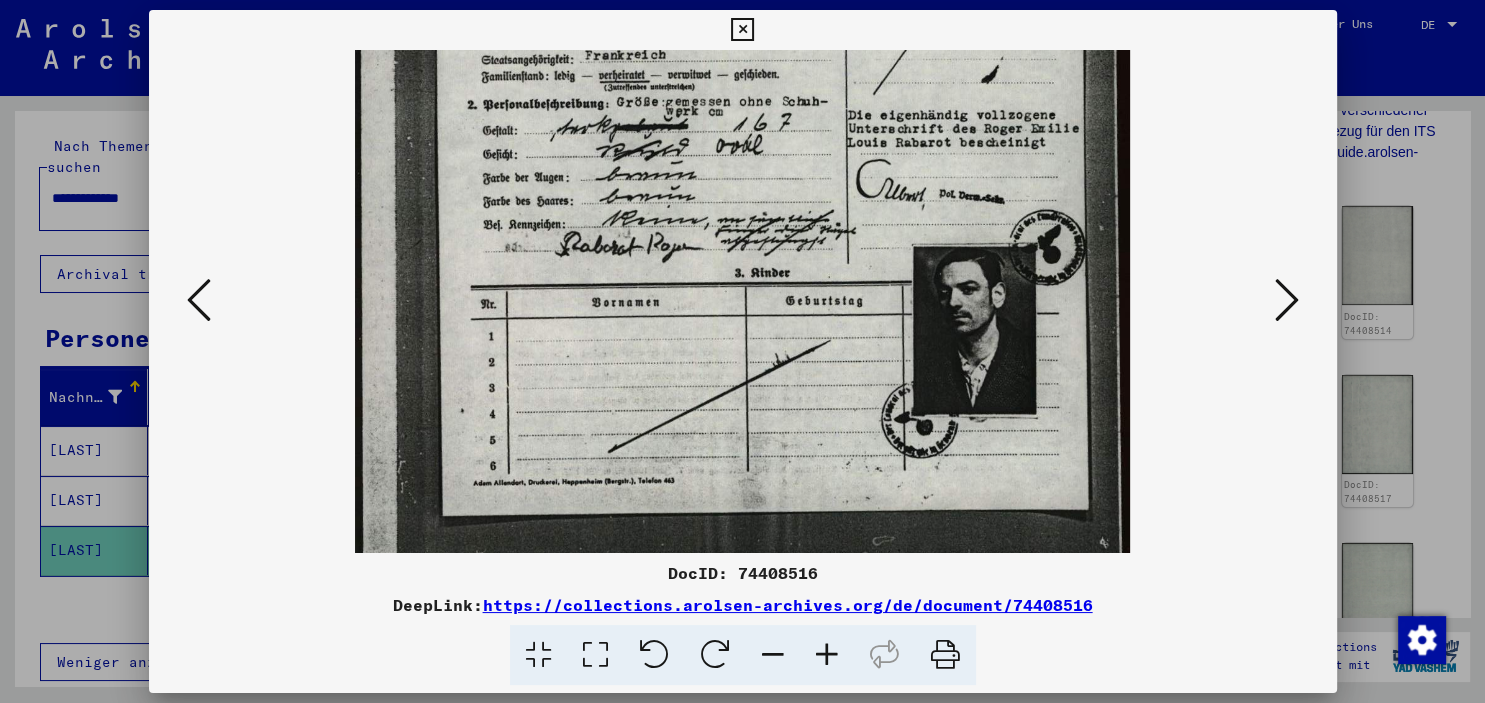scroll, scrollTop: 600, scrollLeft: 0, axis: vertical 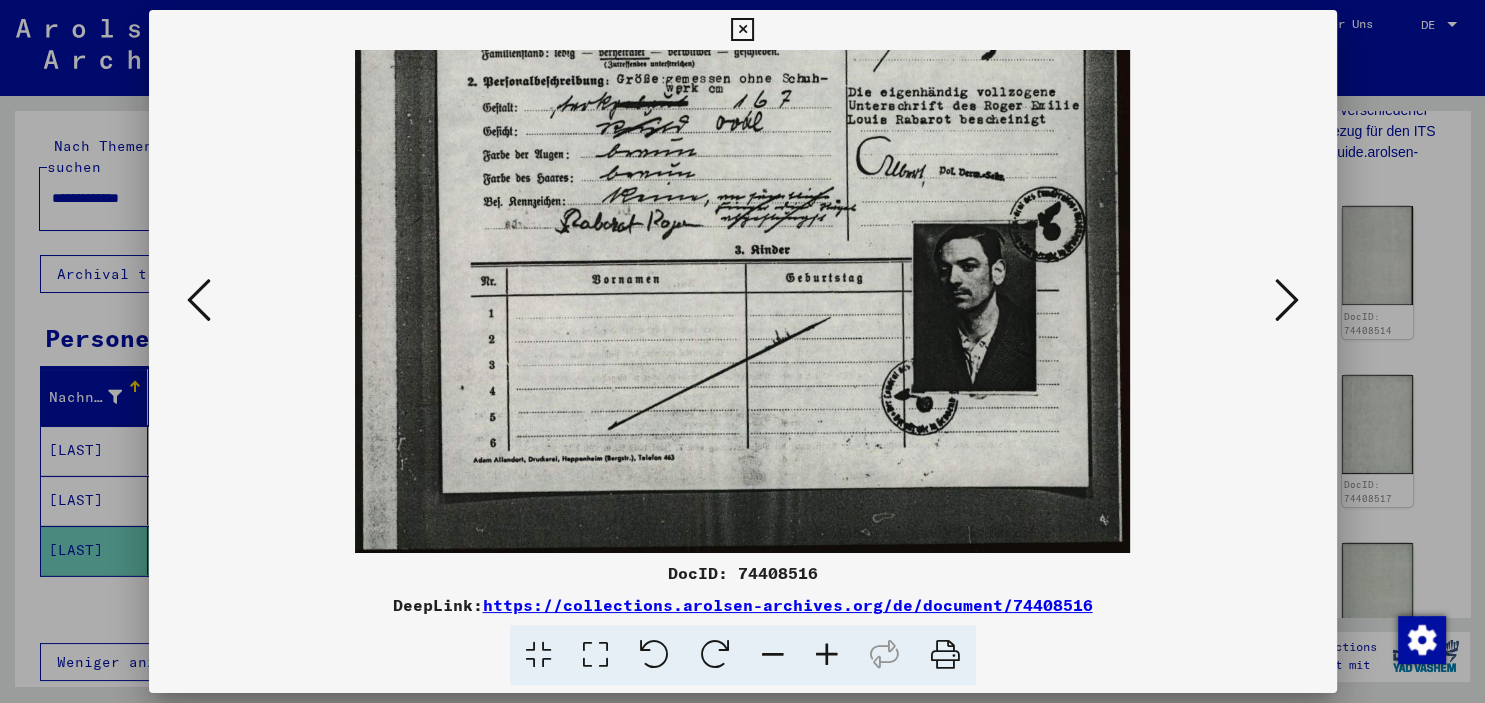 drag, startPoint x: 781, startPoint y: 539, endPoint x: 778, endPoint y: 486, distance: 53.08484 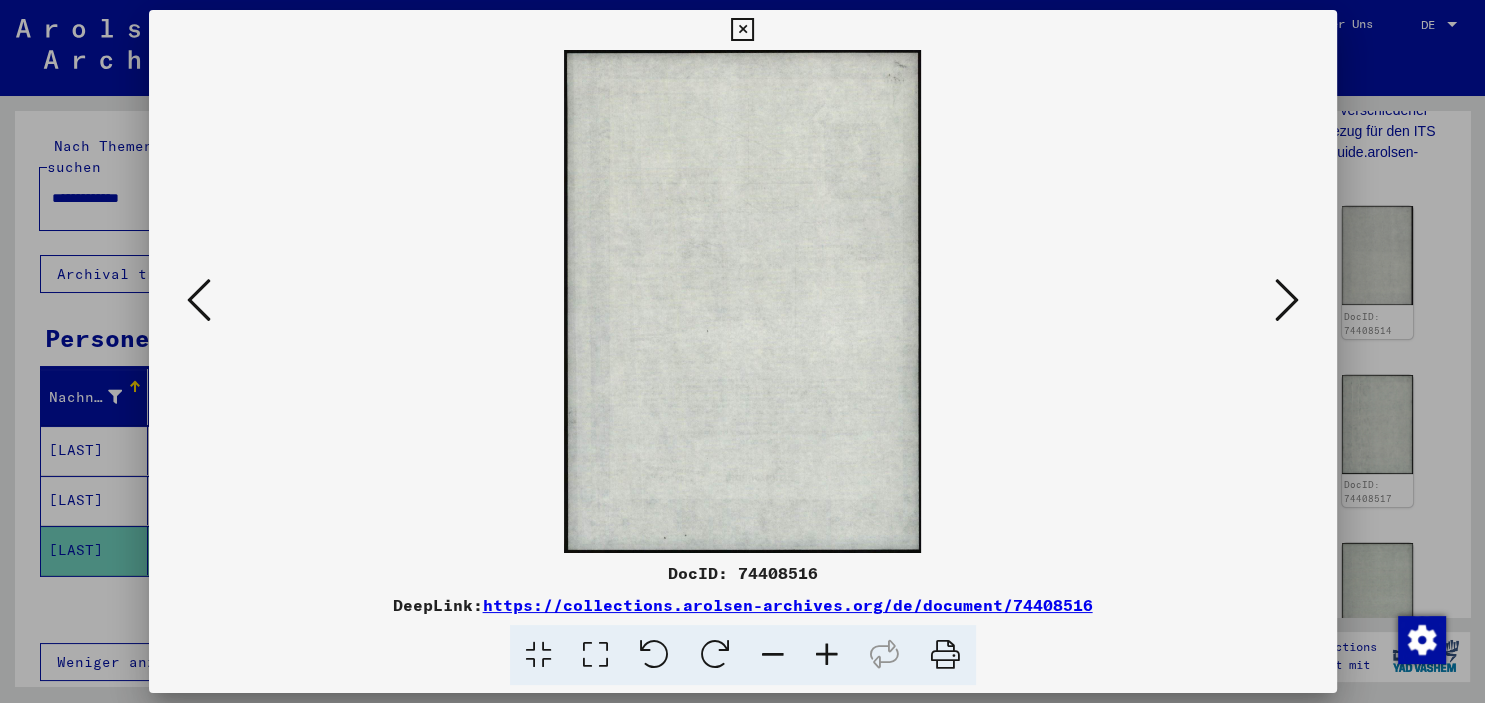click at bounding box center (1287, 300) 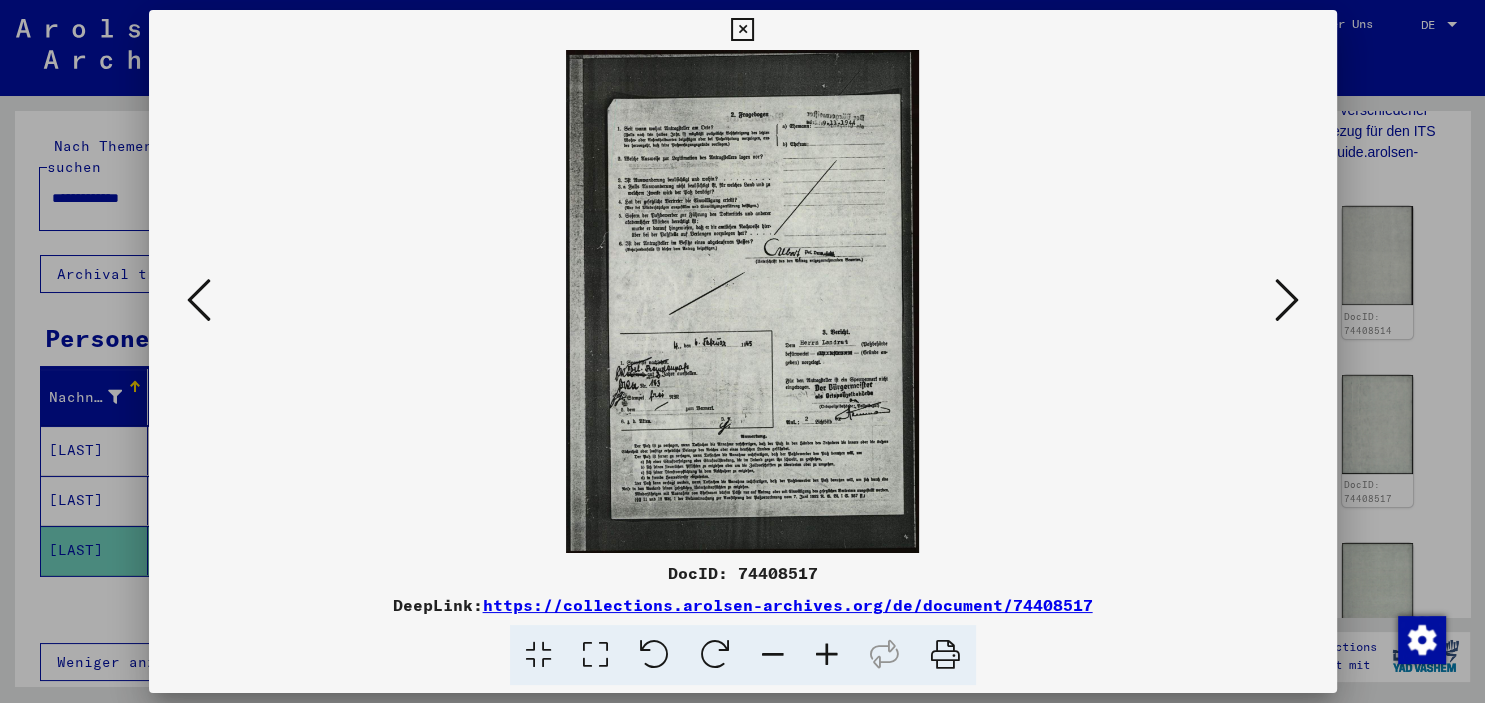 click at bounding box center [1287, 300] 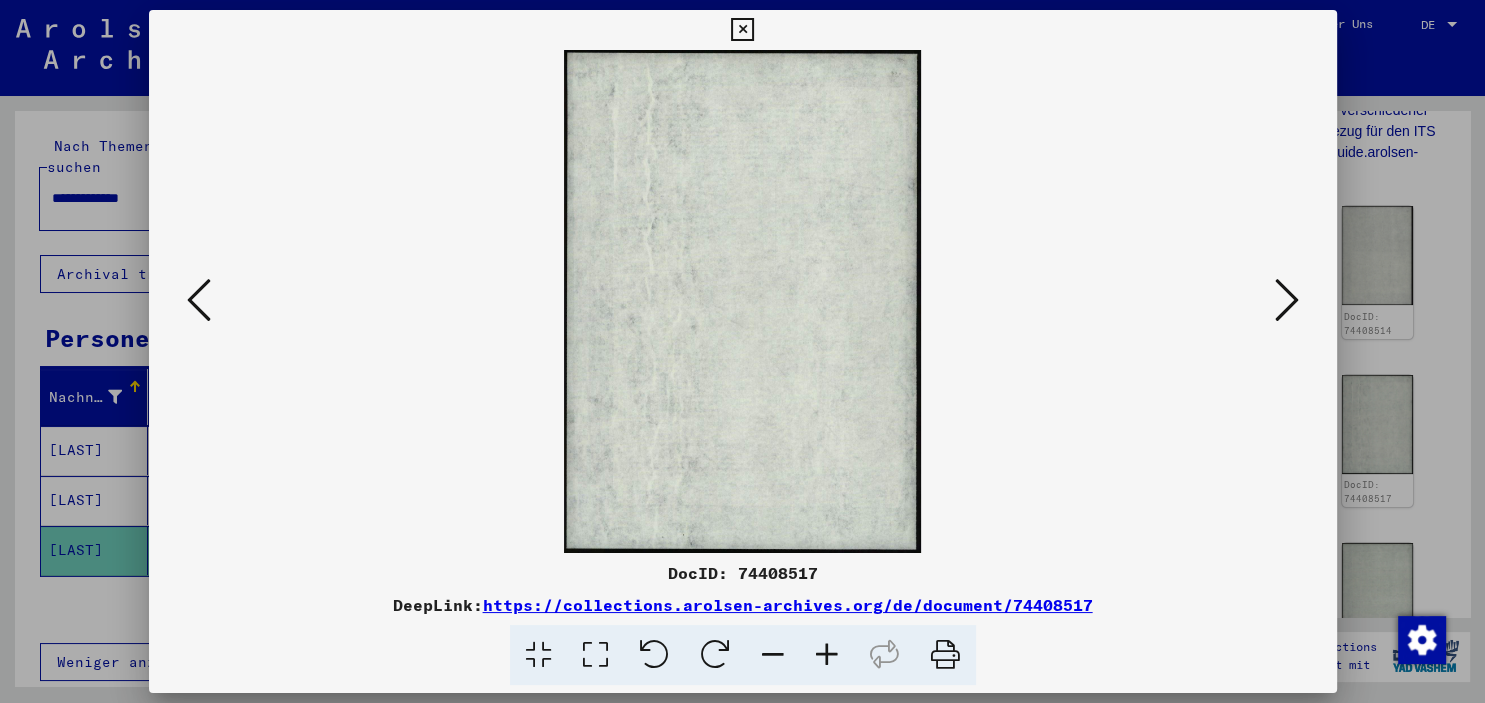 click at bounding box center (1287, 300) 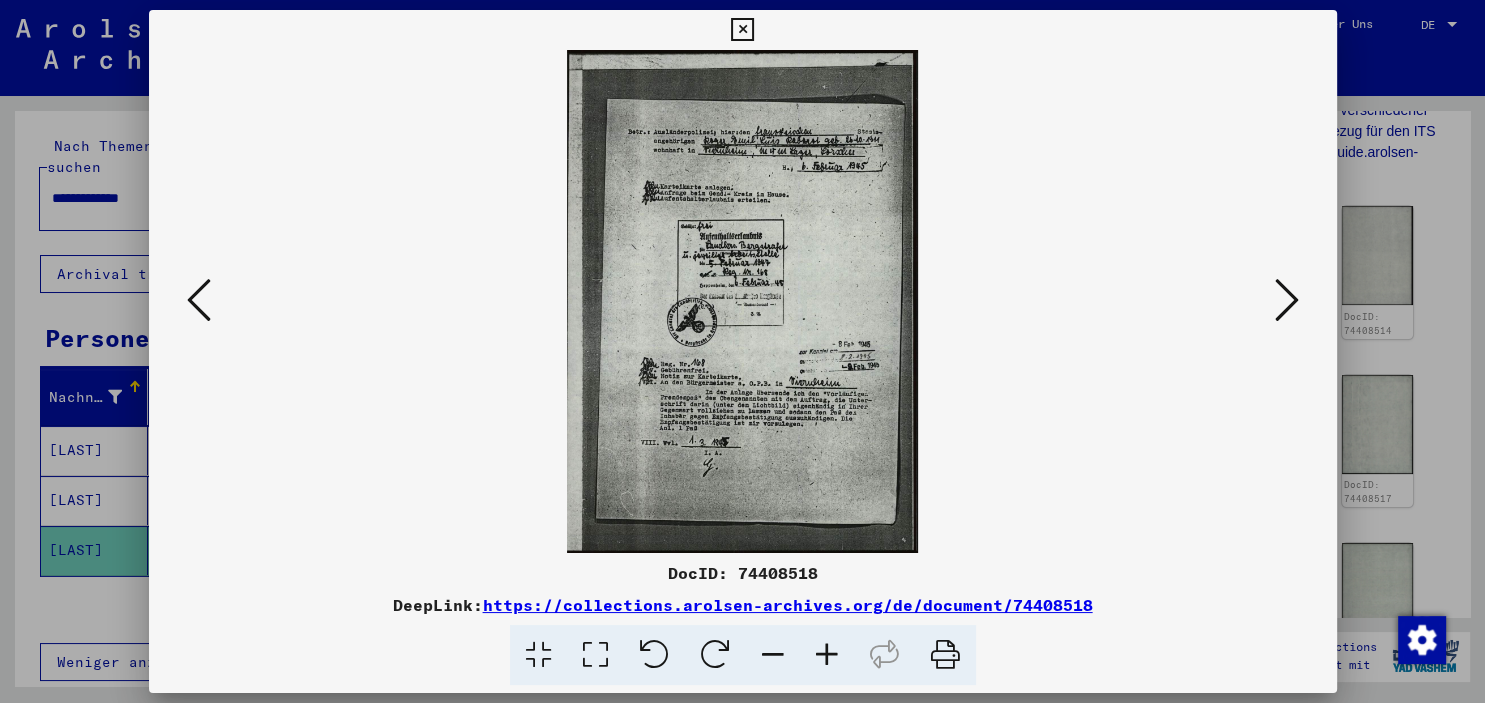 click at bounding box center (1287, 300) 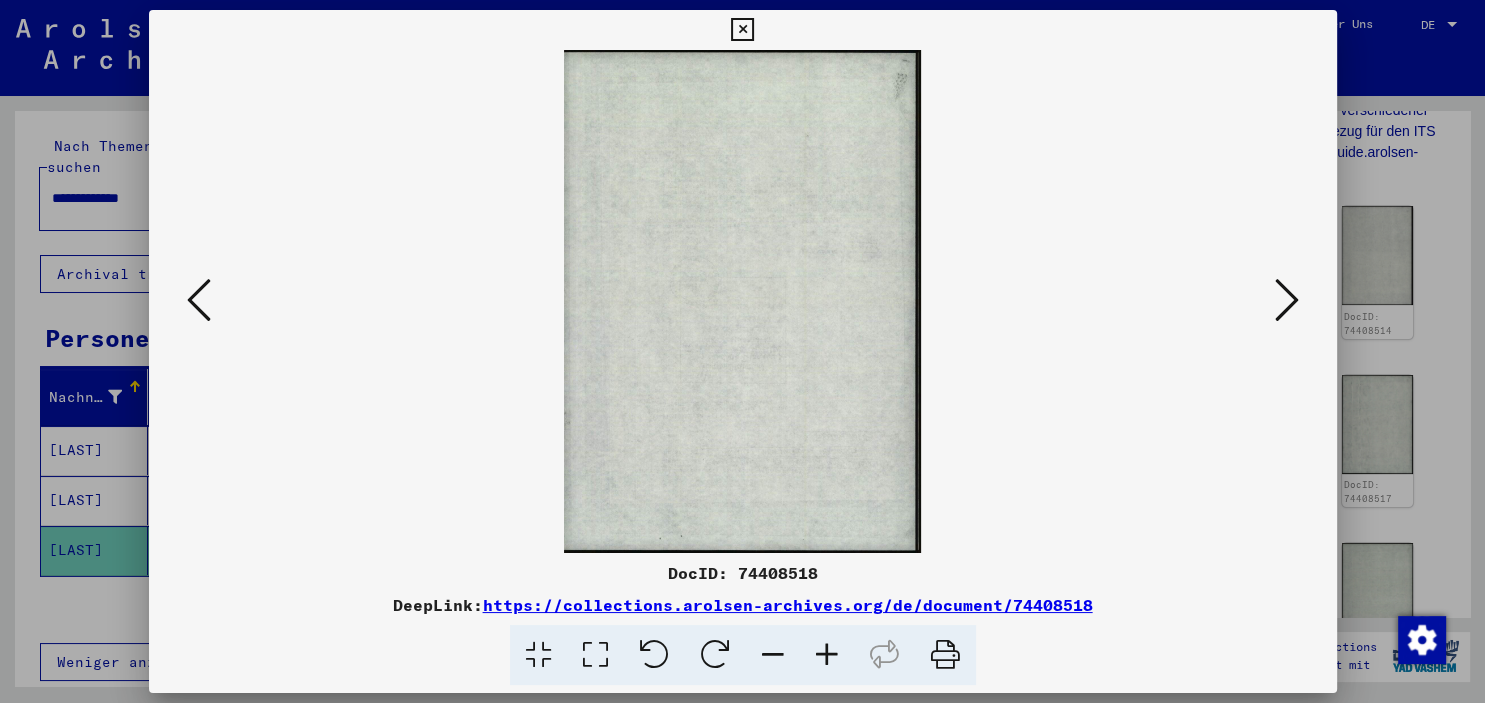 click at bounding box center [1287, 300] 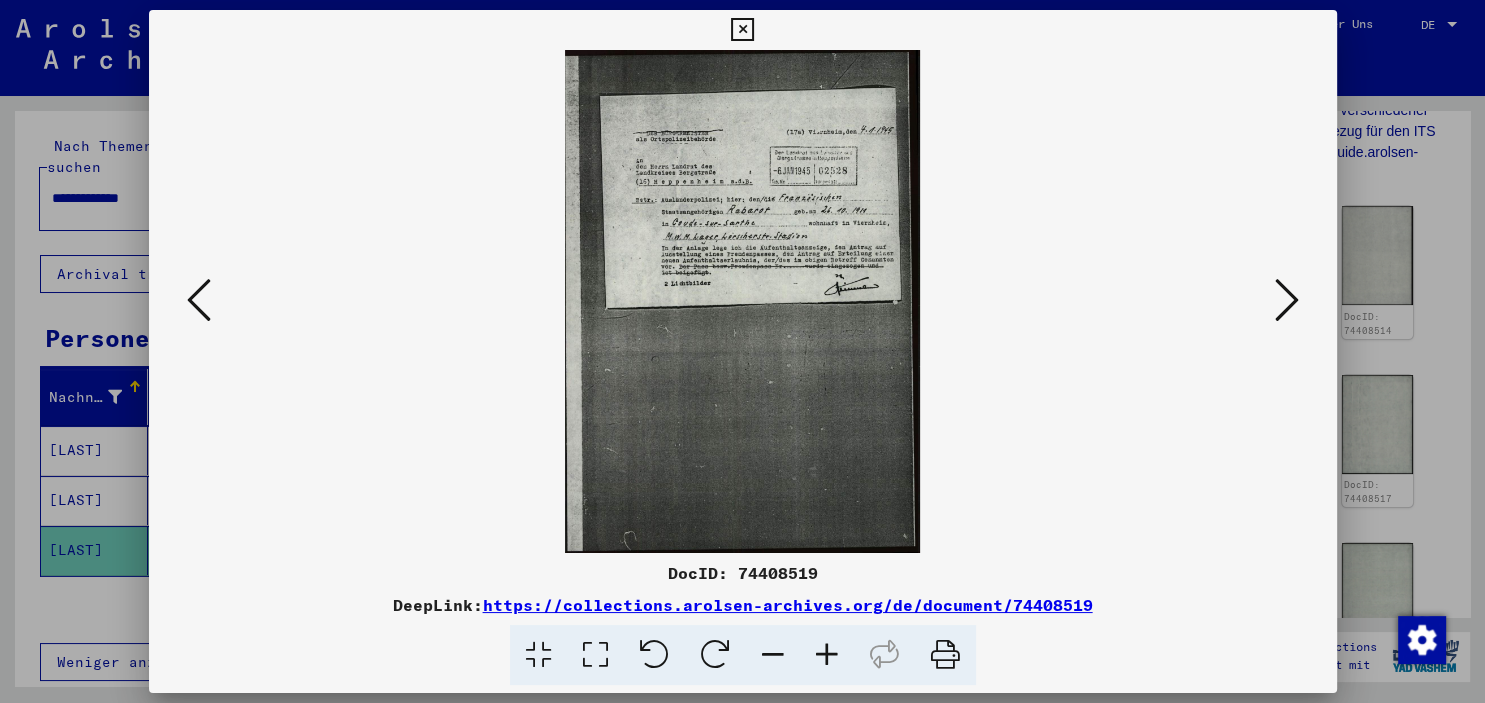 click at bounding box center [827, 655] 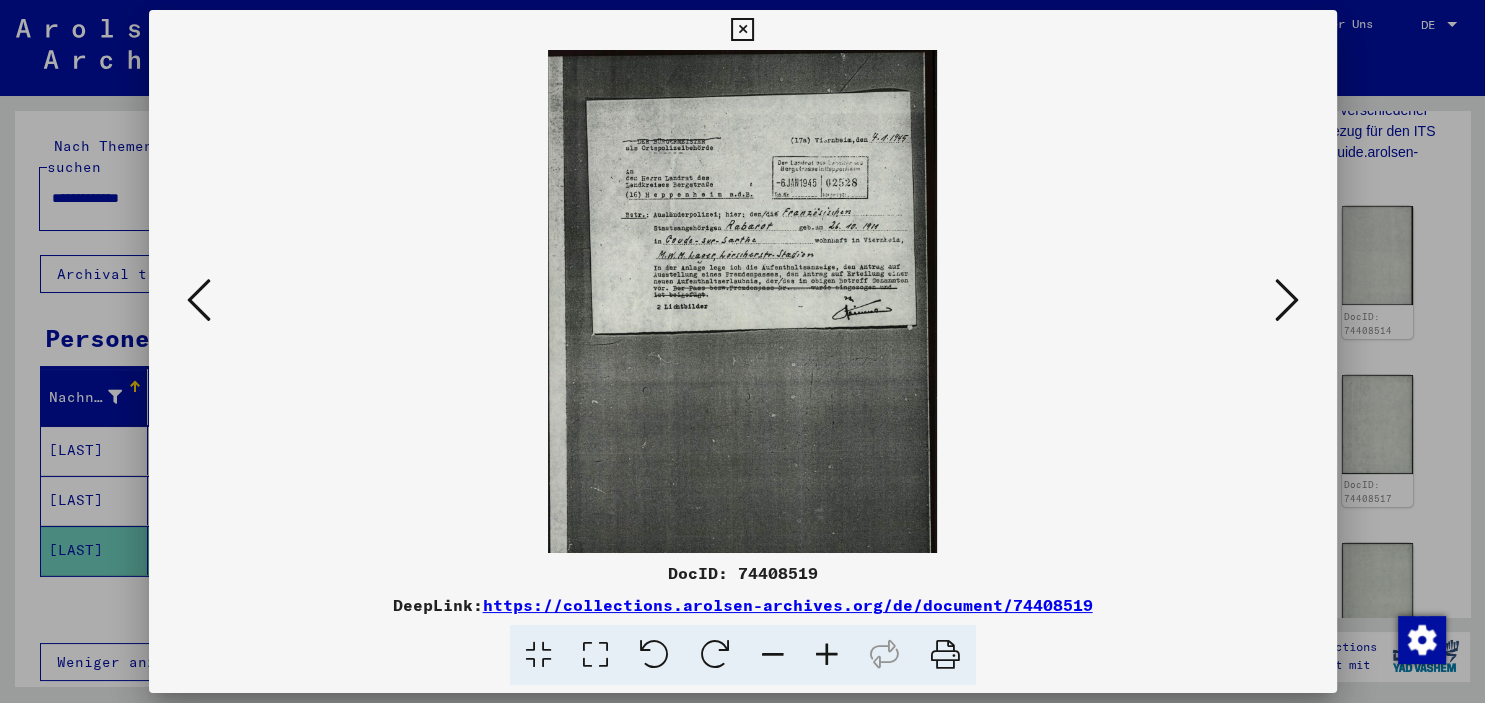 click at bounding box center (827, 655) 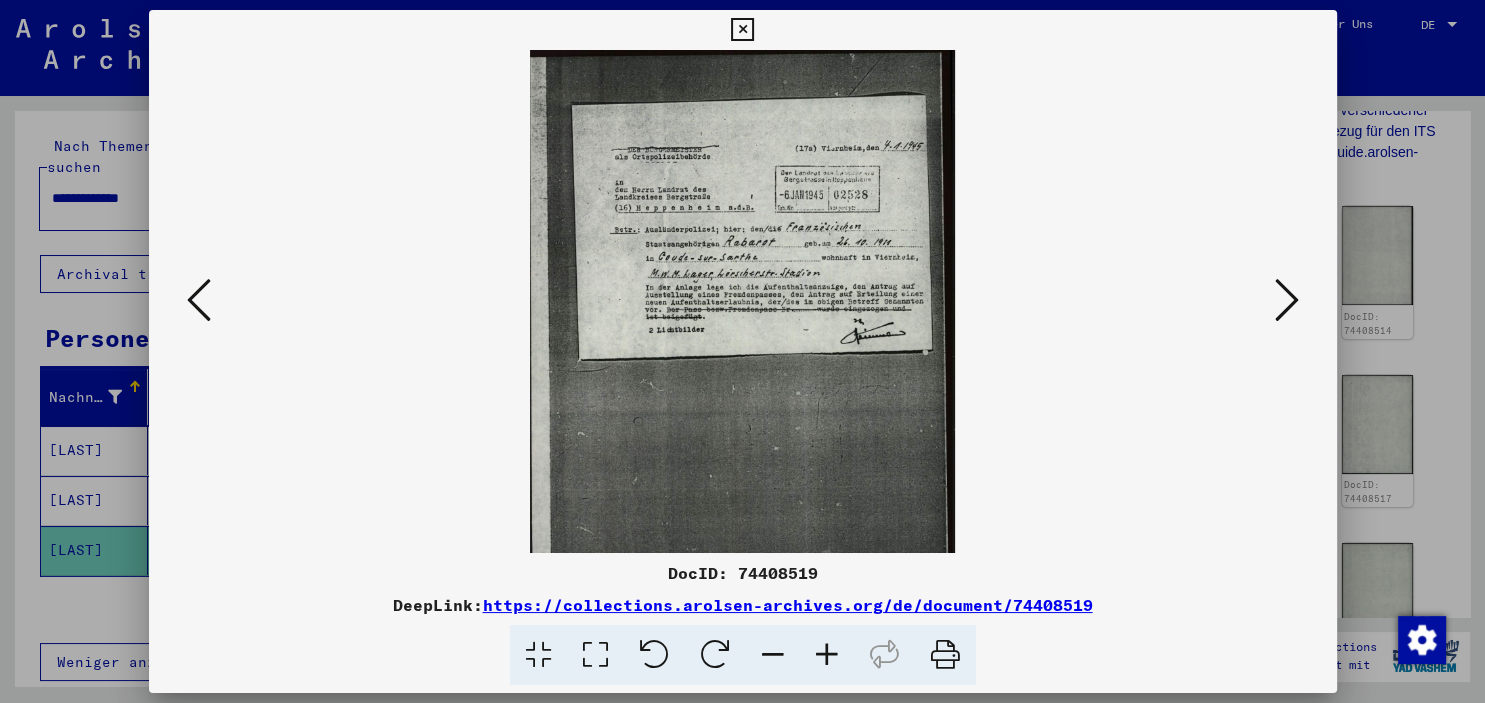 click at bounding box center [827, 655] 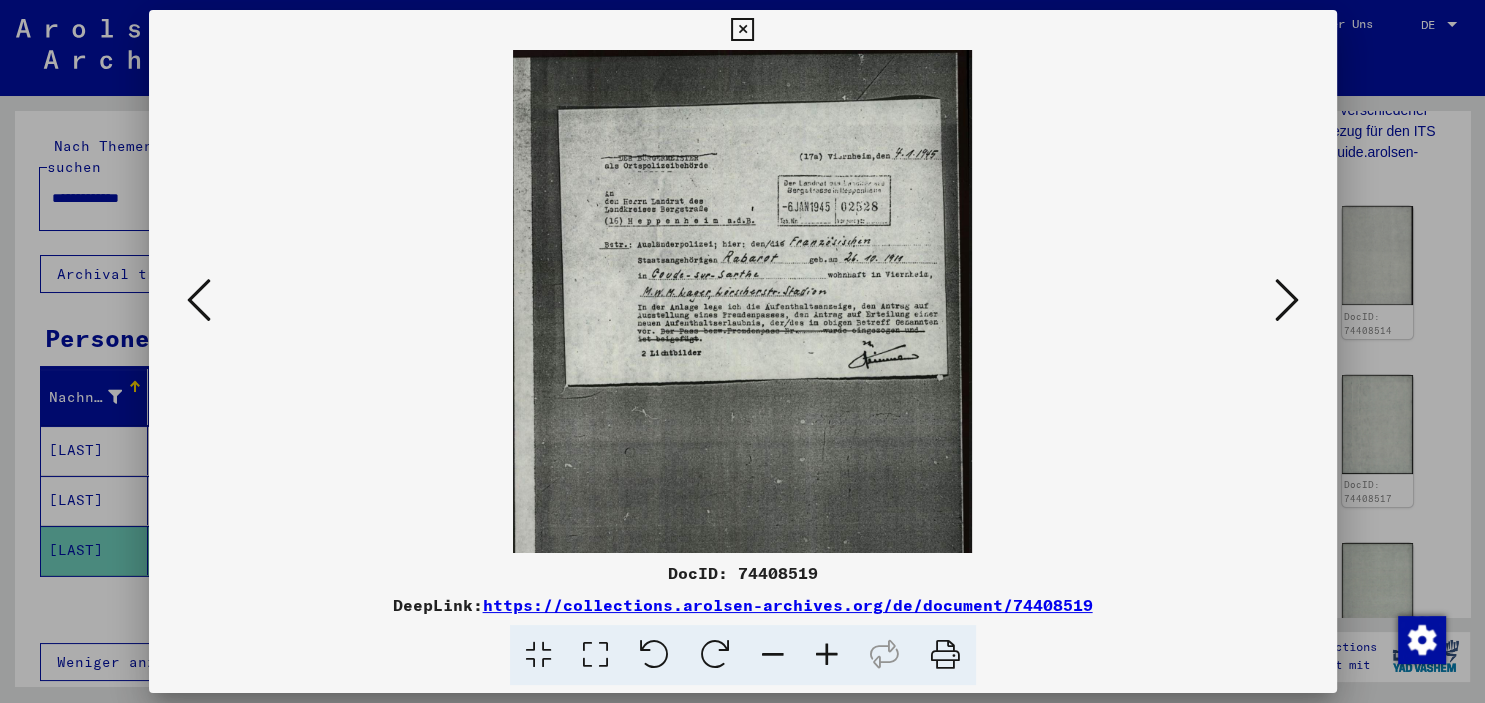 click at bounding box center [827, 655] 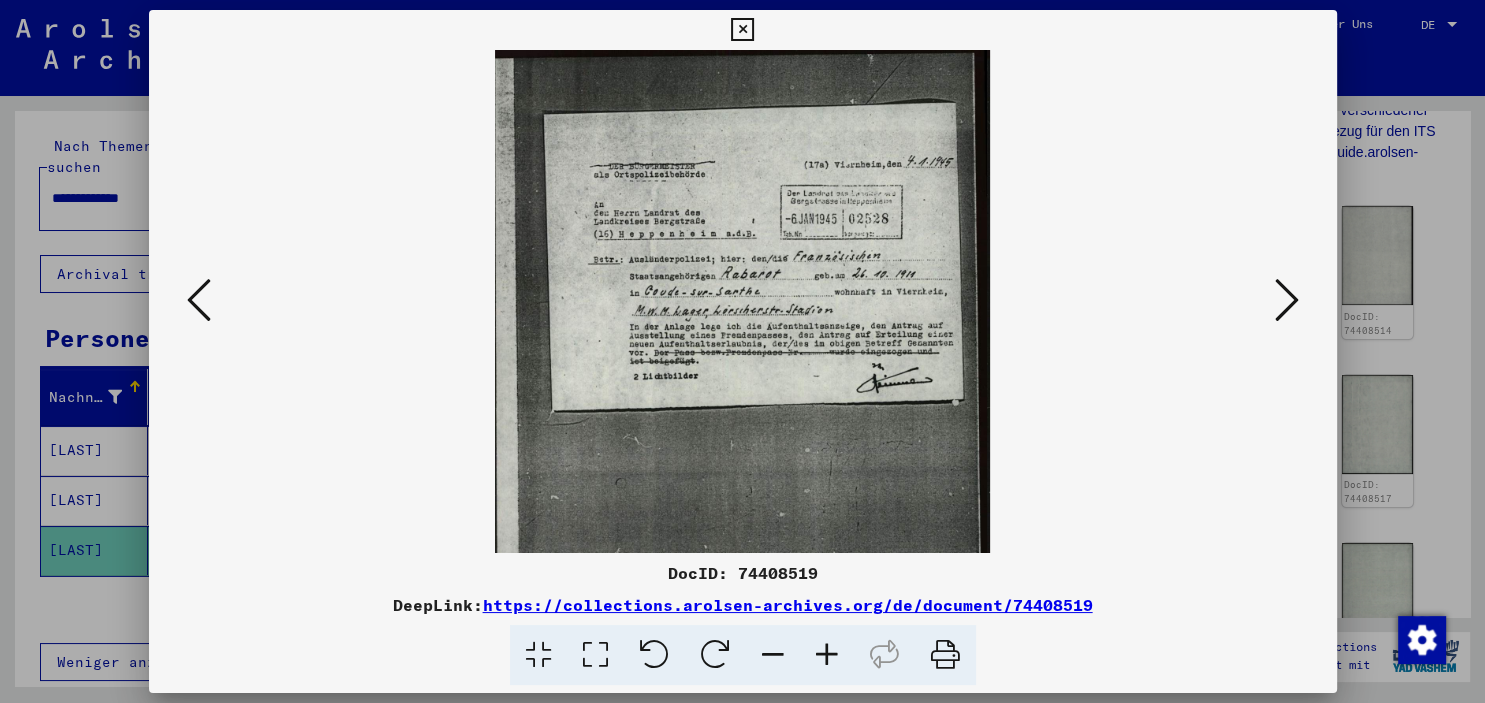 click at bounding box center [827, 655] 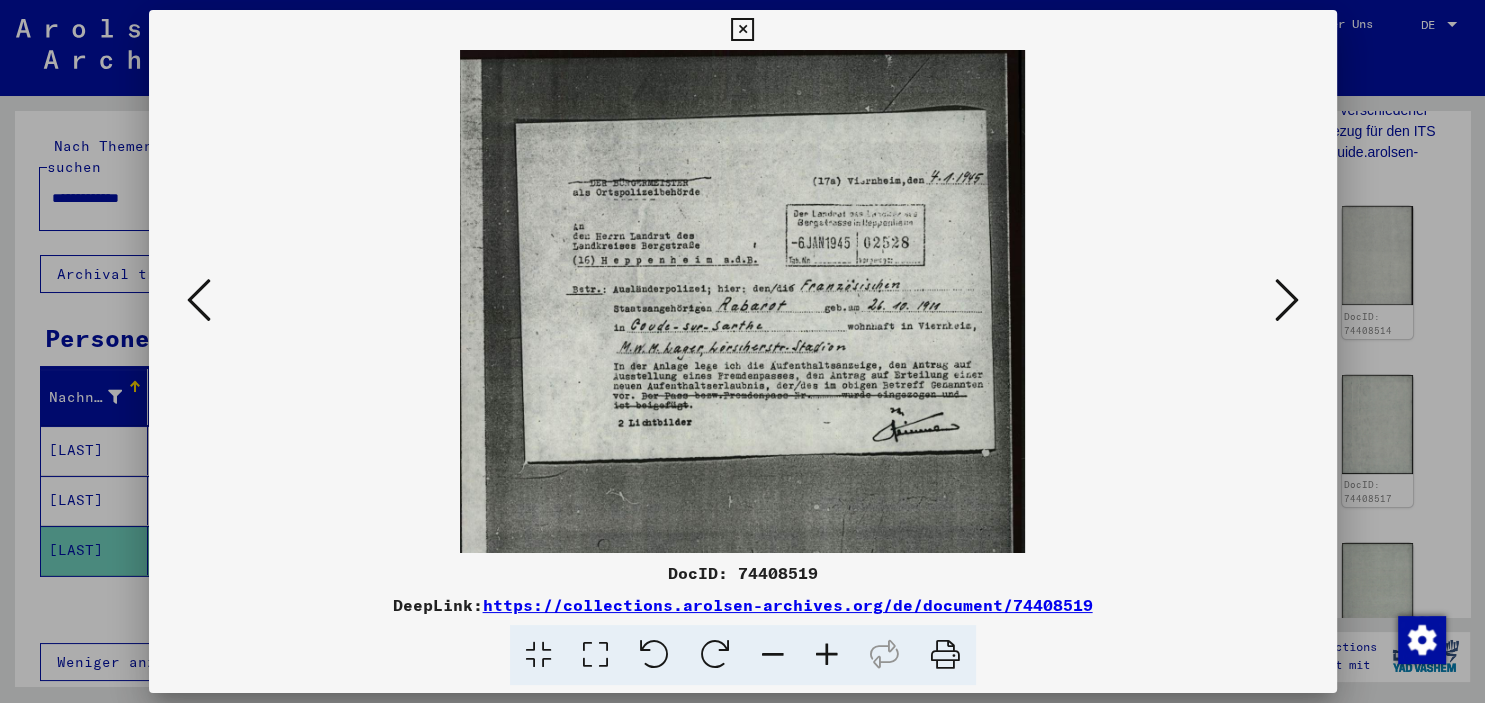 click at bounding box center (827, 655) 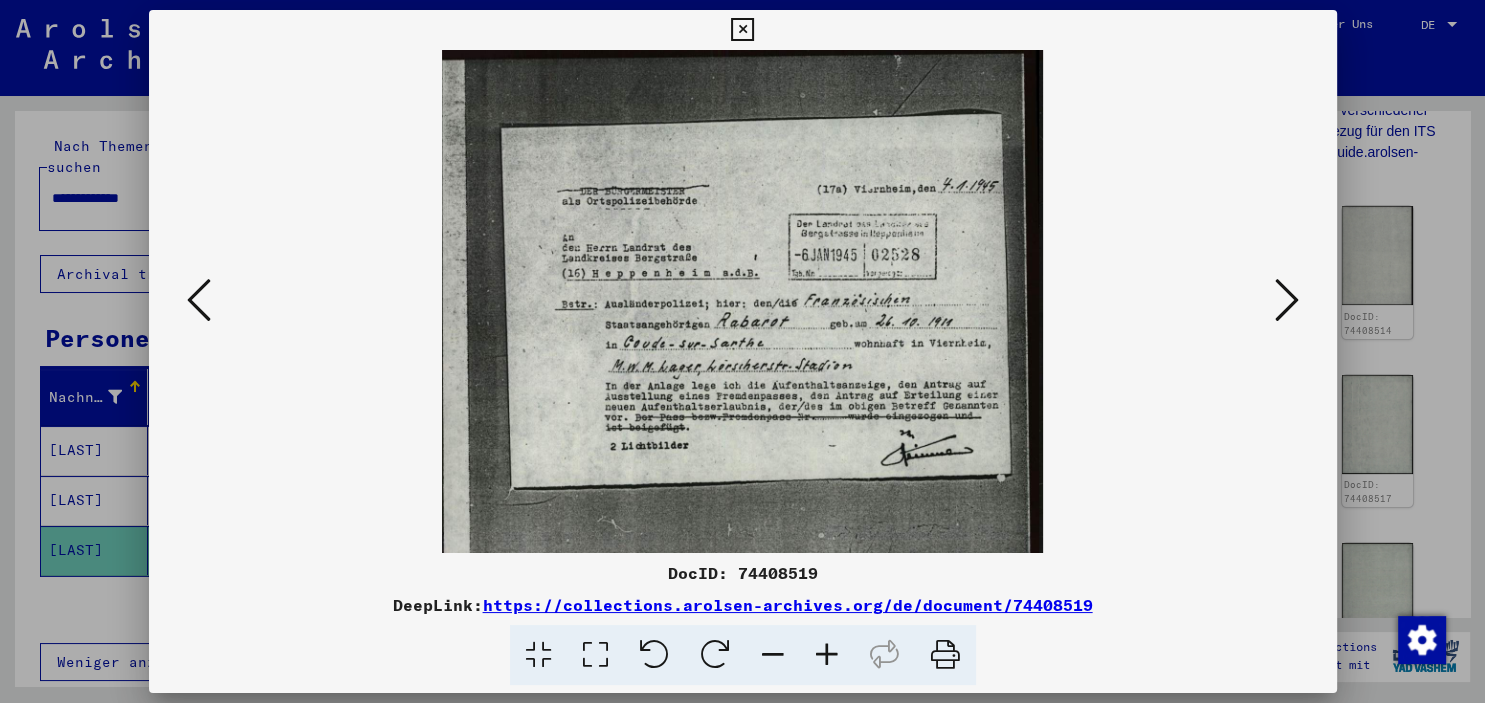 click at bounding box center [827, 655] 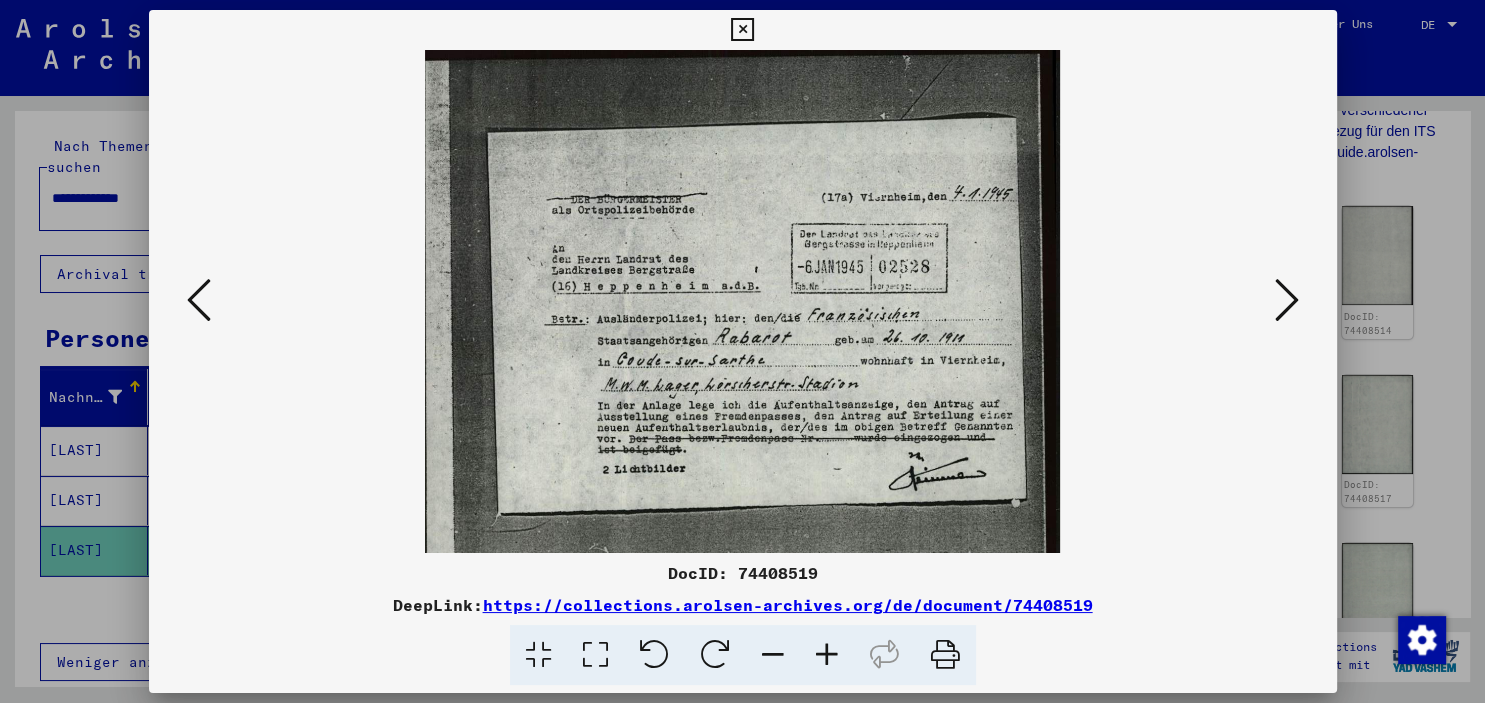 click at bounding box center [1287, 300] 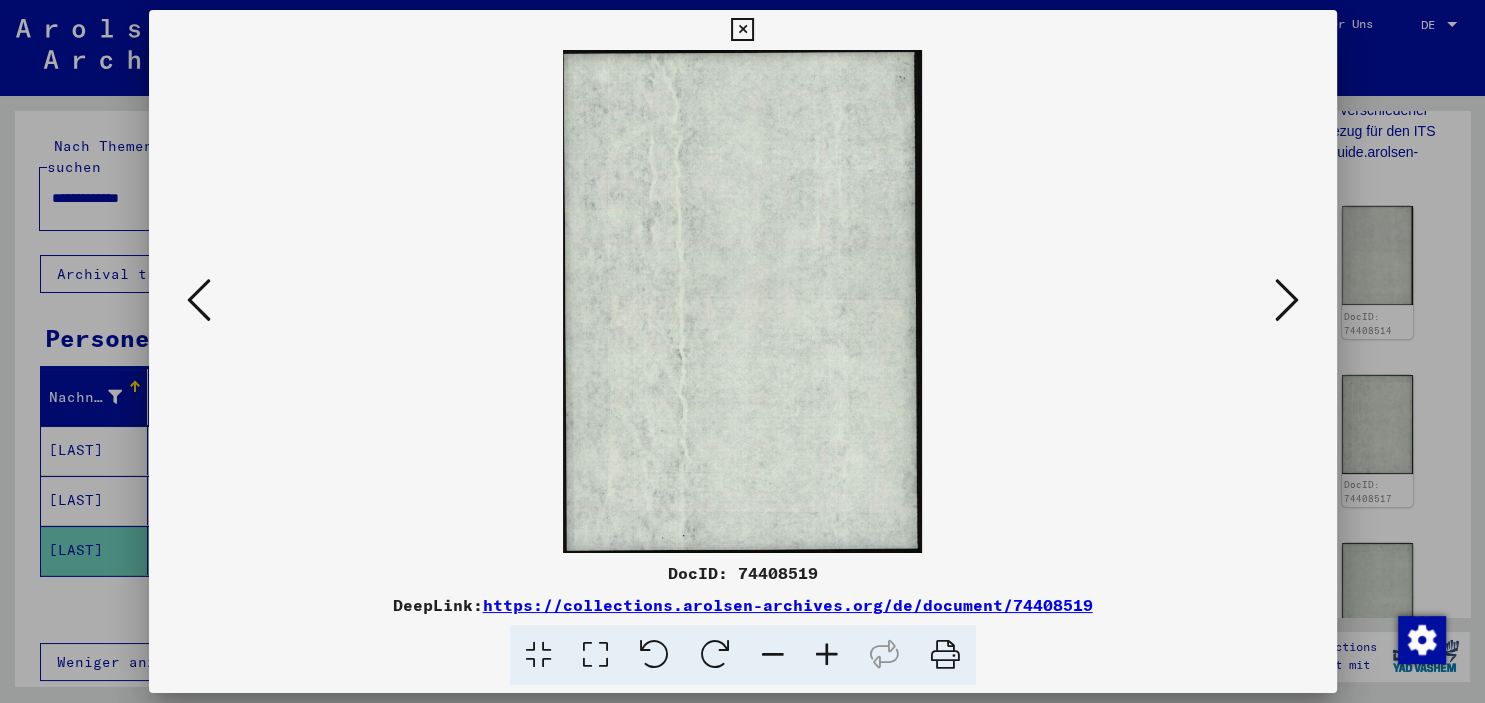 click at bounding box center [1287, 300] 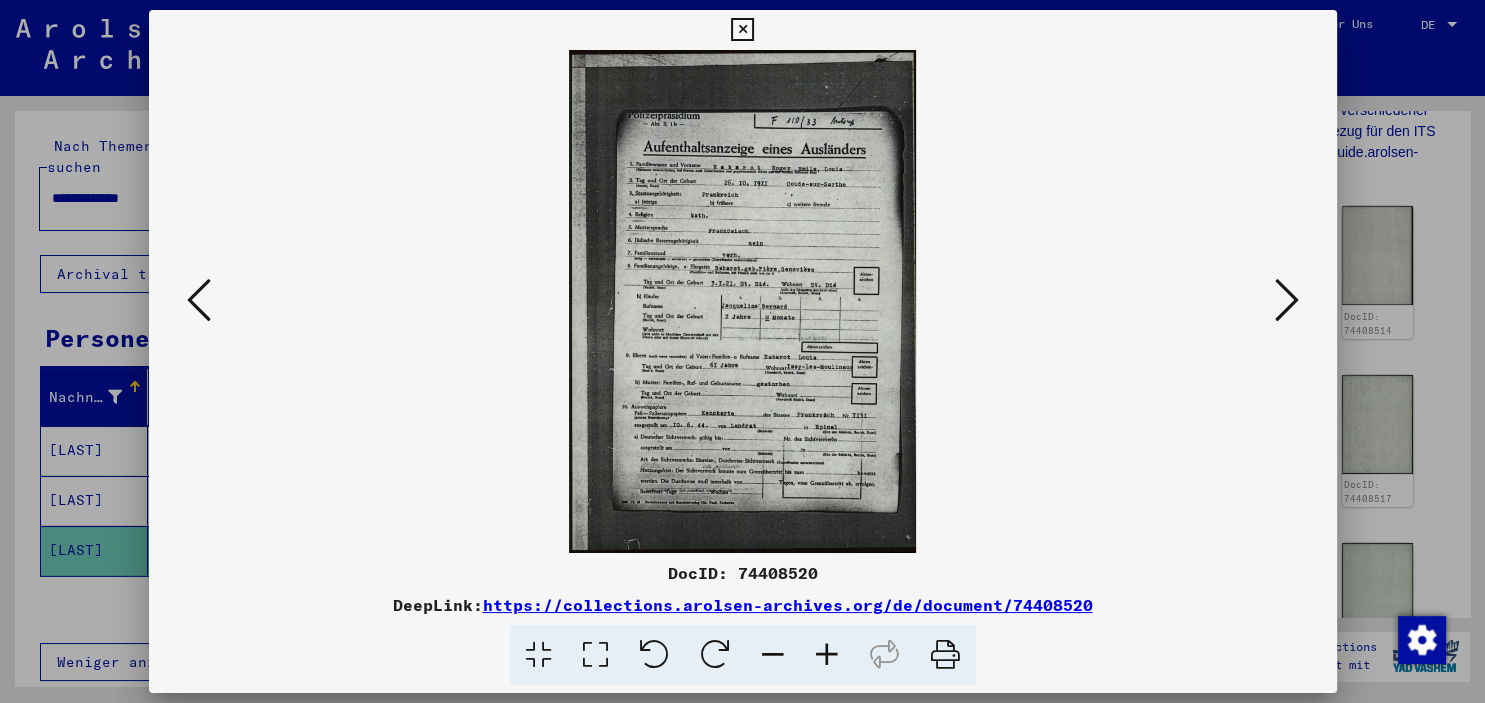click at bounding box center (827, 655) 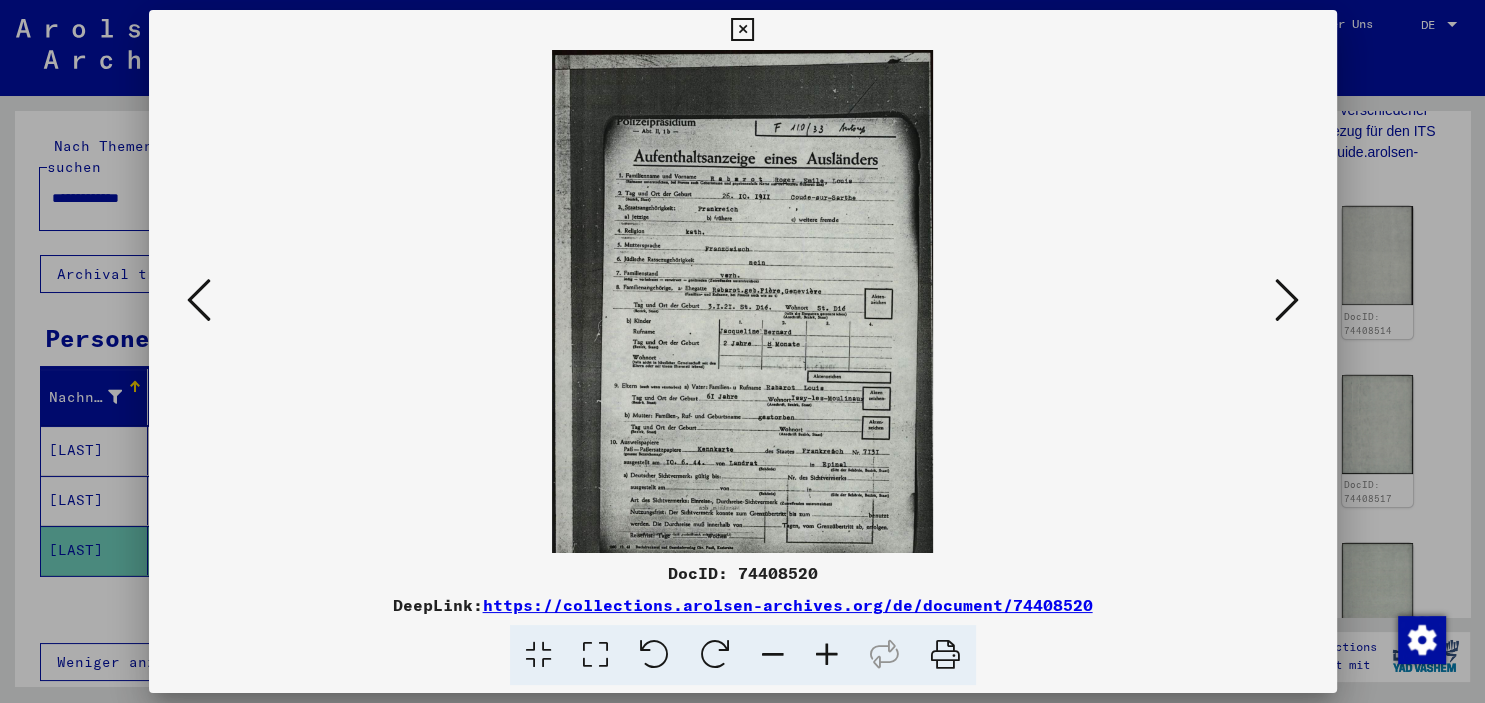 click at bounding box center [827, 655] 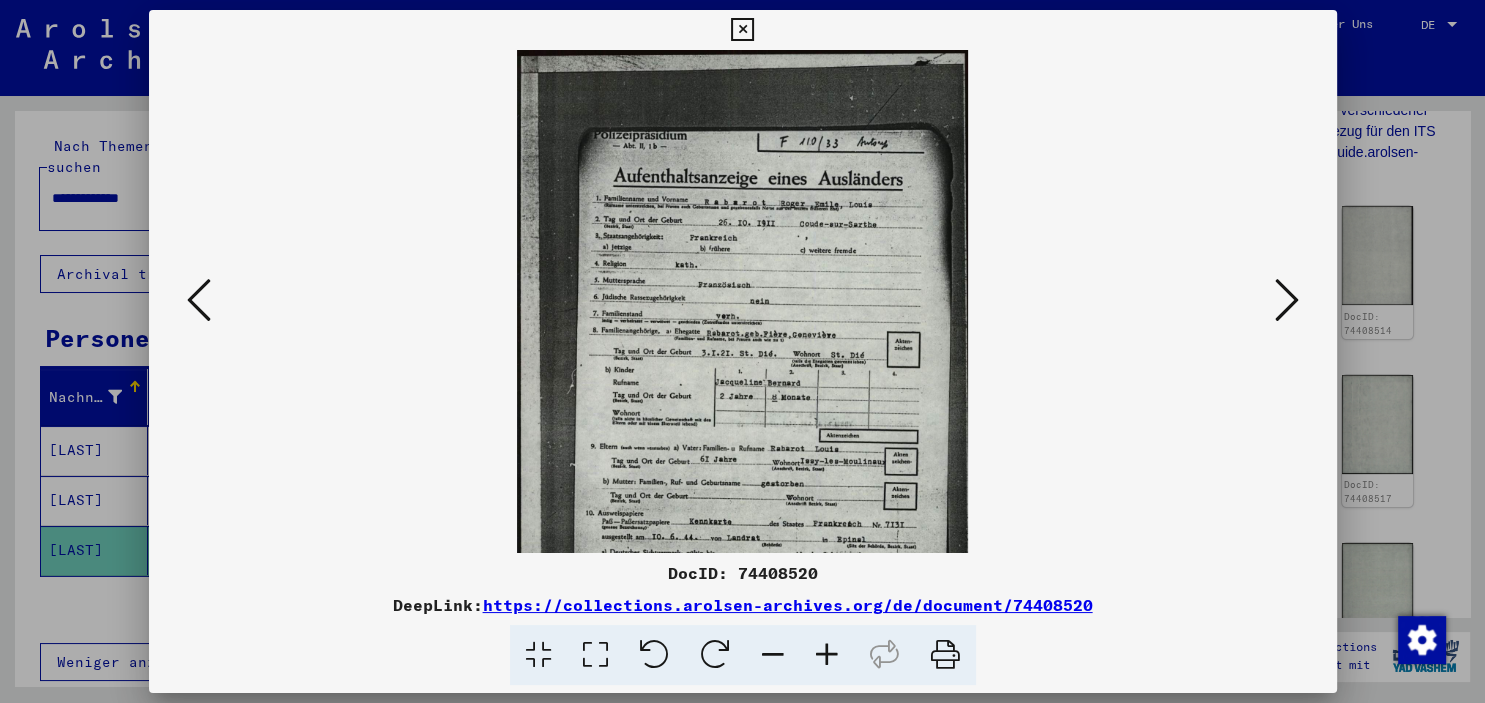 click at bounding box center [827, 655] 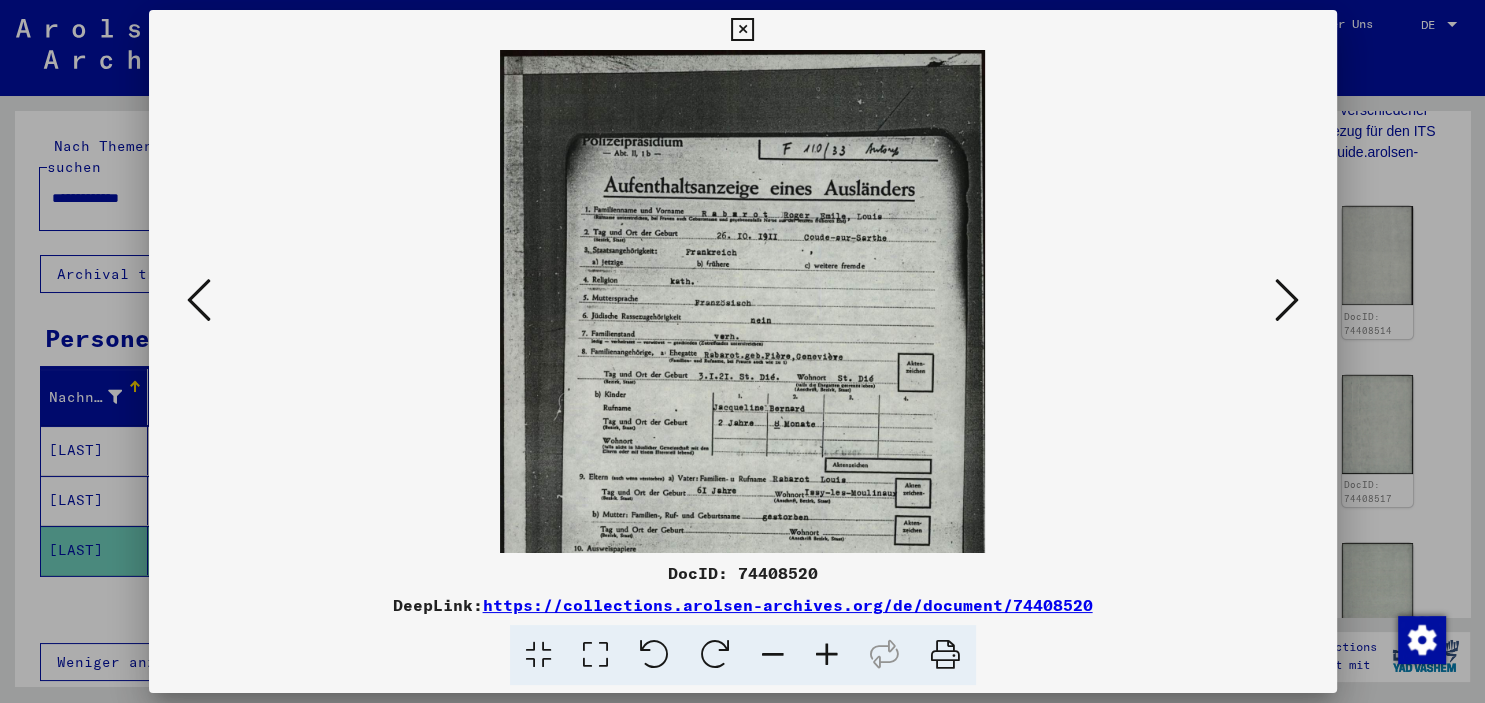 click at bounding box center [827, 655] 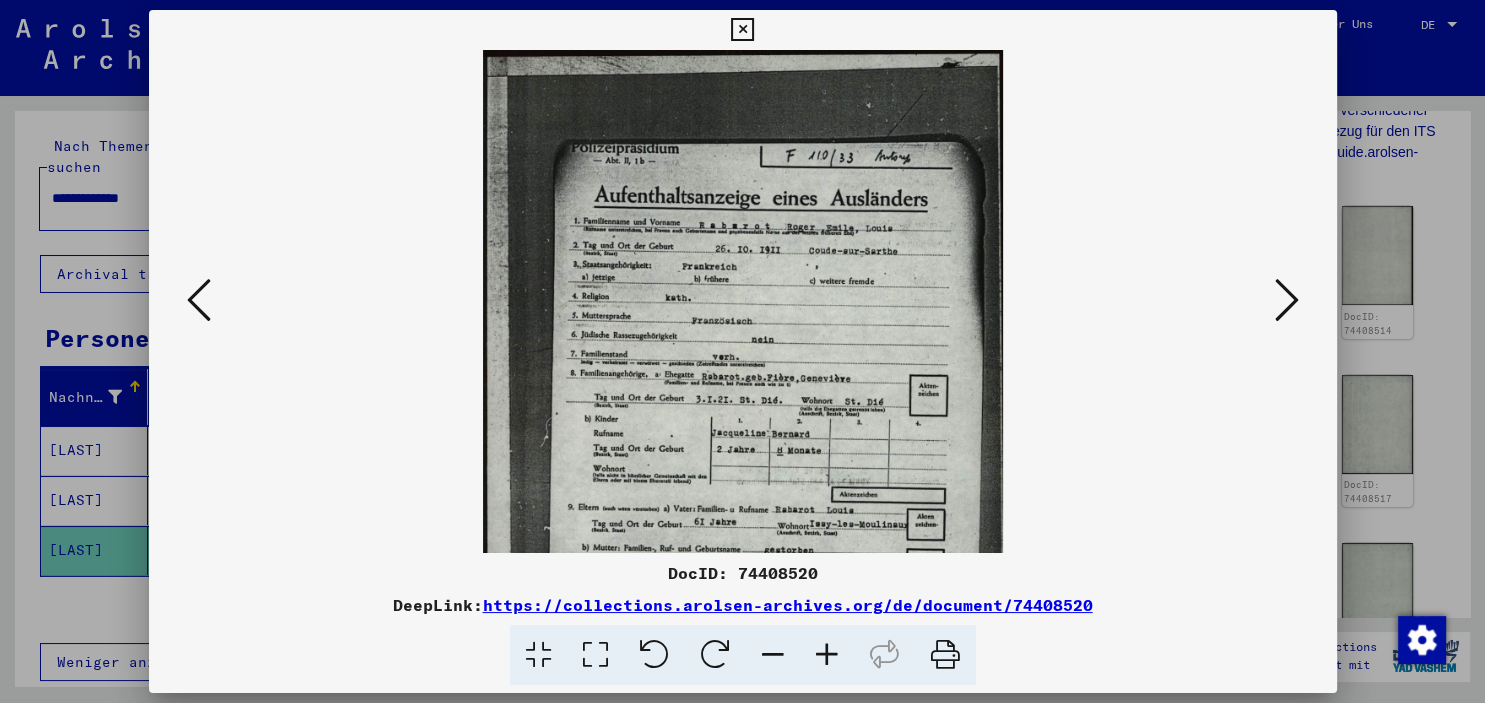 click at bounding box center (827, 655) 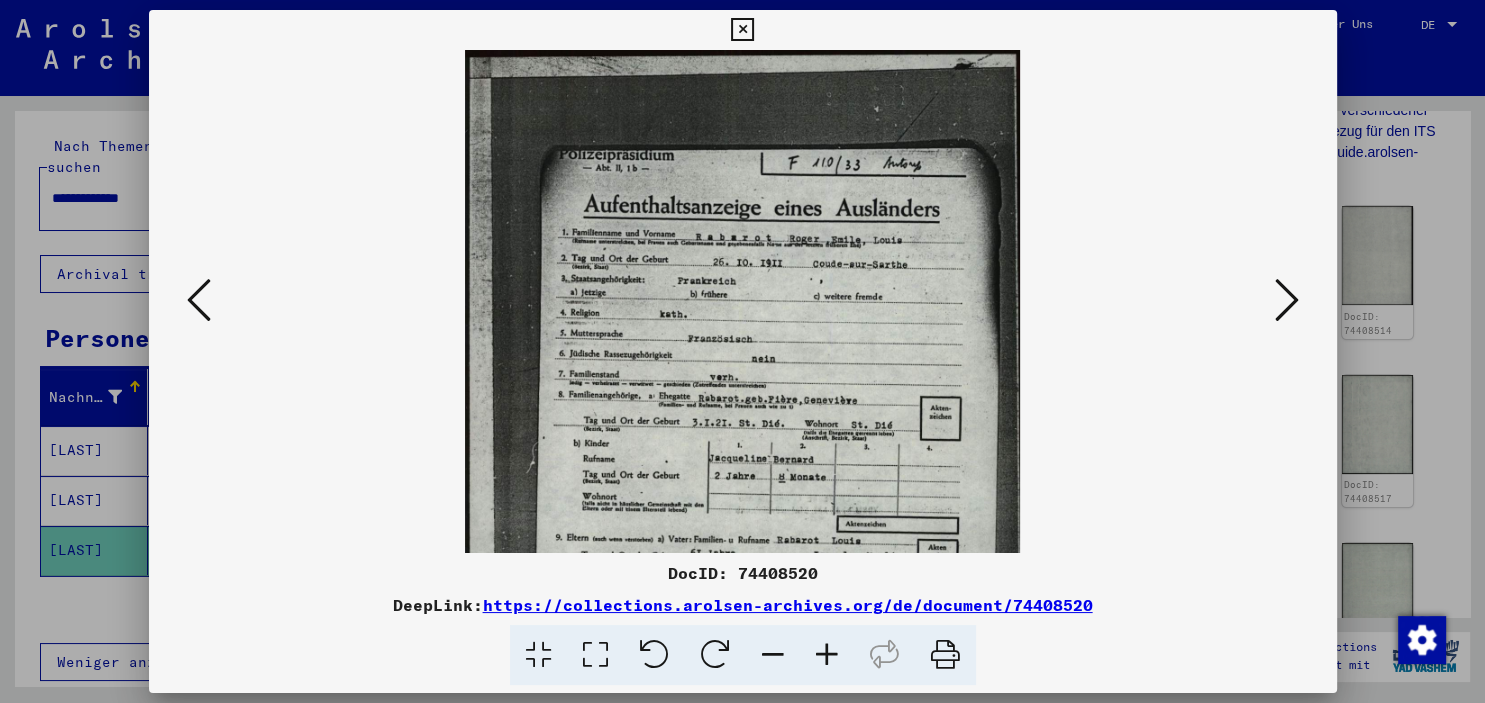 click at bounding box center [827, 655] 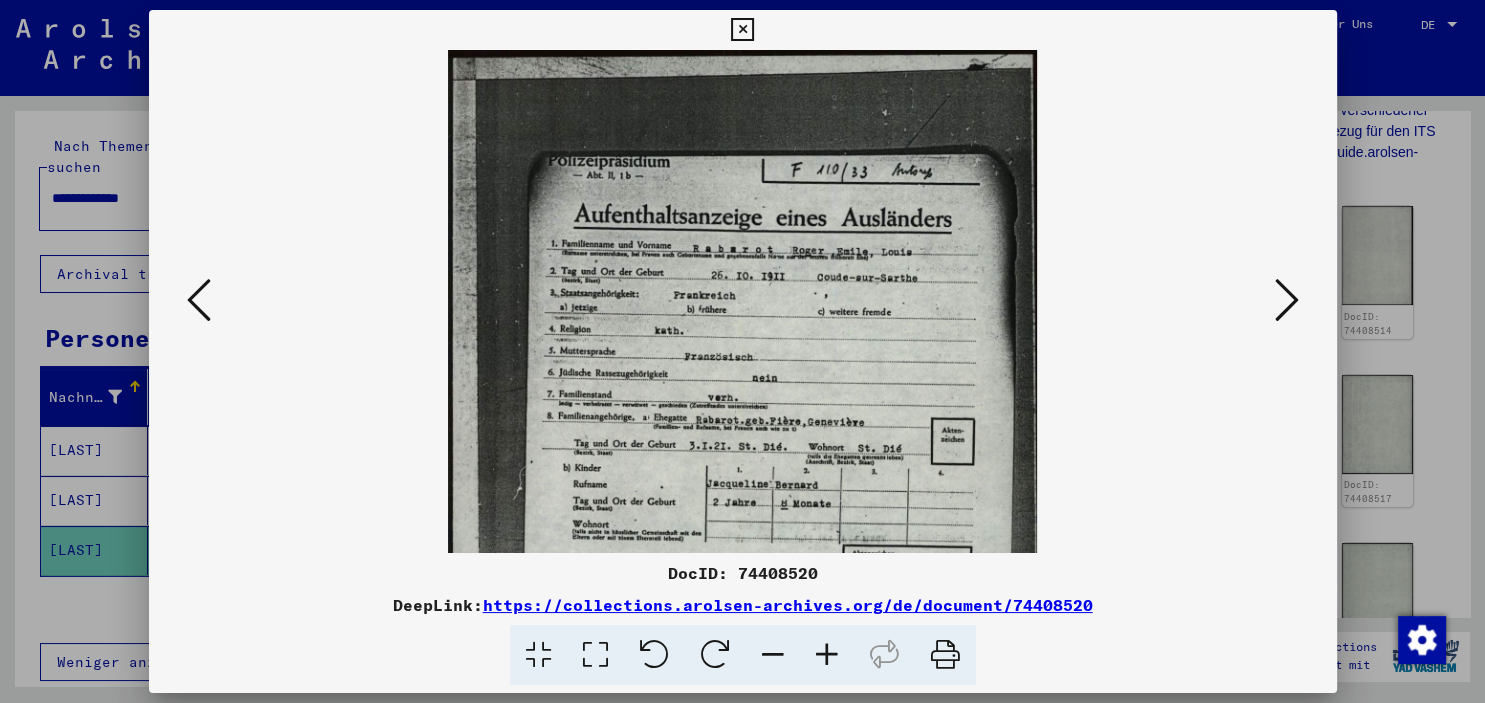 drag, startPoint x: 823, startPoint y: 653, endPoint x: 789, endPoint y: 569, distance: 90.62009 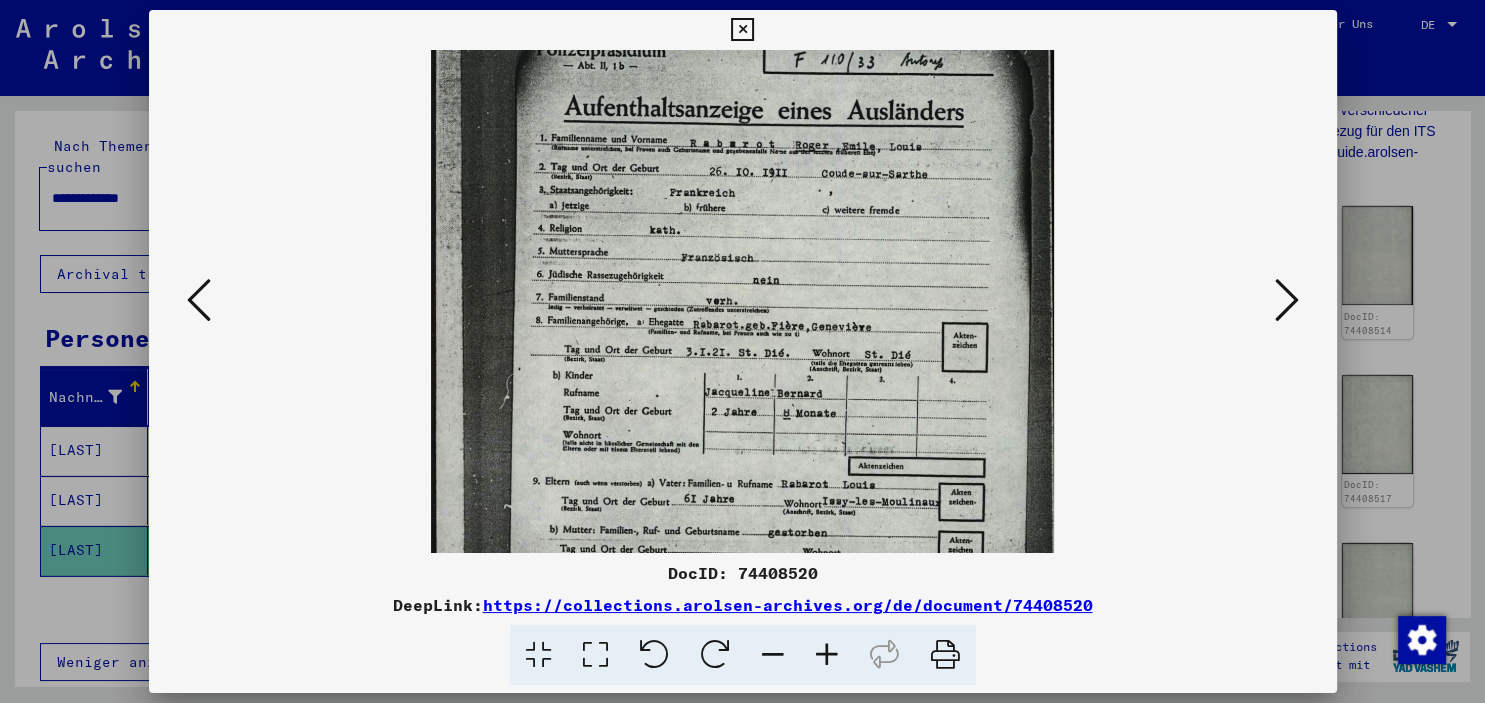 drag, startPoint x: 804, startPoint y: 294, endPoint x: 799, endPoint y: 218, distance: 76.1643 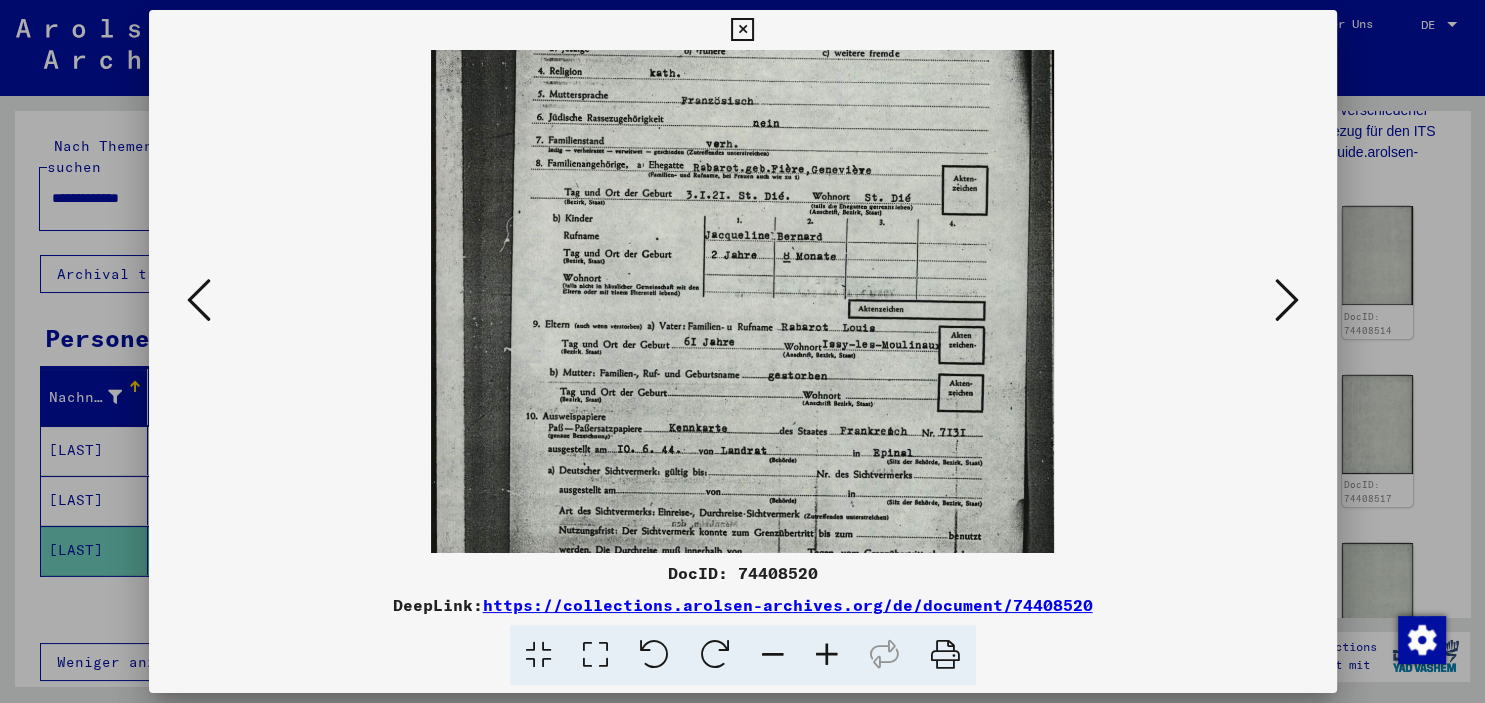 drag, startPoint x: 797, startPoint y: 275, endPoint x: 797, endPoint y: 258, distance: 17 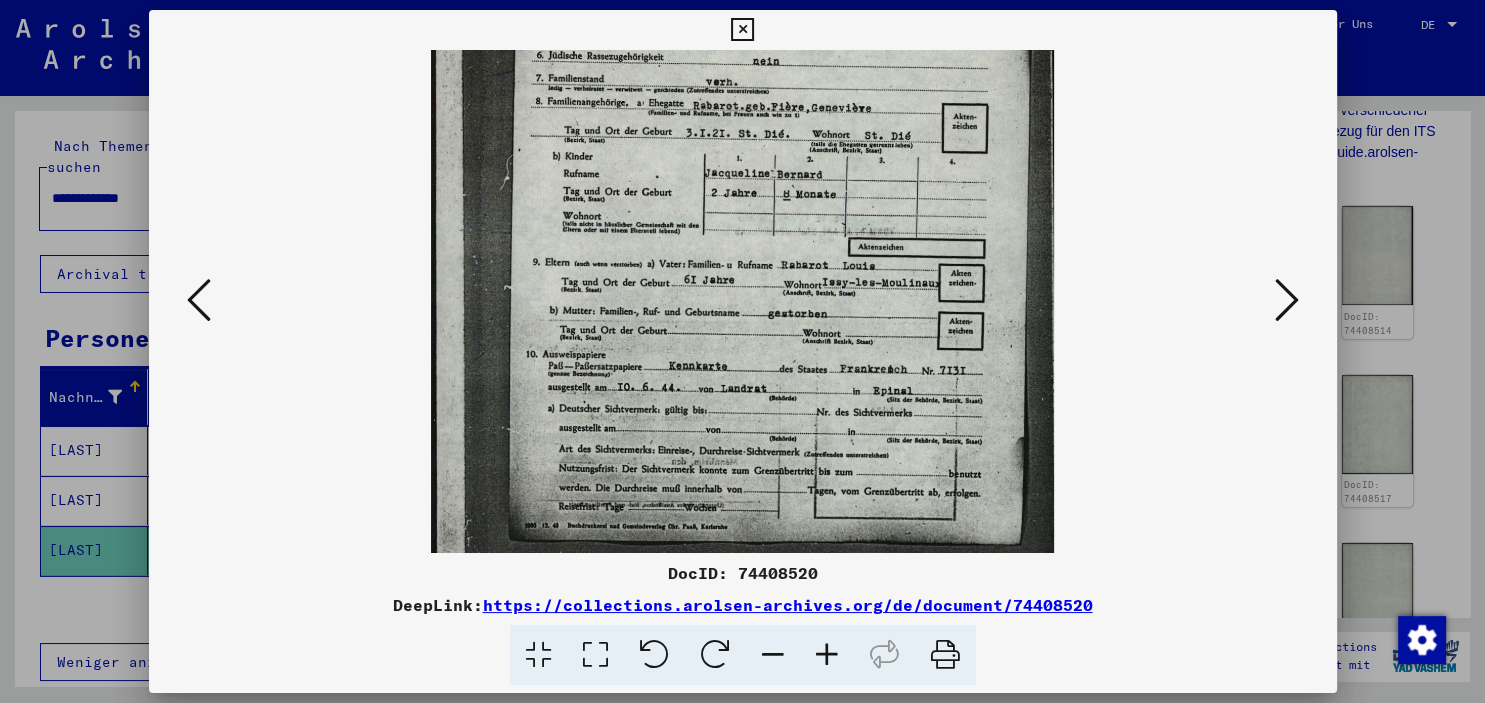 drag, startPoint x: 799, startPoint y: 305, endPoint x: 801, endPoint y: 238, distance: 67.02985 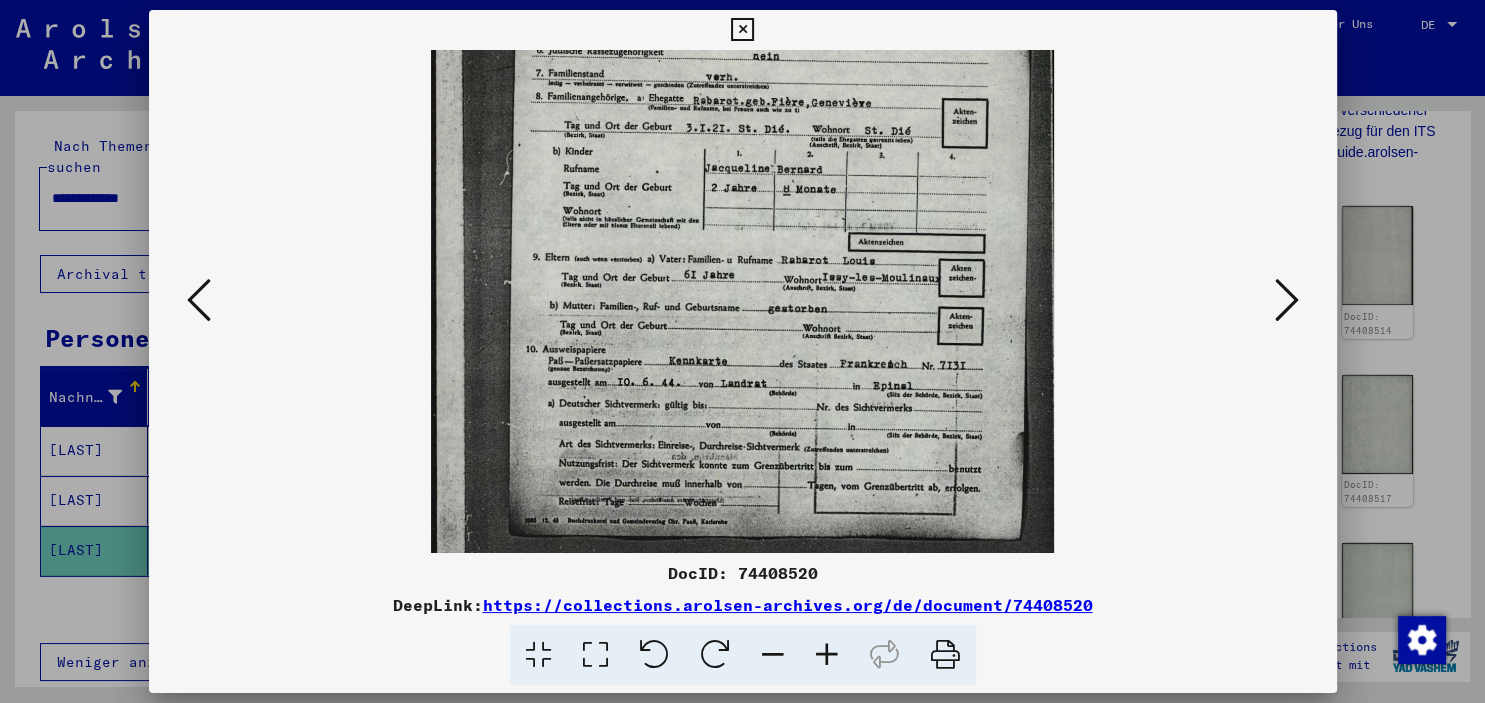 scroll, scrollTop: 400, scrollLeft: 0, axis: vertical 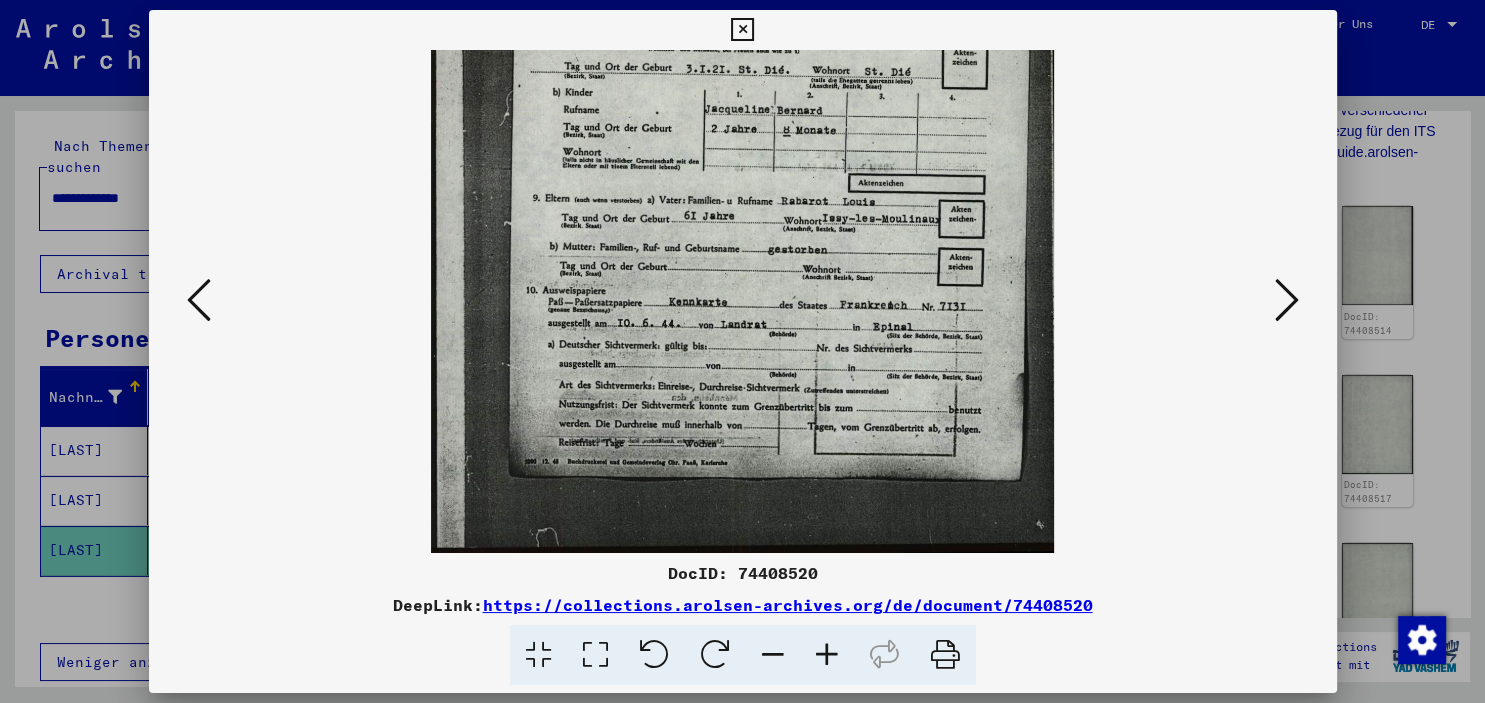 drag, startPoint x: 840, startPoint y: 334, endPoint x: 841, endPoint y: 298, distance: 36.013885 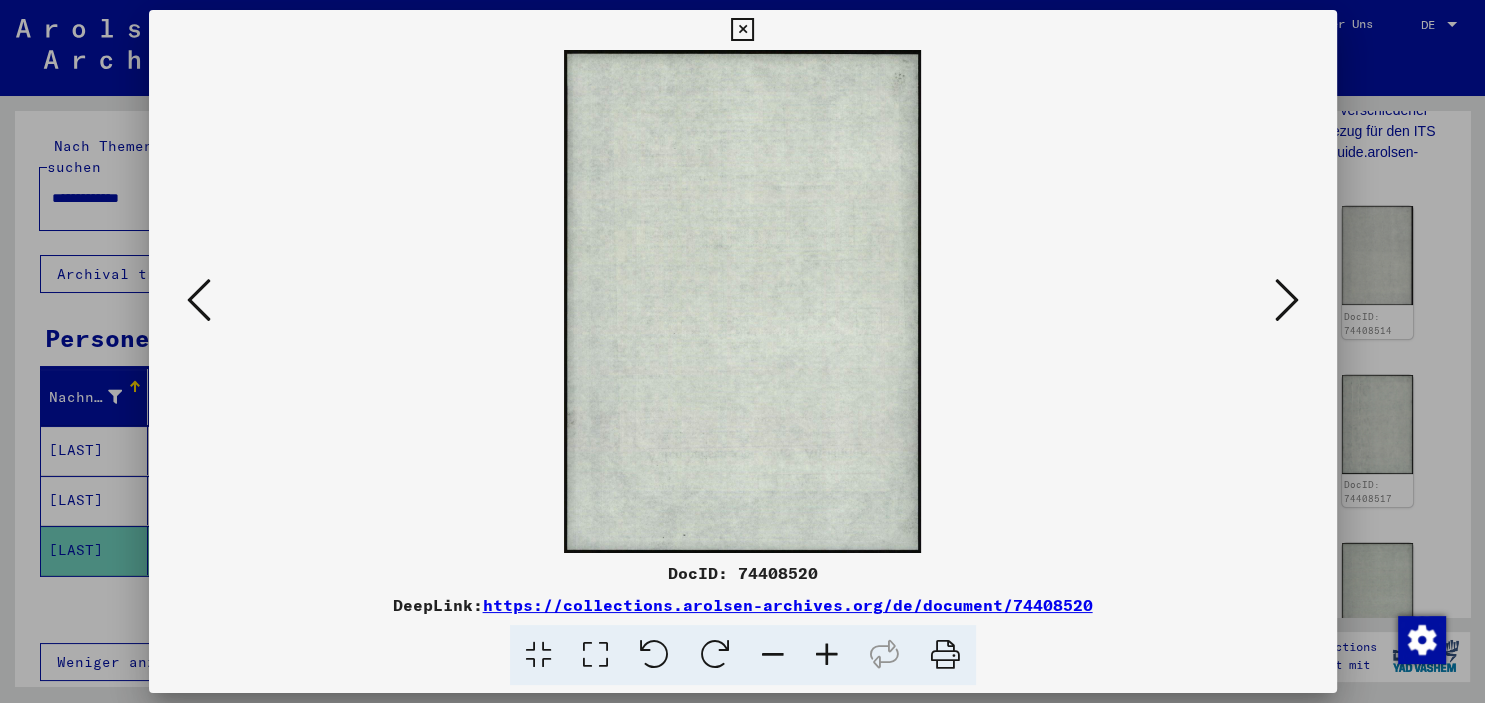 scroll, scrollTop: 0, scrollLeft: 0, axis: both 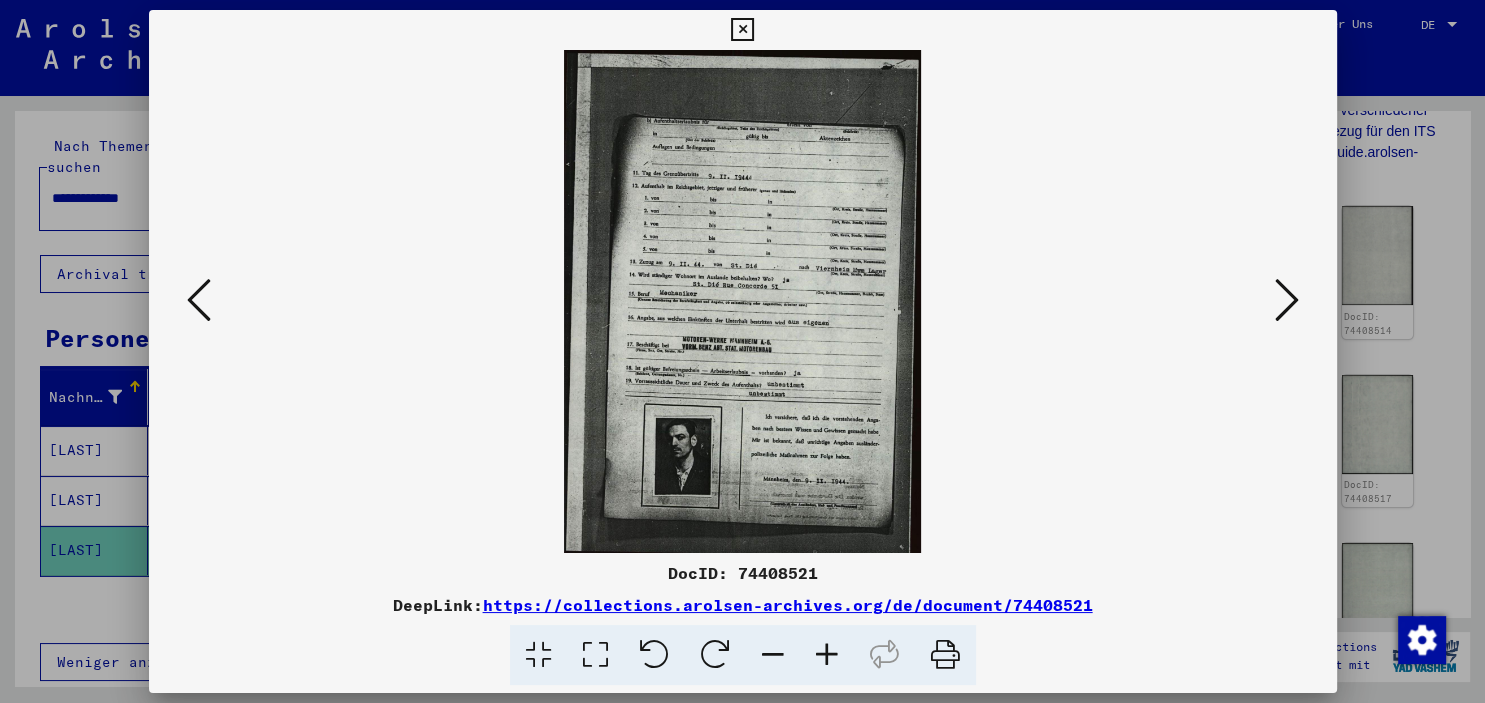 click at bounding box center (827, 655) 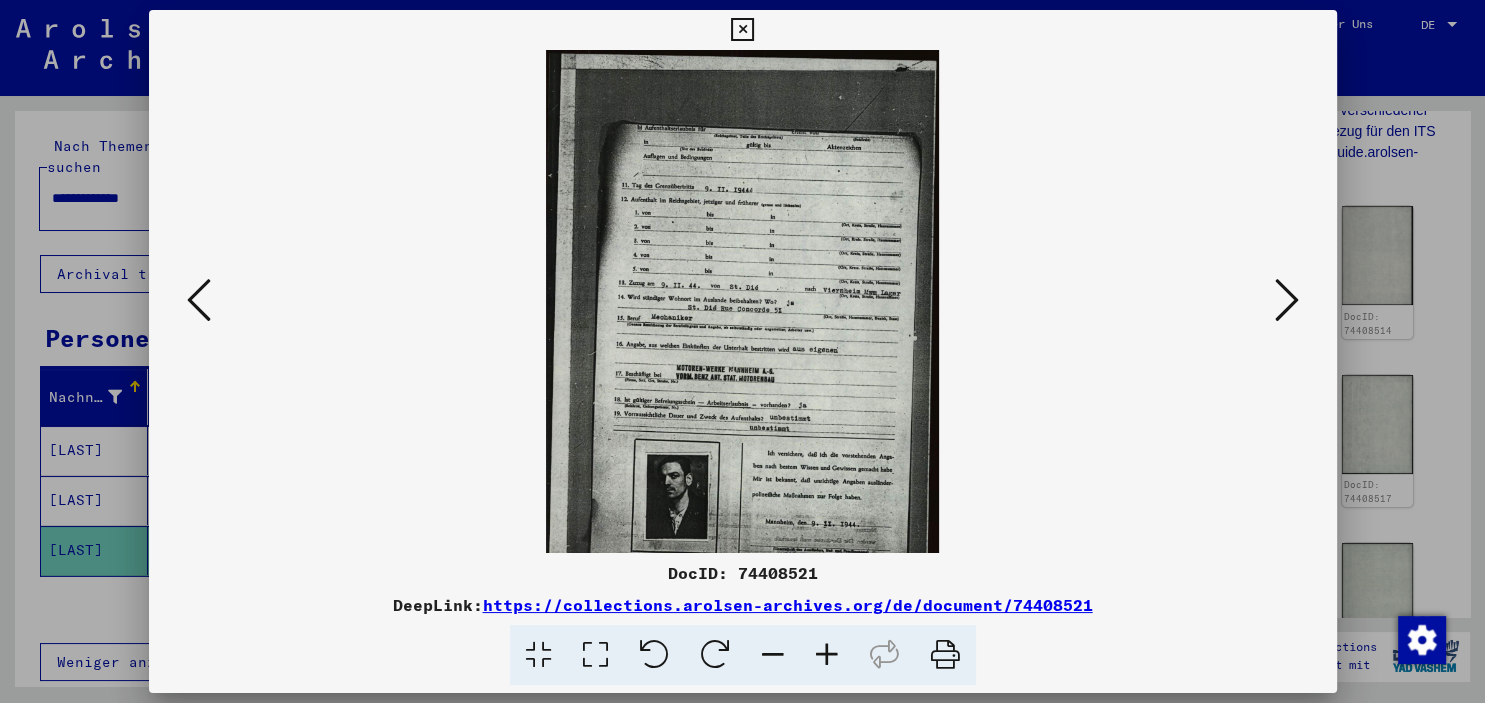 click at bounding box center (827, 655) 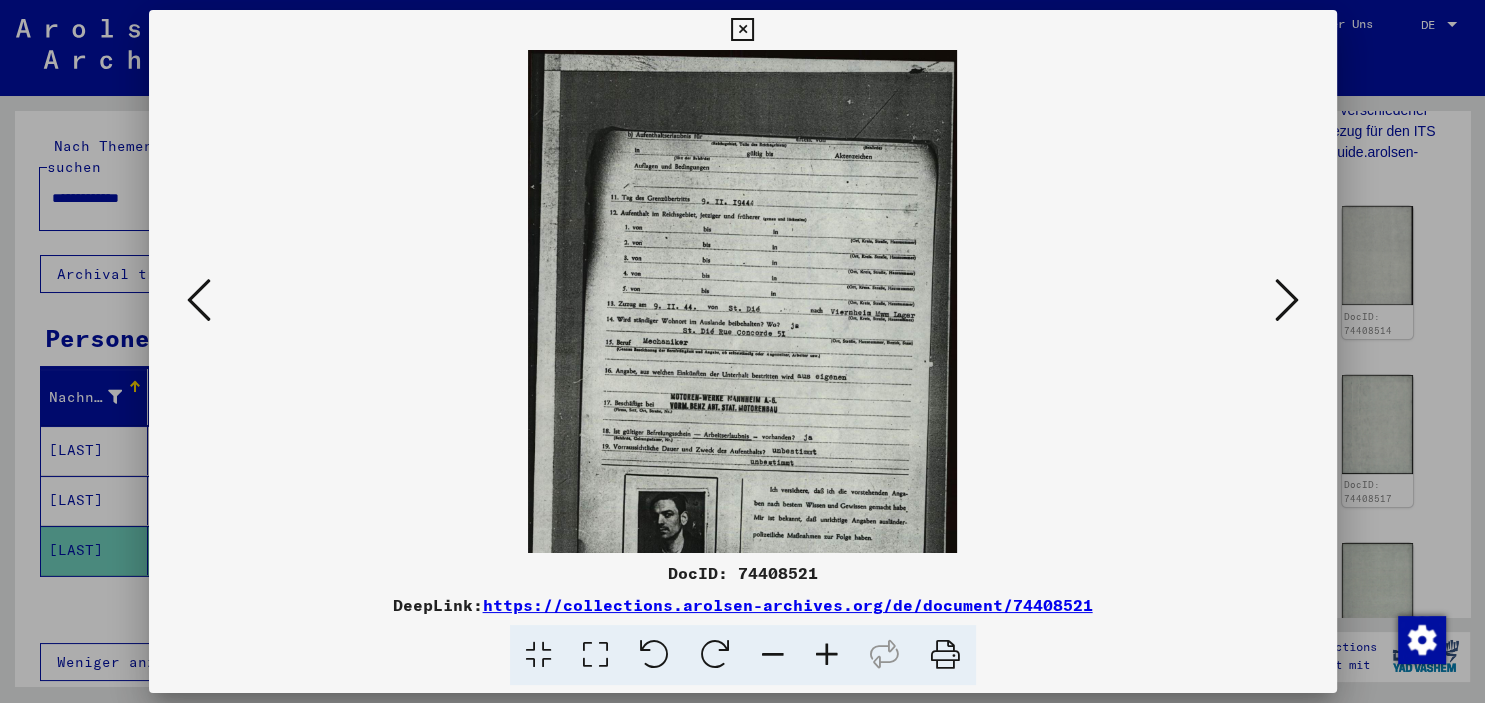 click at bounding box center [827, 655] 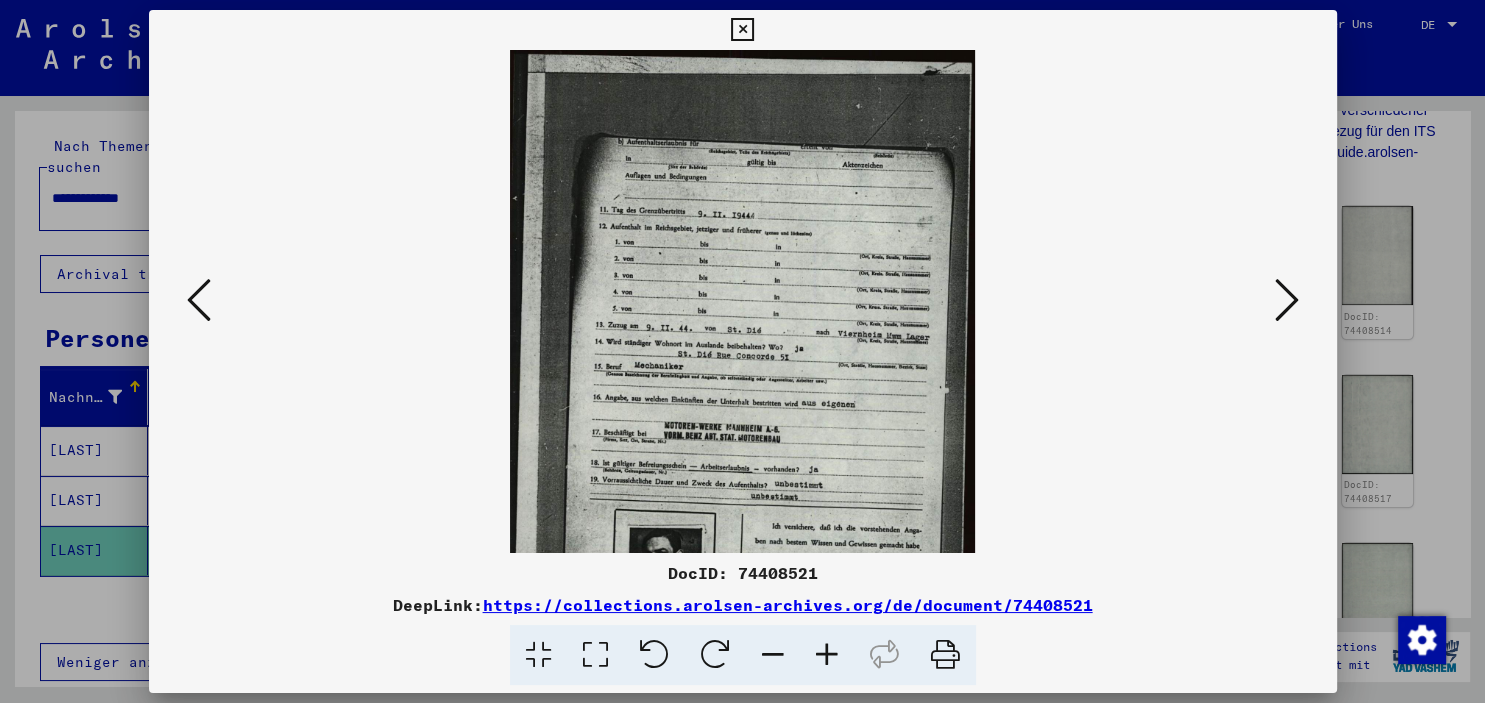 click at bounding box center [827, 655] 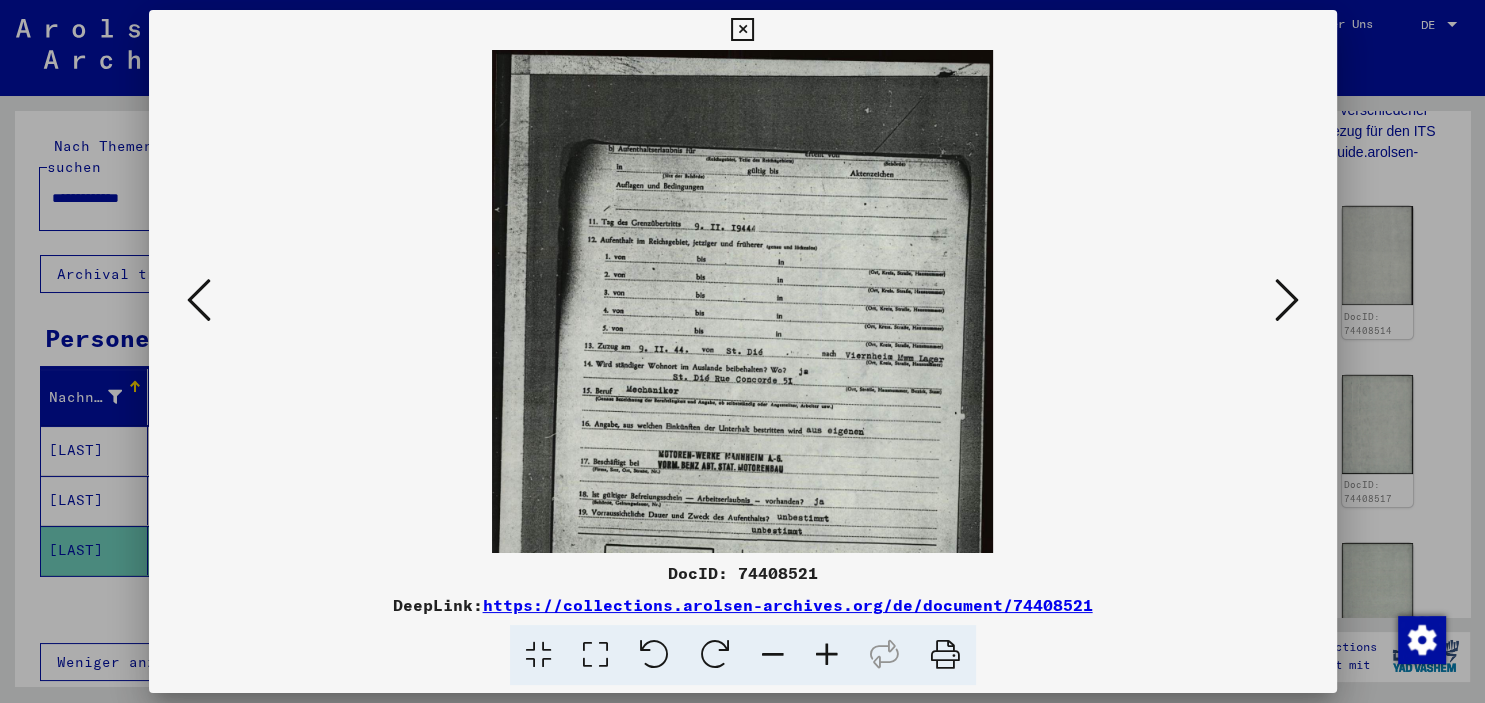 click at bounding box center [827, 655] 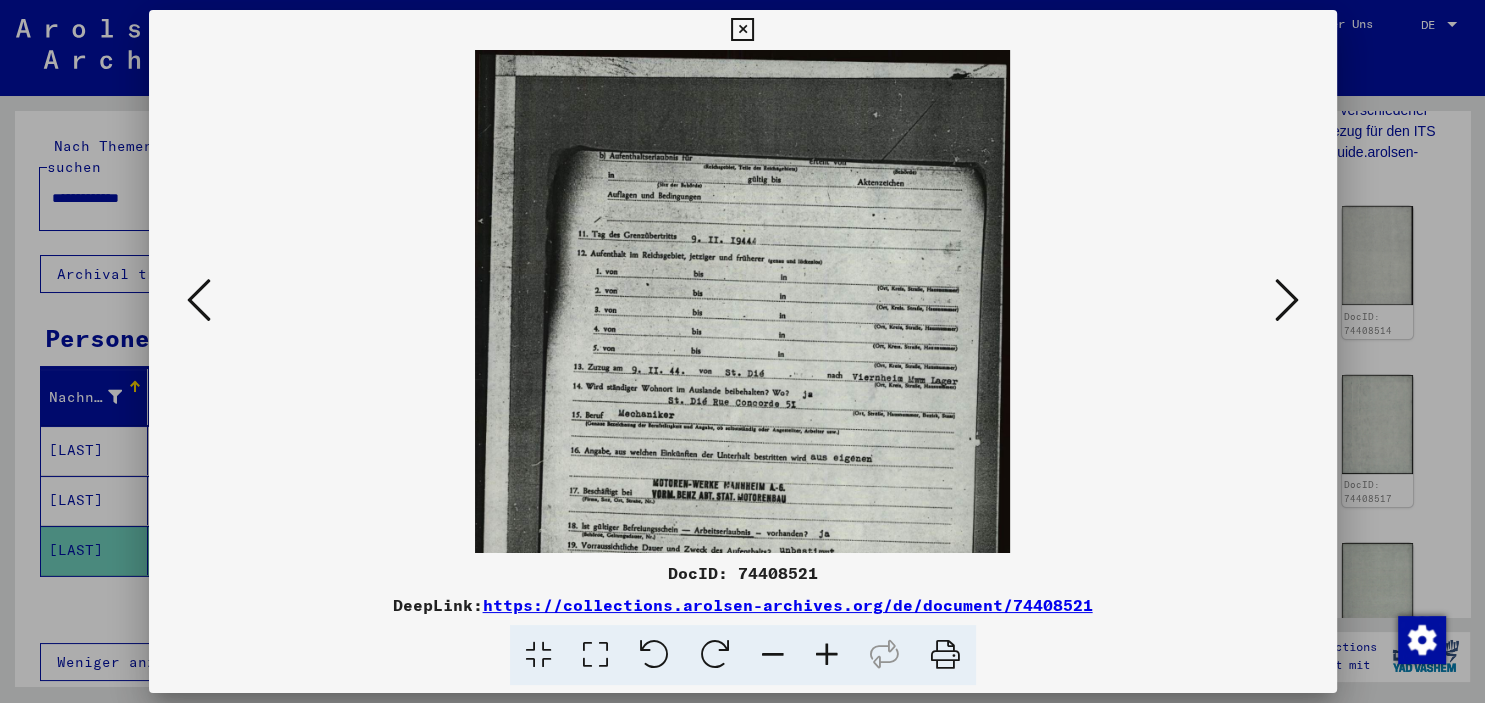 click at bounding box center (827, 655) 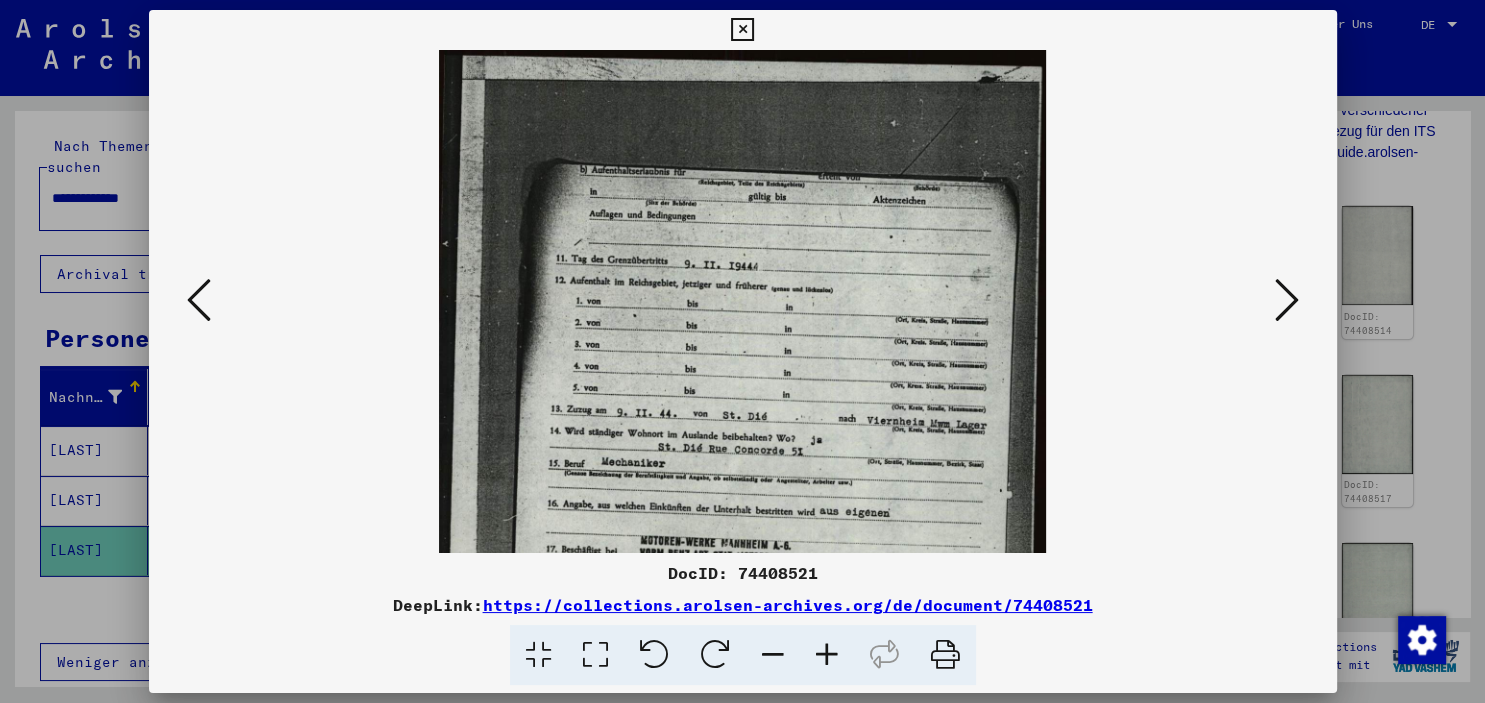 click at bounding box center [827, 655] 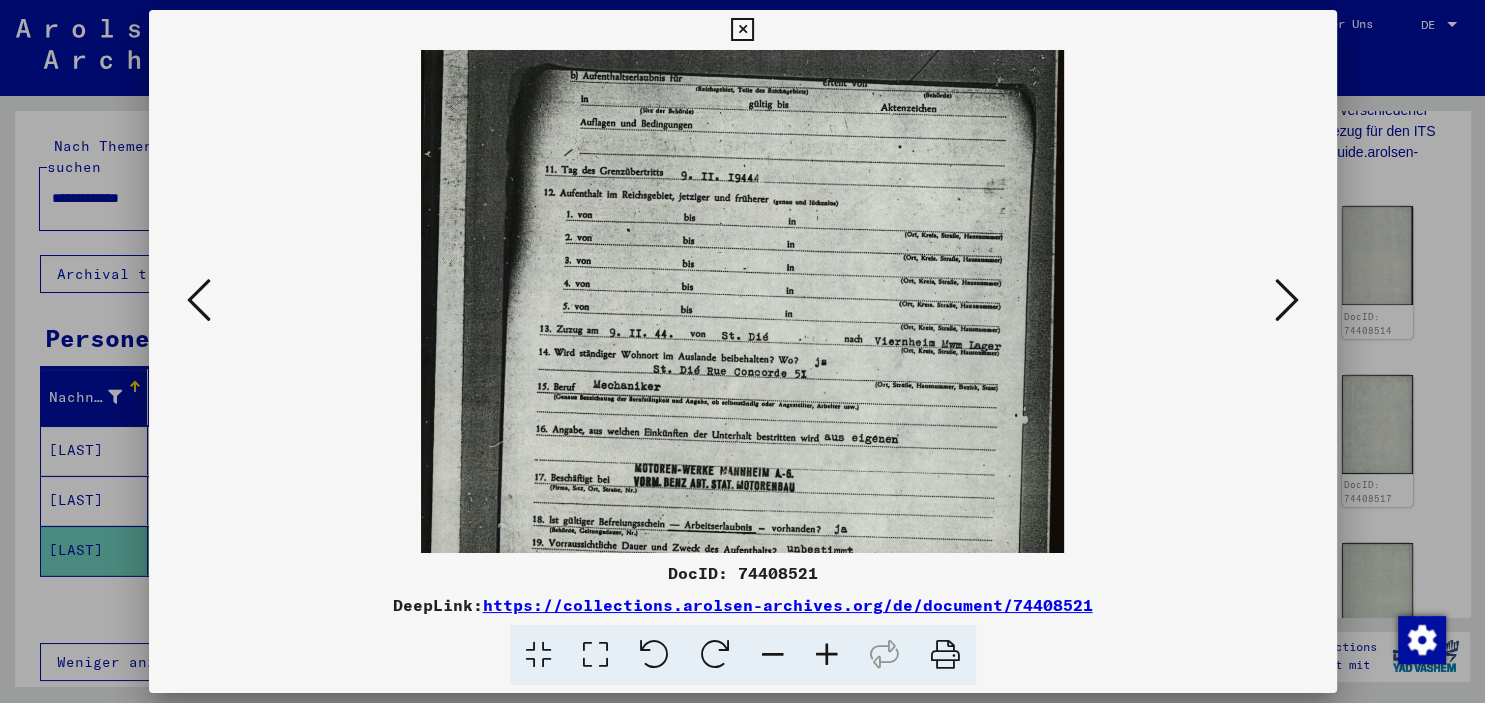 drag, startPoint x: 730, startPoint y: 470, endPoint x: 732, endPoint y: 348, distance: 122.016396 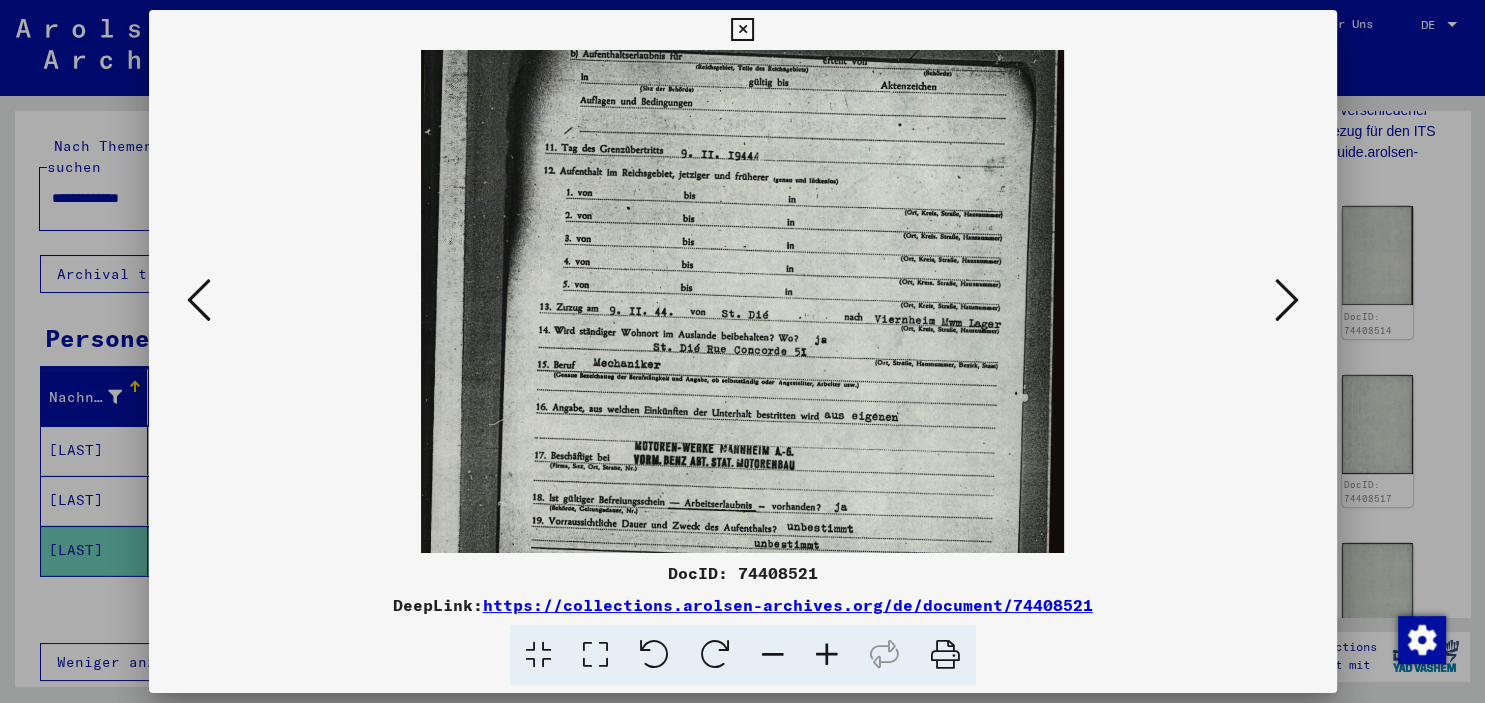 drag, startPoint x: 698, startPoint y: 399, endPoint x: 702, endPoint y: 373, distance: 26.305893 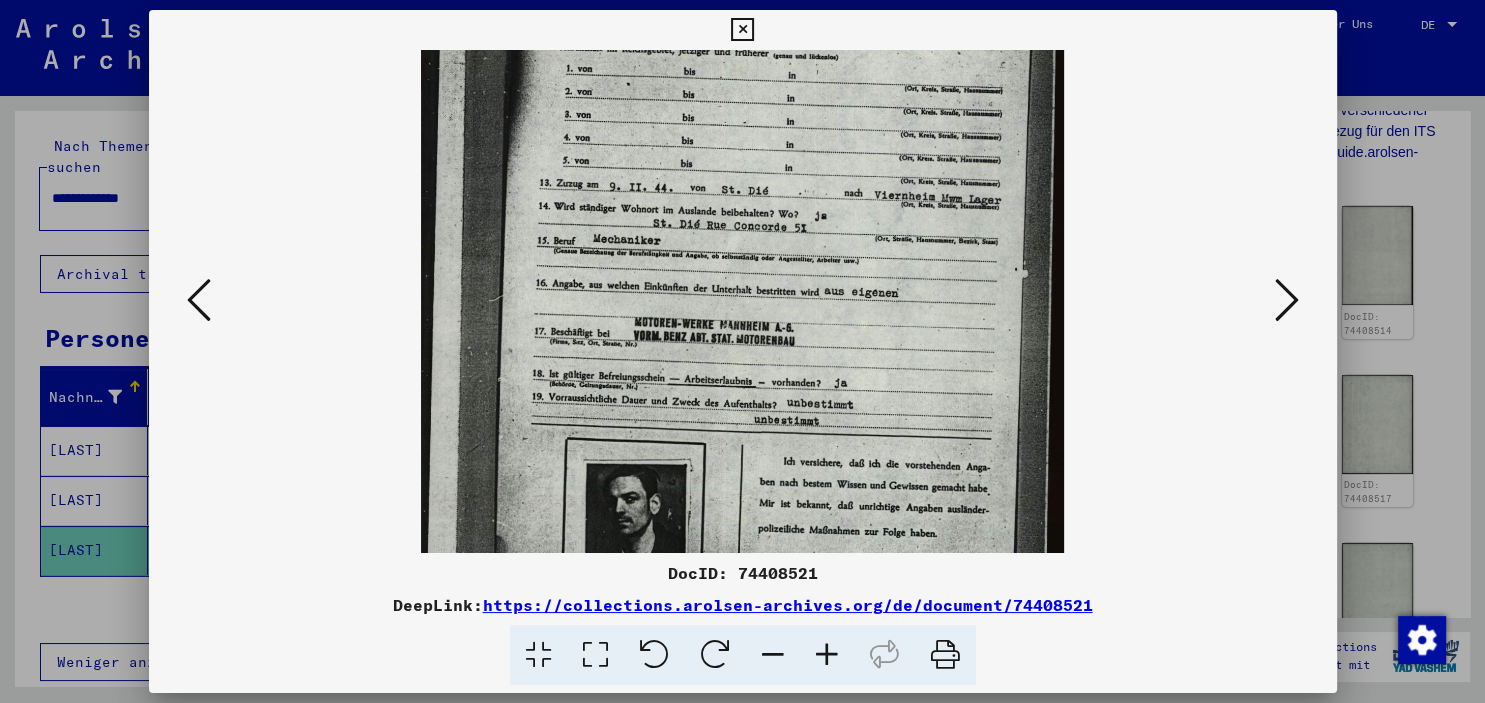 drag, startPoint x: 709, startPoint y: 390, endPoint x: 713, endPoint y: 317, distance: 73.109505 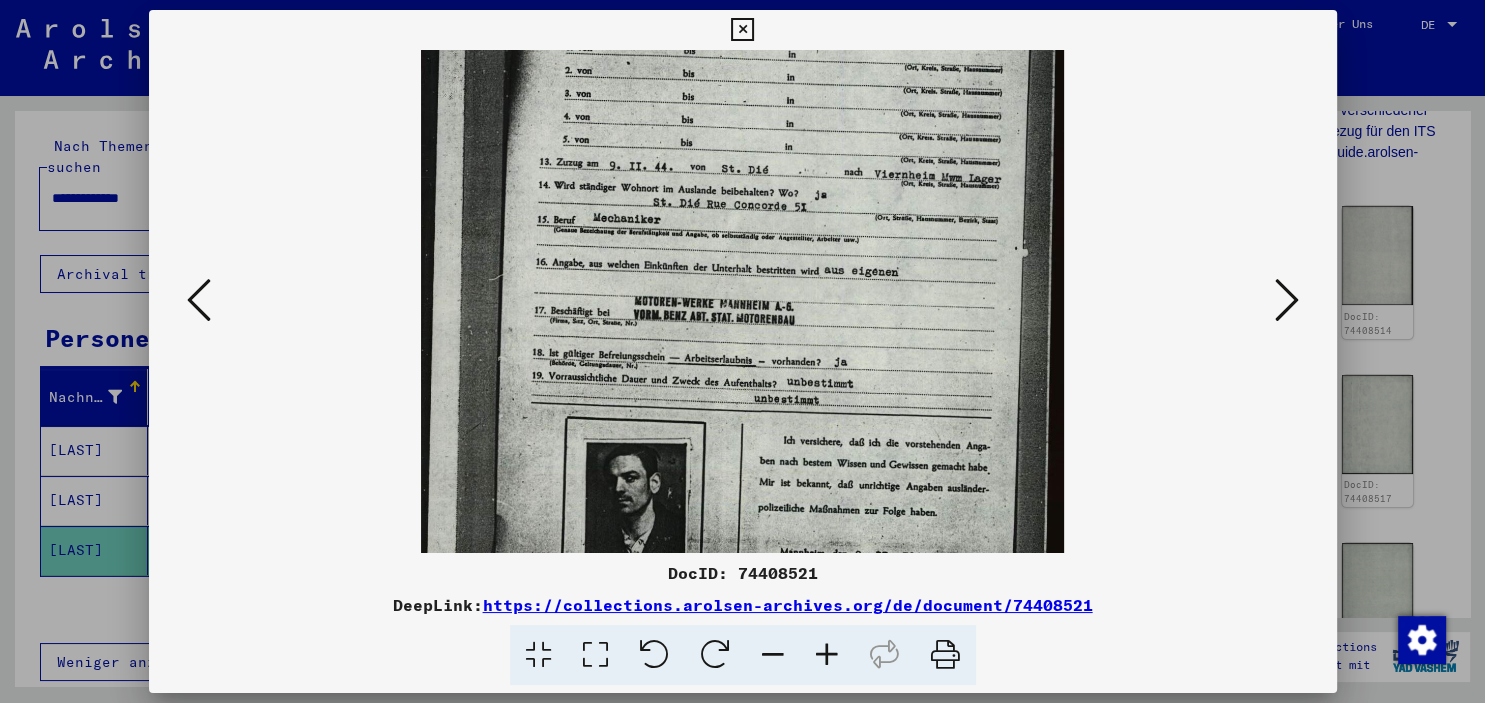 scroll, scrollTop: 381, scrollLeft: 0, axis: vertical 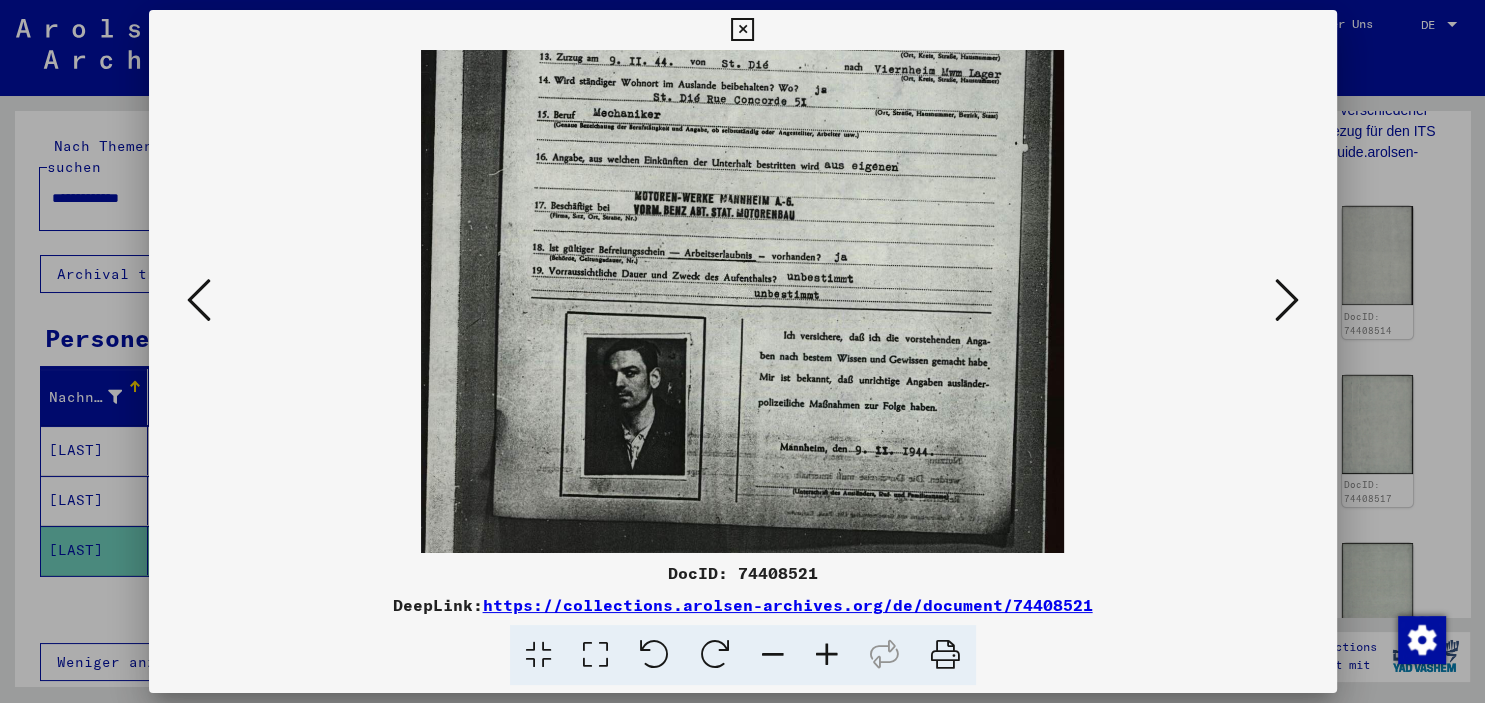 drag, startPoint x: 763, startPoint y: 359, endPoint x: 760, endPoint y: 295, distance: 64.070274 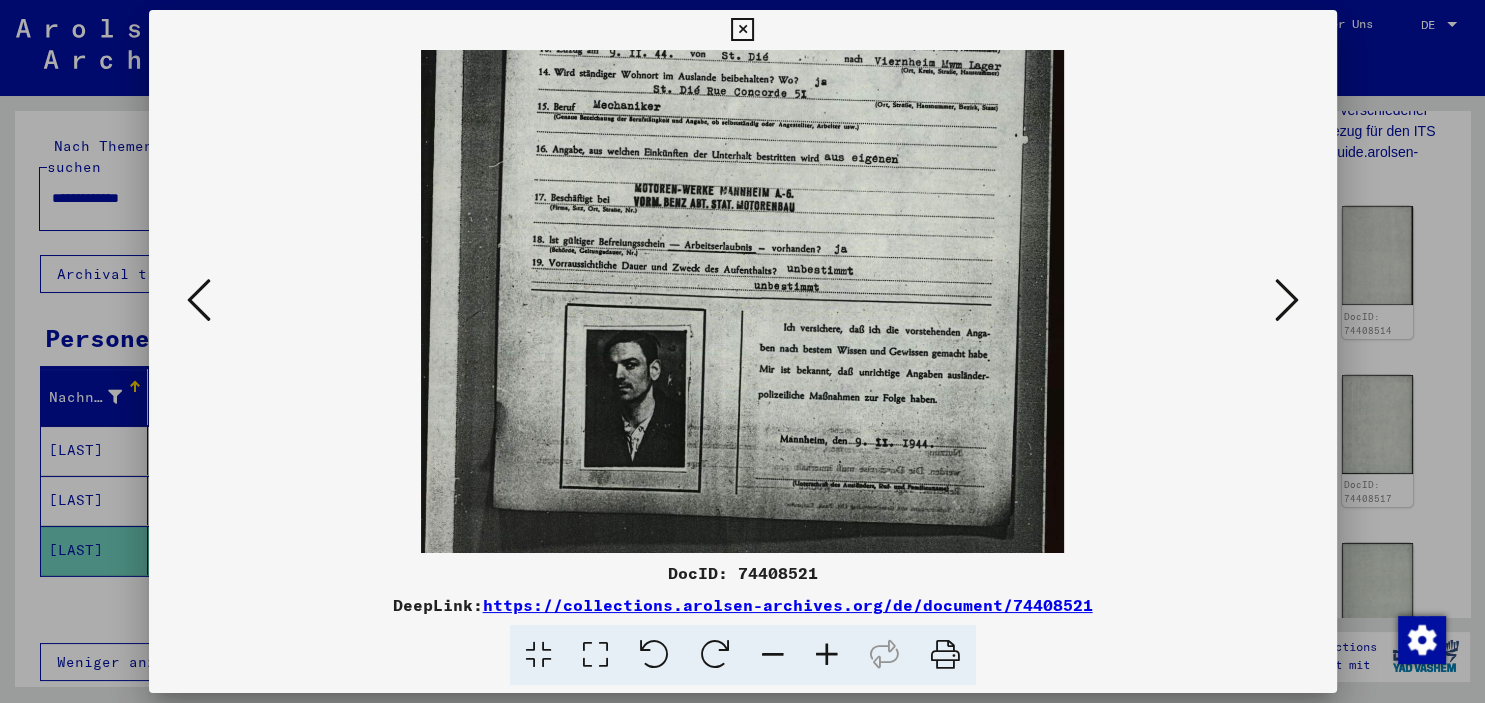 scroll, scrollTop: 400, scrollLeft: 0, axis: vertical 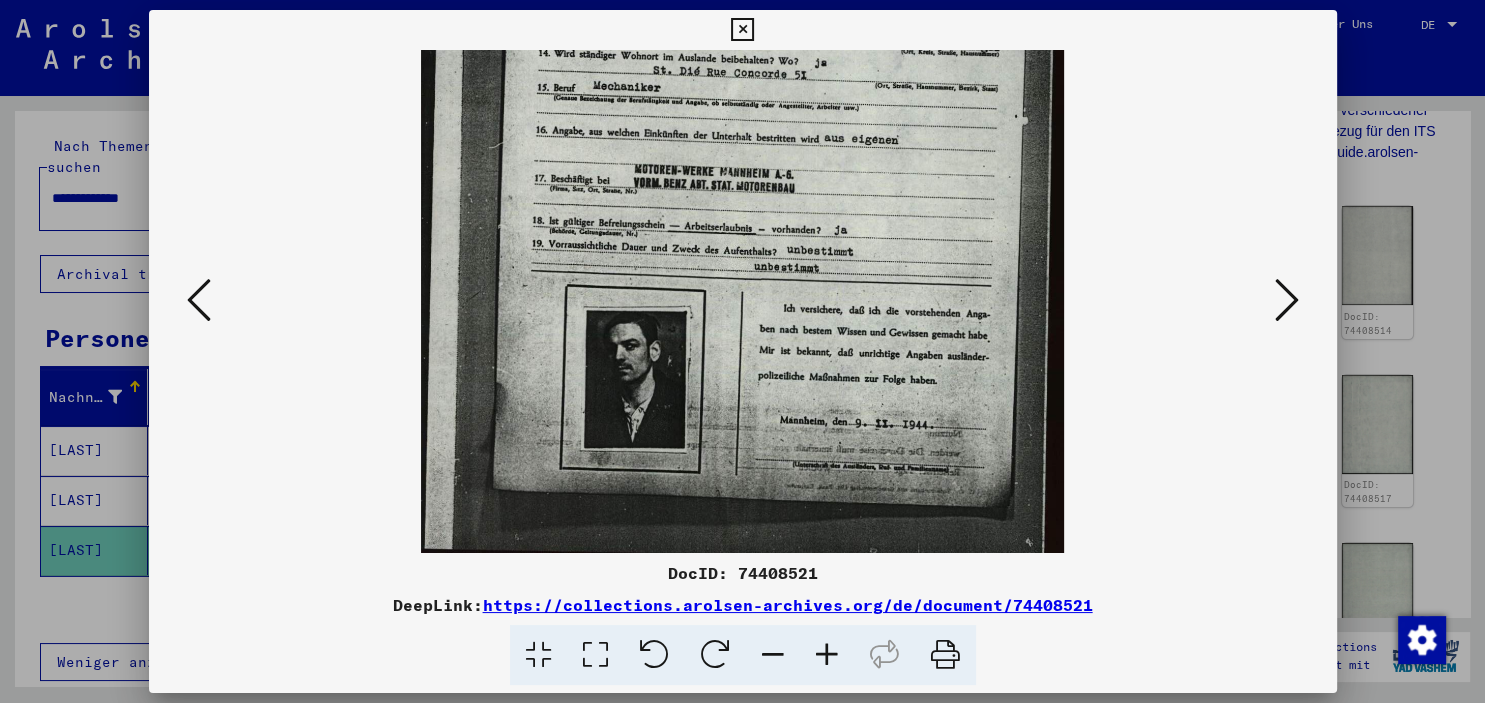 drag, startPoint x: 786, startPoint y: 381, endPoint x: 786, endPoint y: 270, distance: 111 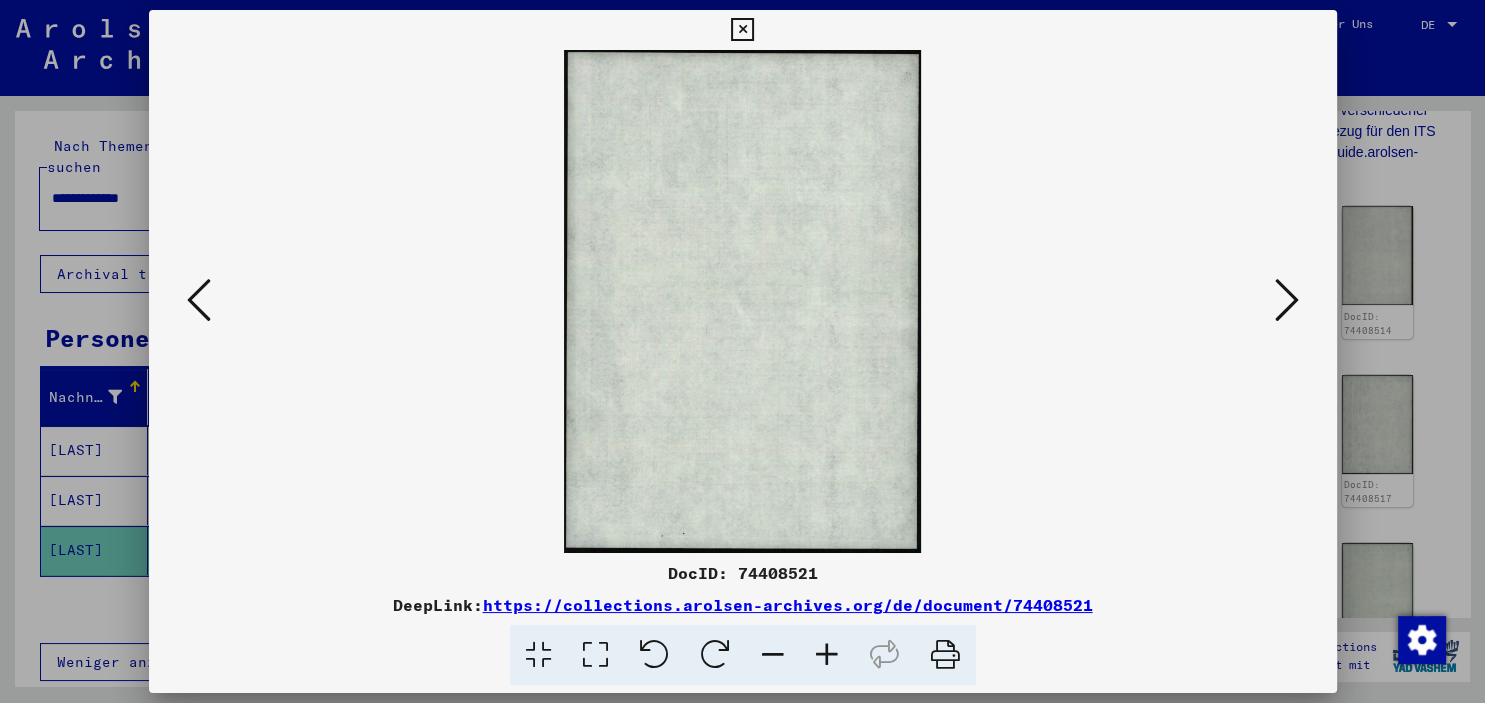 scroll, scrollTop: 0, scrollLeft: 0, axis: both 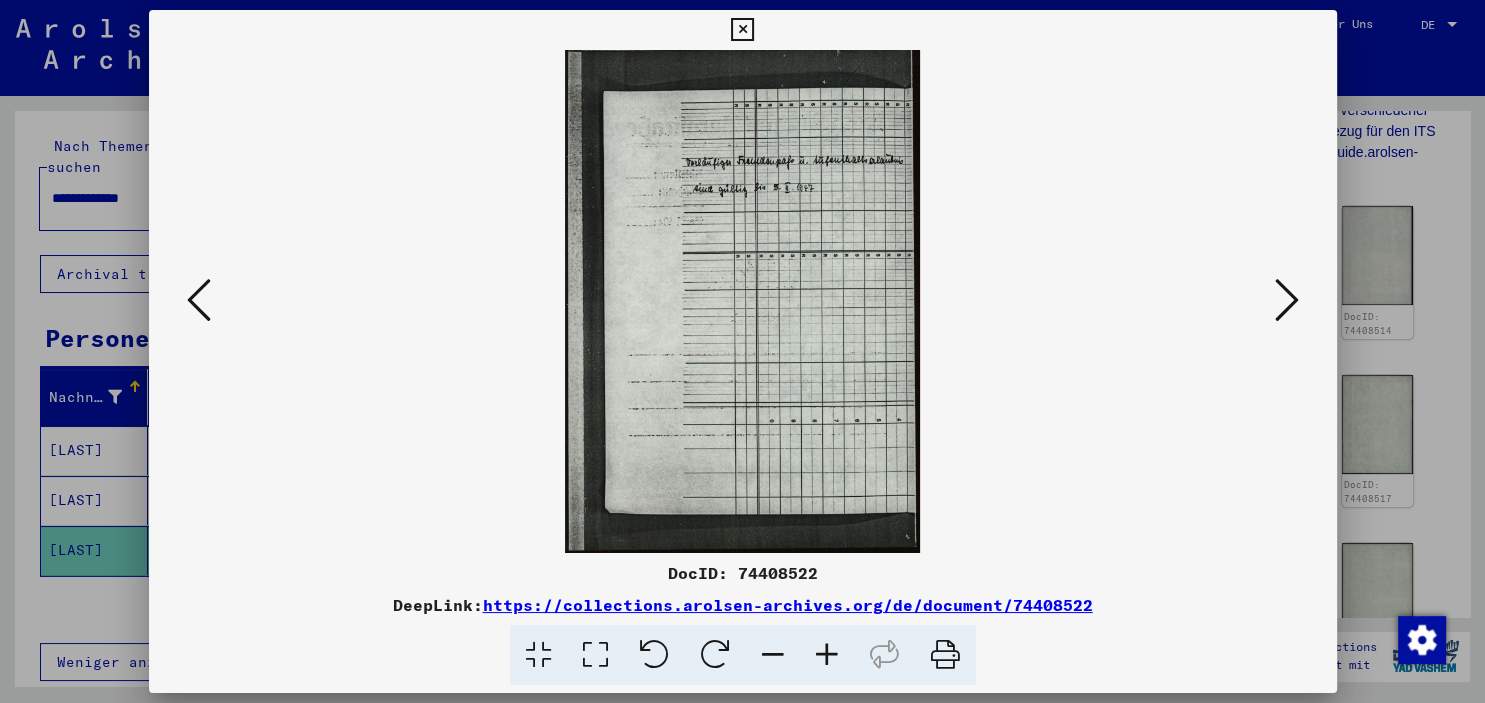click at bounding box center [1287, 300] 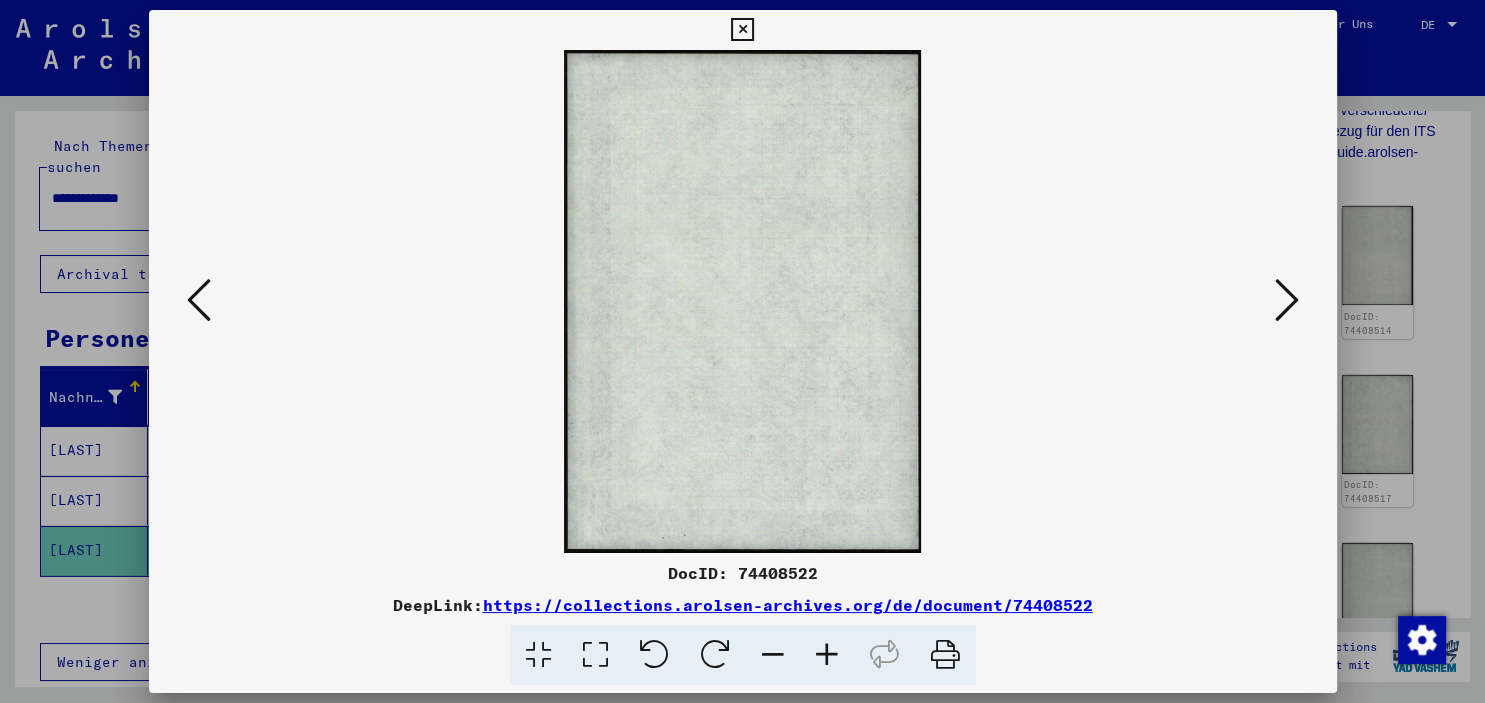 click at bounding box center [1287, 300] 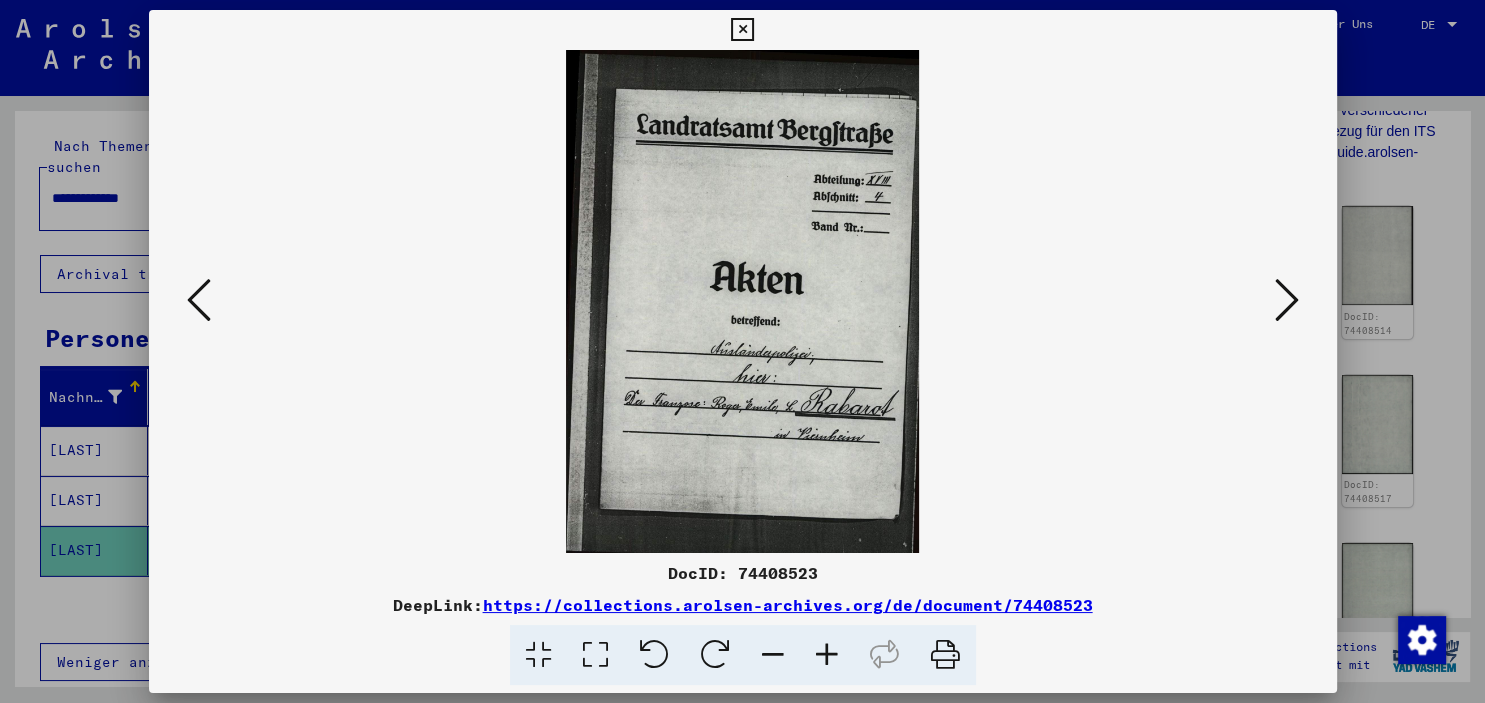 click at bounding box center [1287, 300] 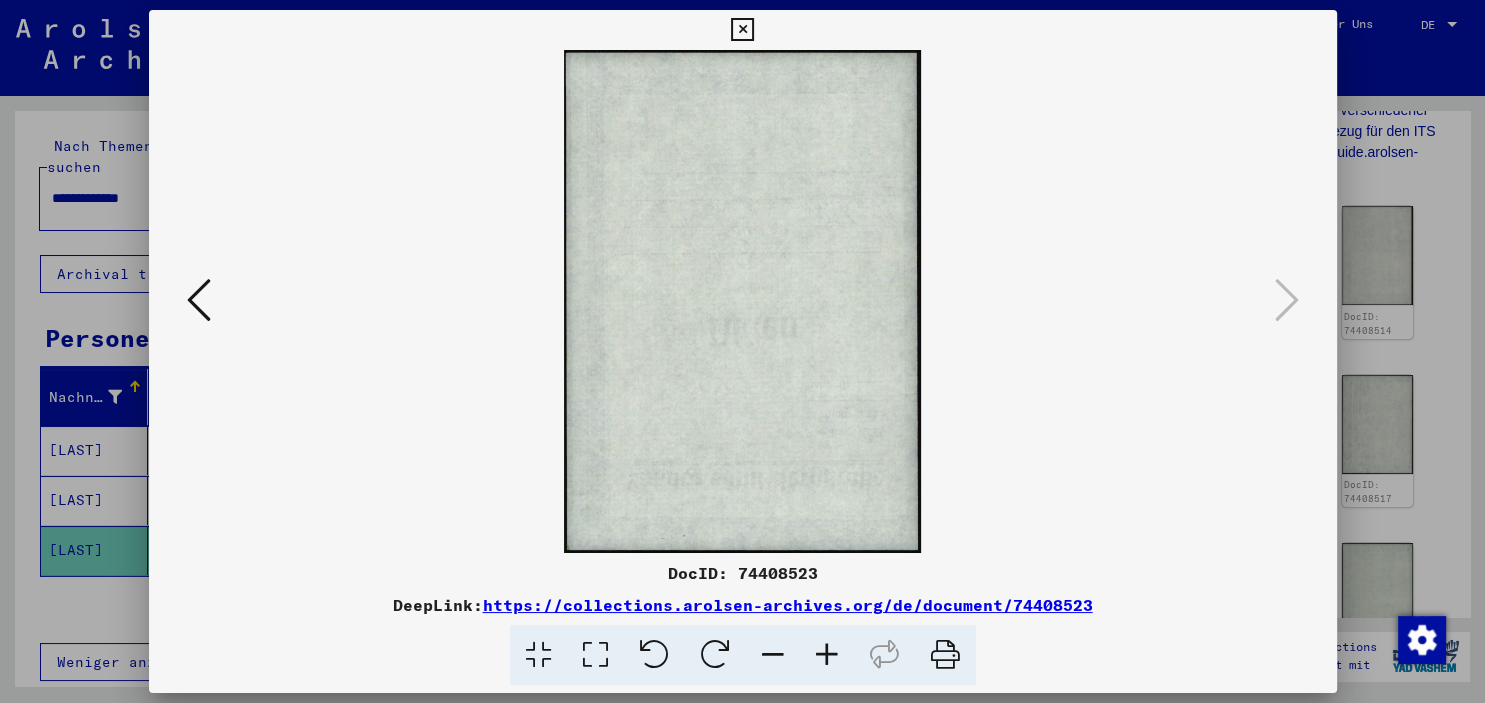 click at bounding box center [199, 300] 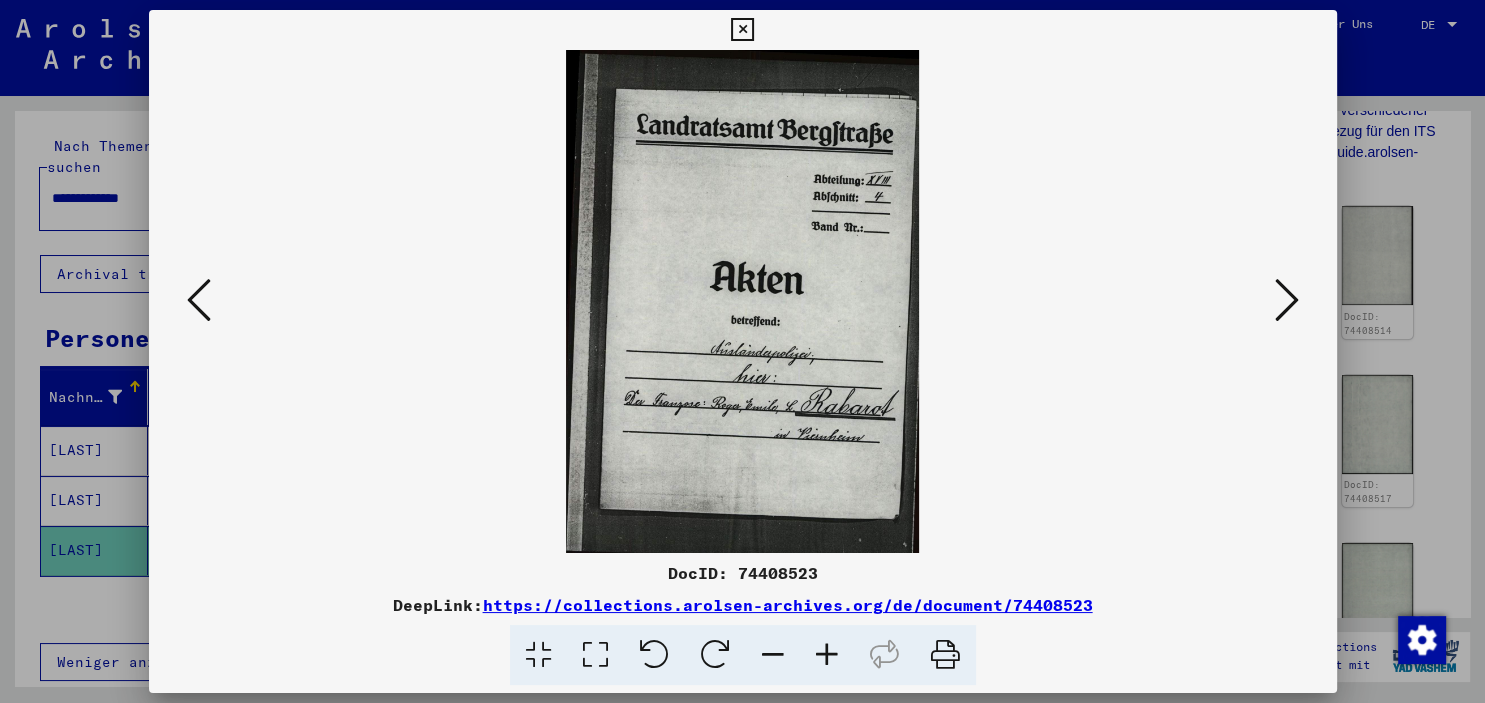 click at bounding box center (199, 300) 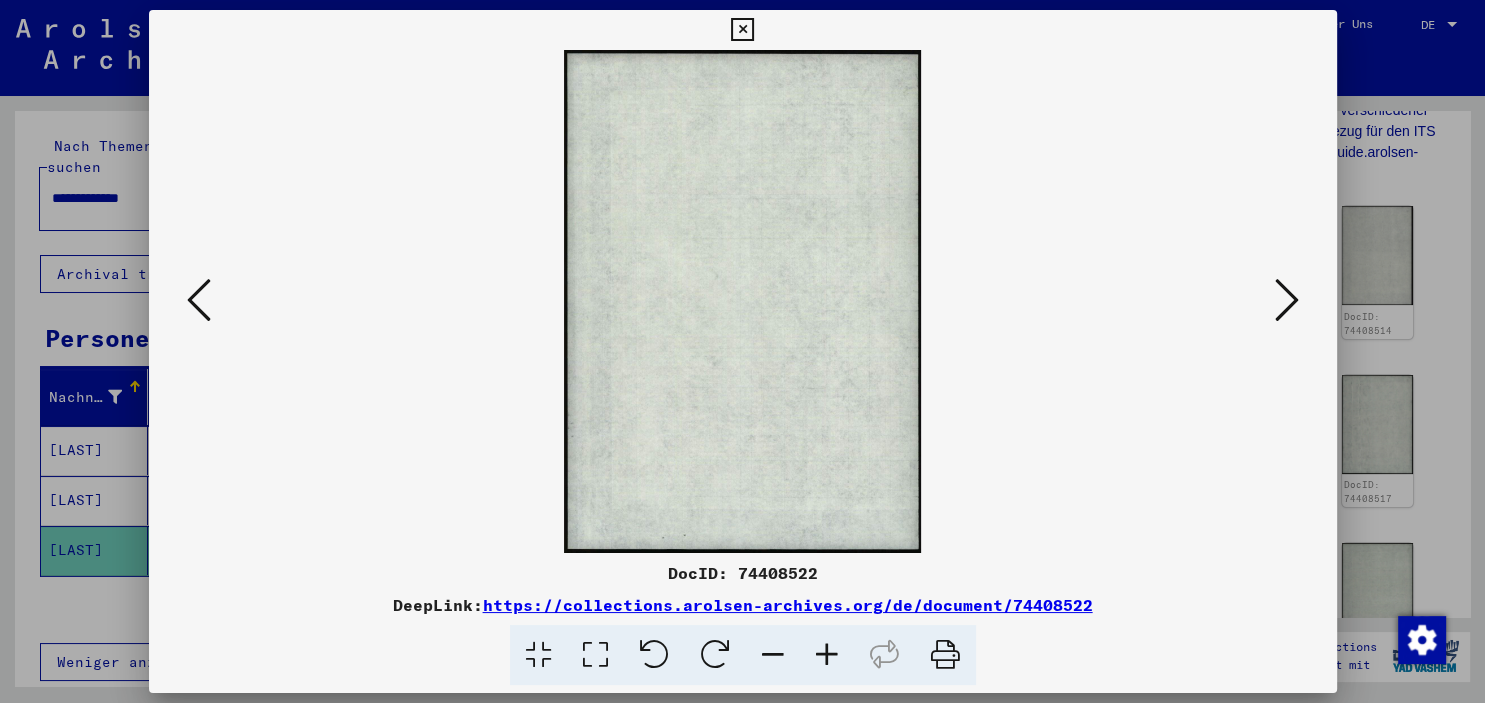 click at bounding box center (199, 300) 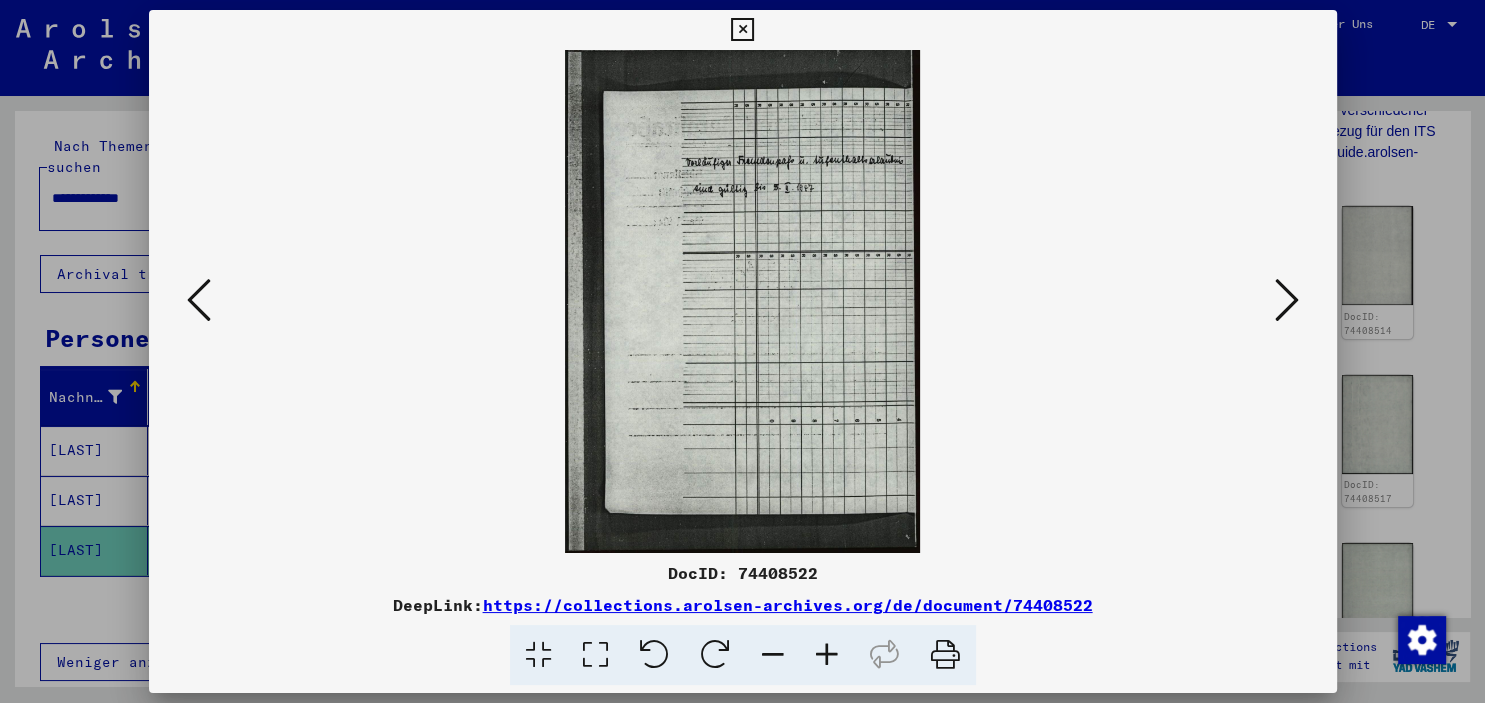 click at bounding box center (199, 300) 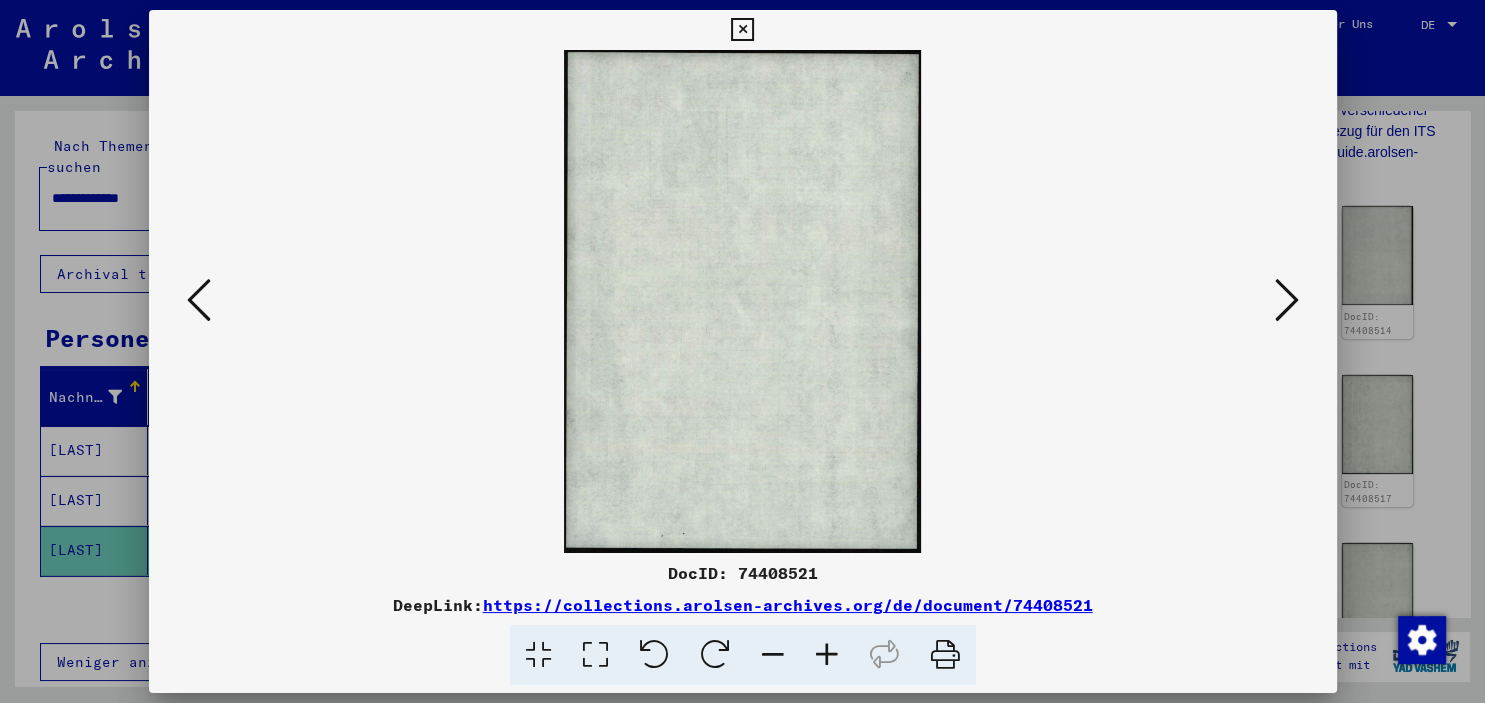 click at bounding box center (199, 300) 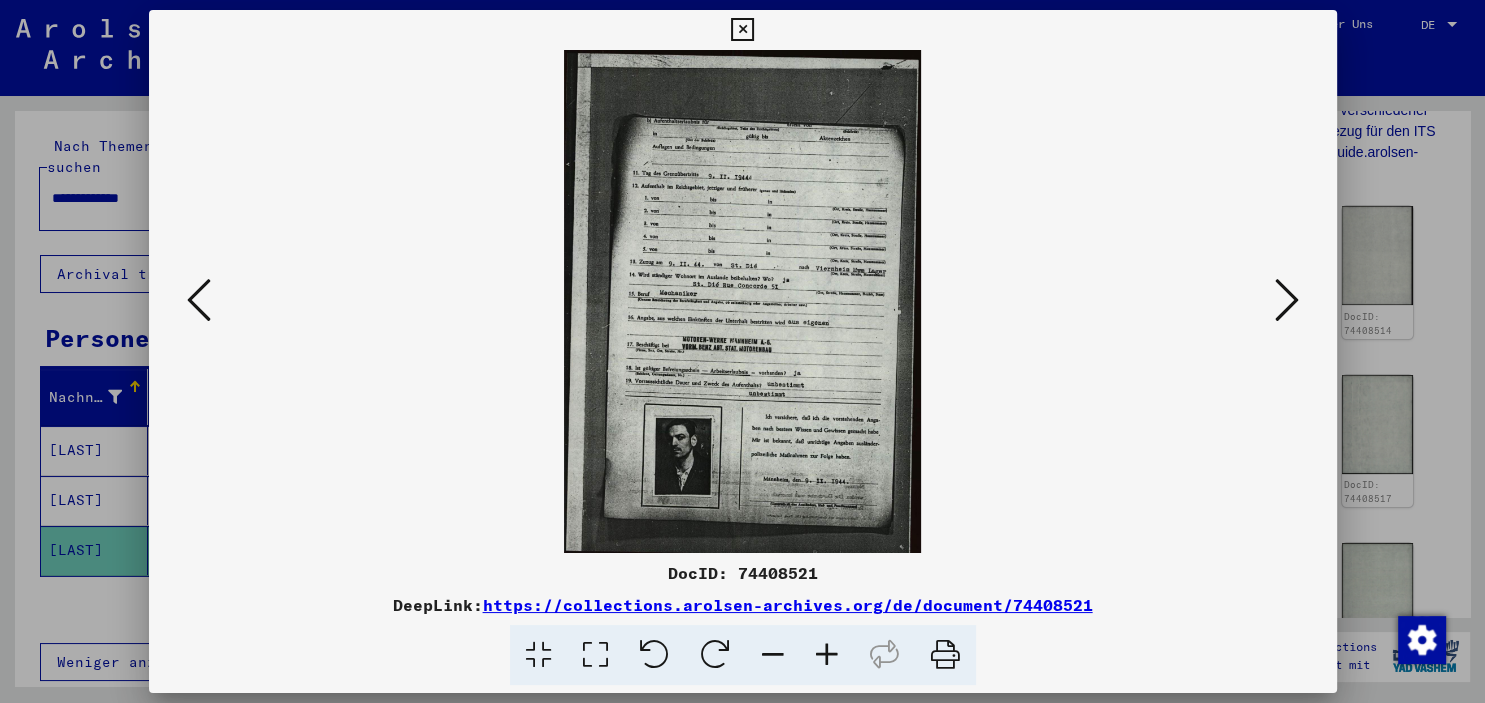 click at bounding box center [199, 300] 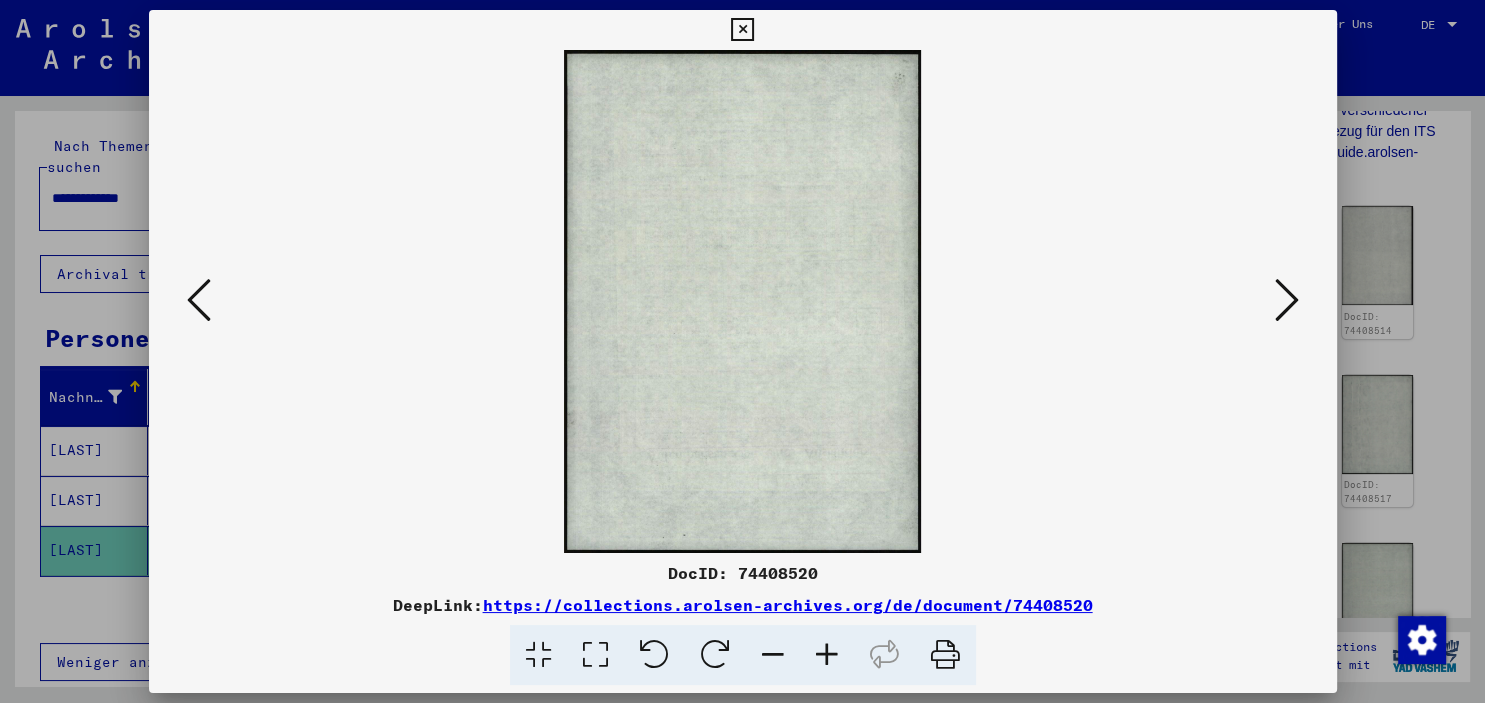click at bounding box center (199, 300) 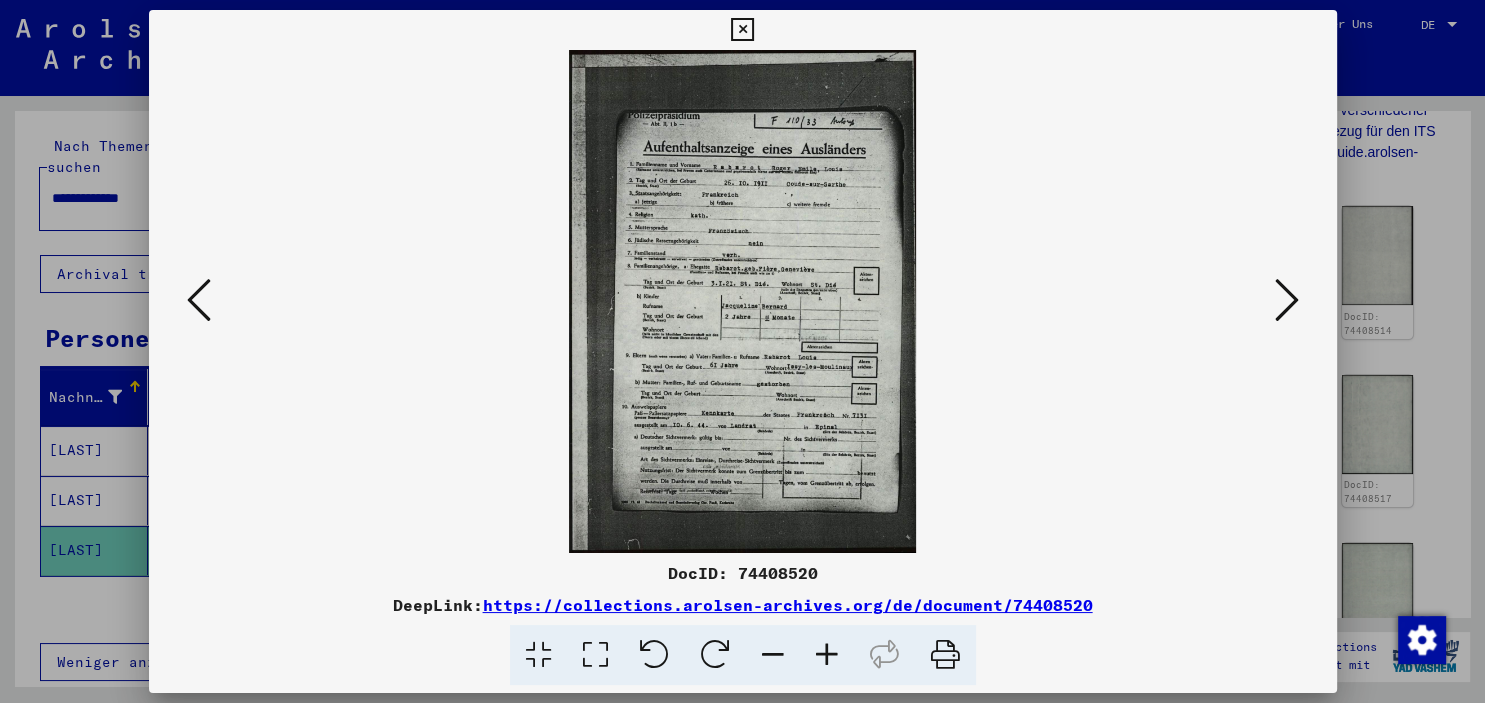 click at bounding box center (199, 300) 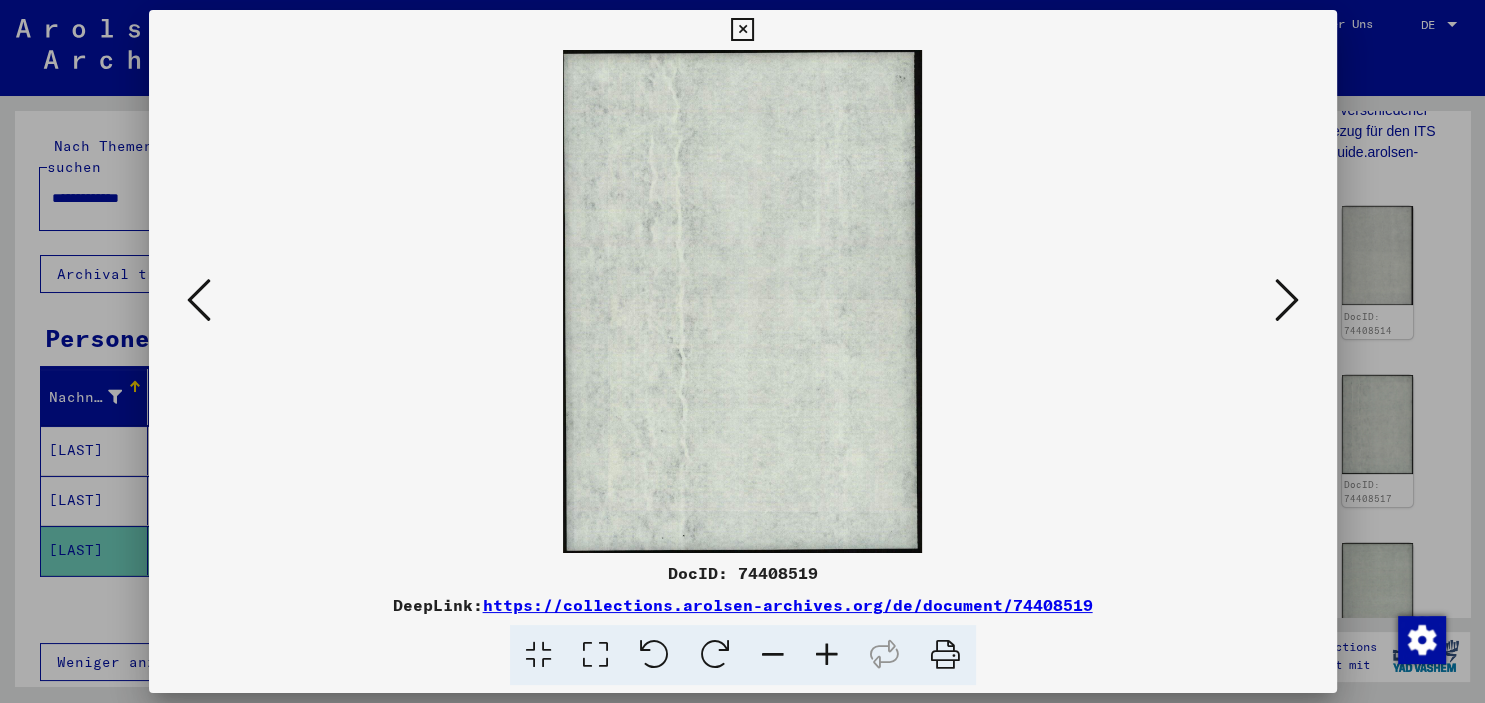 click at bounding box center [199, 300] 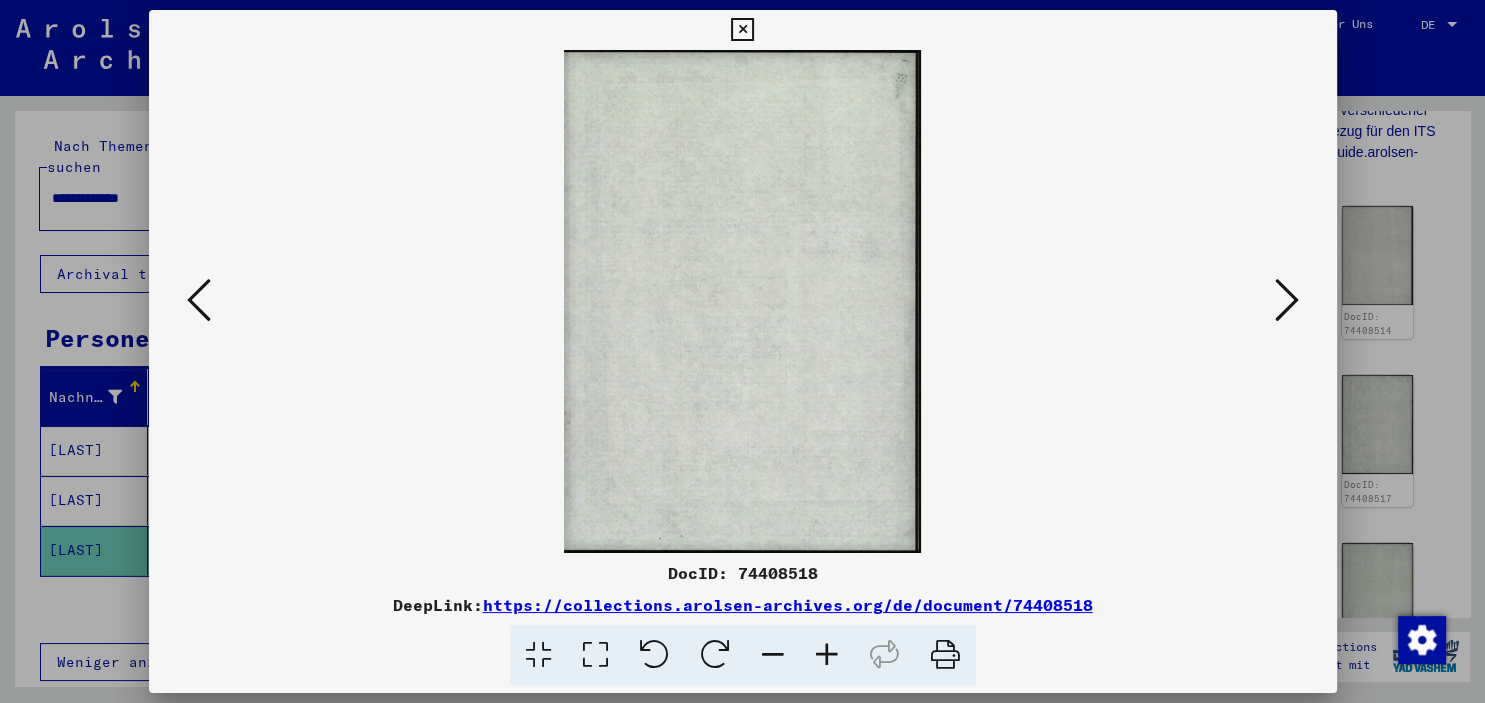 click at bounding box center [199, 300] 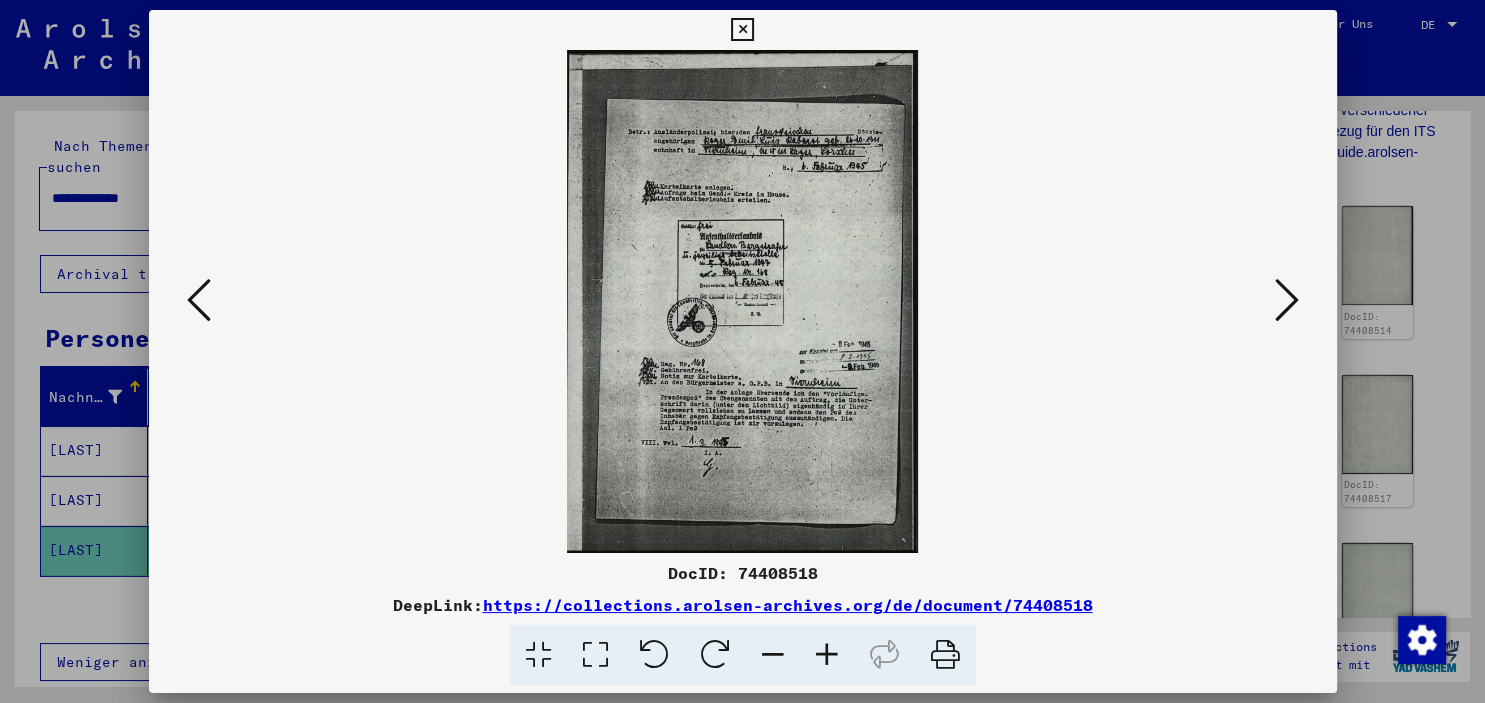 click at bounding box center (199, 300) 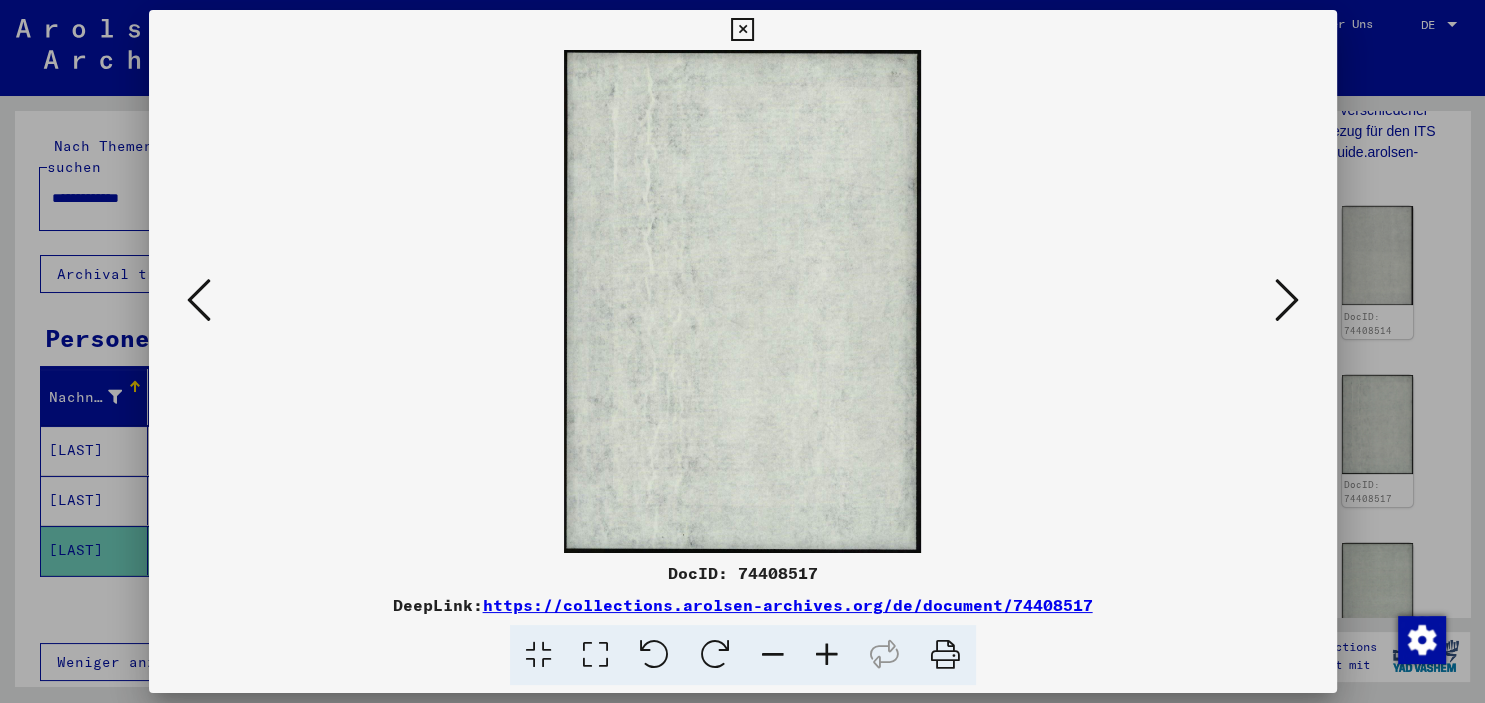 click at bounding box center (199, 300) 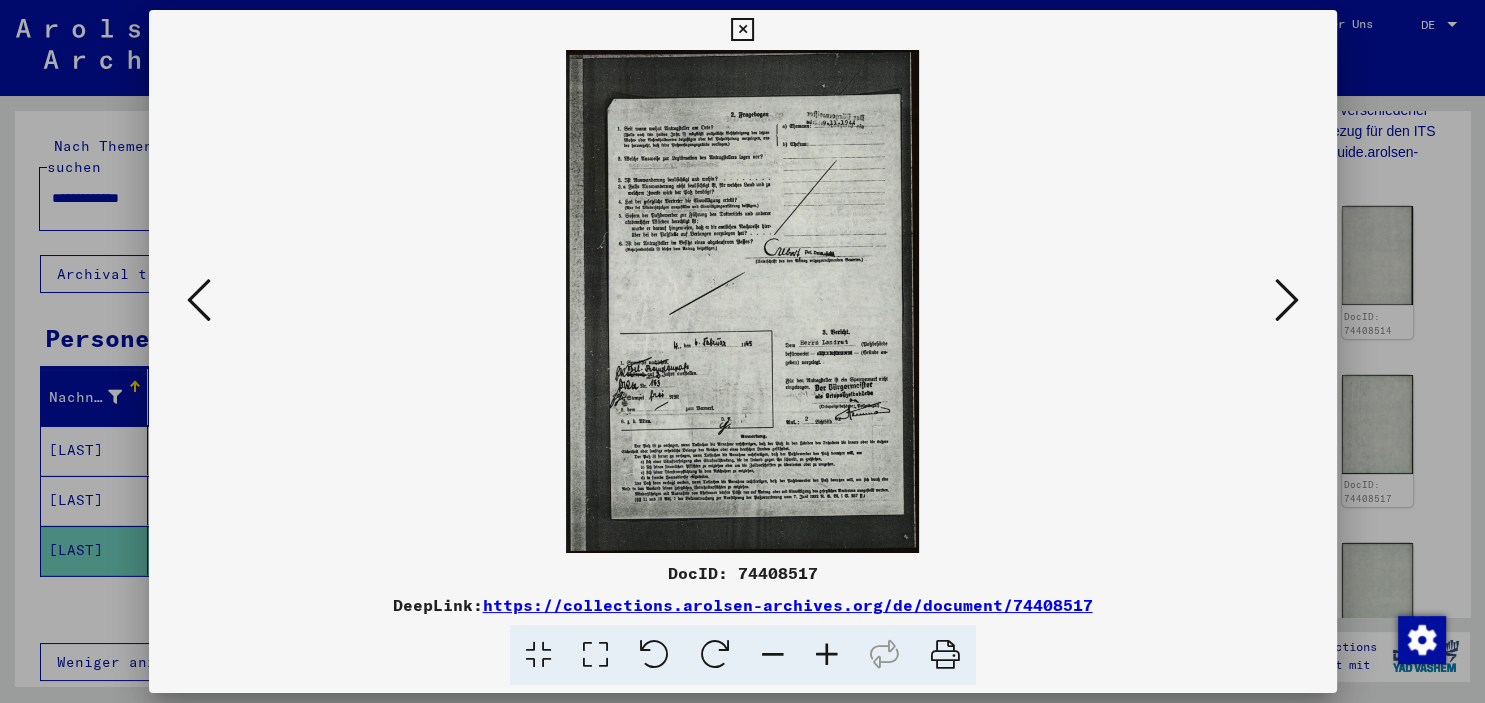 click at bounding box center [199, 300] 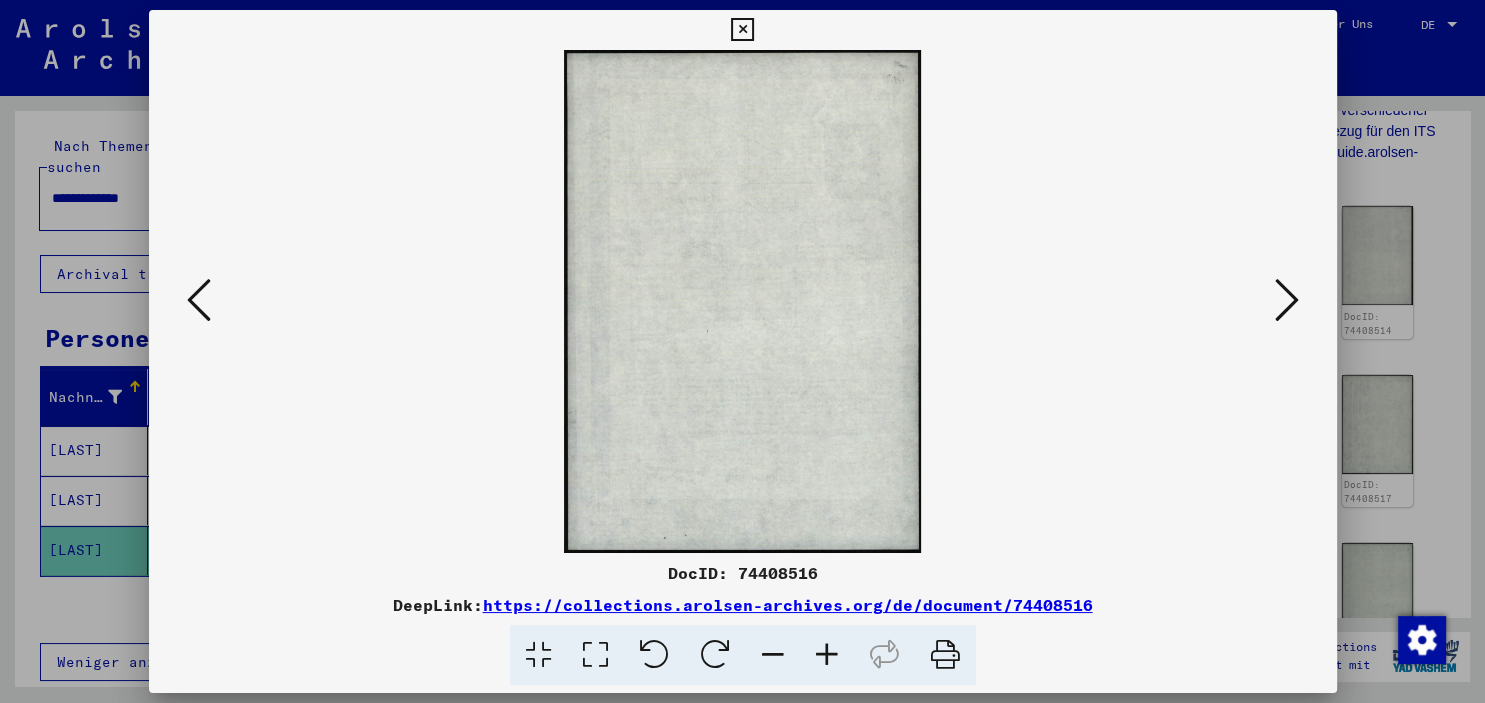 click at bounding box center (199, 300) 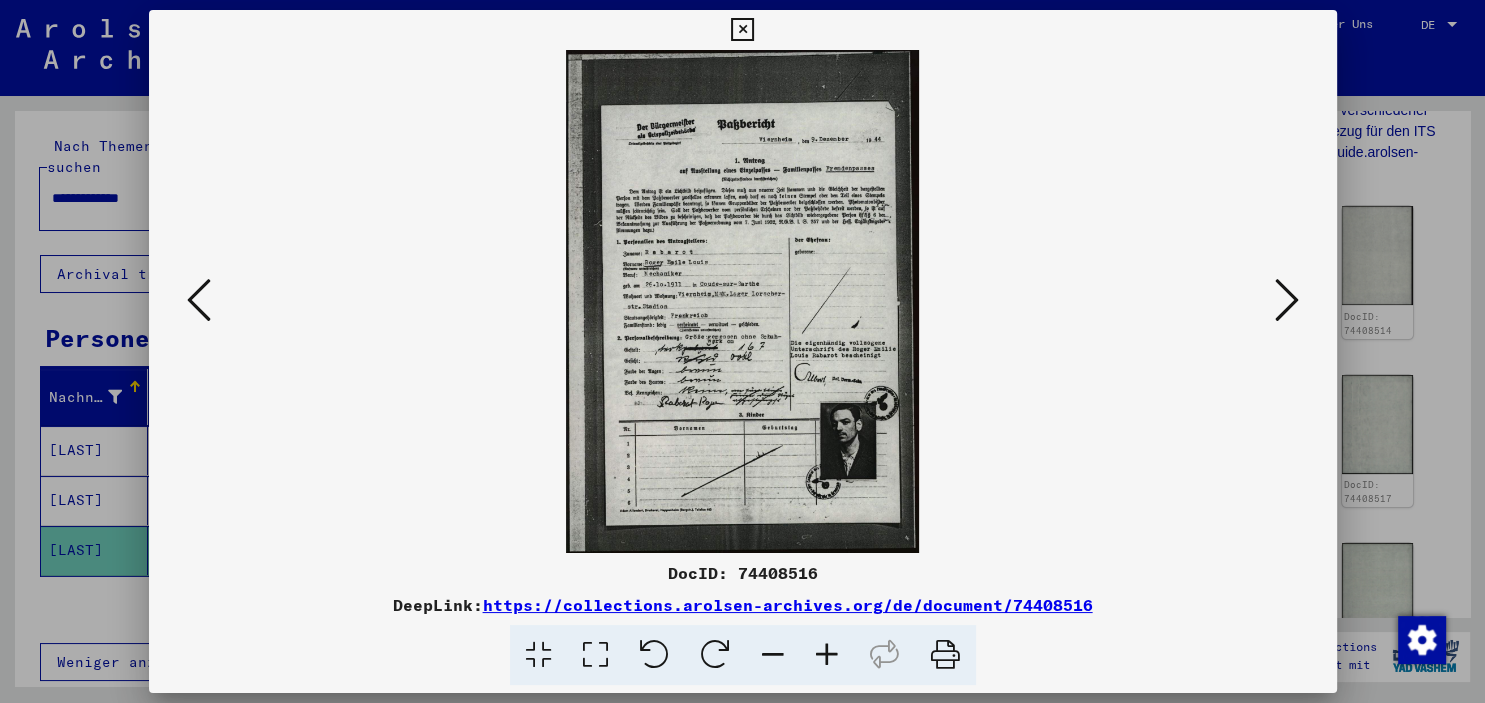 click at bounding box center [199, 300] 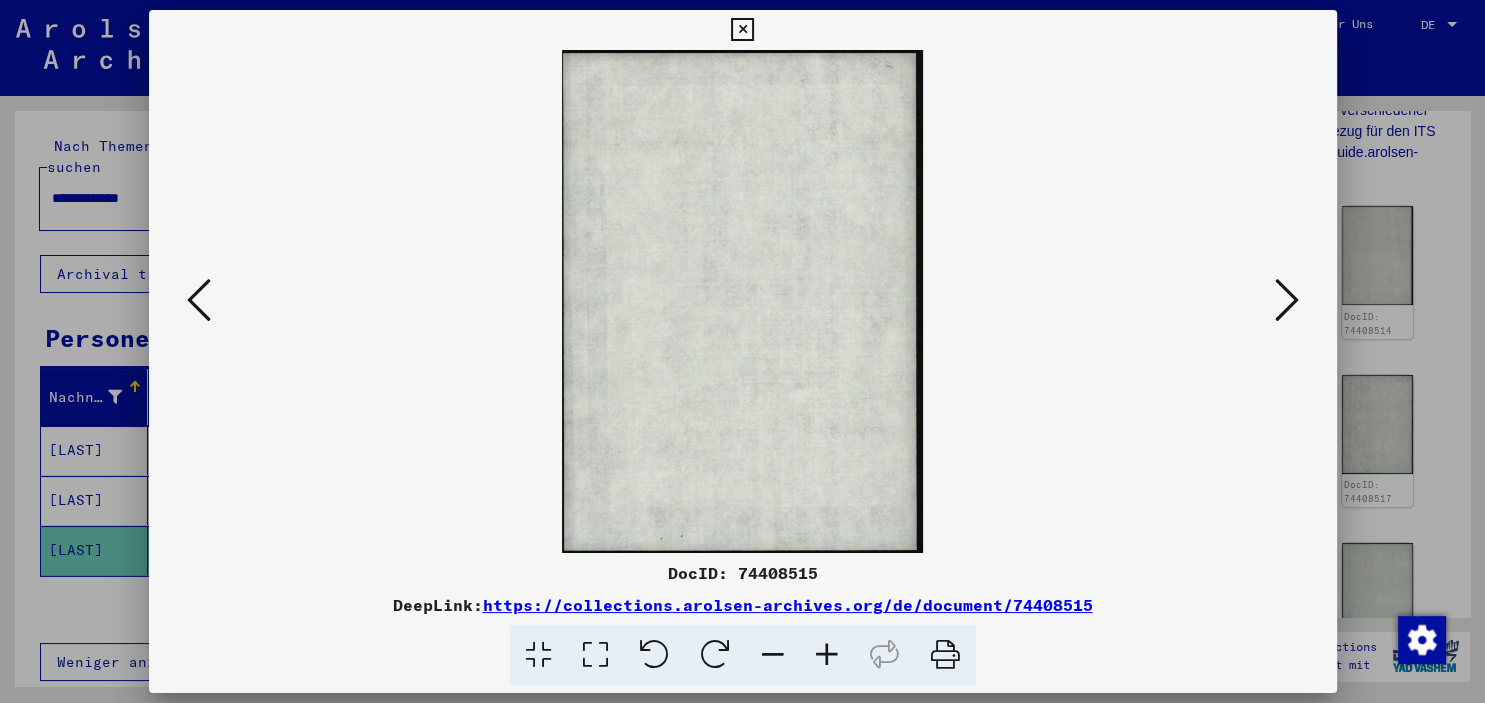 click at bounding box center [199, 300] 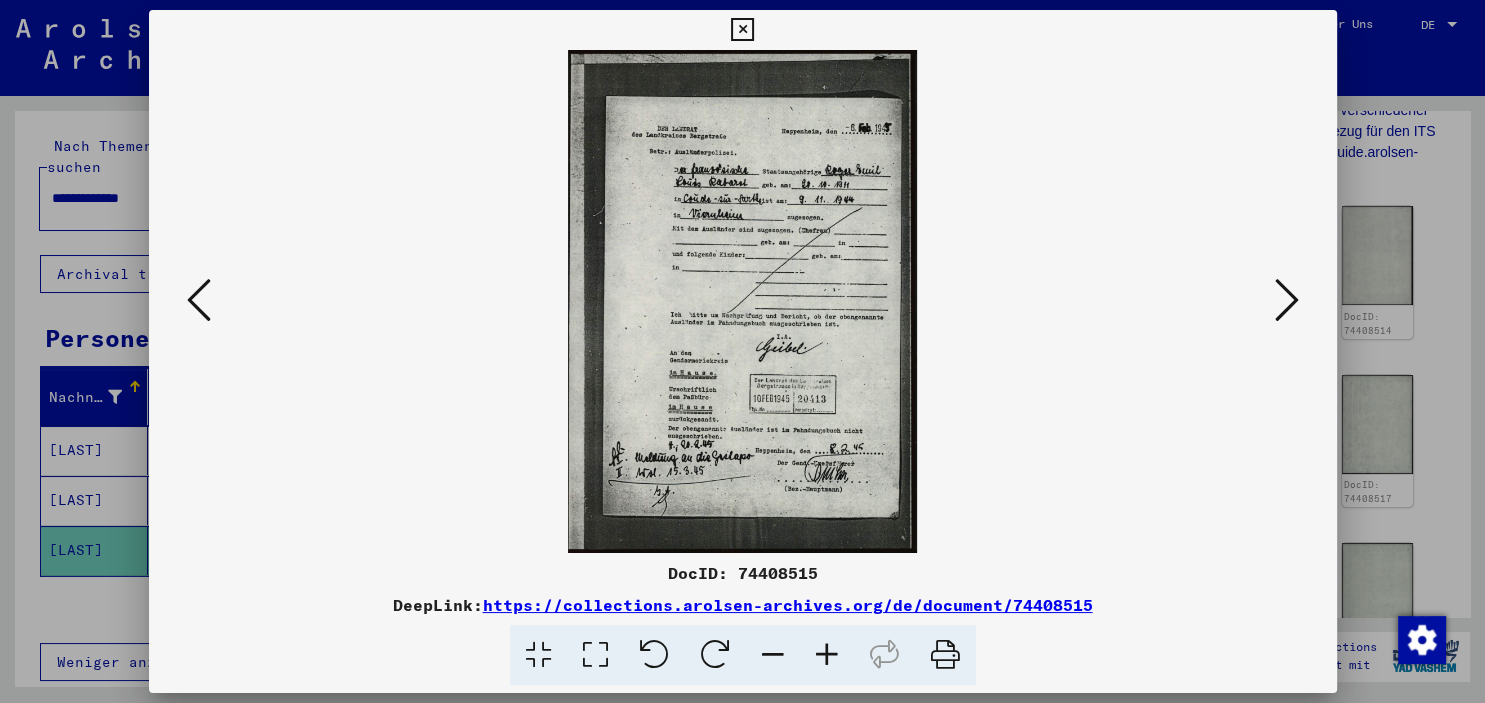 click at bounding box center [199, 300] 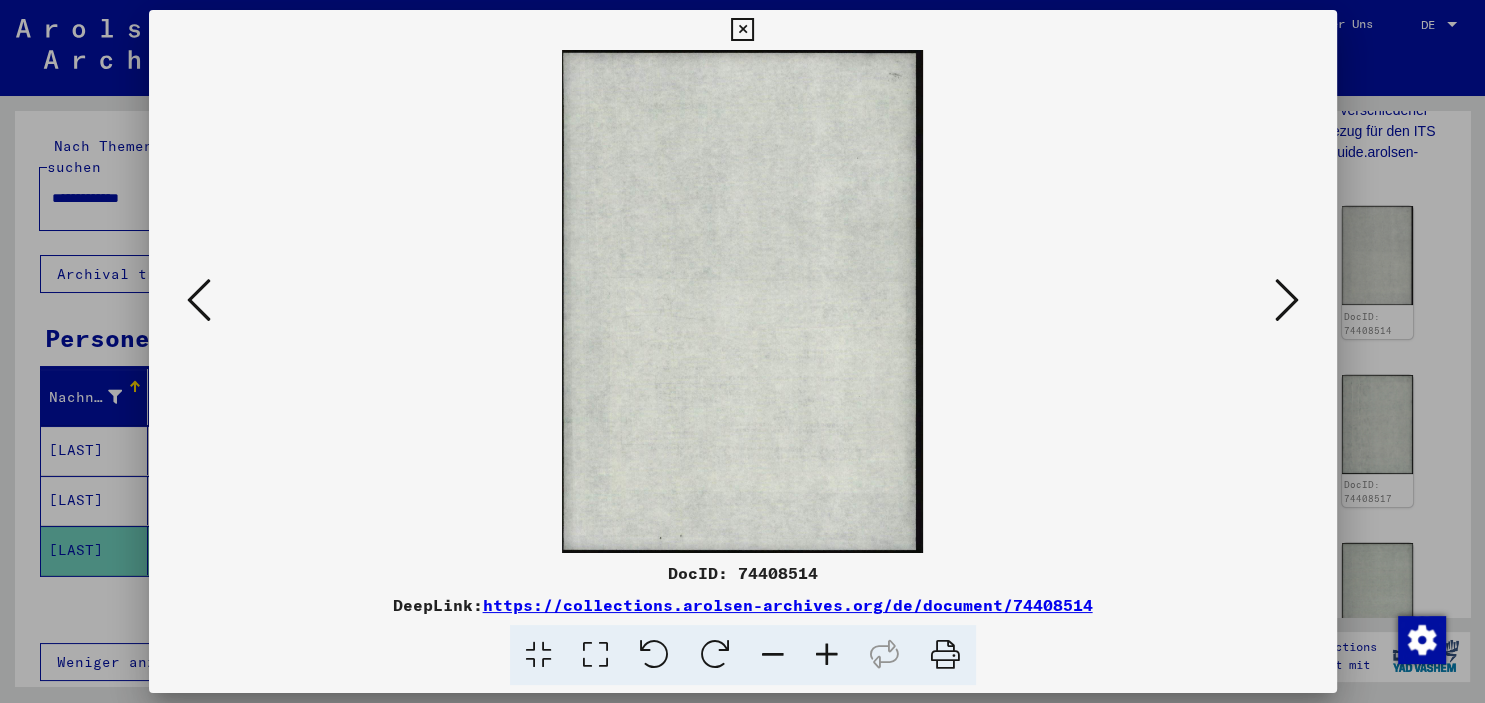 click at bounding box center (199, 300) 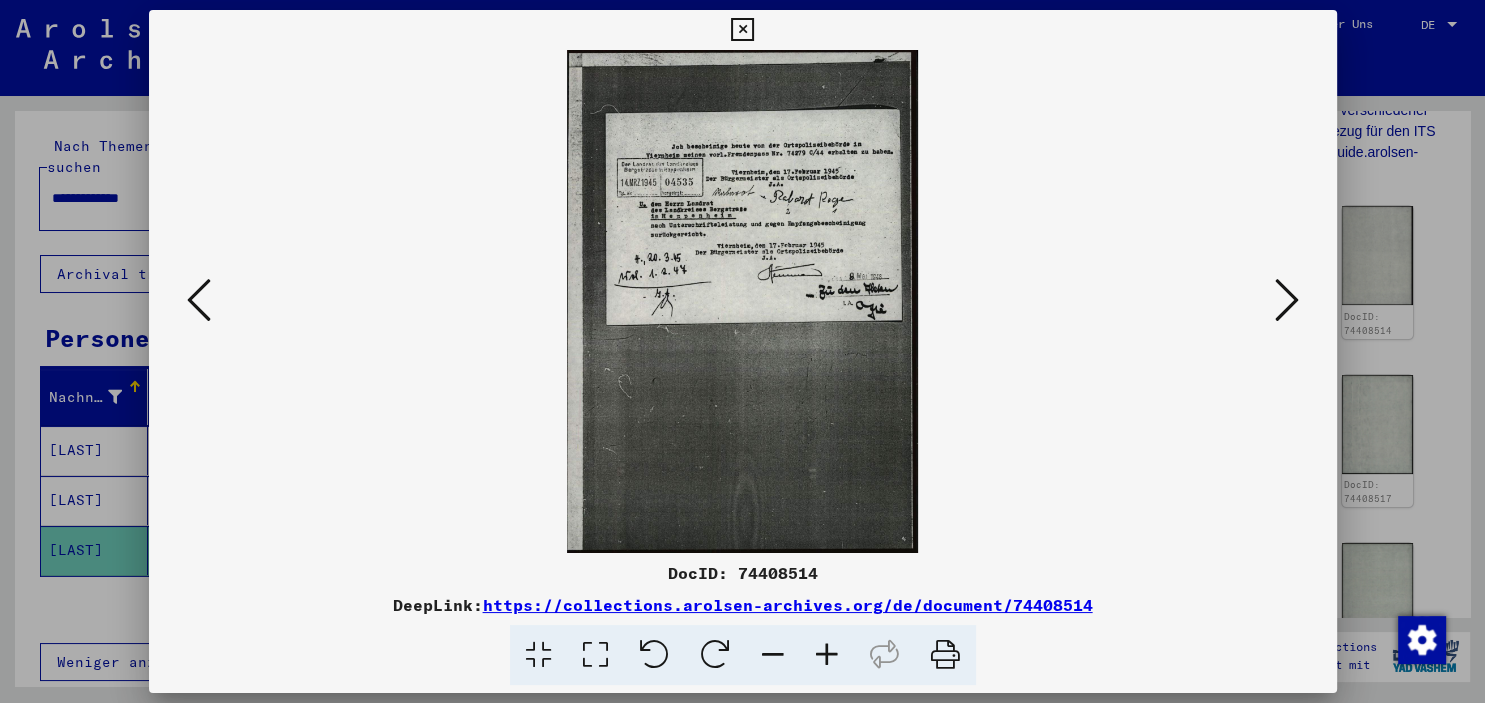 click at bounding box center [199, 300] 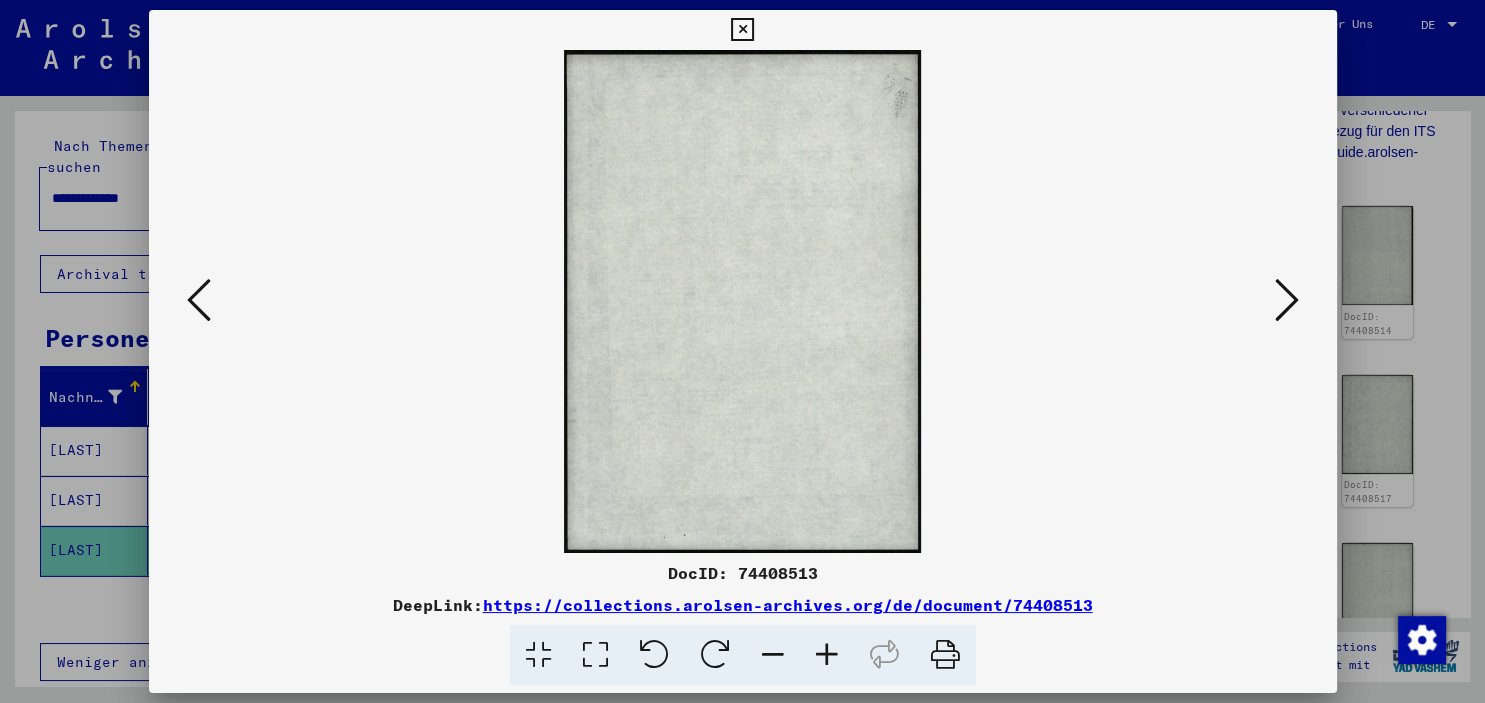 click at bounding box center (199, 300) 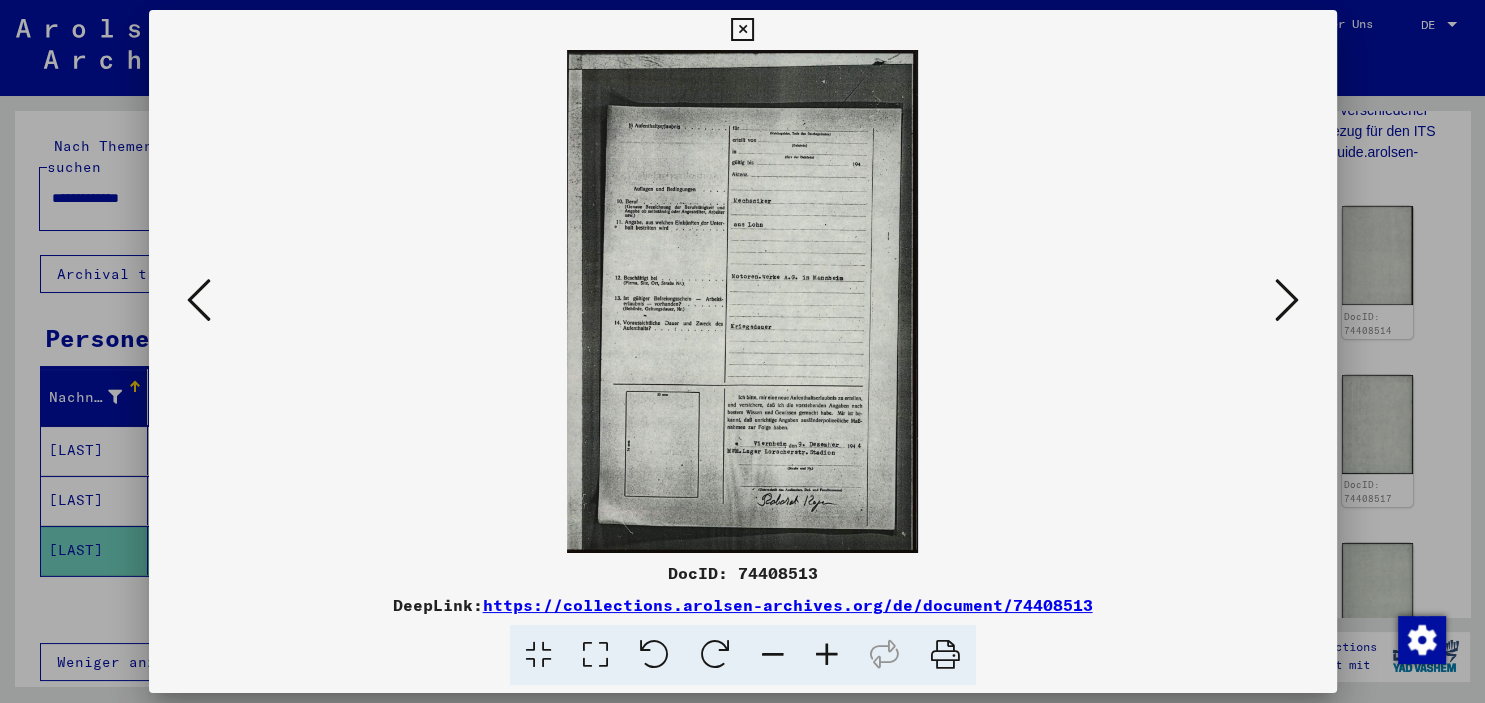 click at bounding box center [199, 300] 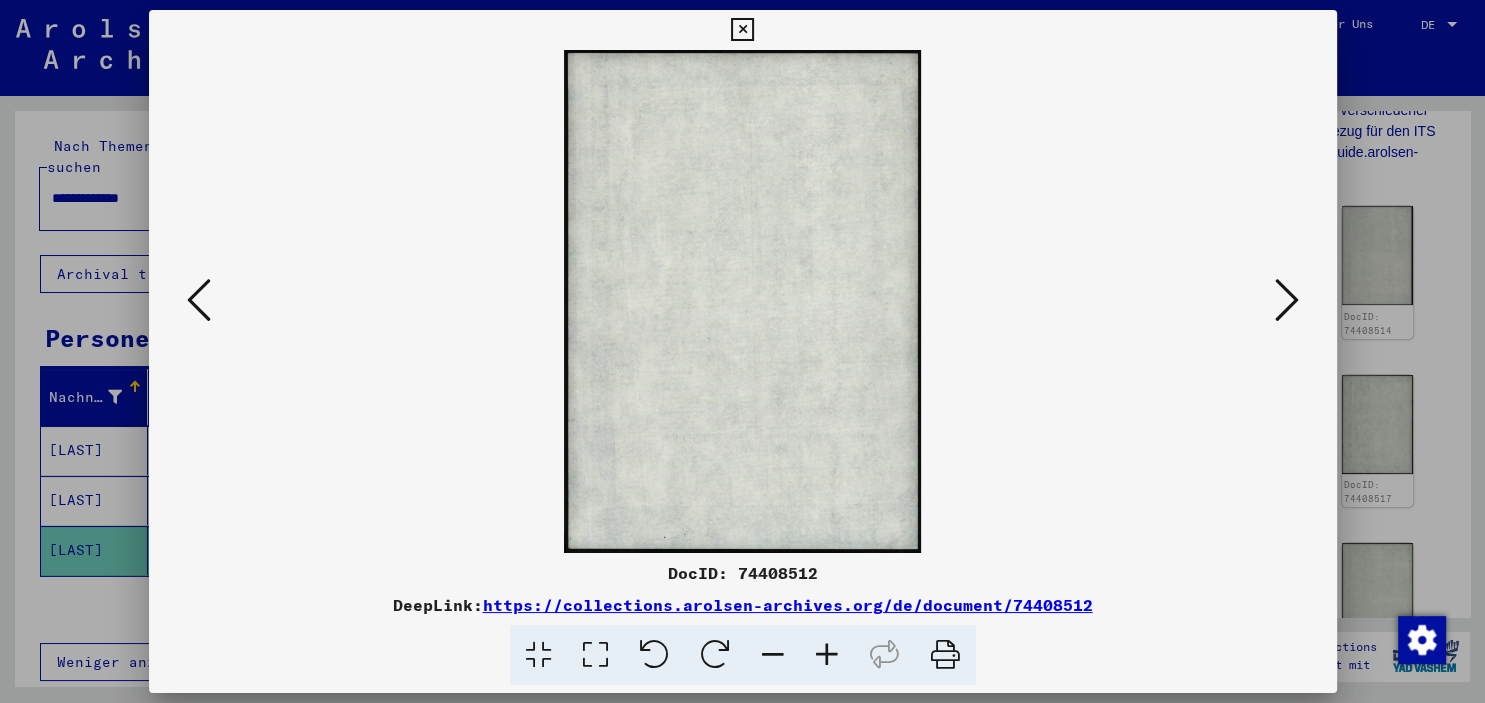 click at bounding box center [199, 300] 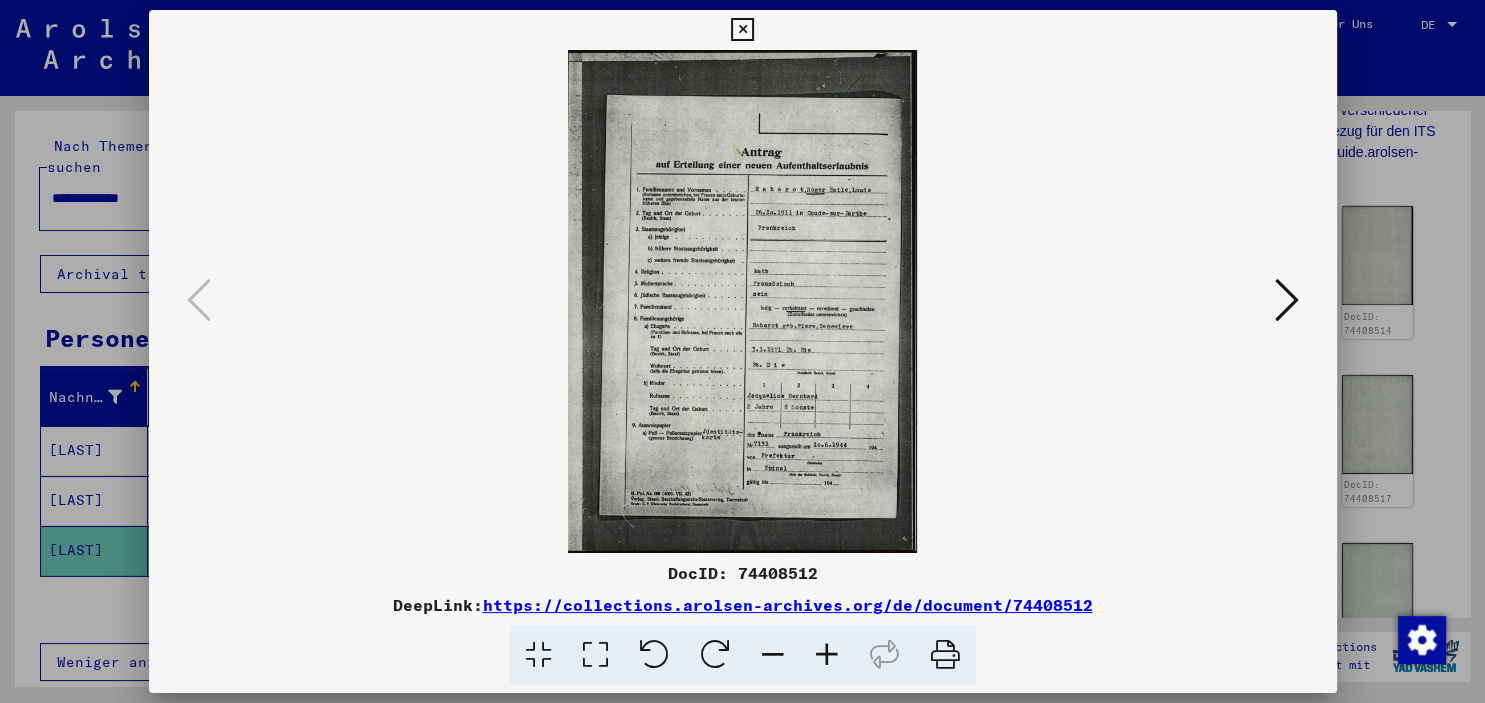 click at bounding box center (827, 655) 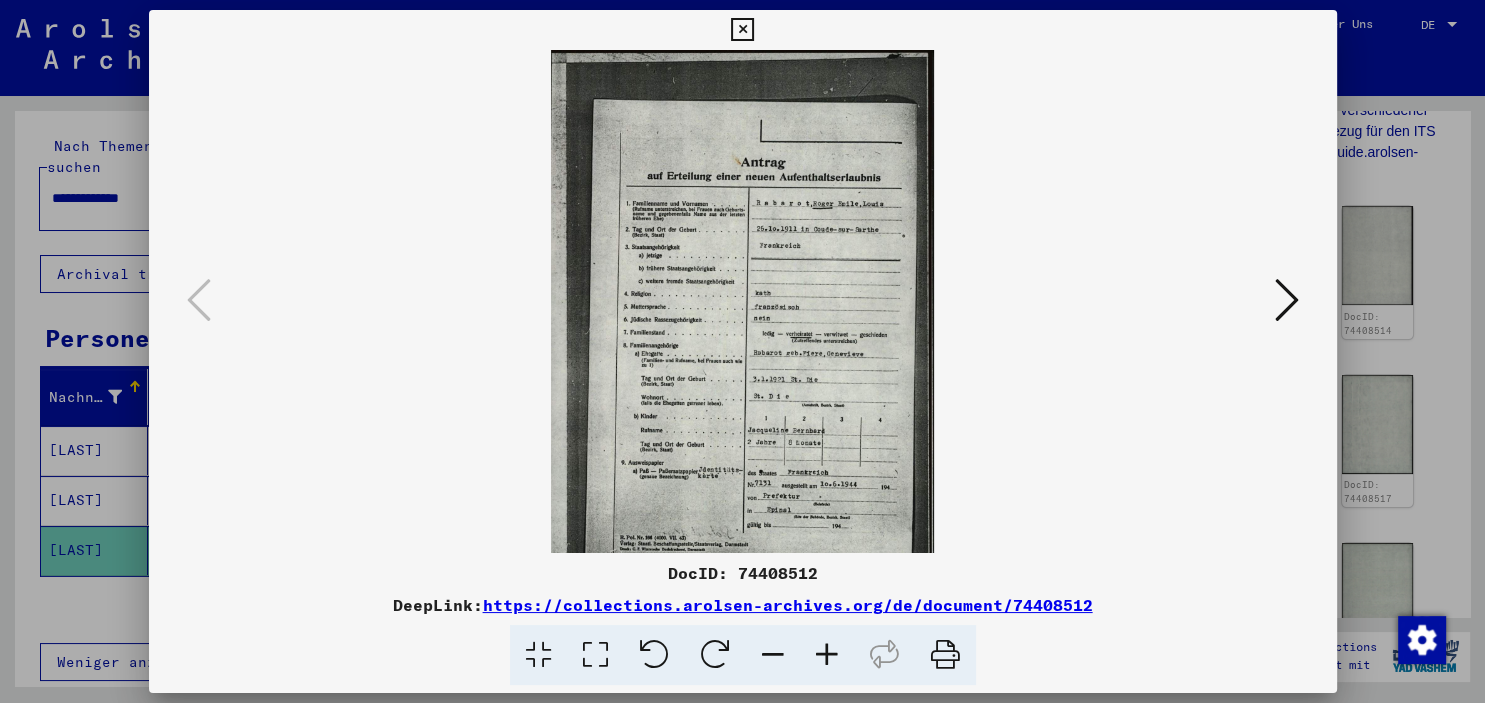 click at bounding box center [827, 655] 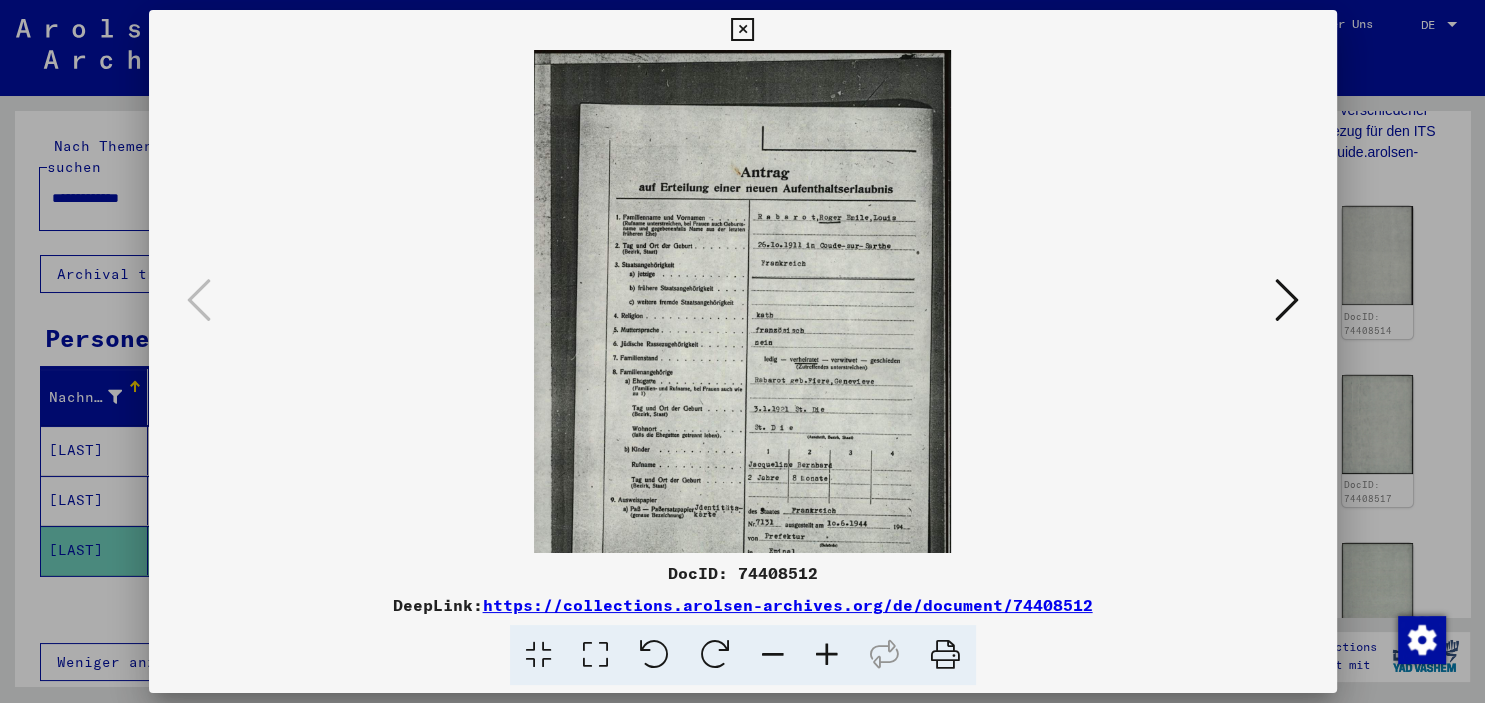 click at bounding box center [827, 655] 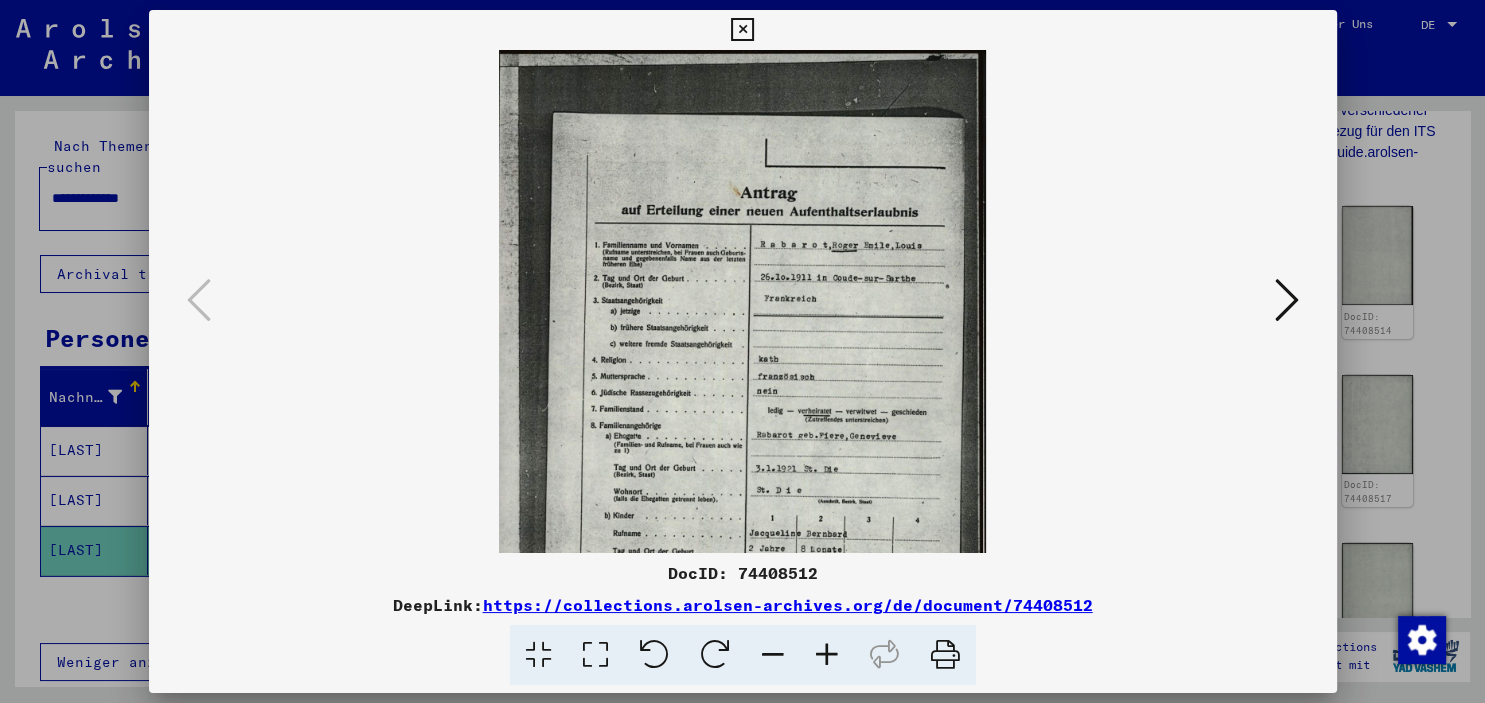 click at bounding box center [827, 655] 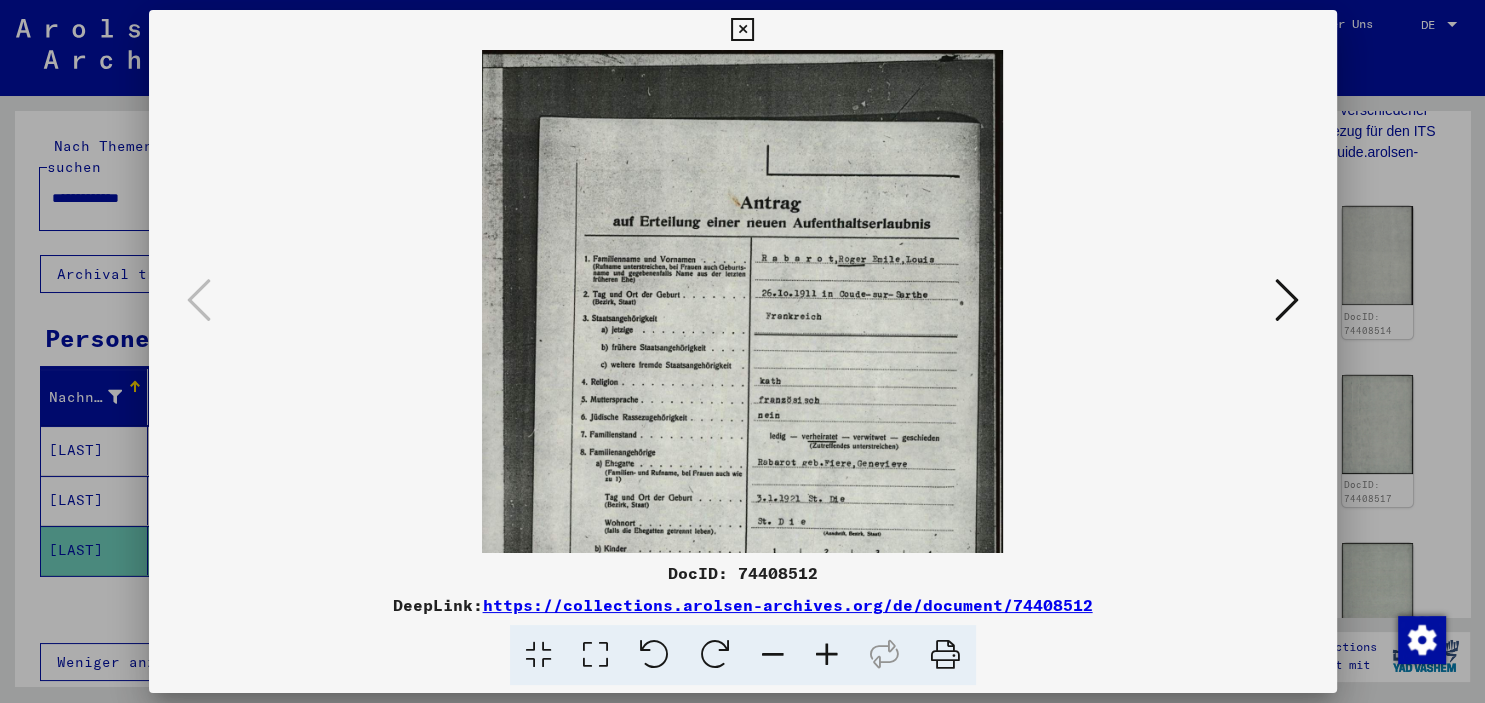 click at bounding box center (827, 655) 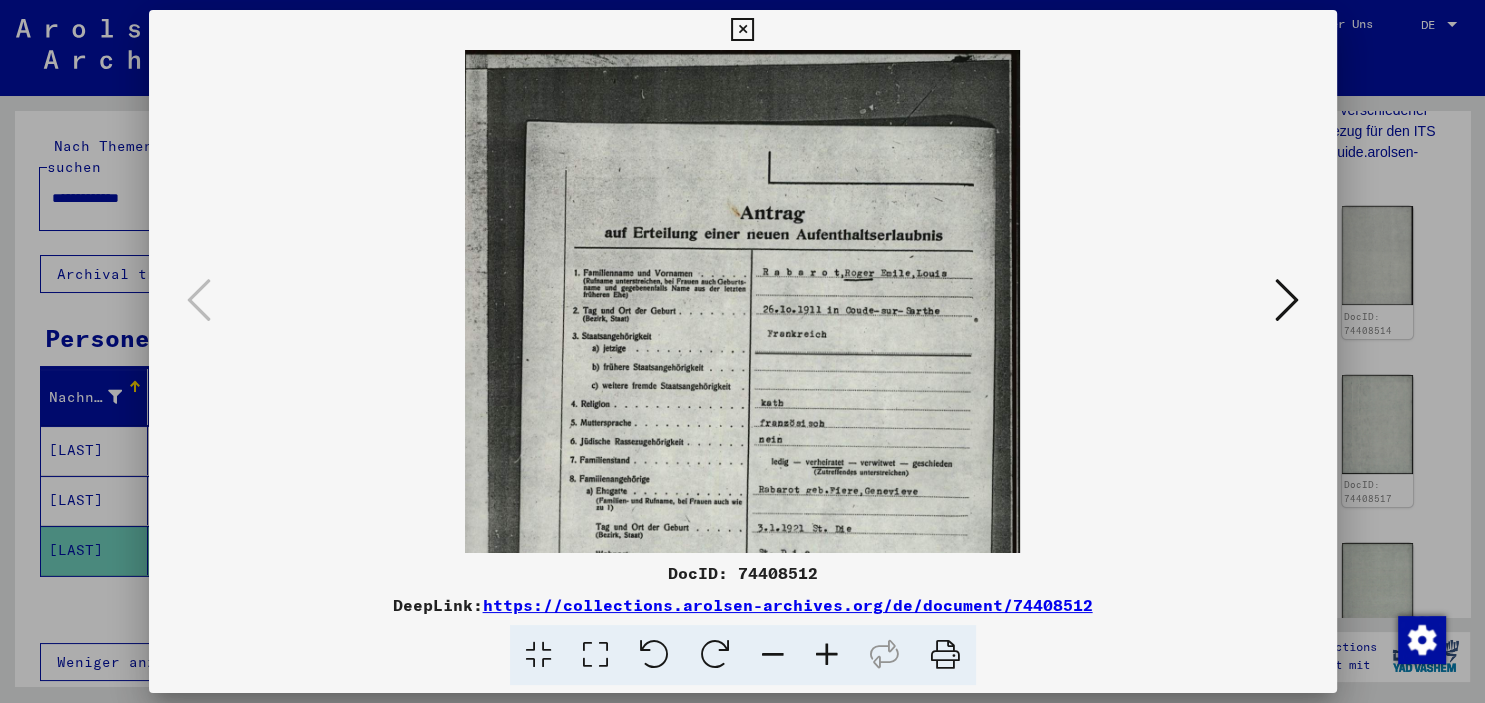 click at bounding box center (827, 655) 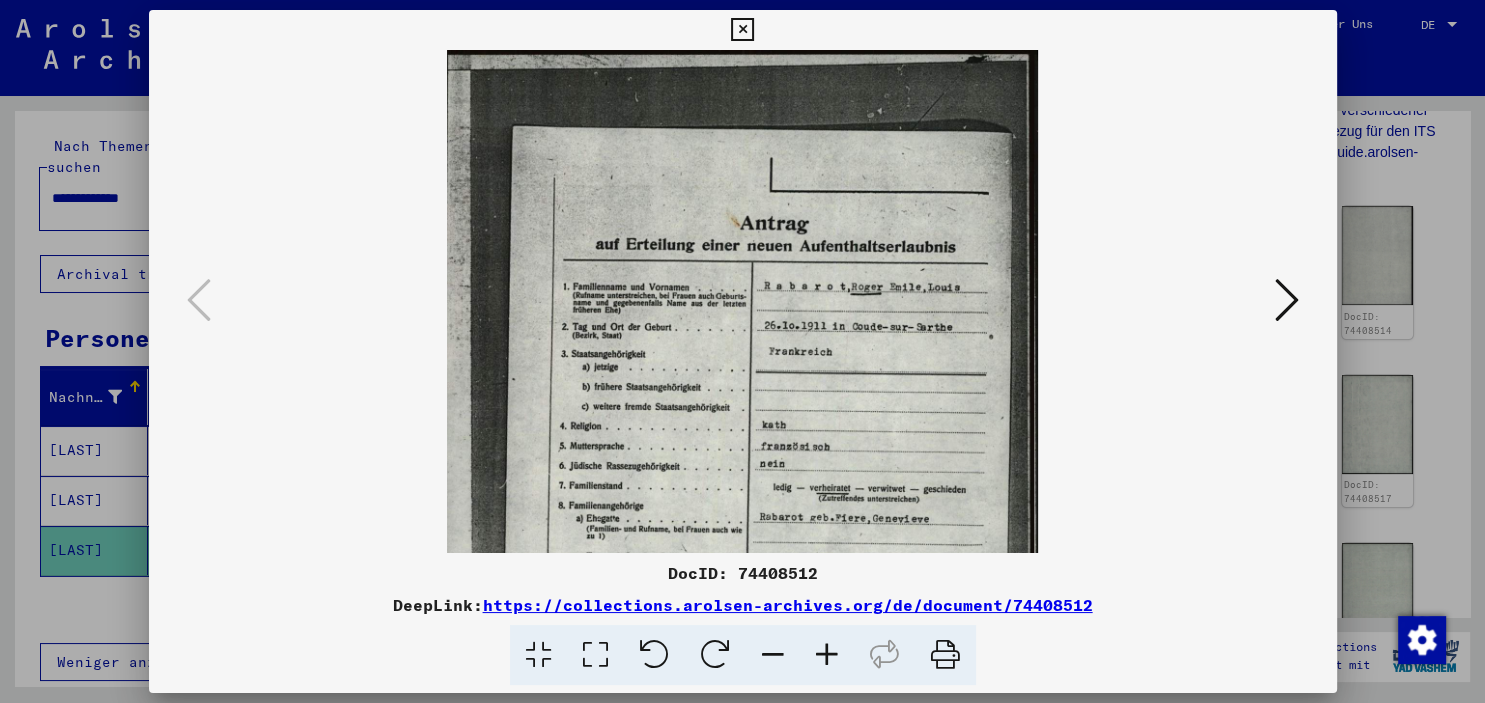 click at bounding box center [827, 655] 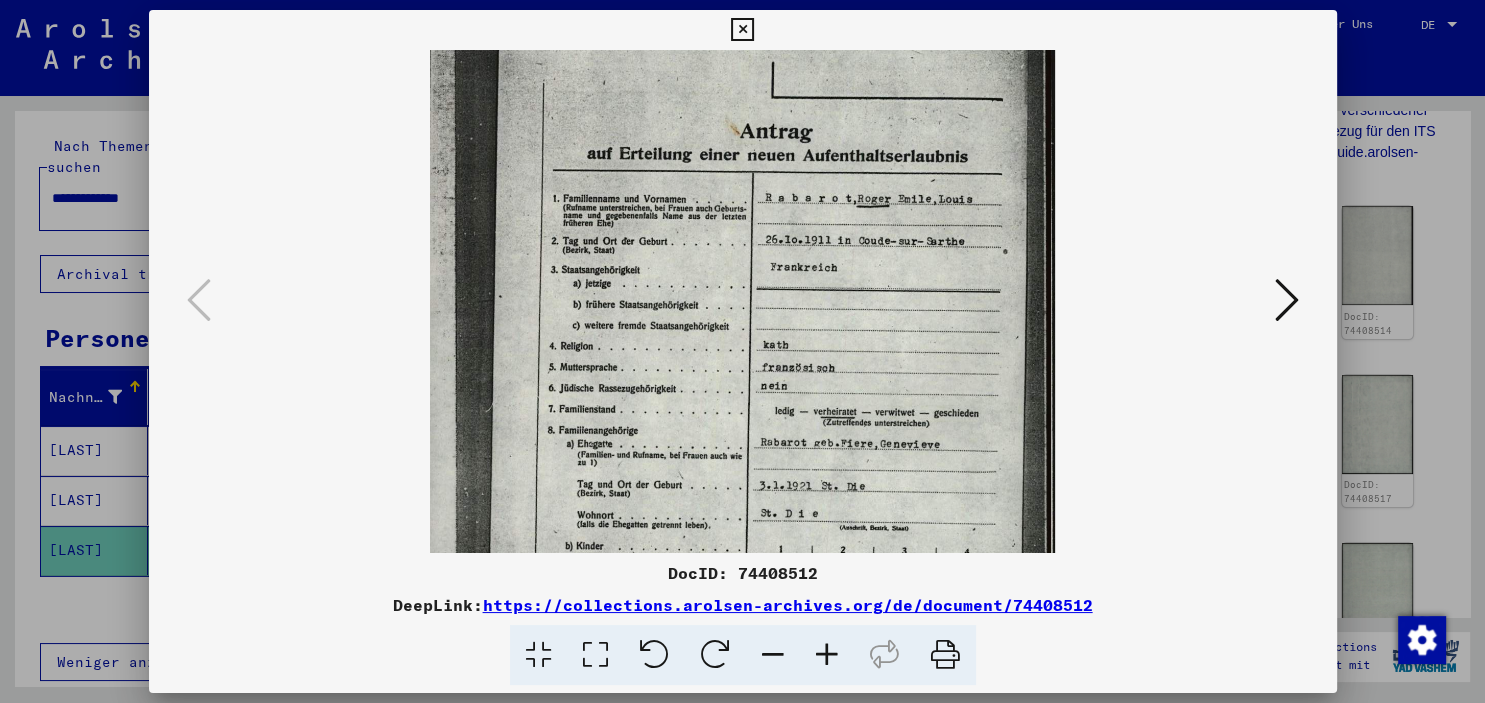 drag, startPoint x: 757, startPoint y: 369, endPoint x: 757, endPoint y: 311, distance: 58 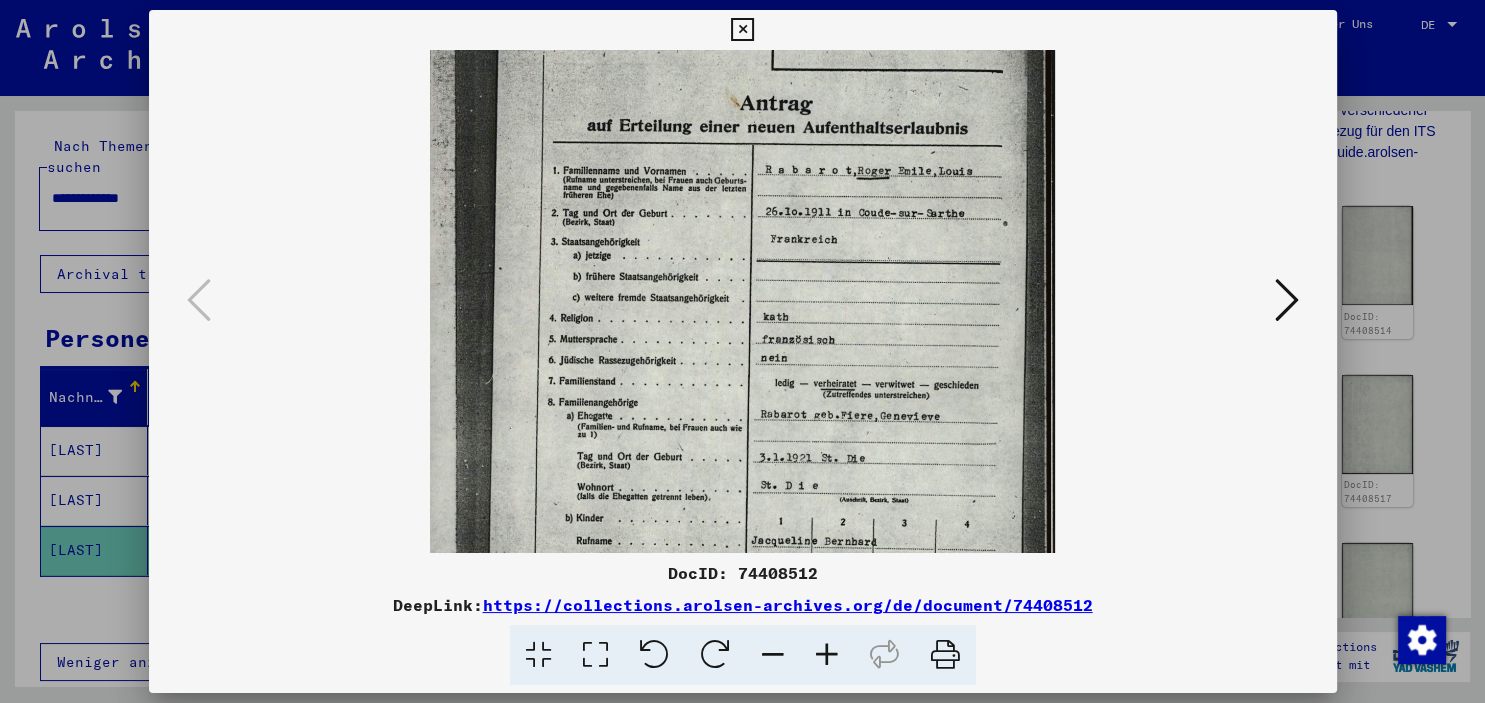scroll, scrollTop: 208, scrollLeft: 0, axis: vertical 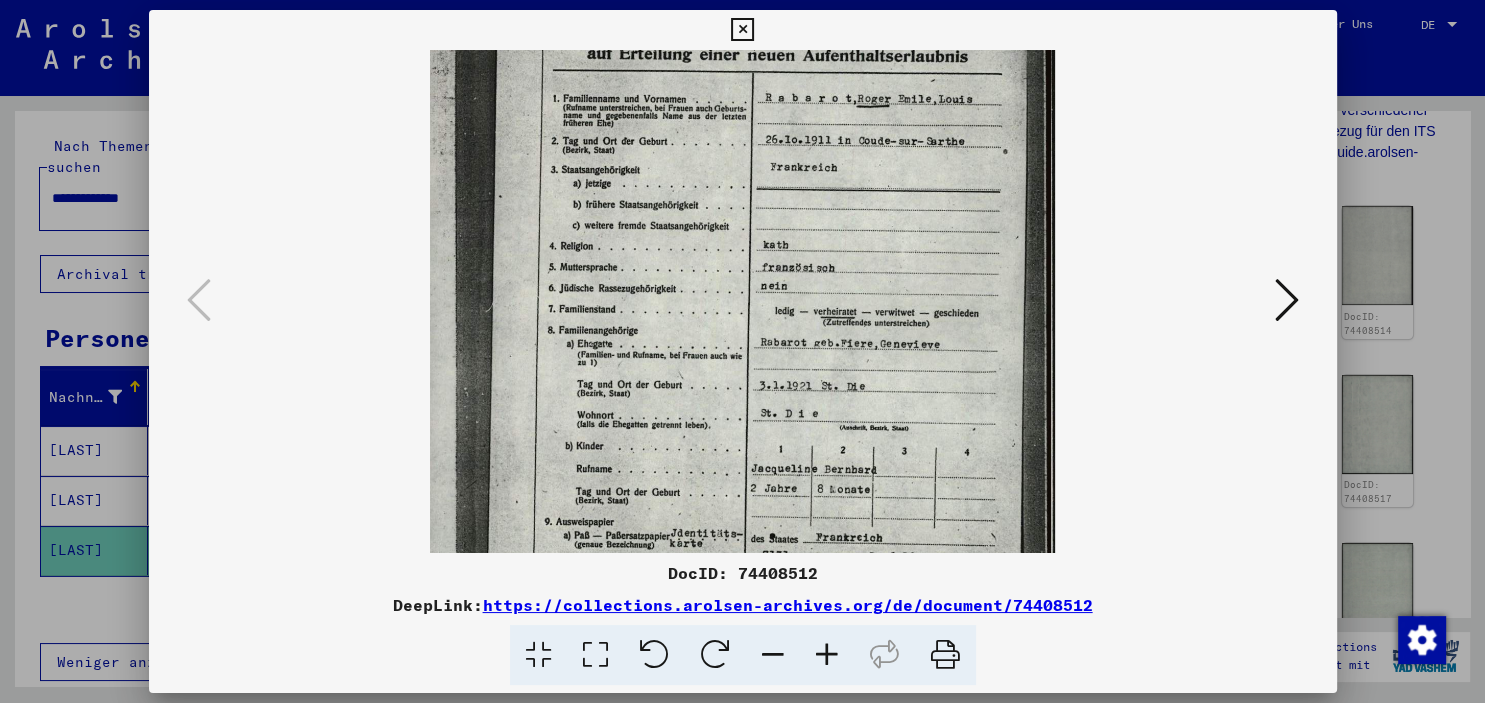 drag, startPoint x: 730, startPoint y: 385, endPoint x: 734, endPoint y: 322, distance: 63.126858 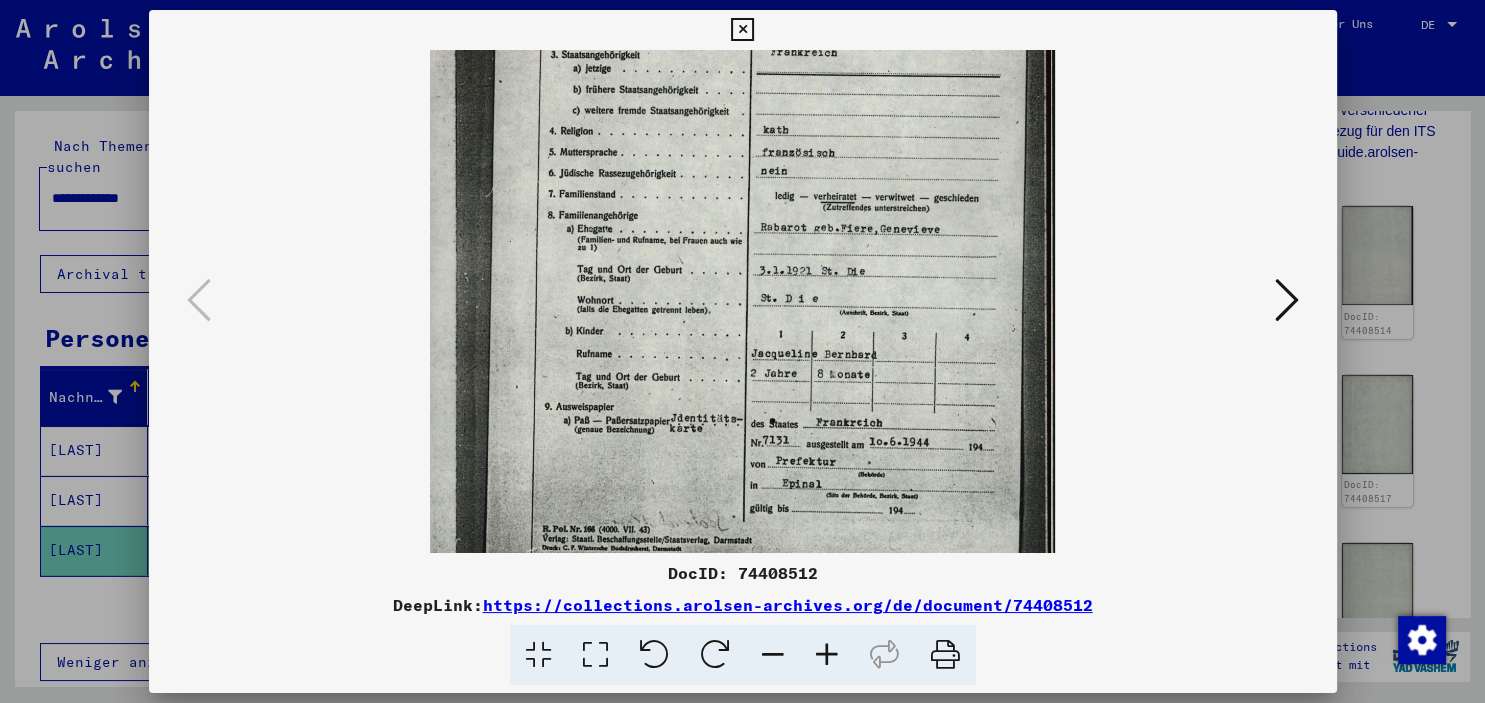 click at bounding box center [742, 184] 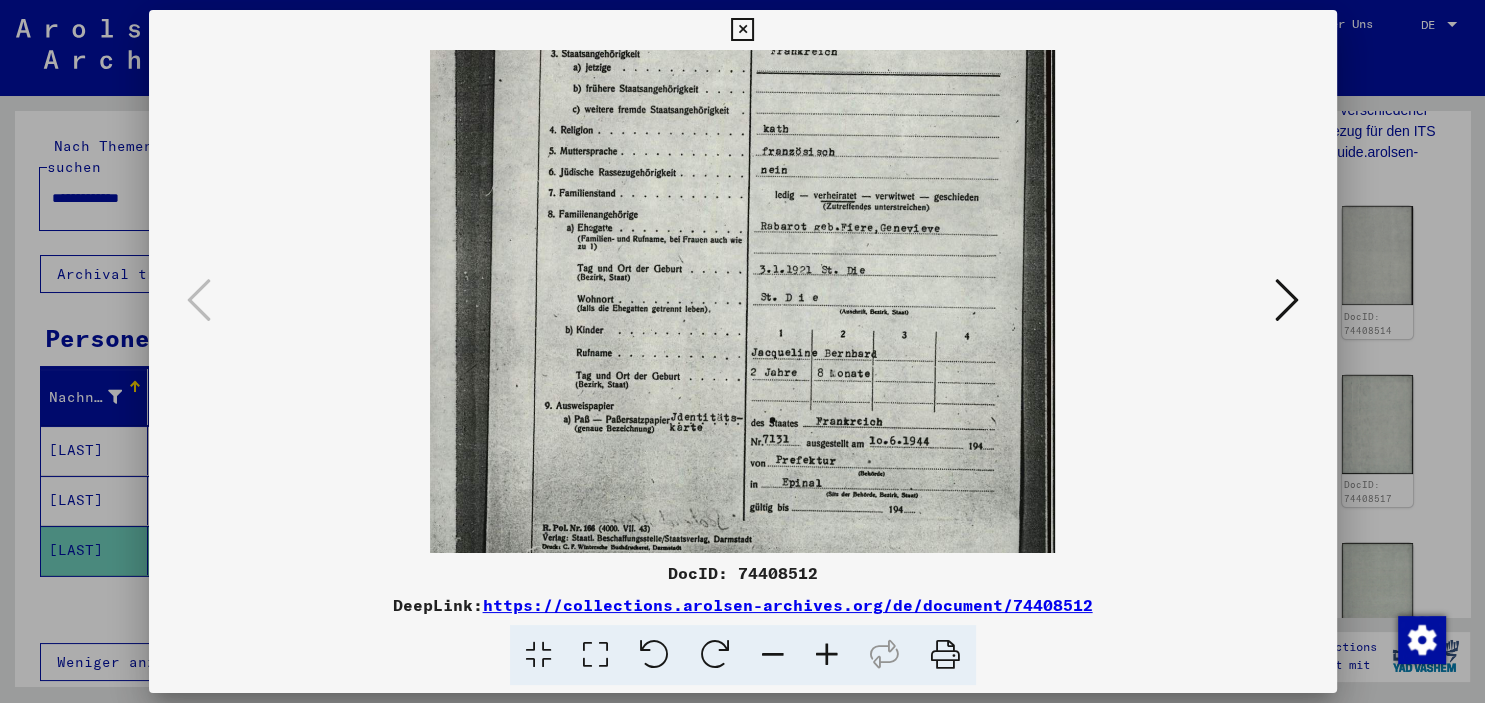 scroll, scrollTop: 400, scrollLeft: 0, axis: vertical 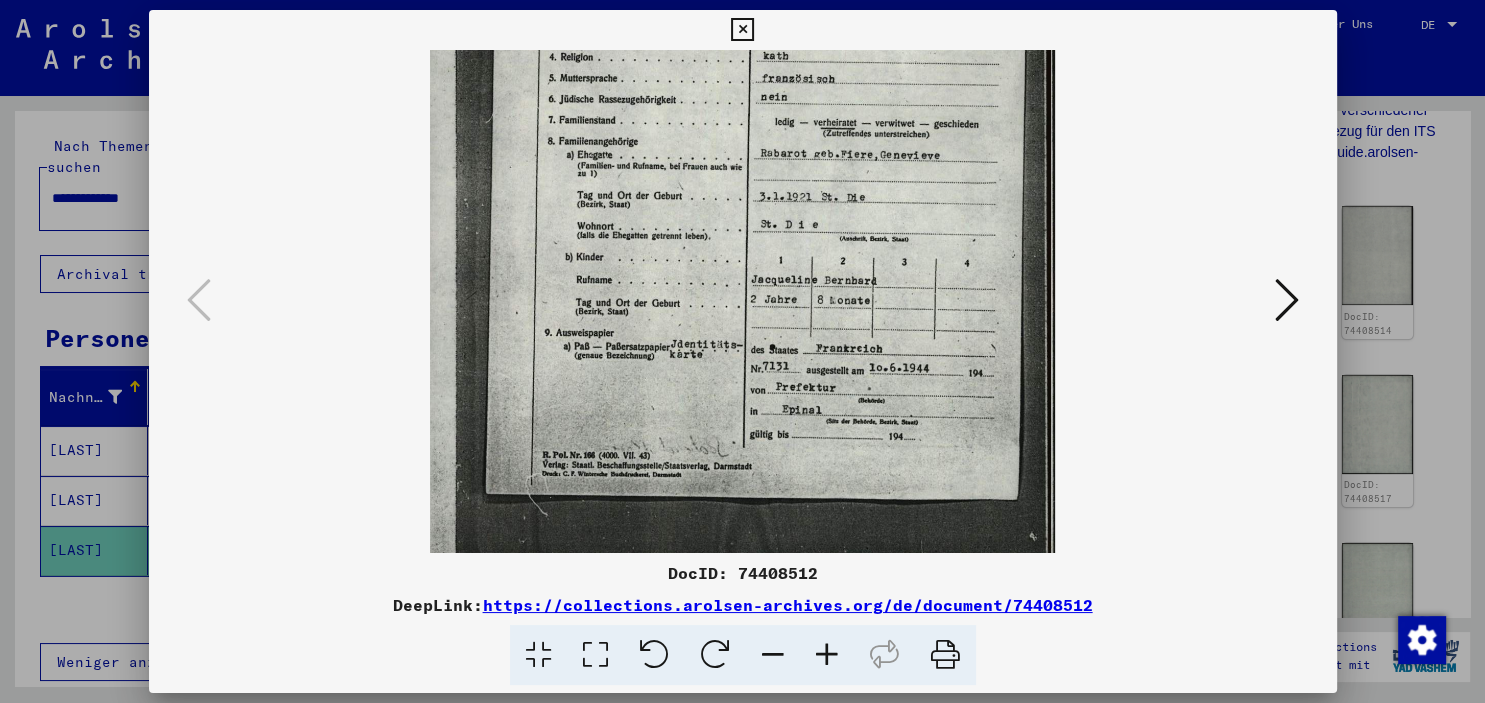 drag, startPoint x: 774, startPoint y: 437, endPoint x: 783, endPoint y: 325, distance: 112.36102 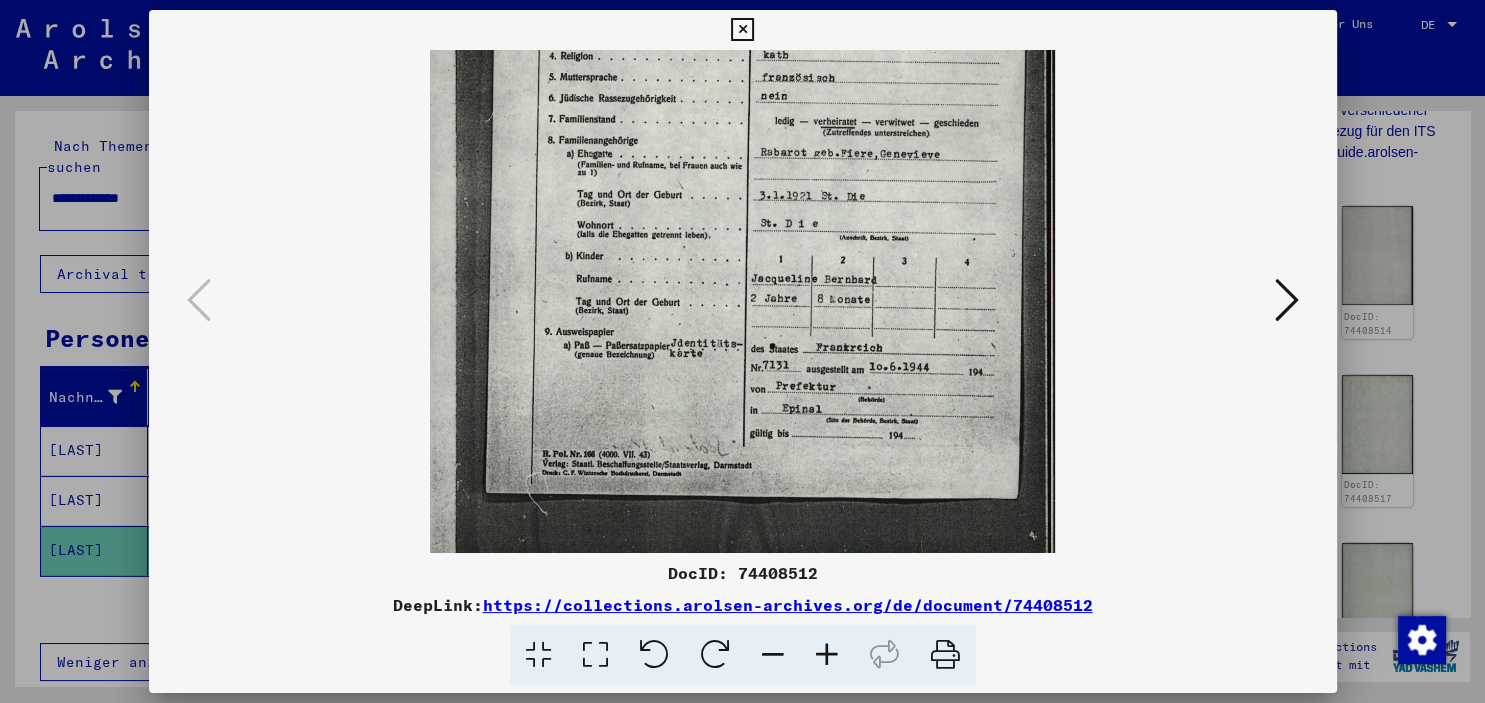 click at bounding box center (742, 109) 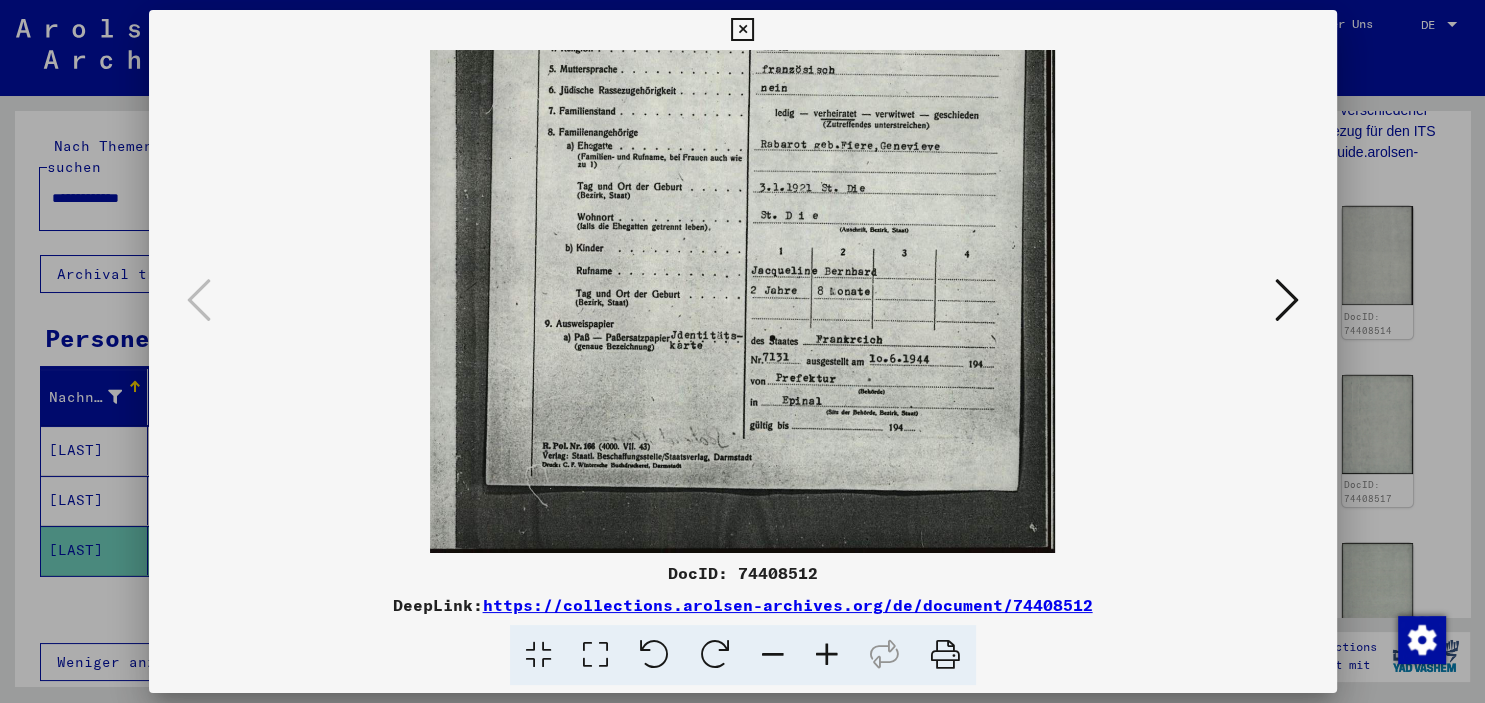 click at bounding box center [743, -99] 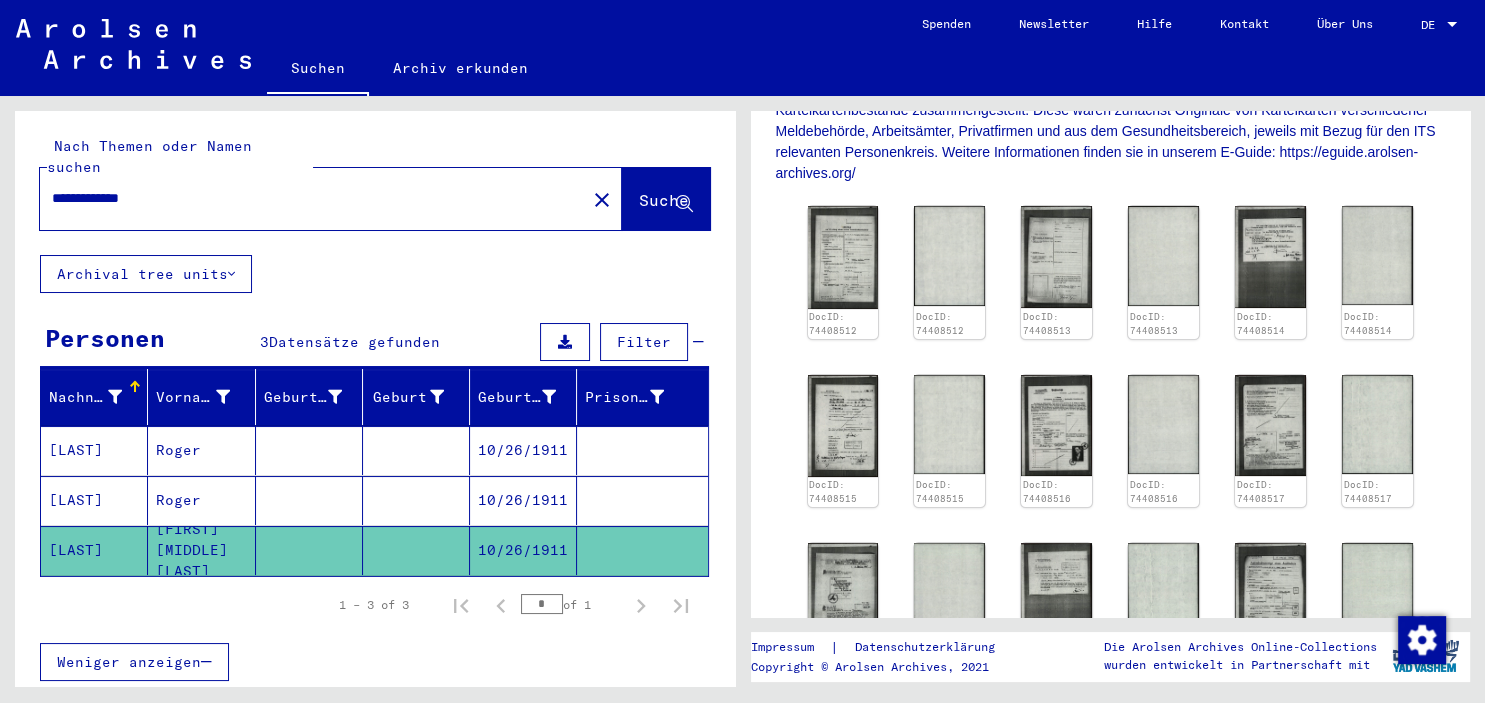 click on "Roger" at bounding box center [201, 500] 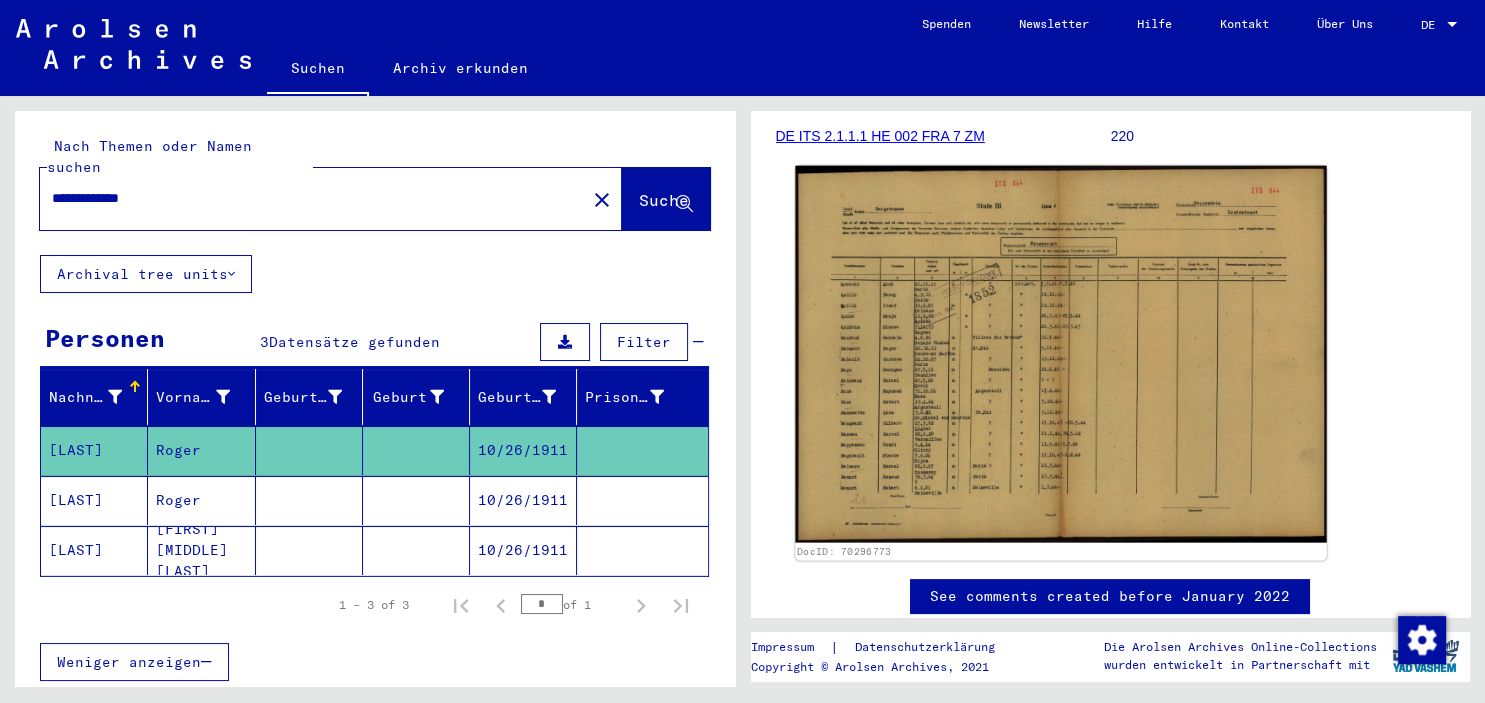 scroll, scrollTop: 331, scrollLeft: 0, axis: vertical 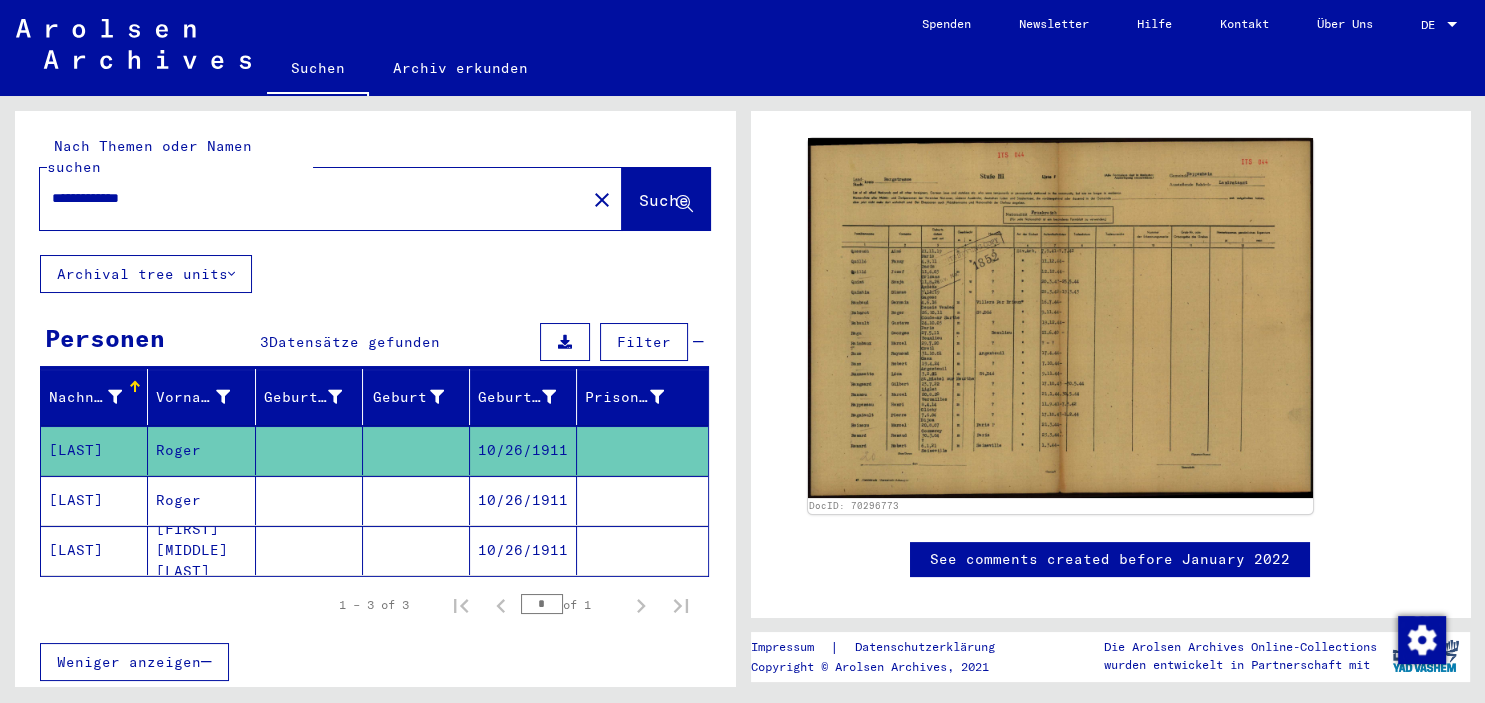 click at bounding box center [416, 550] 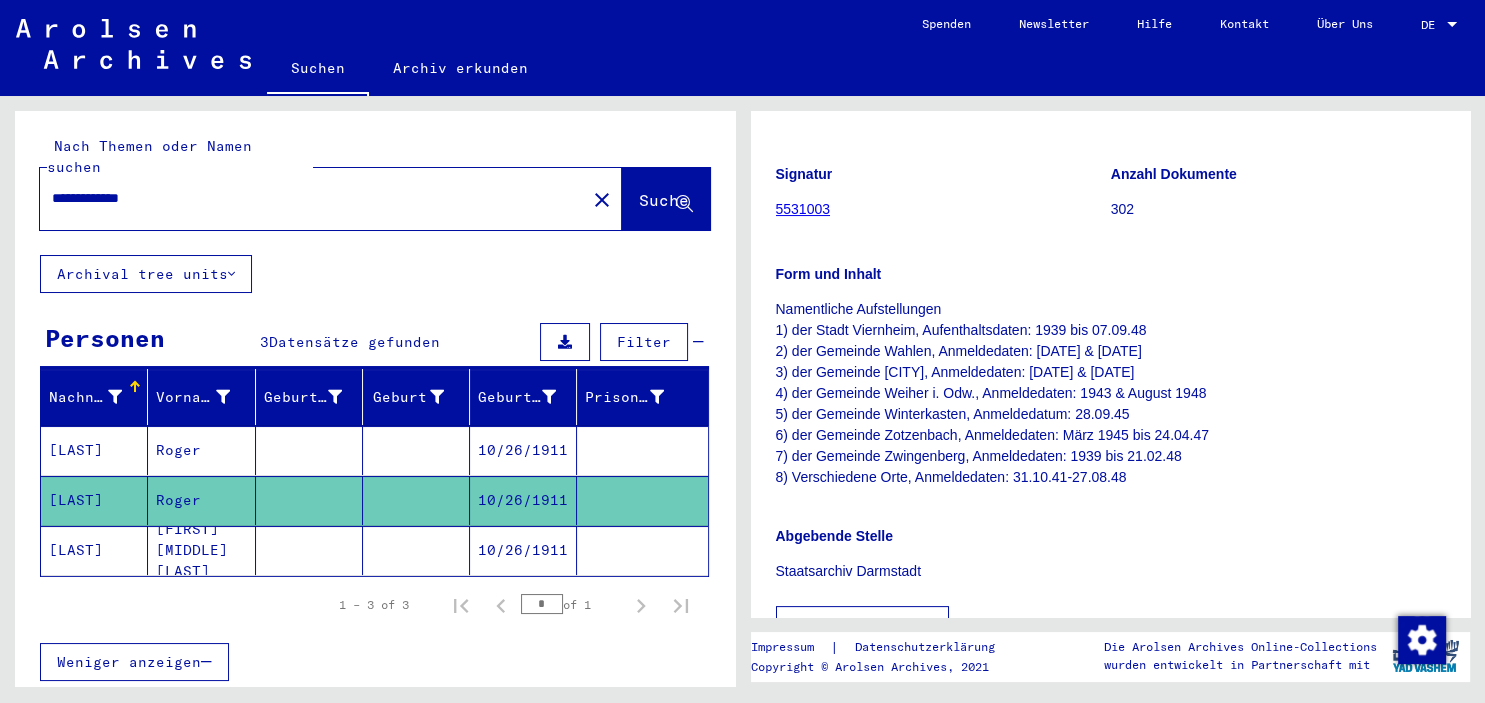 scroll, scrollTop: 331, scrollLeft: 0, axis: vertical 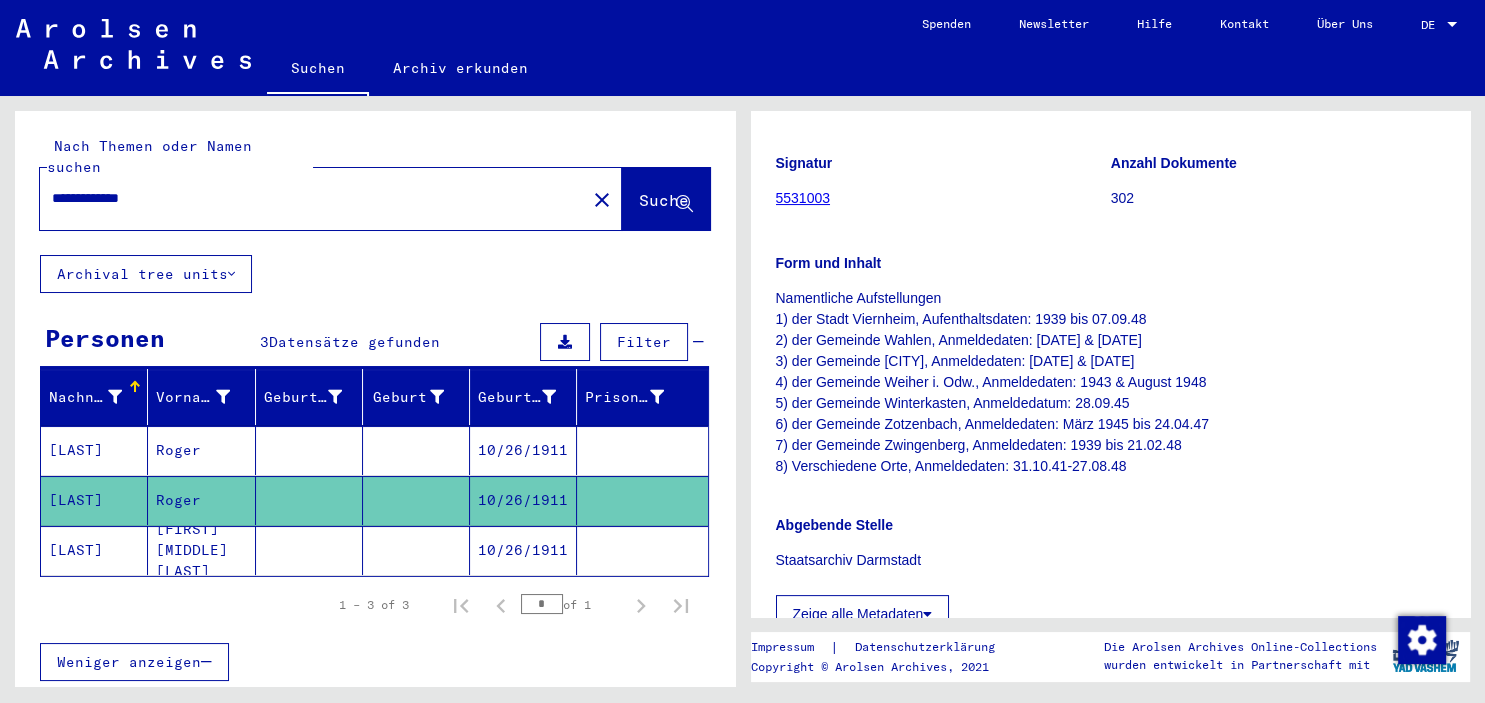 drag, startPoint x: 631, startPoint y: 26, endPoint x: 563, endPoint y: 106, distance: 104.99524 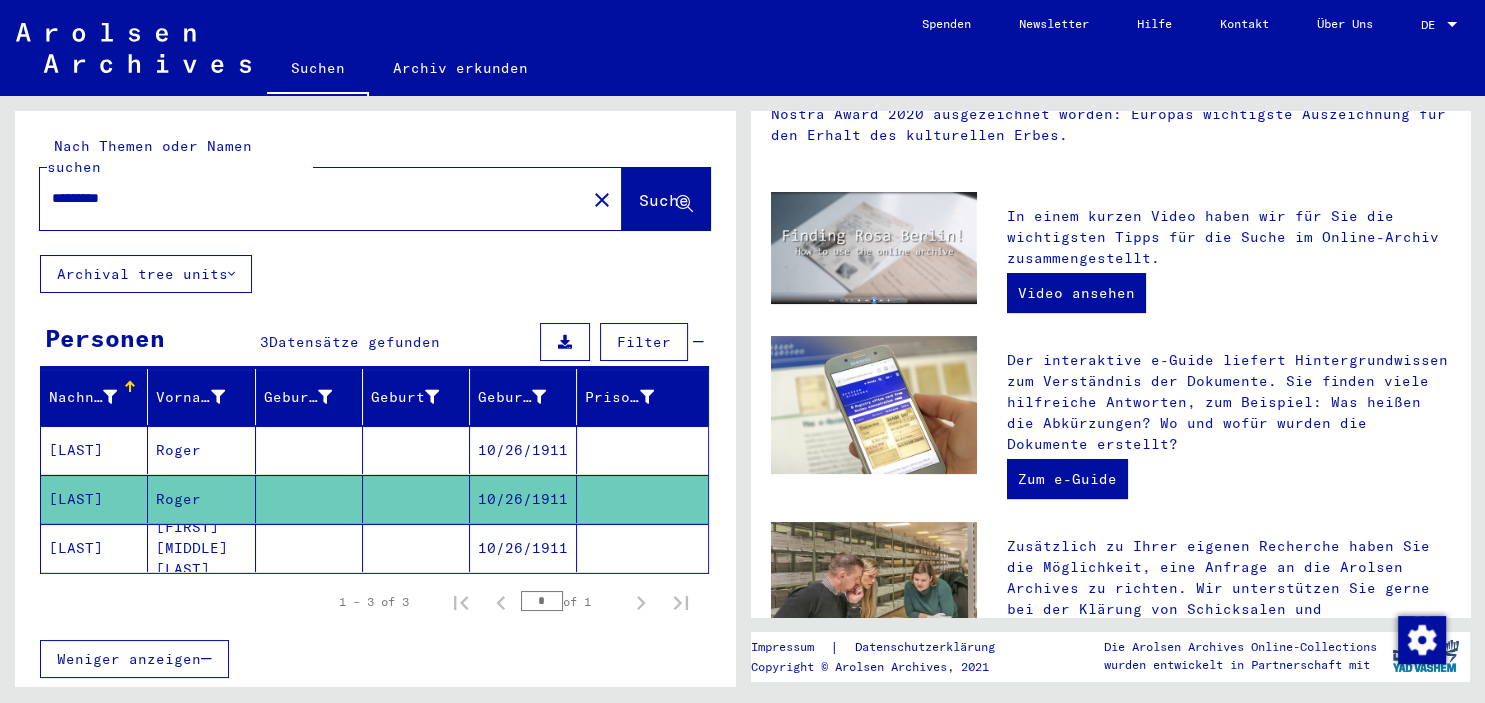 scroll, scrollTop: 0, scrollLeft: 0, axis: both 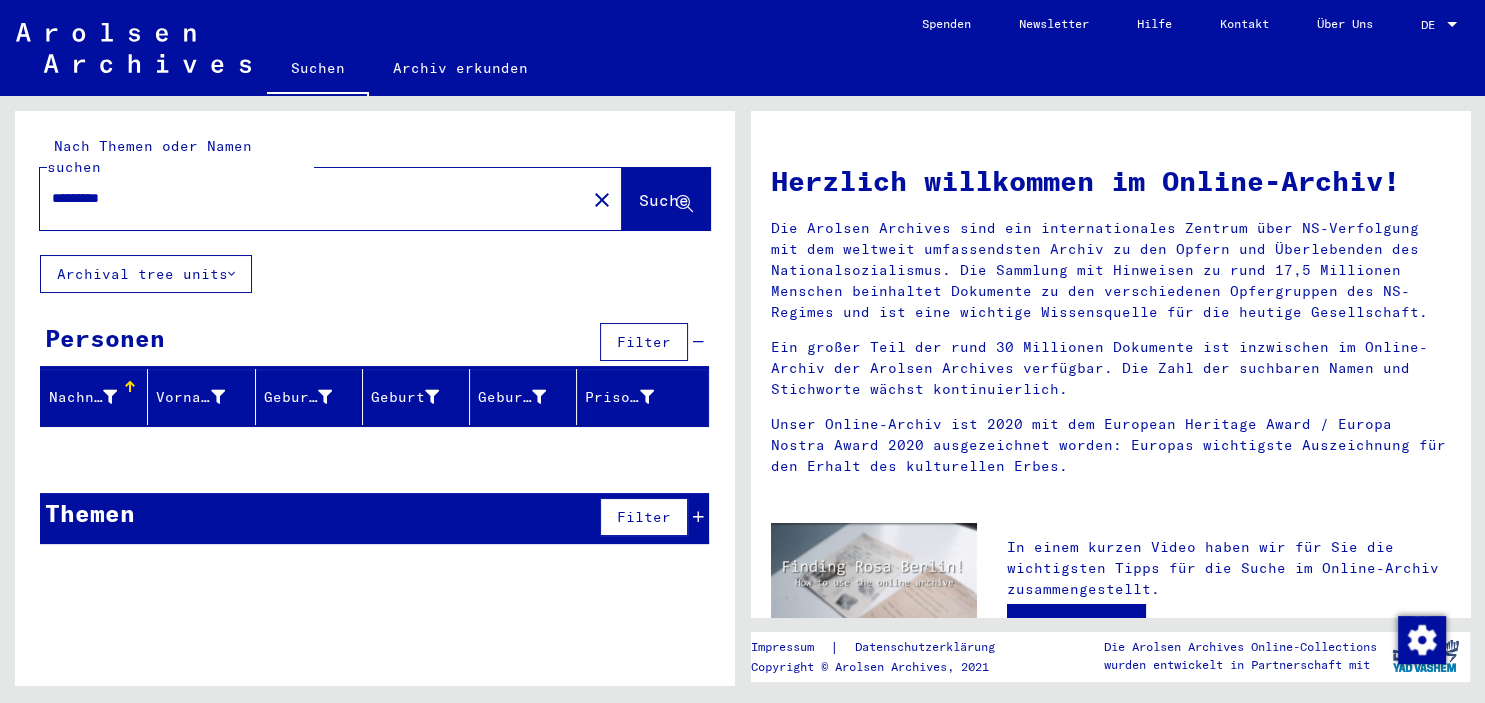 drag, startPoint x: 88, startPoint y: 172, endPoint x: 64, endPoint y: 174, distance: 24.083189 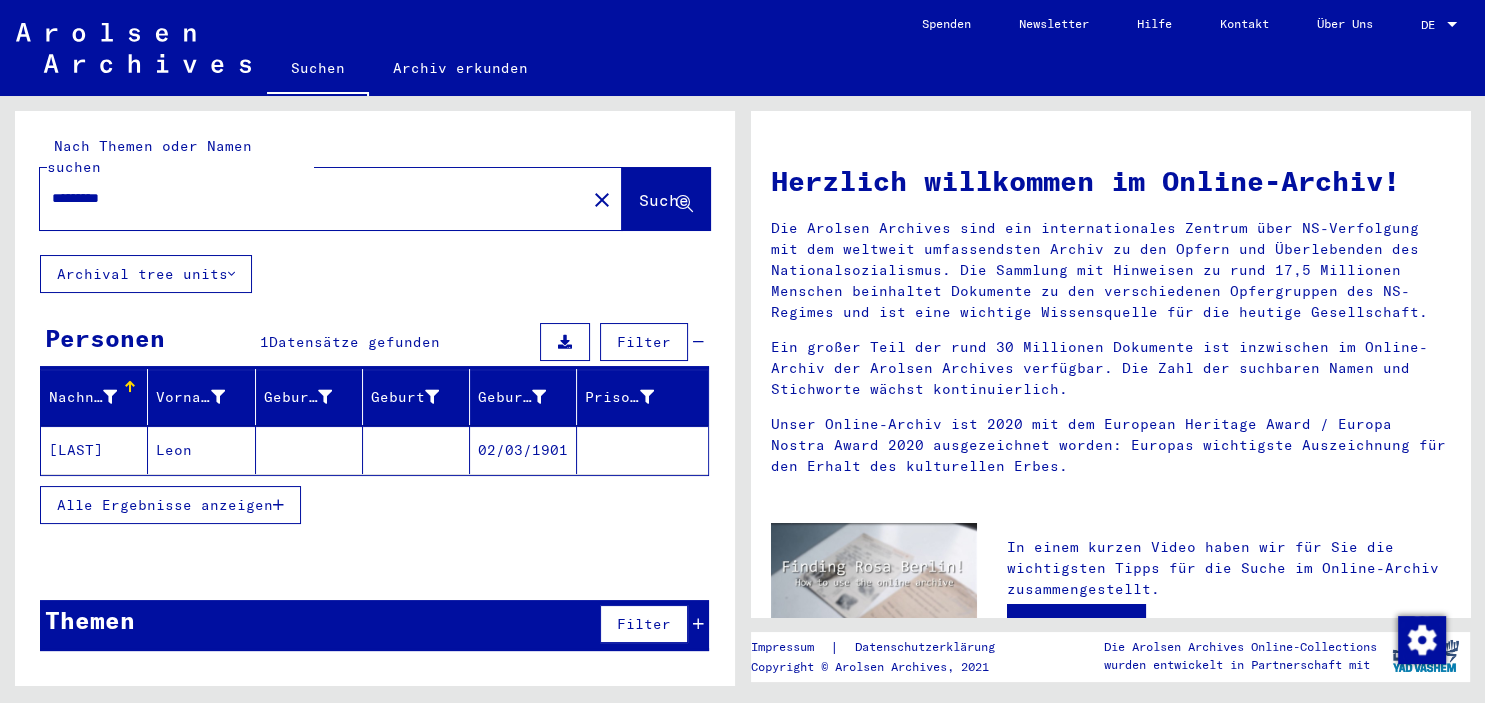 click on "02/03/1901" 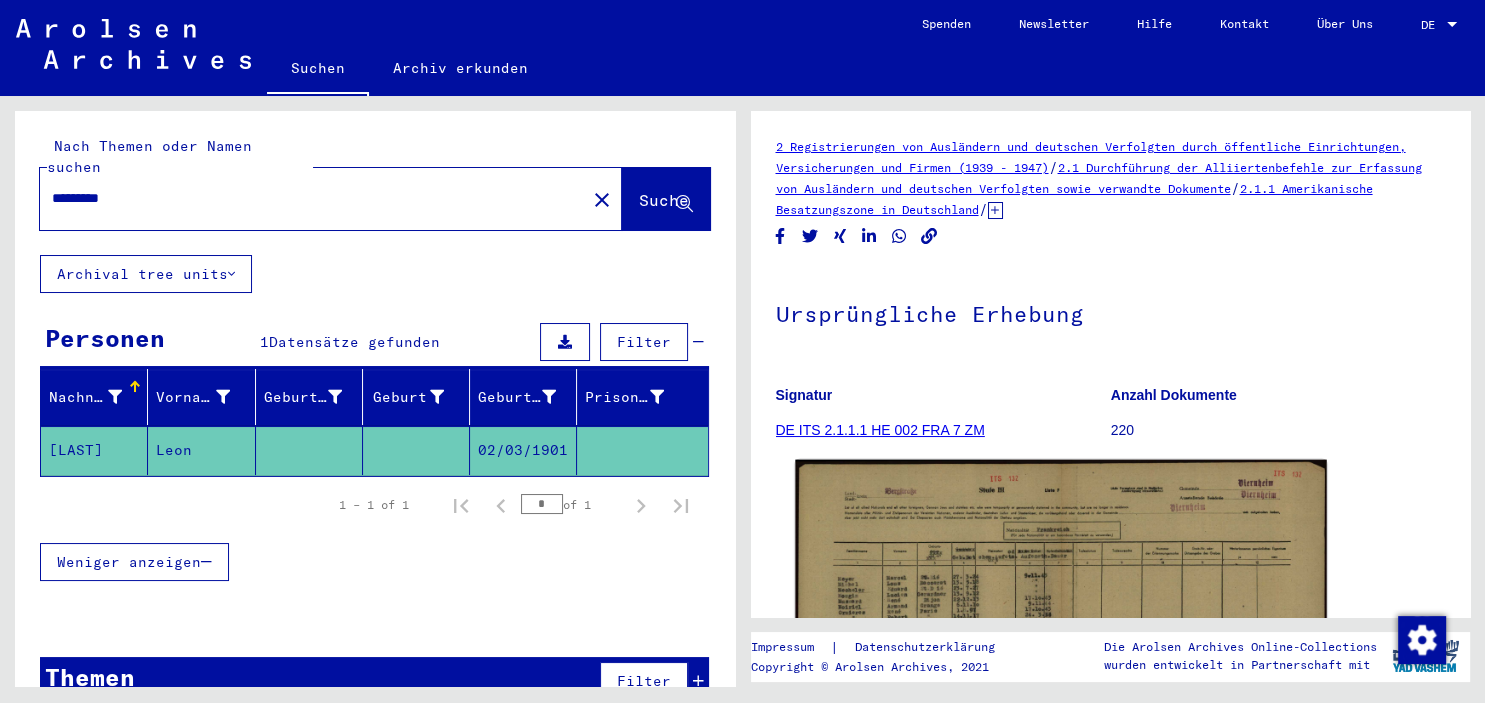 click 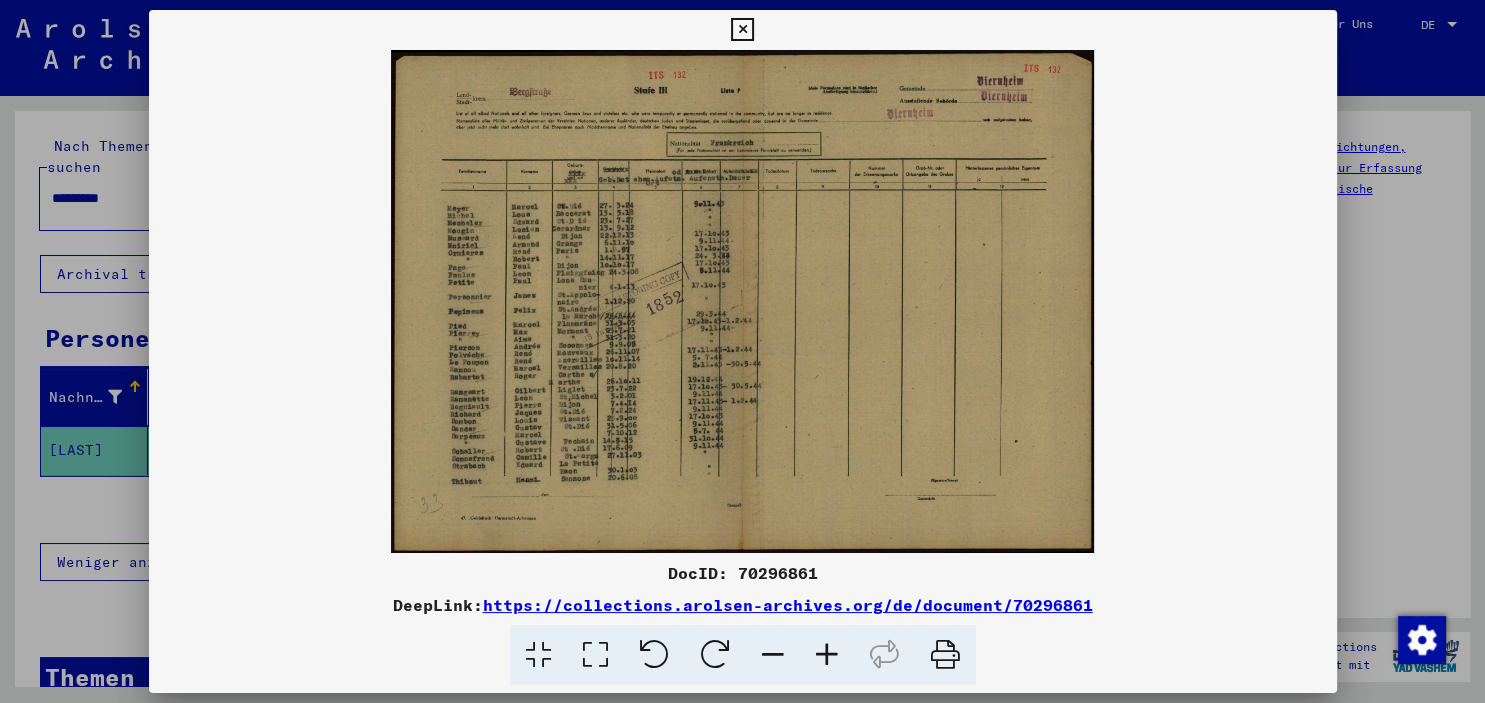 click at bounding box center [827, 655] 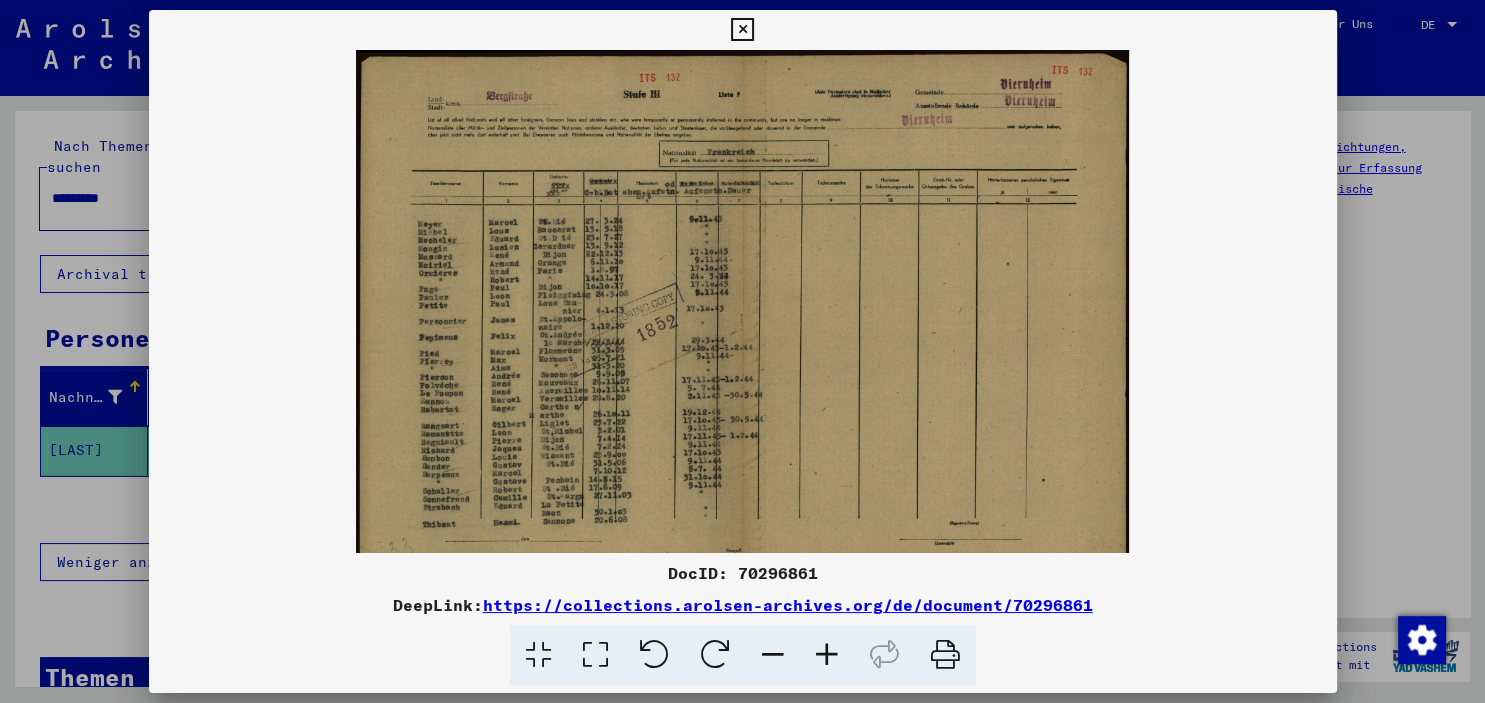click at bounding box center (827, 655) 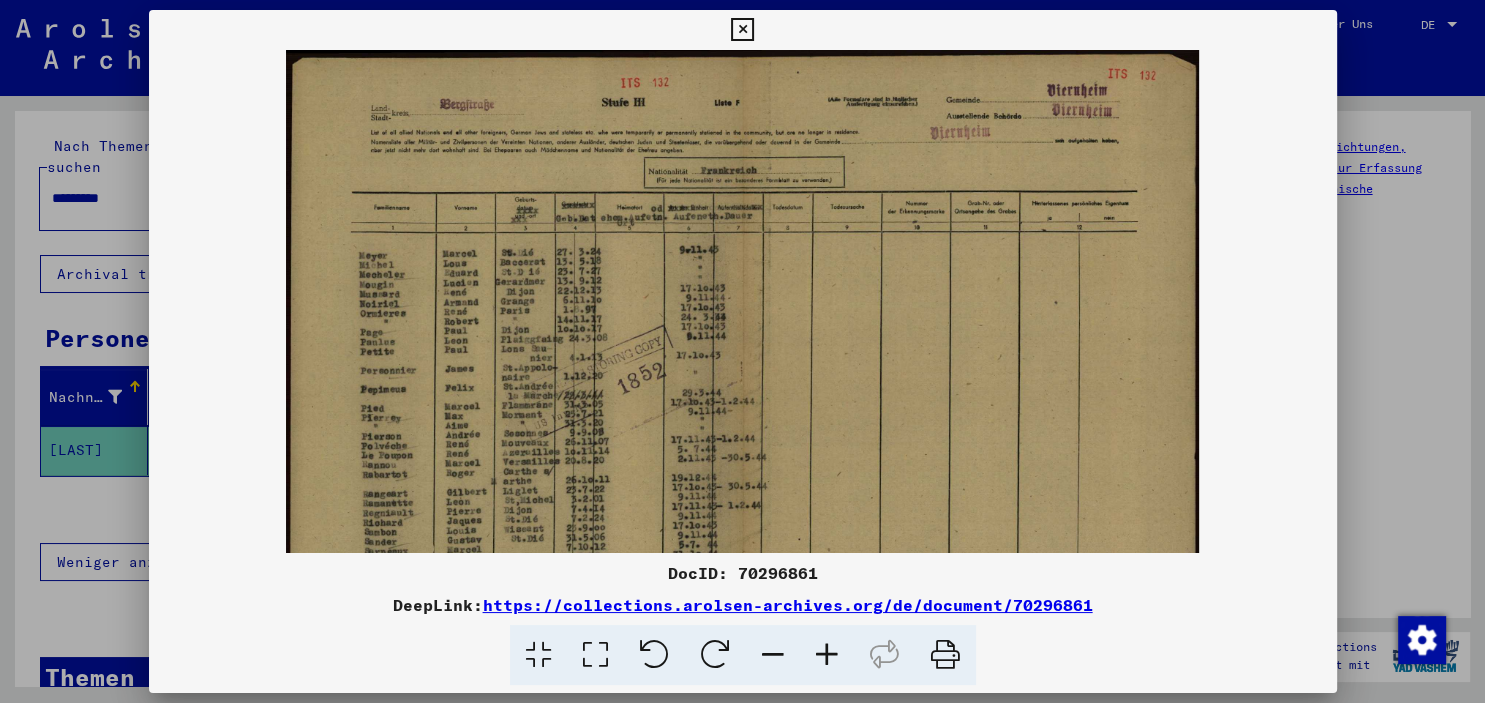 click at bounding box center [827, 655] 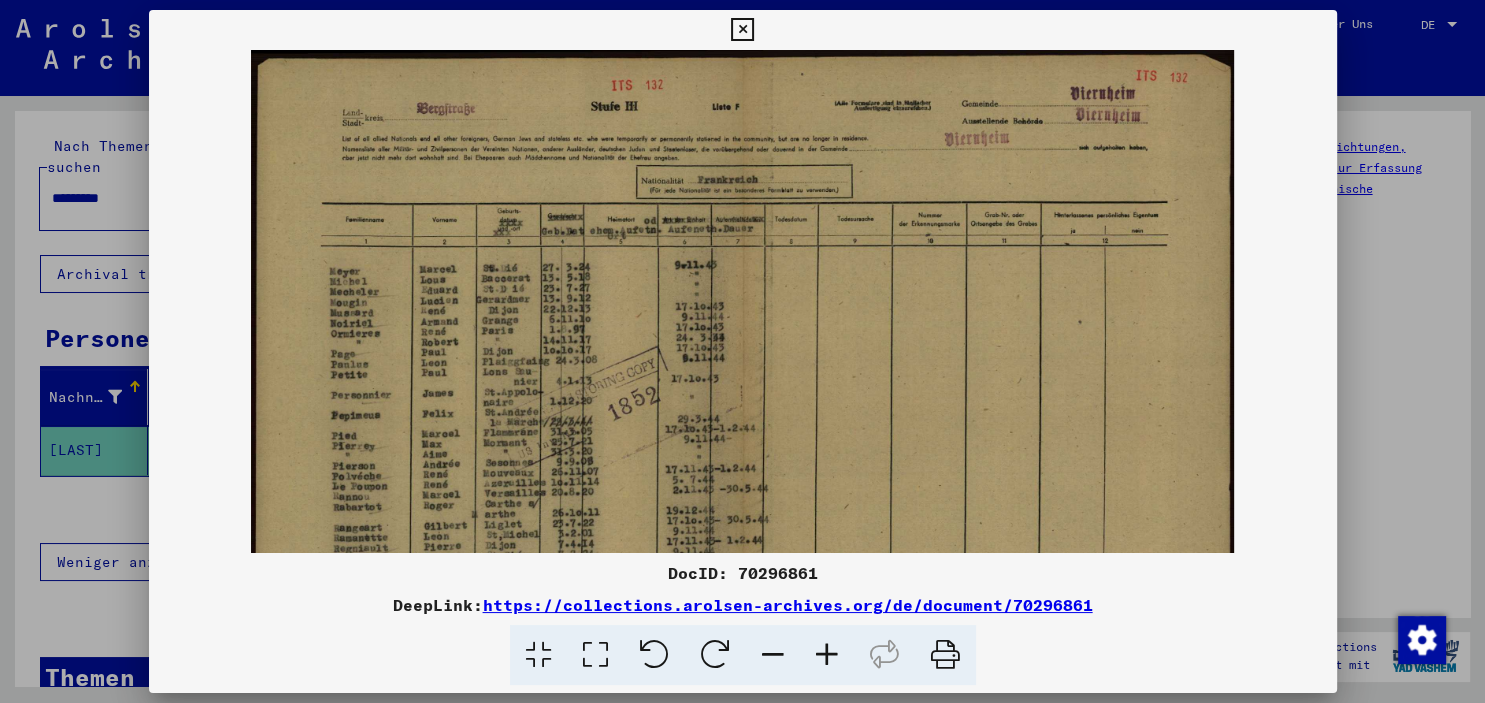 click at bounding box center (827, 655) 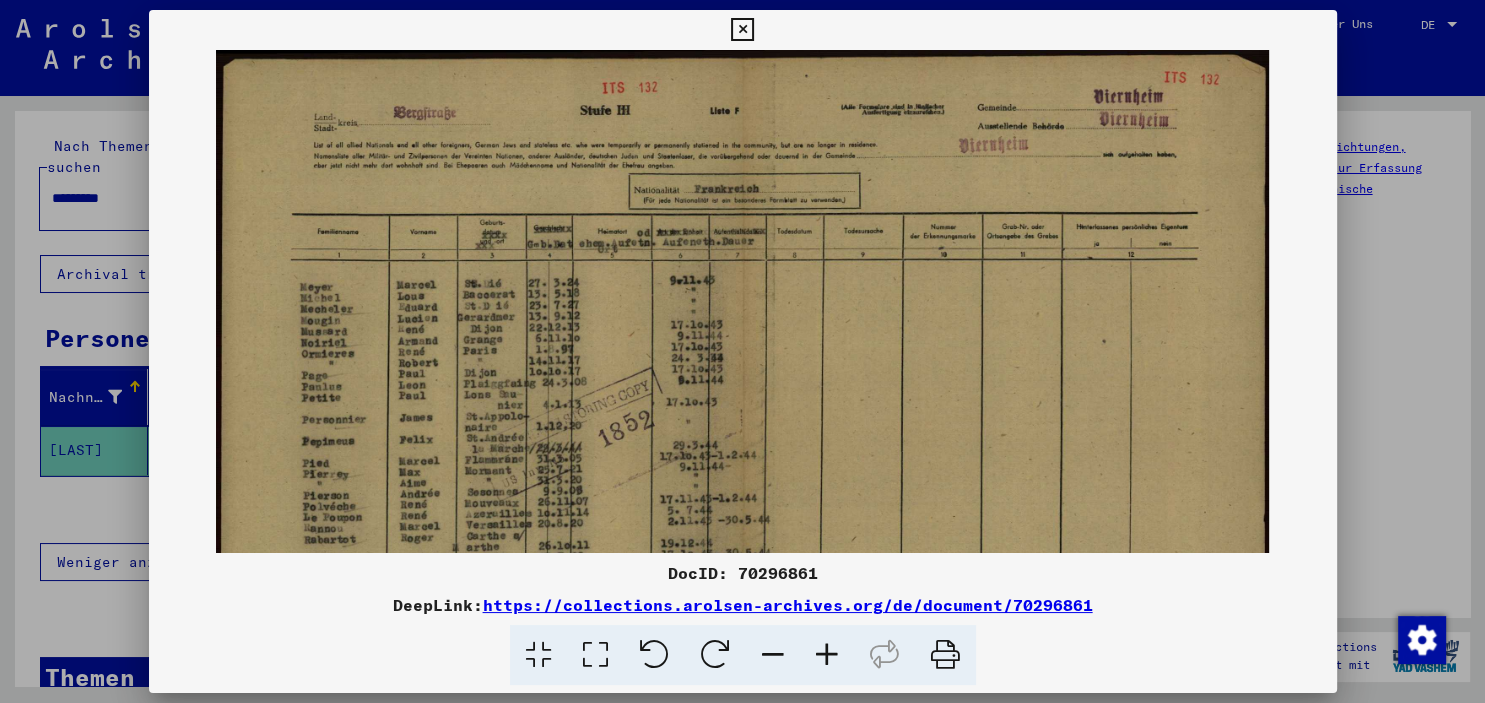 click at bounding box center (827, 655) 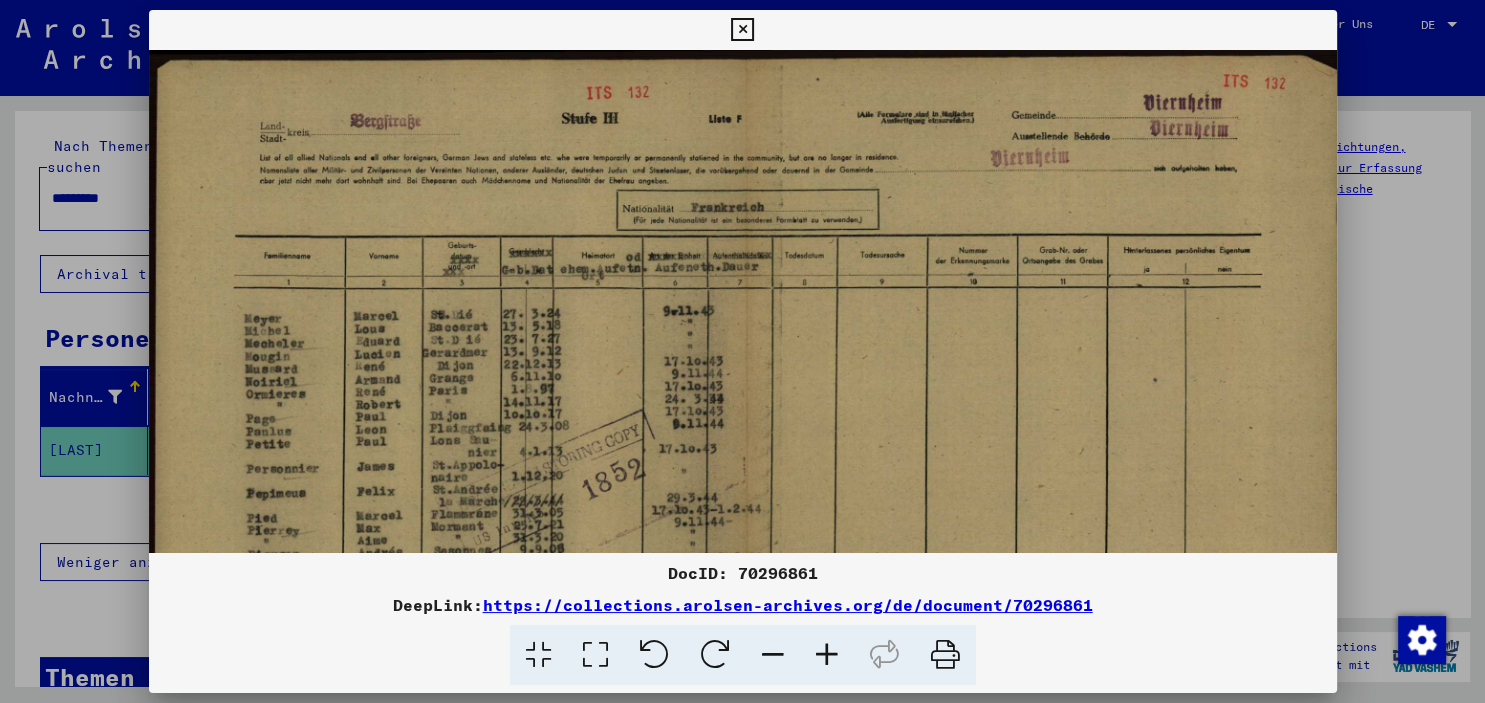 click at bounding box center (827, 655) 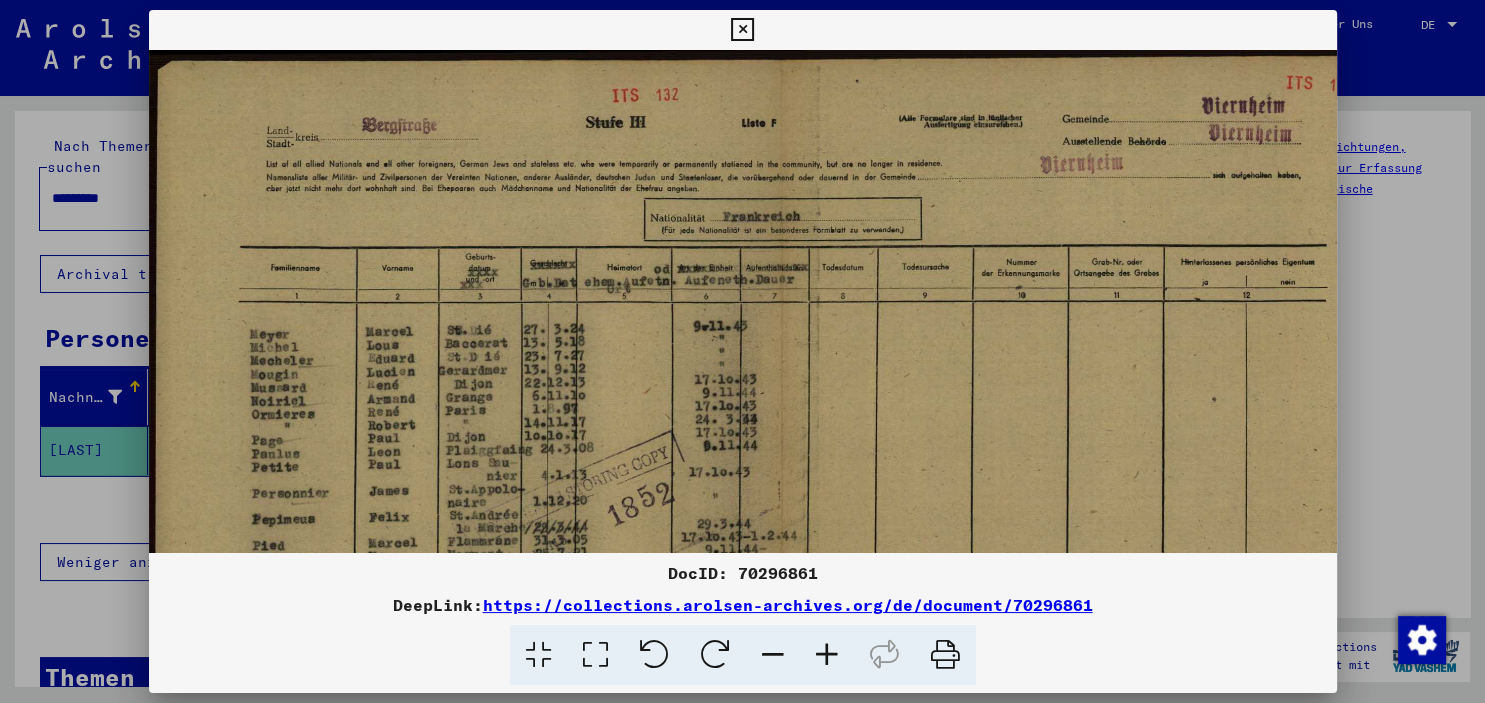 click at bounding box center [827, 655] 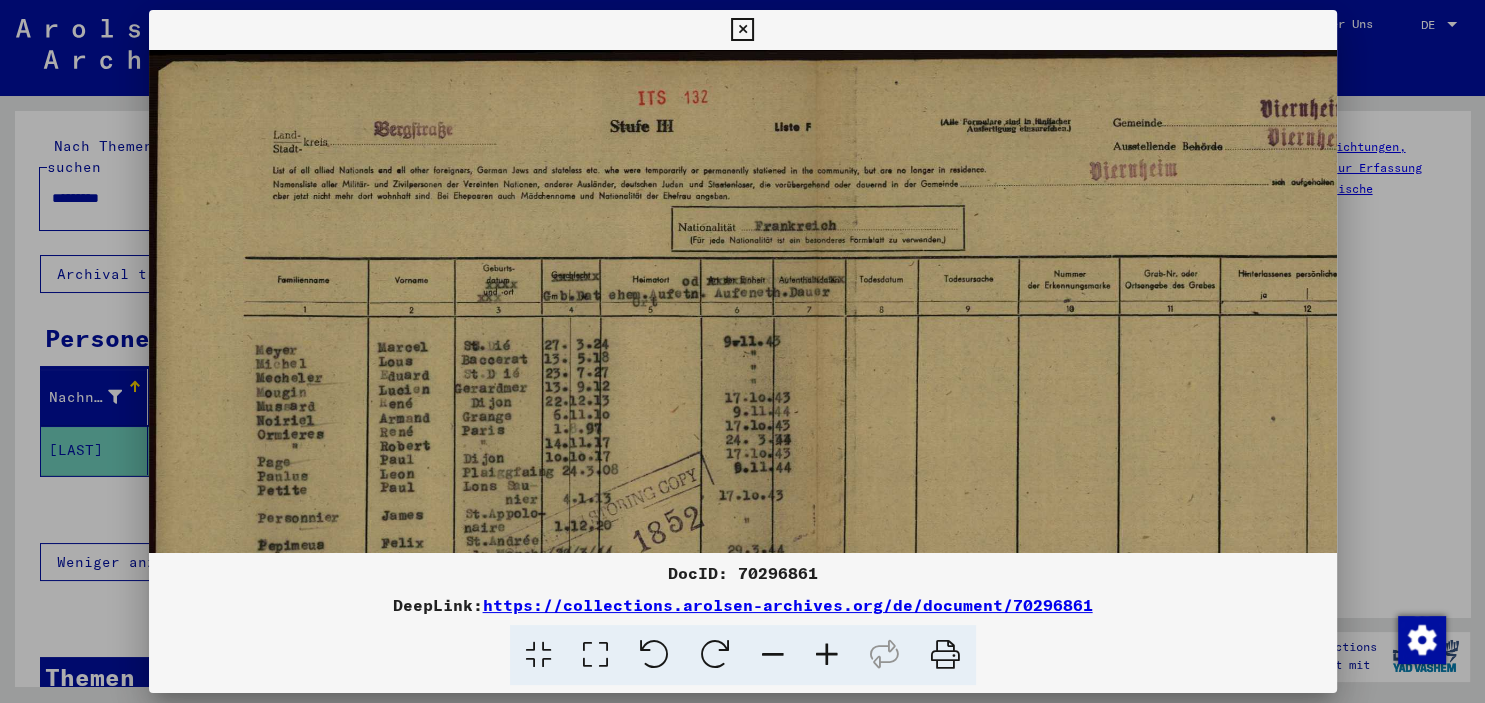 drag, startPoint x: 818, startPoint y: 646, endPoint x: 649, endPoint y: 626, distance: 170.17932 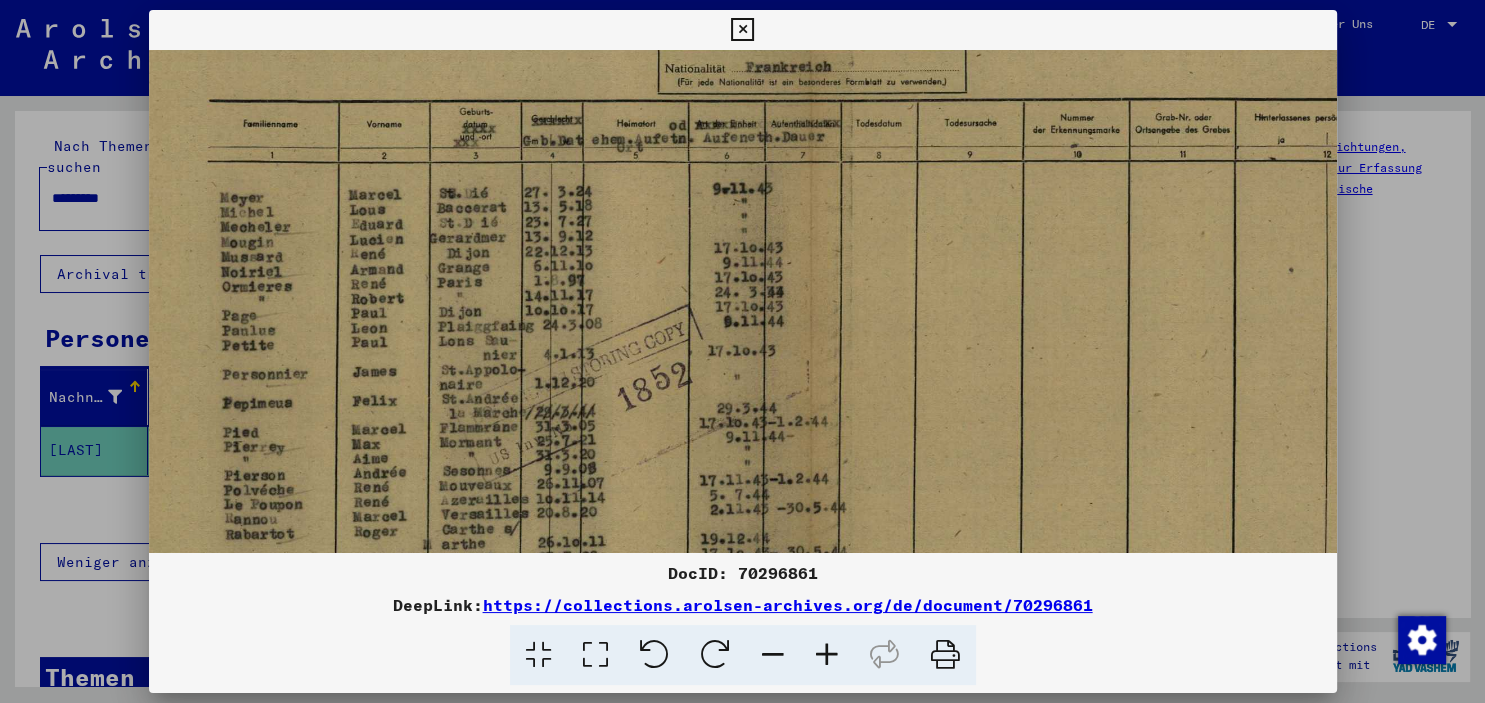 drag, startPoint x: 460, startPoint y: 386, endPoint x: 426, endPoint y: 239, distance: 150.88075 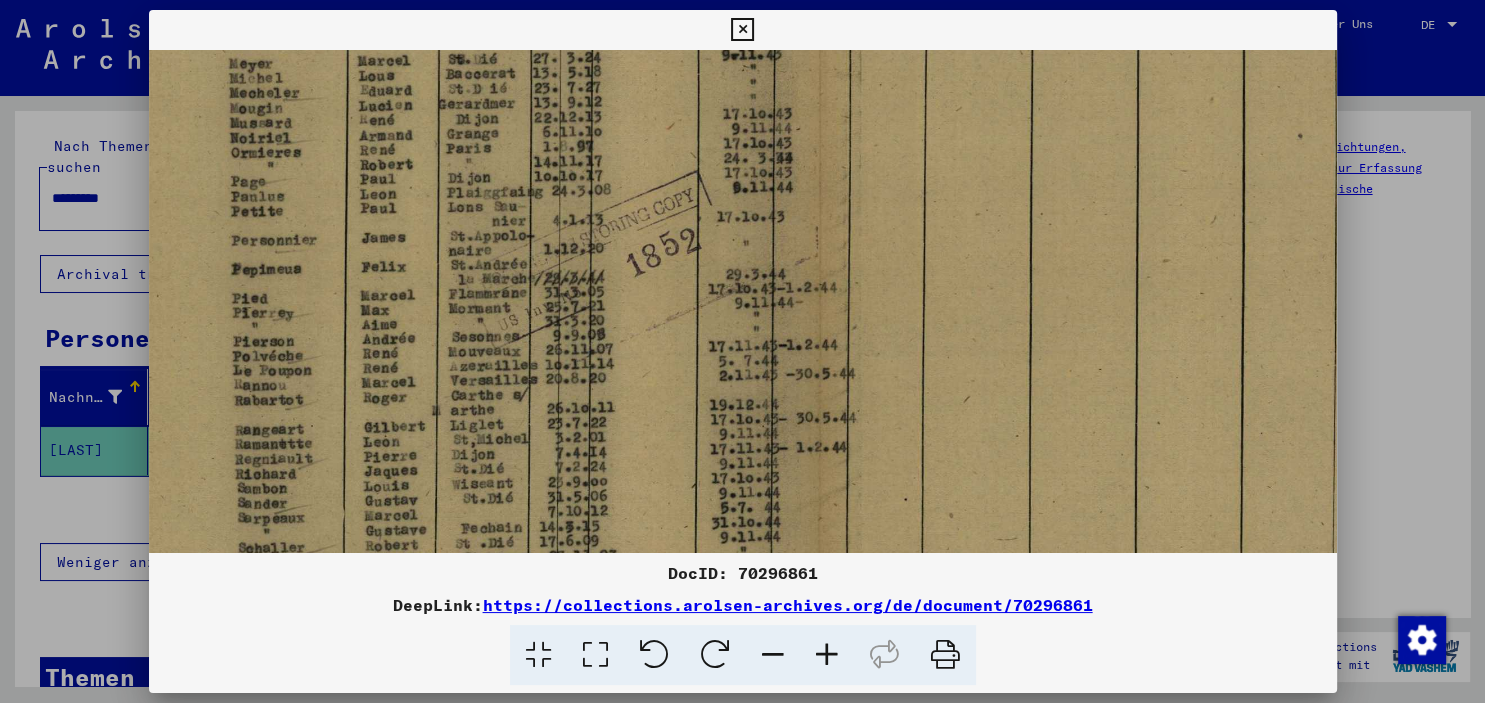 drag, startPoint x: 401, startPoint y: 282, endPoint x: 407, endPoint y: 239, distance: 43.416588 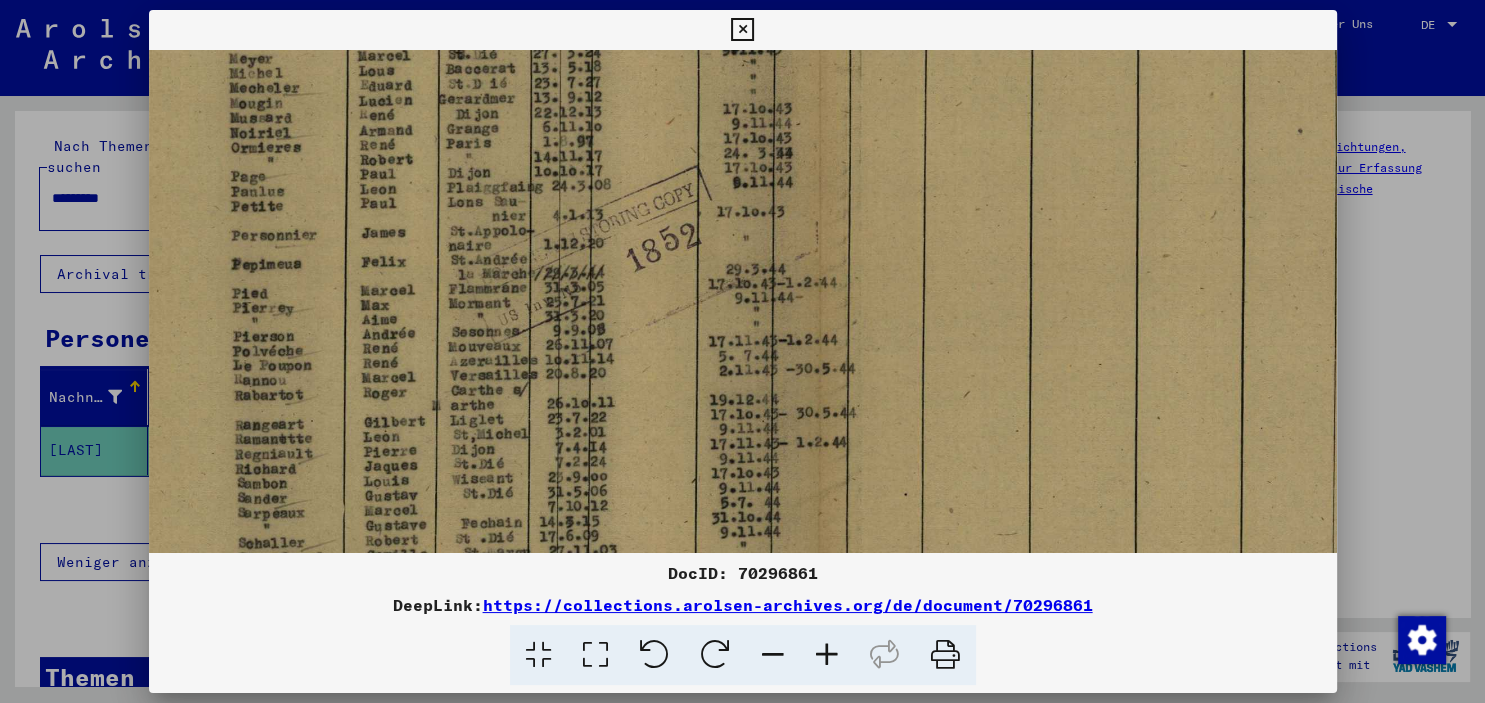scroll, scrollTop: 412, scrollLeft: 24, axis: both 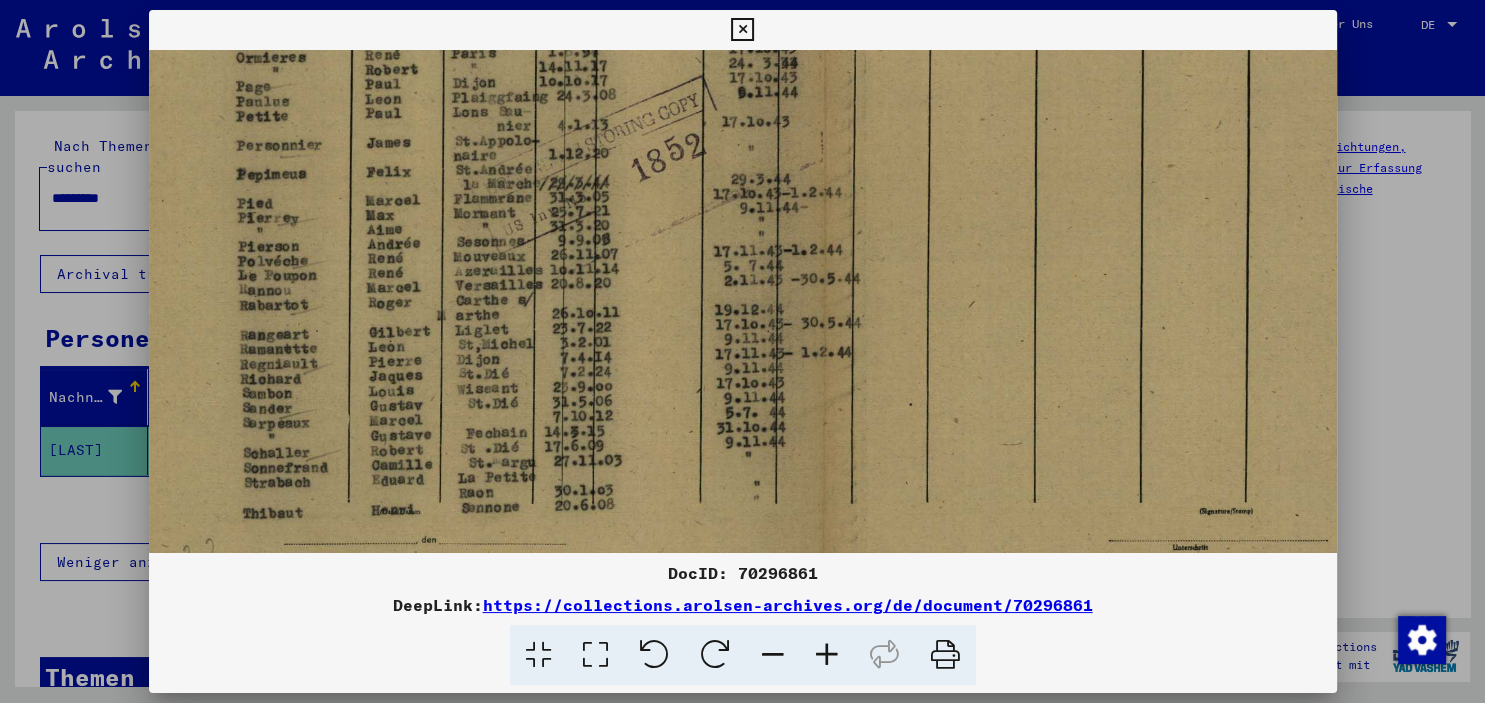 drag, startPoint x: 372, startPoint y: 330, endPoint x: 377, endPoint y: 257, distance: 73.171036 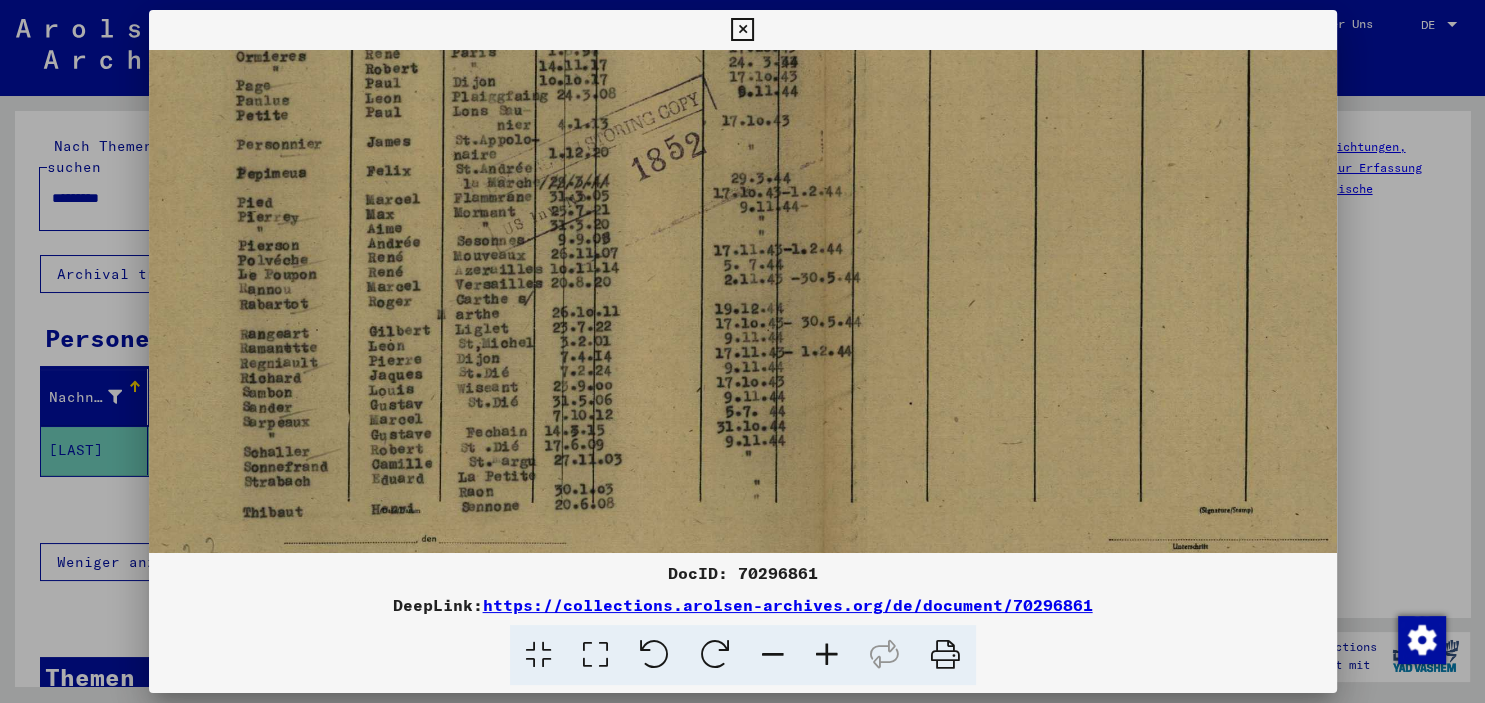 click at bounding box center [823, 153] 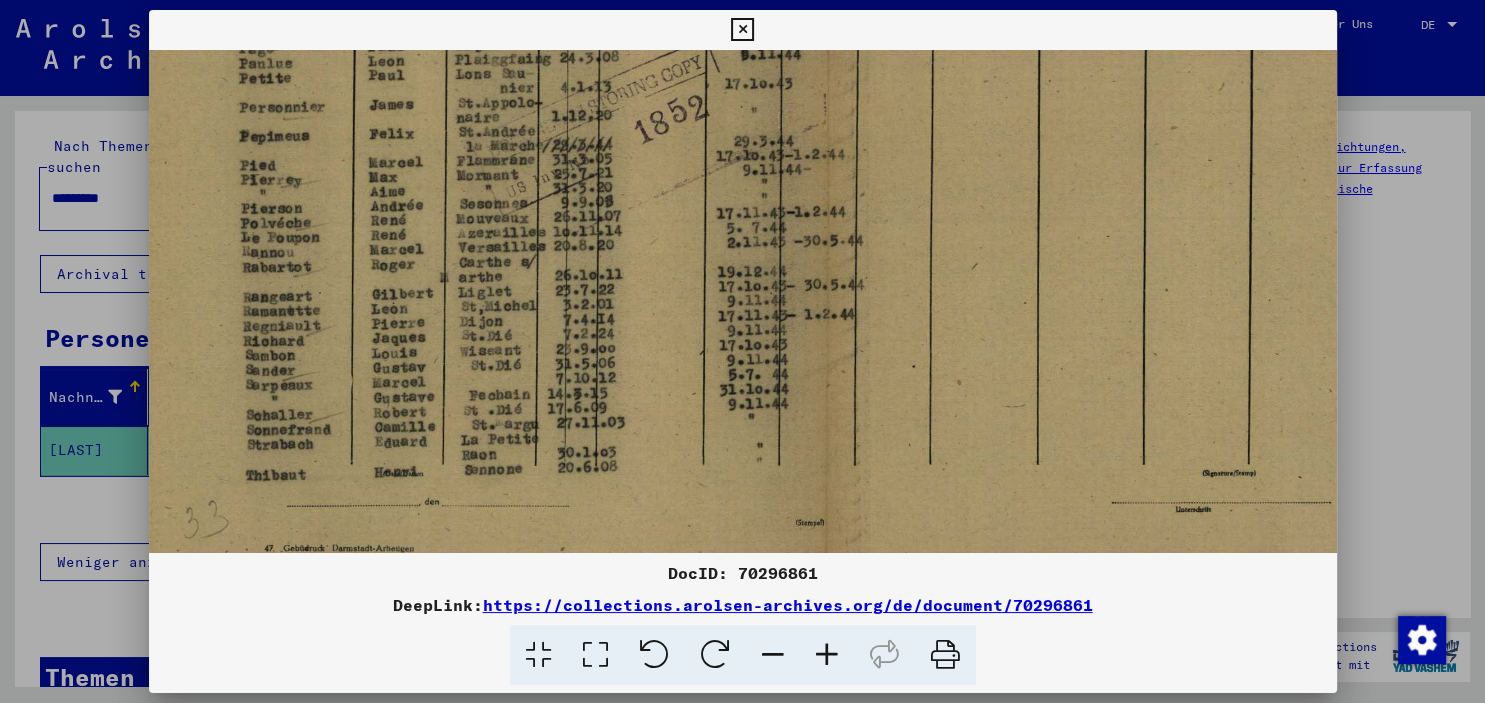 drag, startPoint x: 350, startPoint y: 338, endPoint x: 344, endPoint y: 312, distance: 26.683329 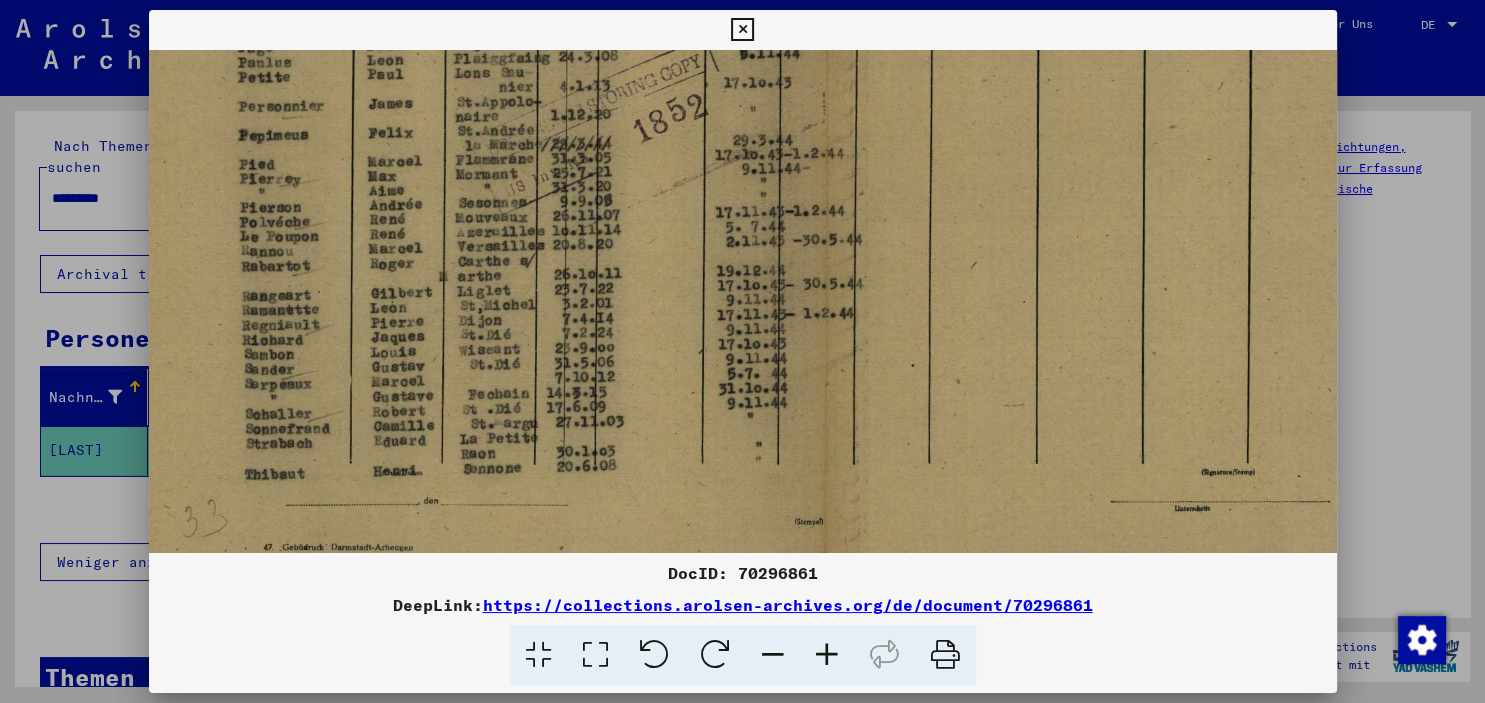 click at bounding box center (827, 655) 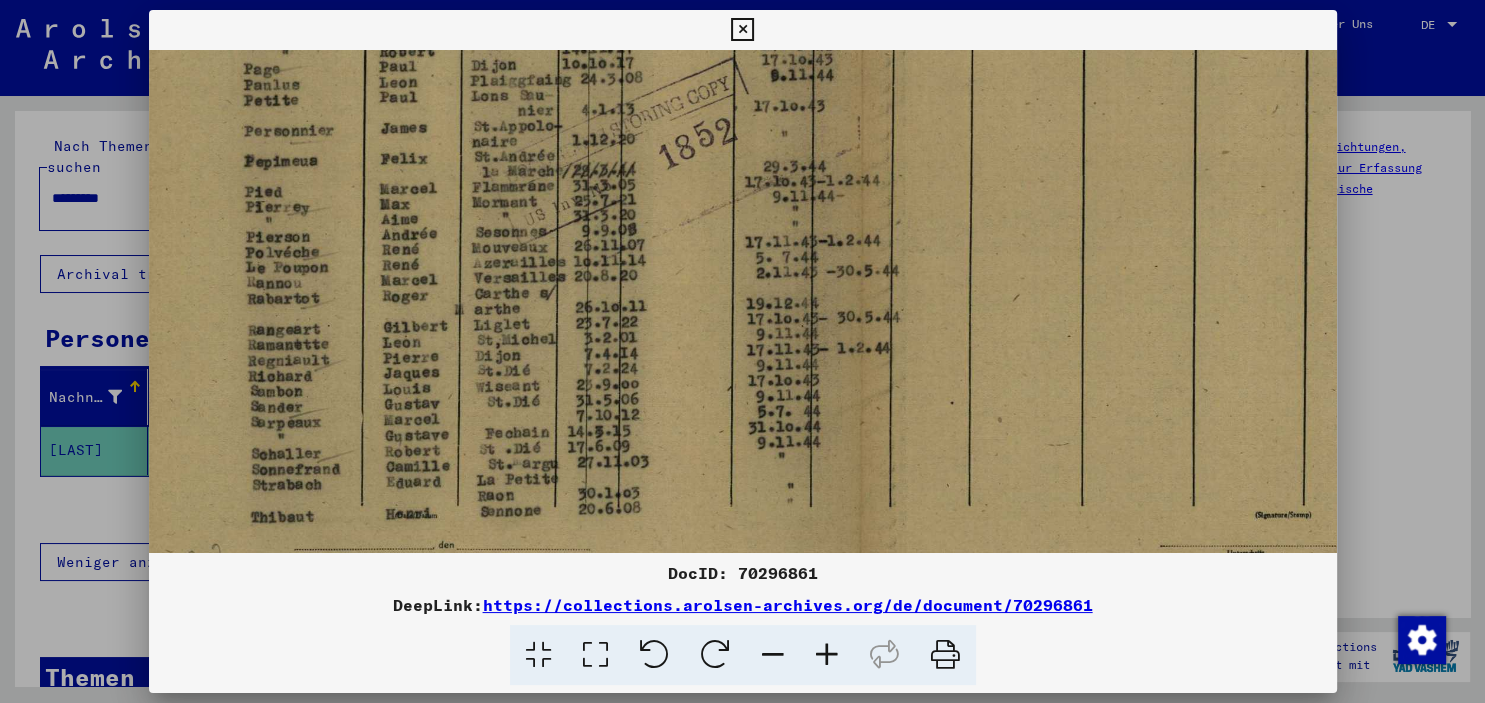 click at bounding box center (827, 655) 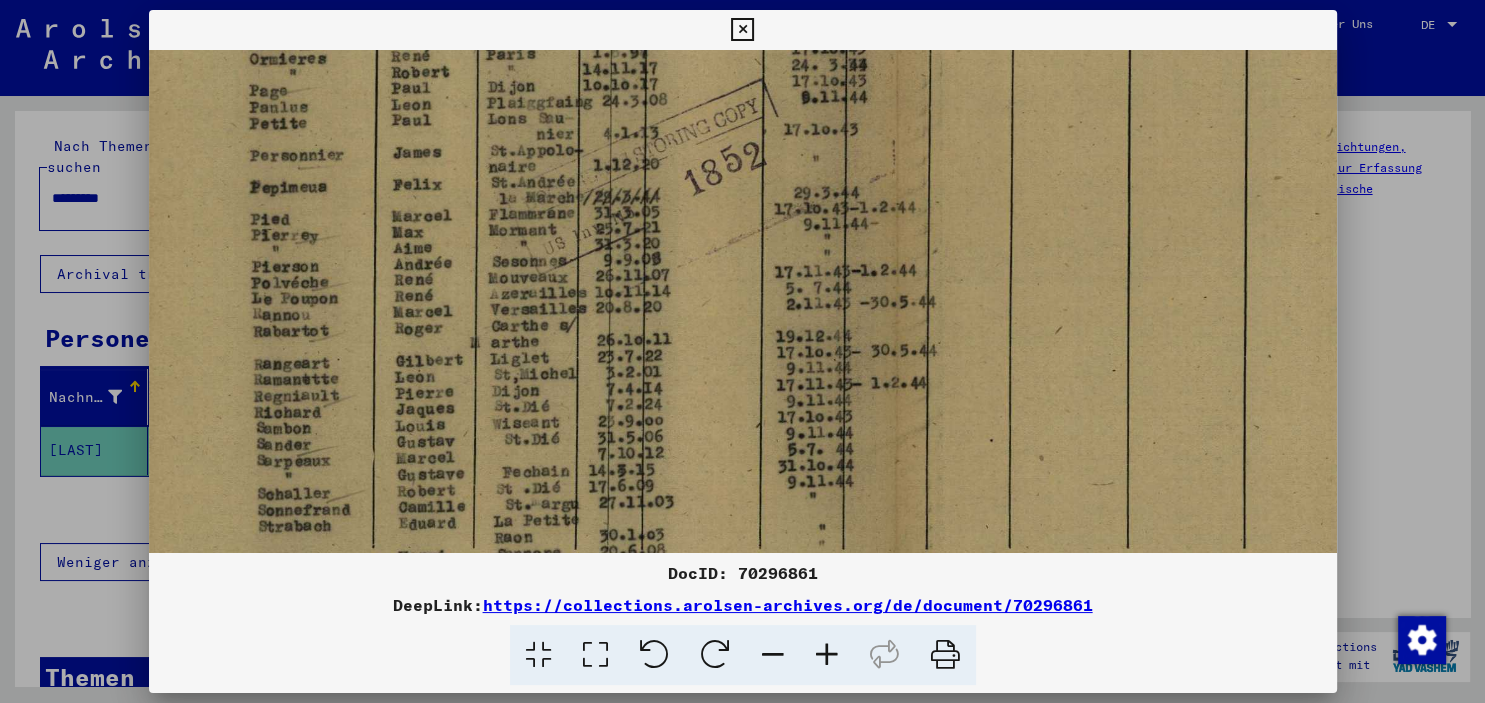 click at bounding box center (827, 655) 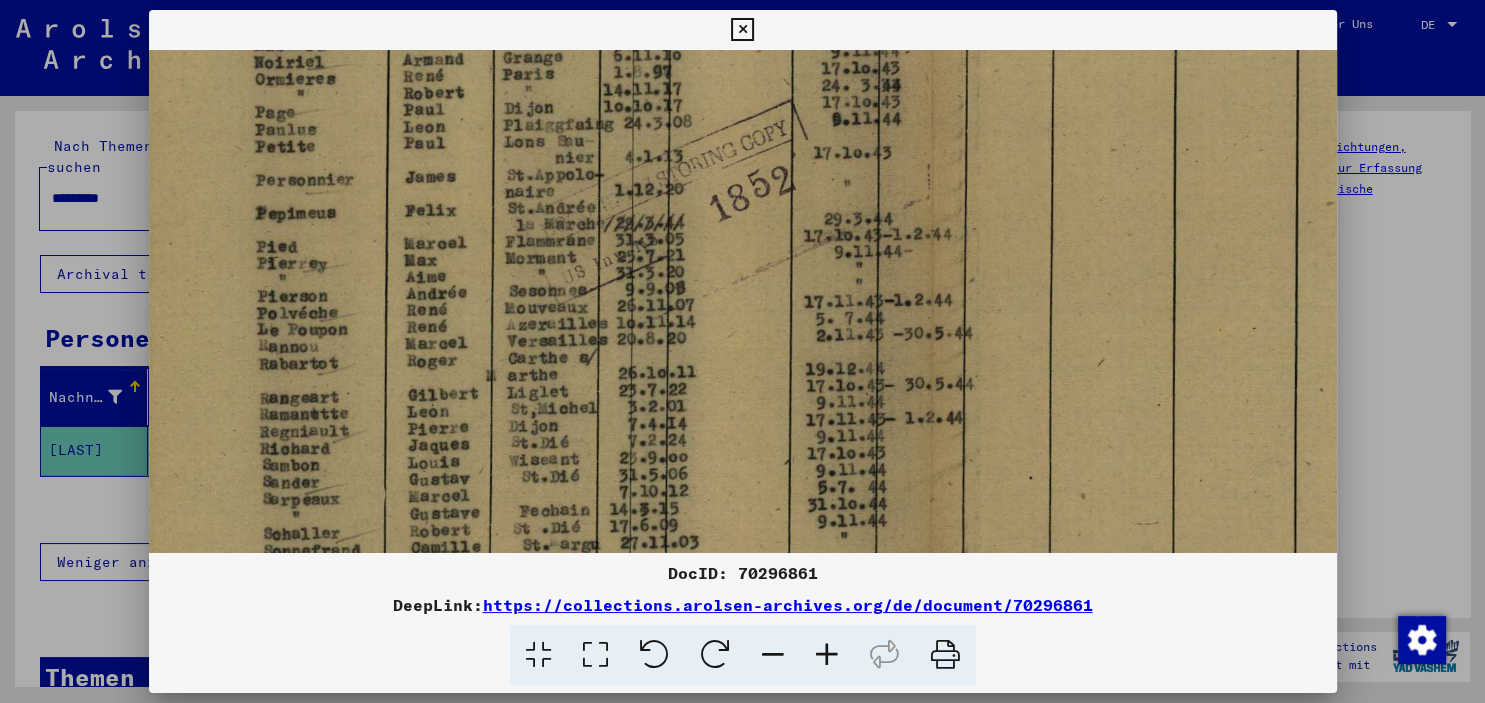click at bounding box center [827, 655] 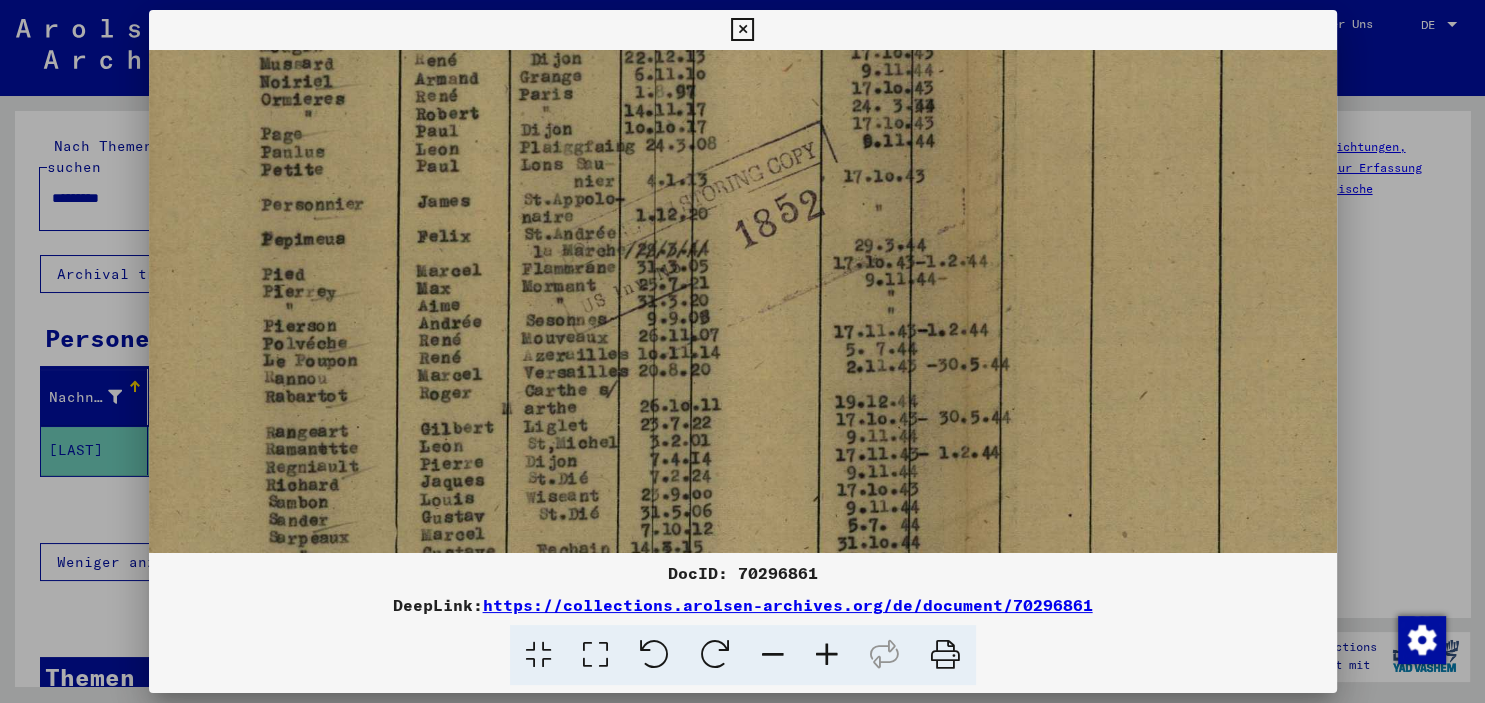 click at bounding box center (827, 655) 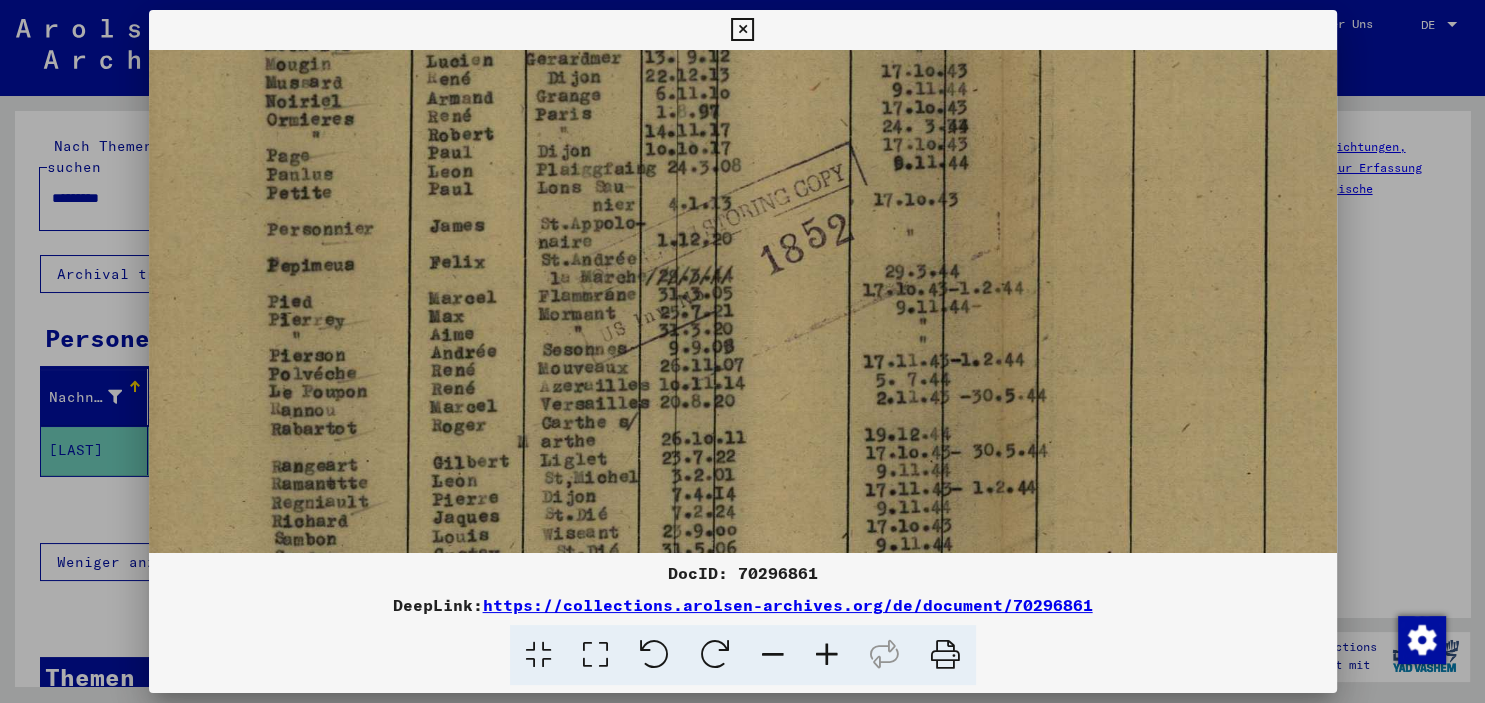 click at bounding box center (827, 655) 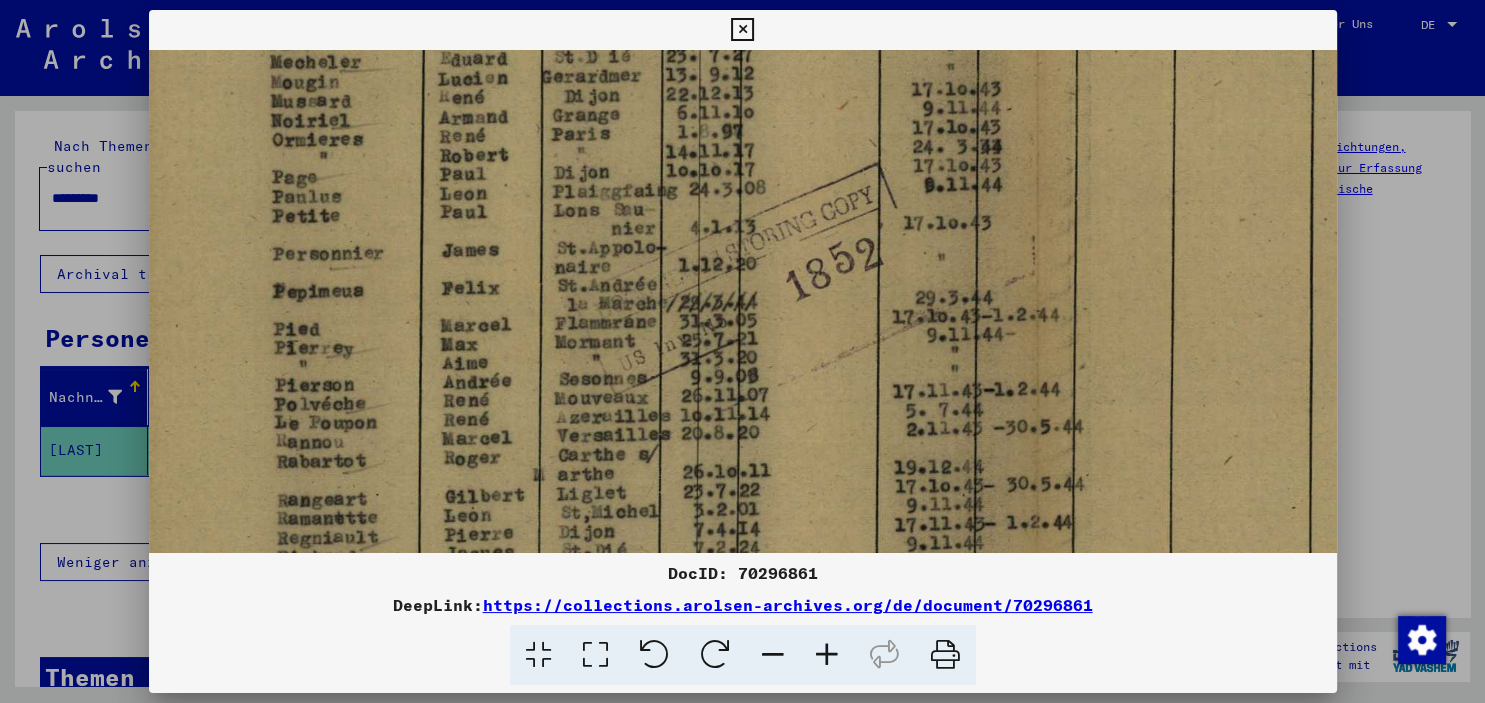 click at bounding box center (827, 655) 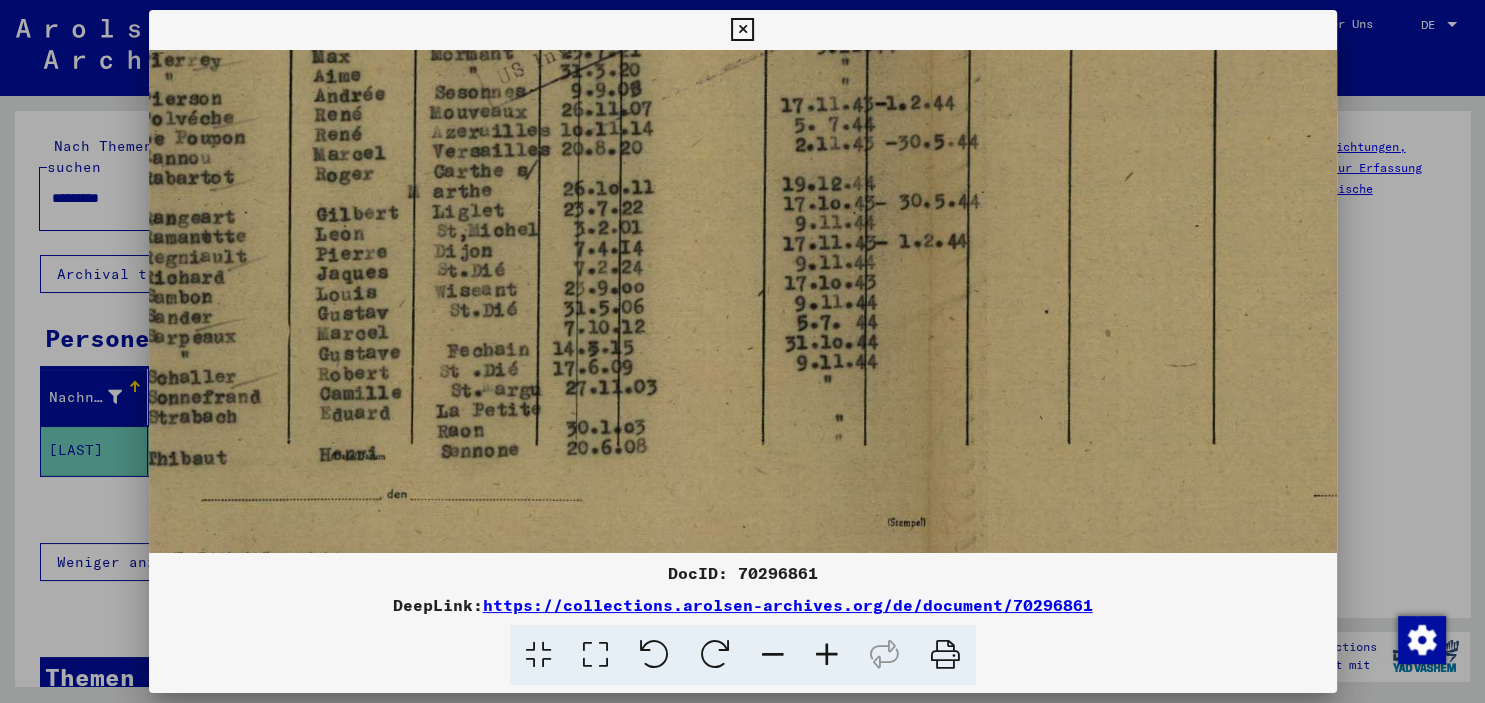 drag, startPoint x: 498, startPoint y: 438, endPoint x: 358, endPoint y: 138, distance: 331.0589 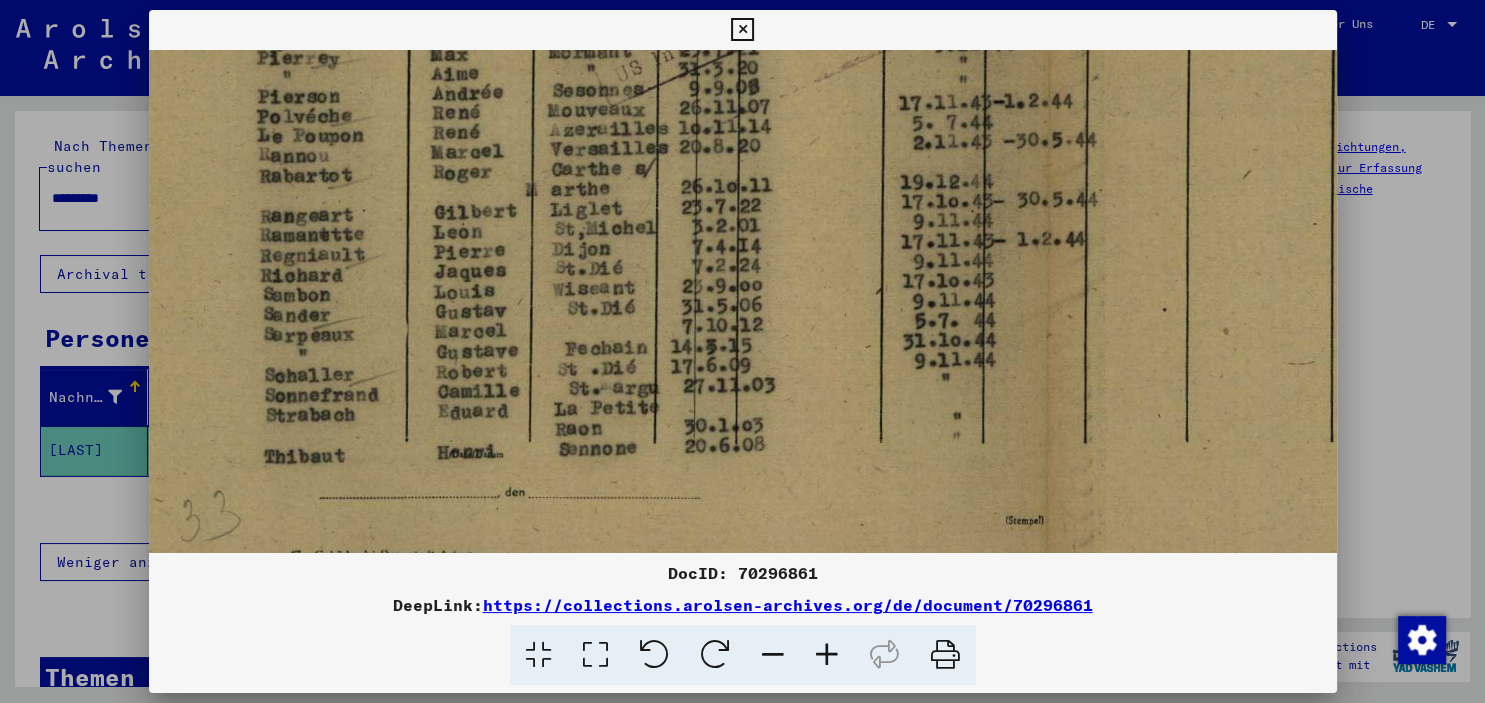 scroll, scrollTop: 753, scrollLeft: 30, axis: both 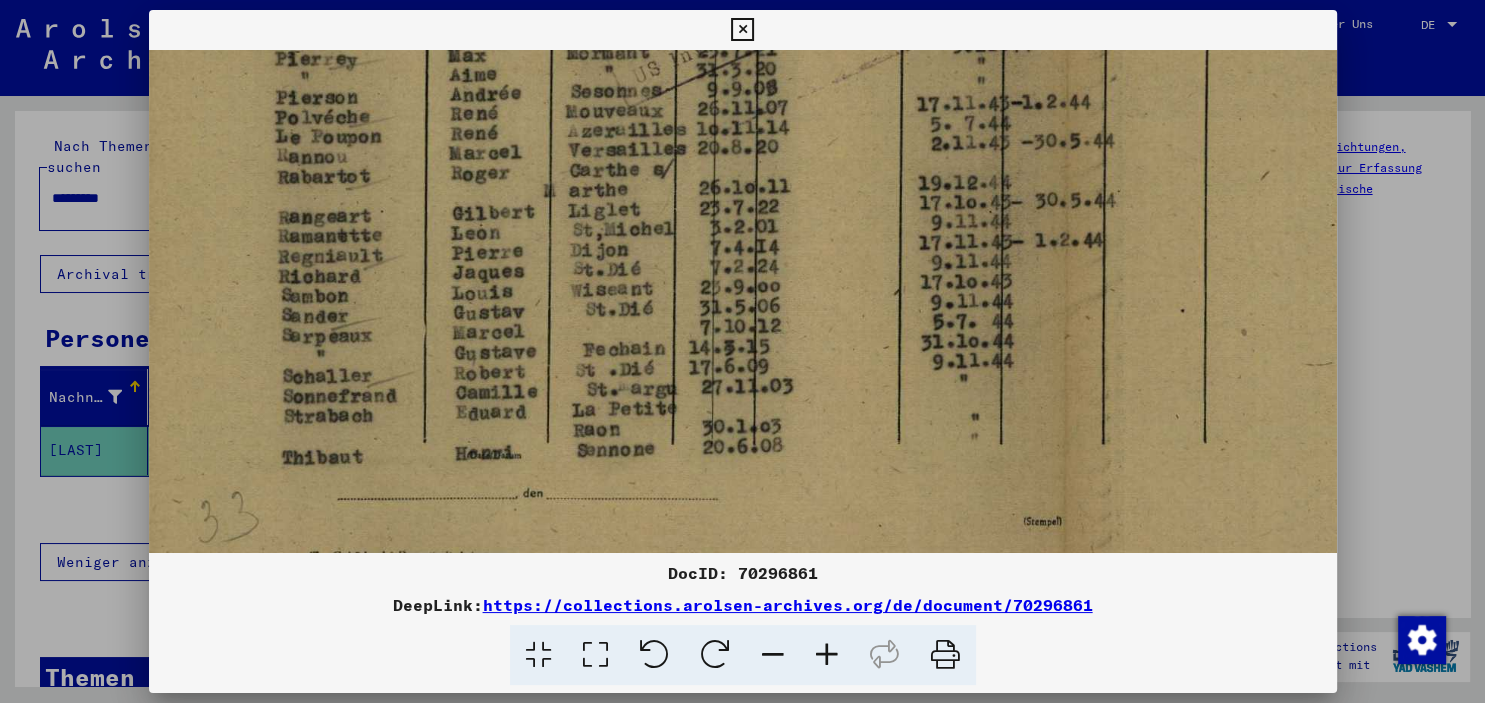 drag, startPoint x: 410, startPoint y: 264, endPoint x: 555, endPoint y: 291, distance: 147.49237 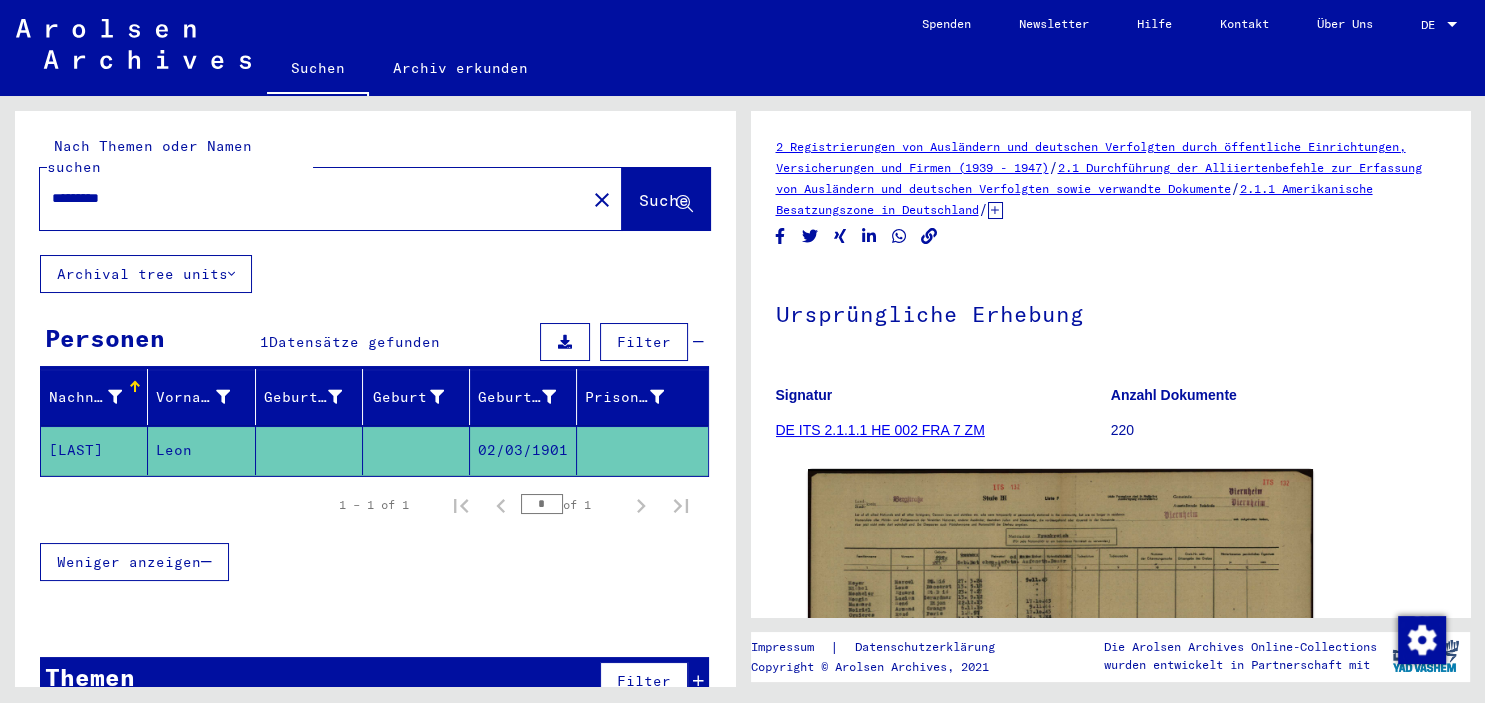 drag, startPoint x: 354, startPoint y: 166, endPoint x: -51, endPoint y: 166, distance: 405 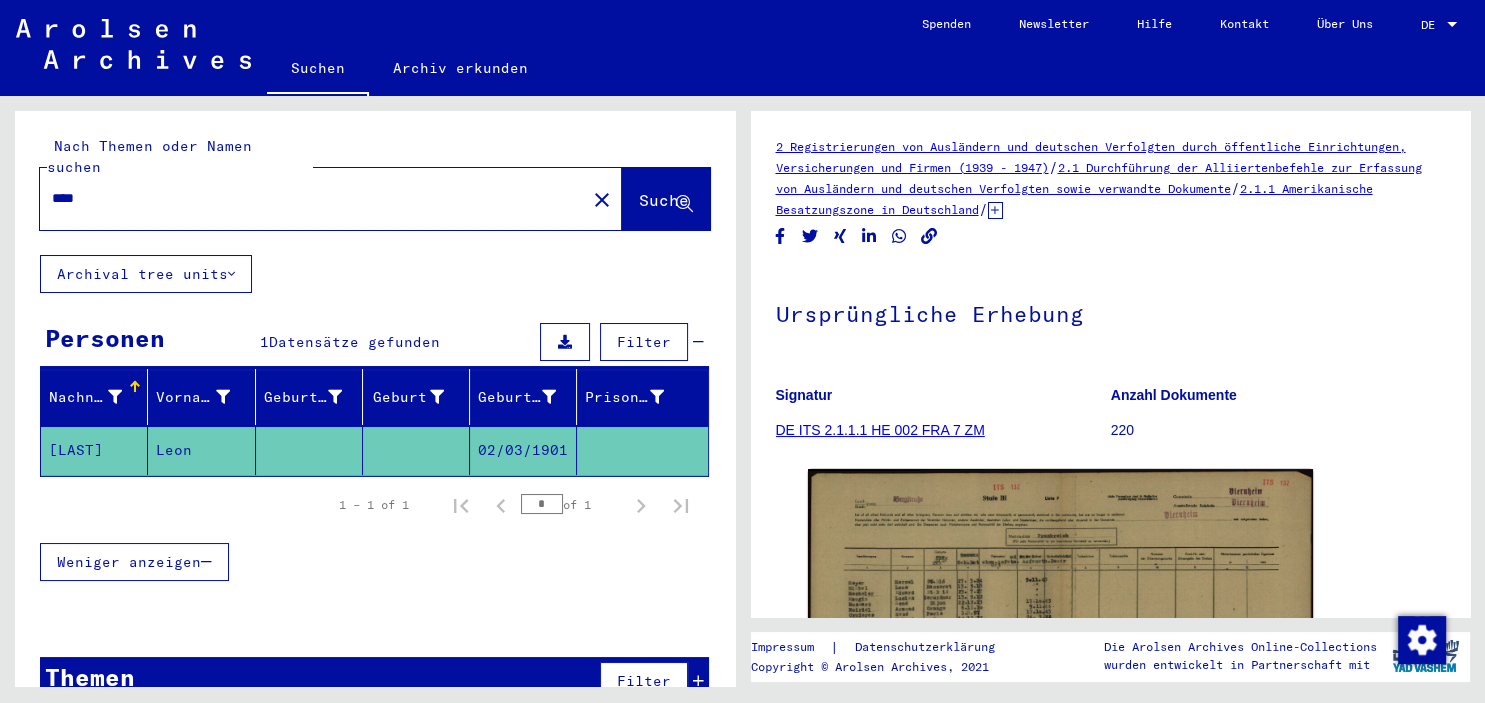 click on "****" at bounding box center (313, 198) 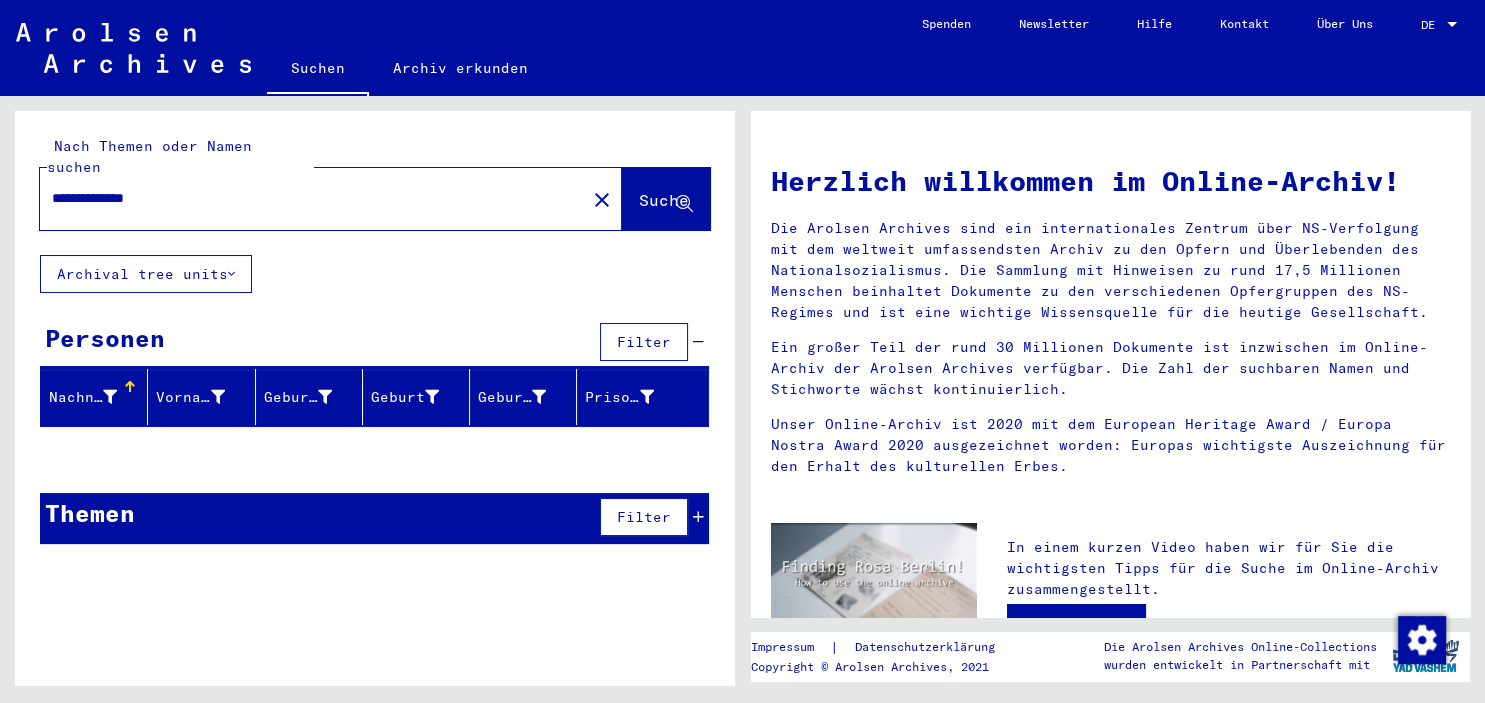 click on "**********" at bounding box center (307, 198) 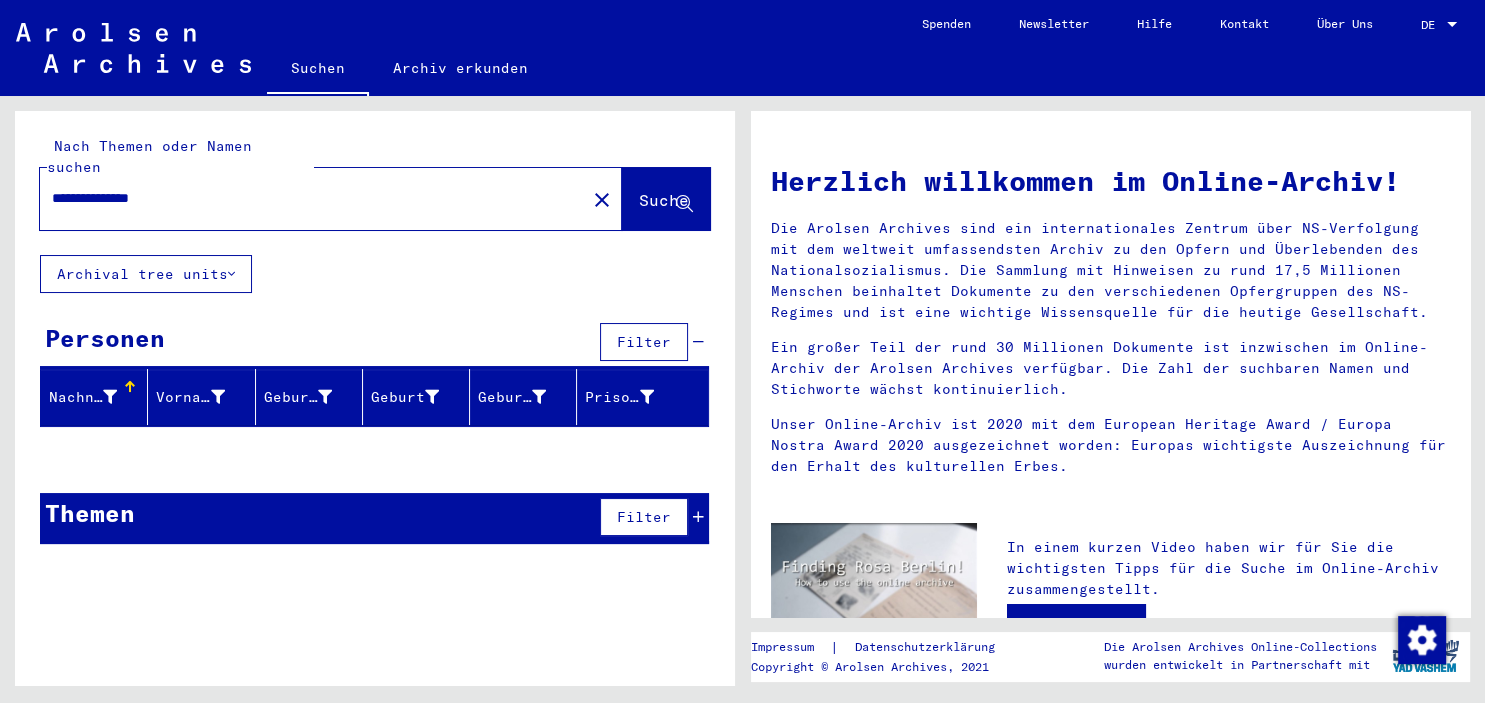 type on "**********" 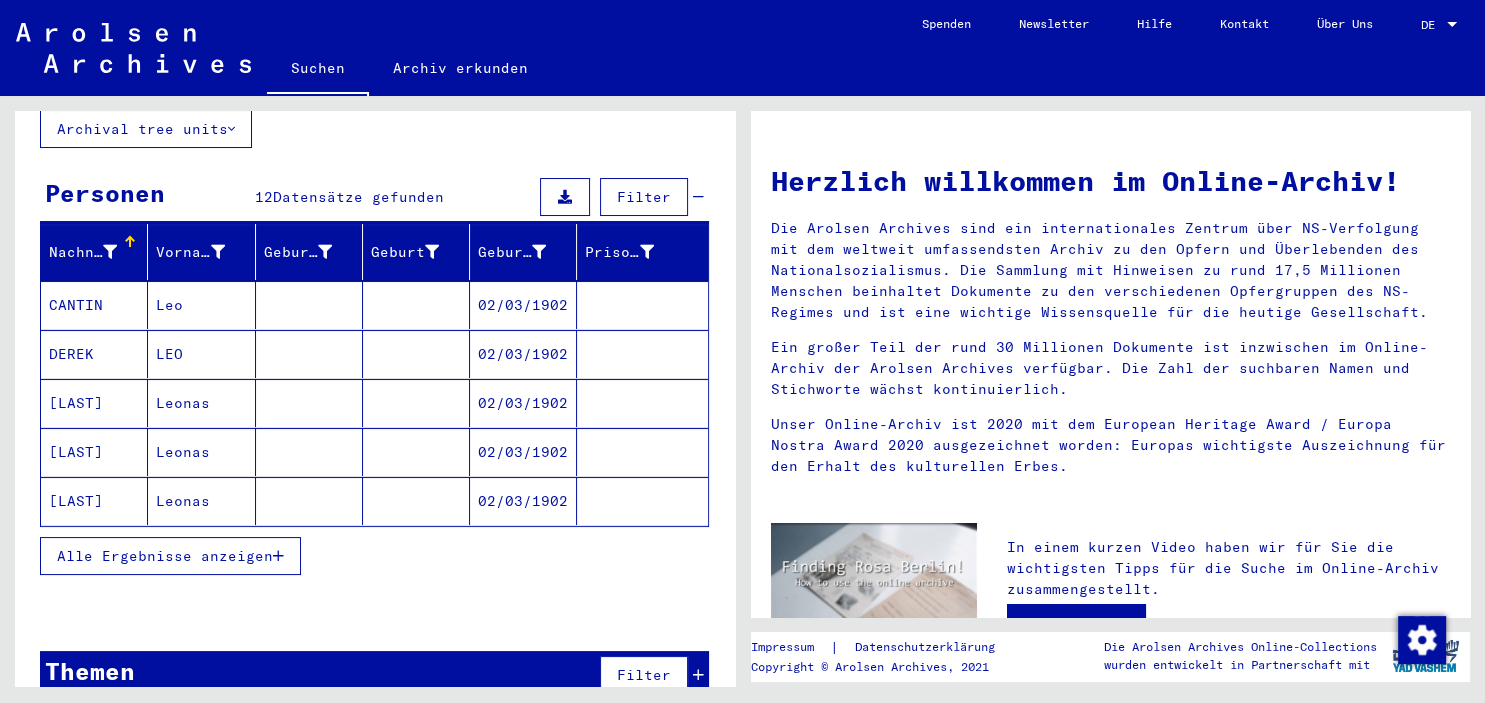 scroll, scrollTop: 156, scrollLeft: 0, axis: vertical 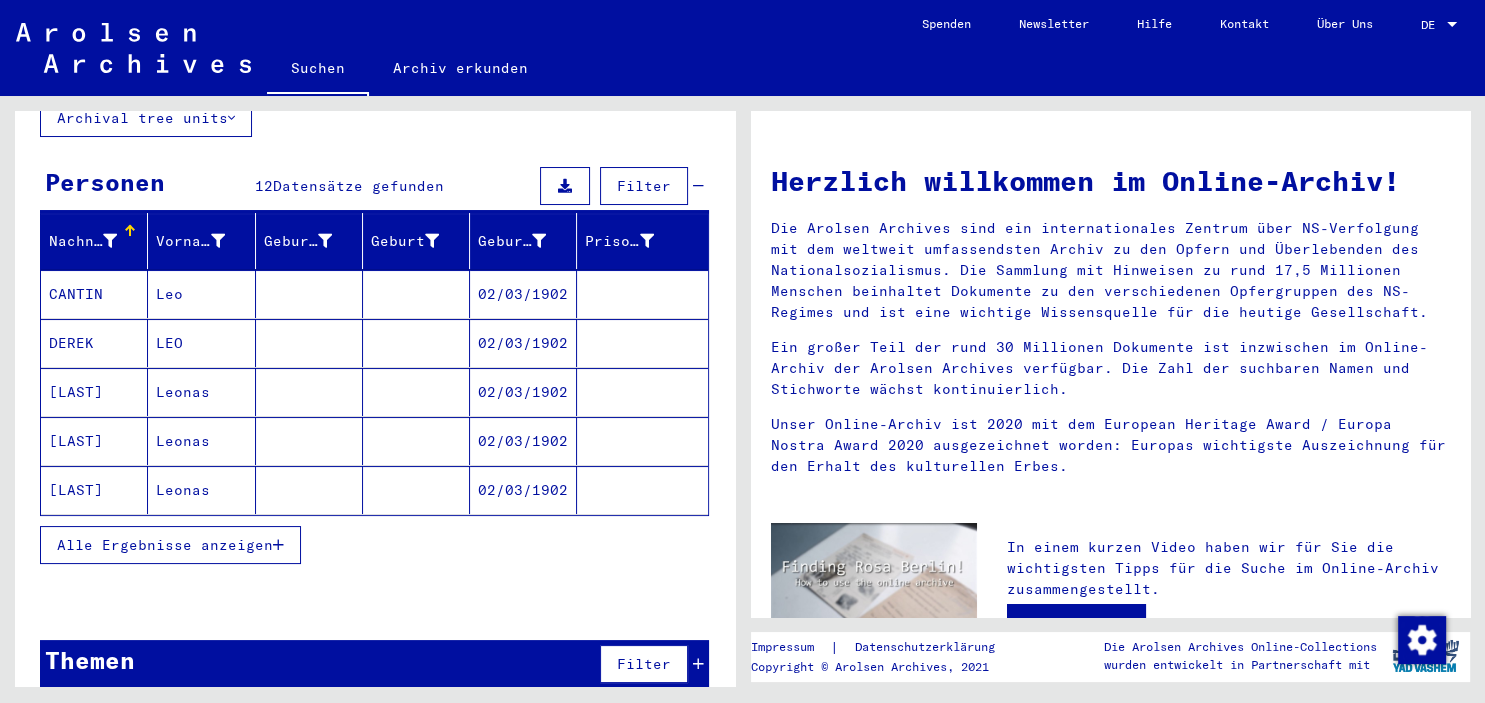 click at bounding box center [278, 545] 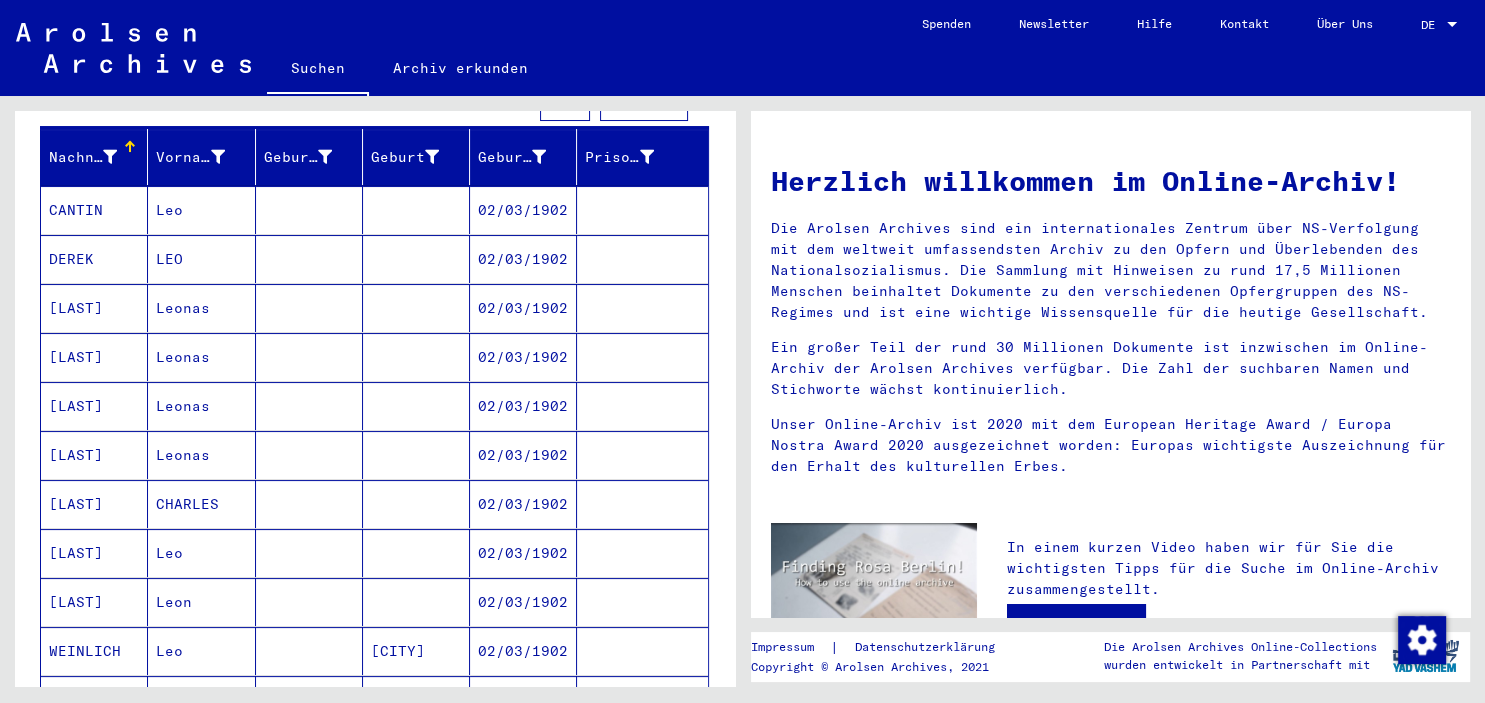 scroll, scrollTop: 376, scrollLeft: 0, axis: vertical 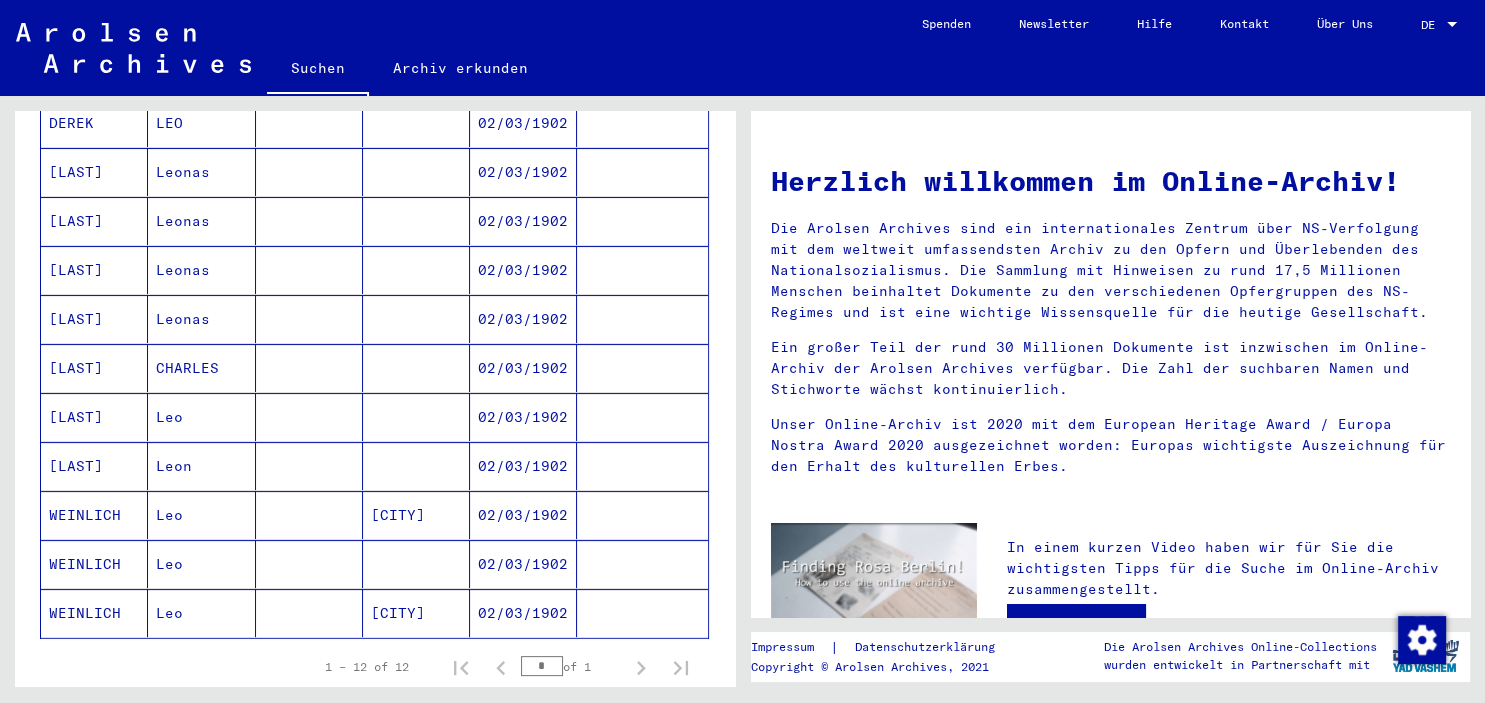 click on "[LAST]" at bounding box center [94, 515] 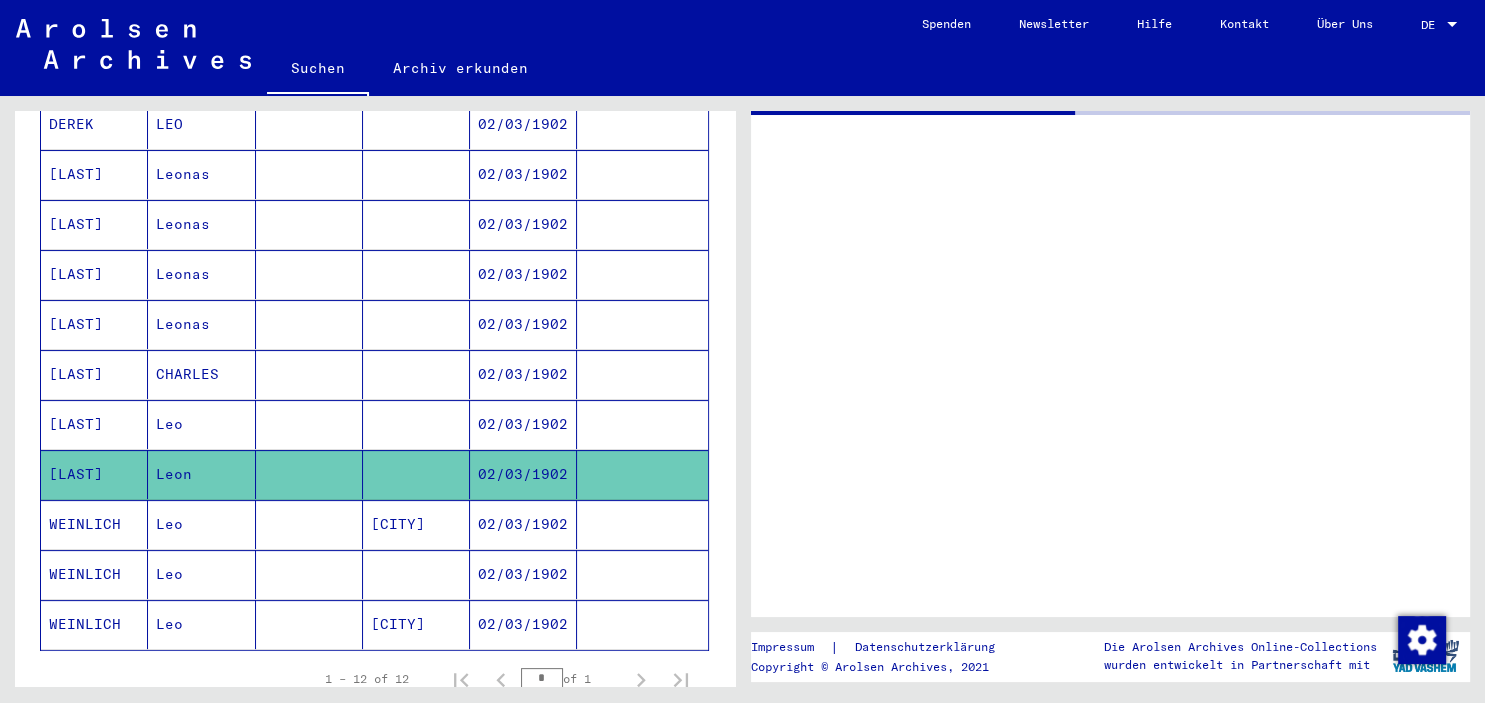 scroll, scrollTop: 377, scrollLeft: 0, axis: vertical 